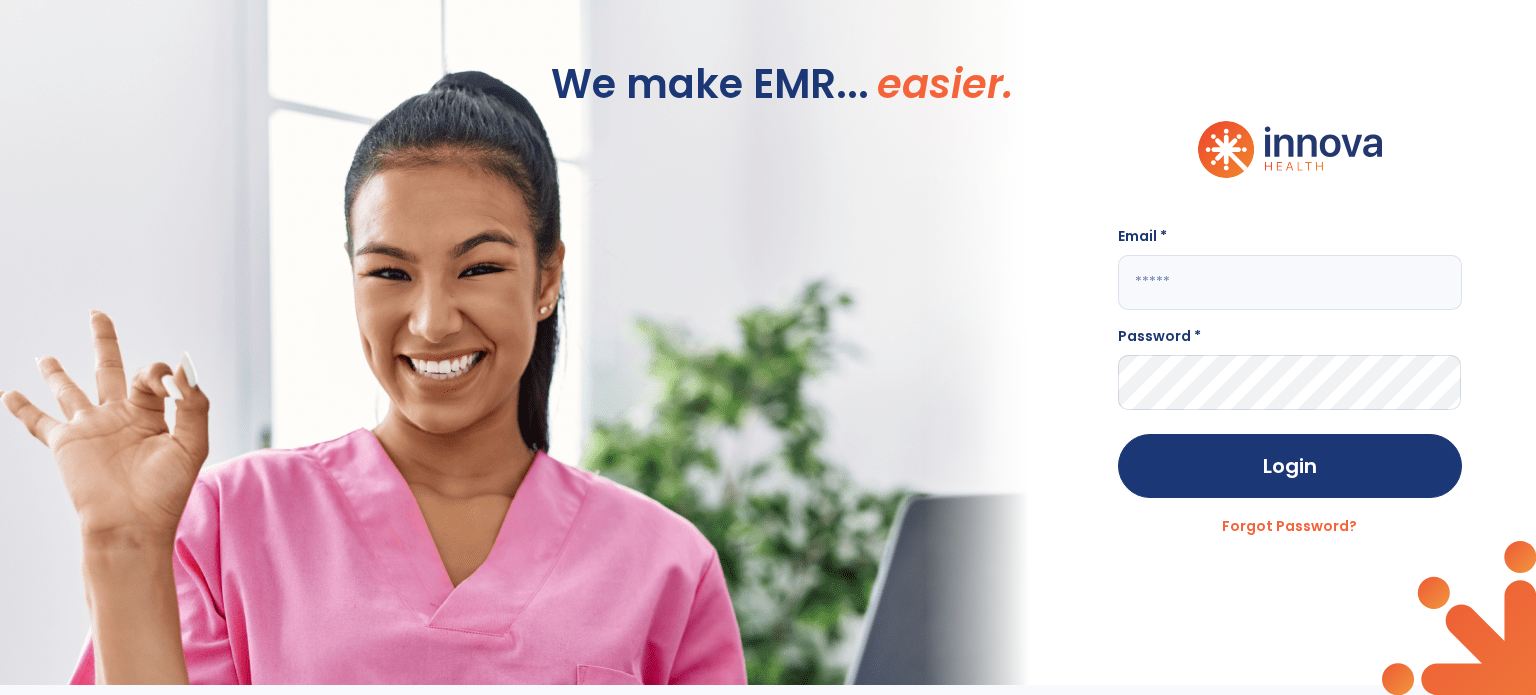 scroll, scrollTop: 0, scrollLeft: 0, axis: both 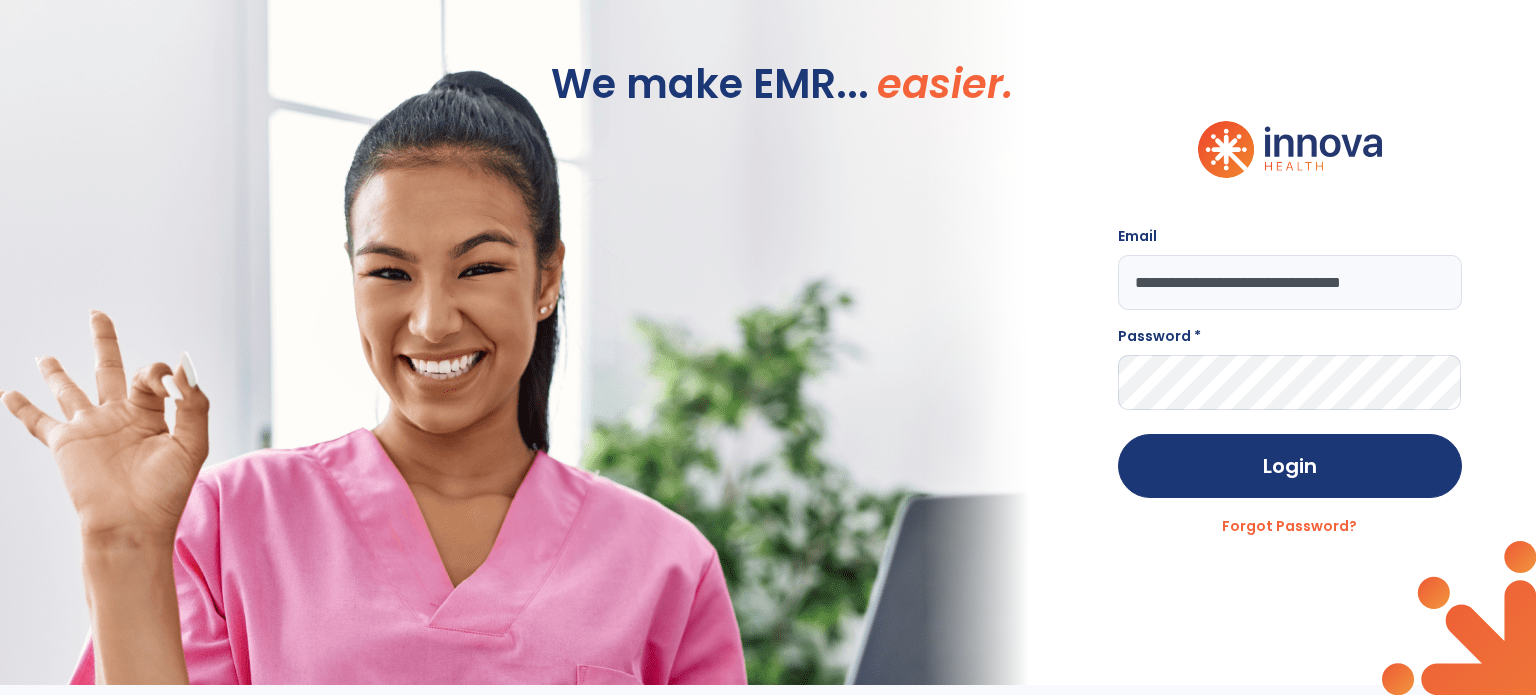 type on "**********" 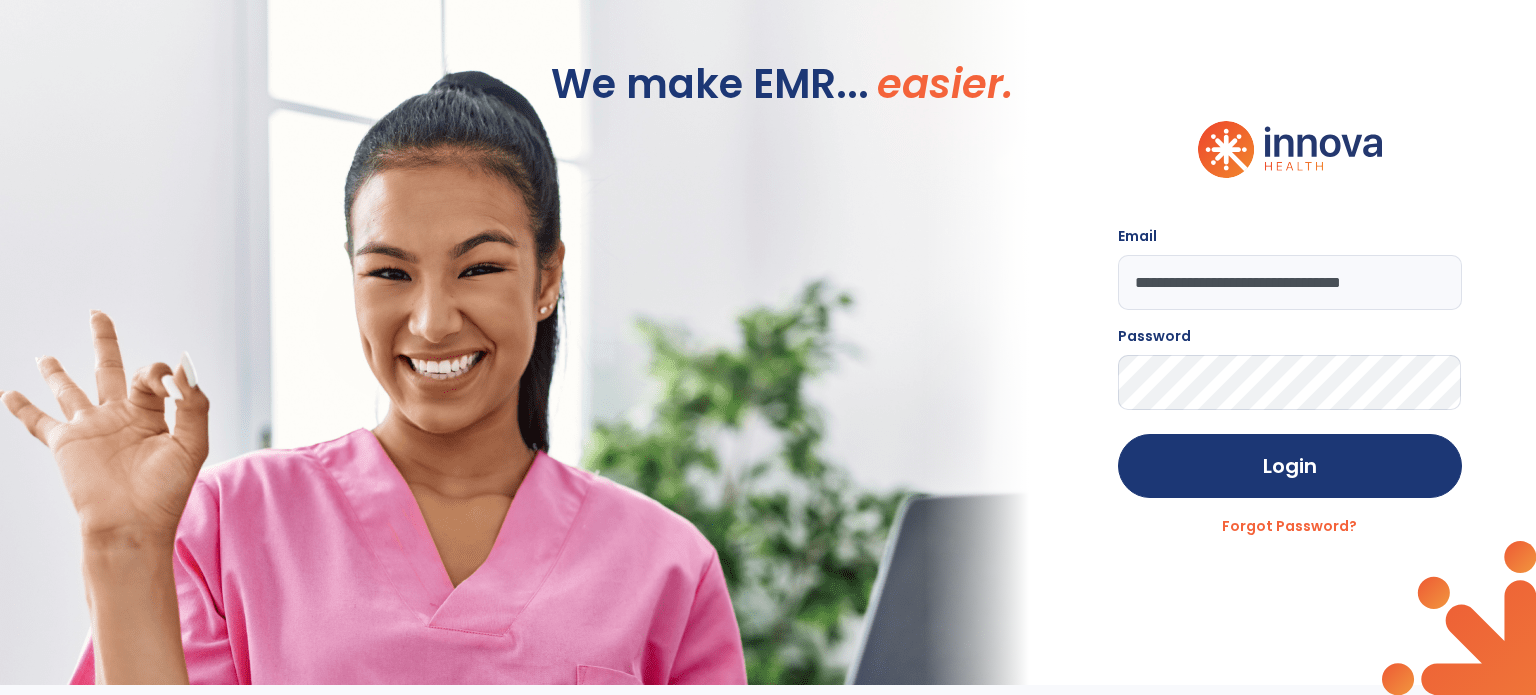 click on "Login" 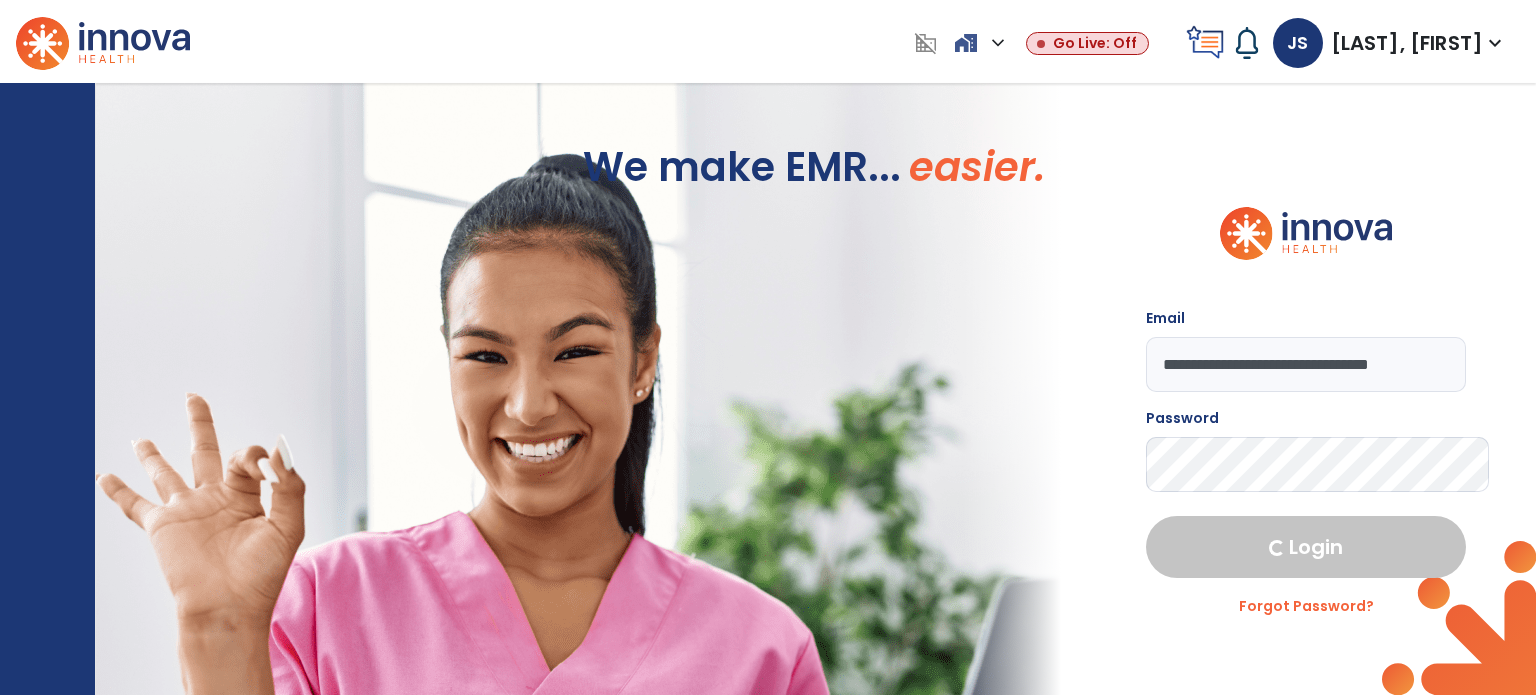 select on "****" 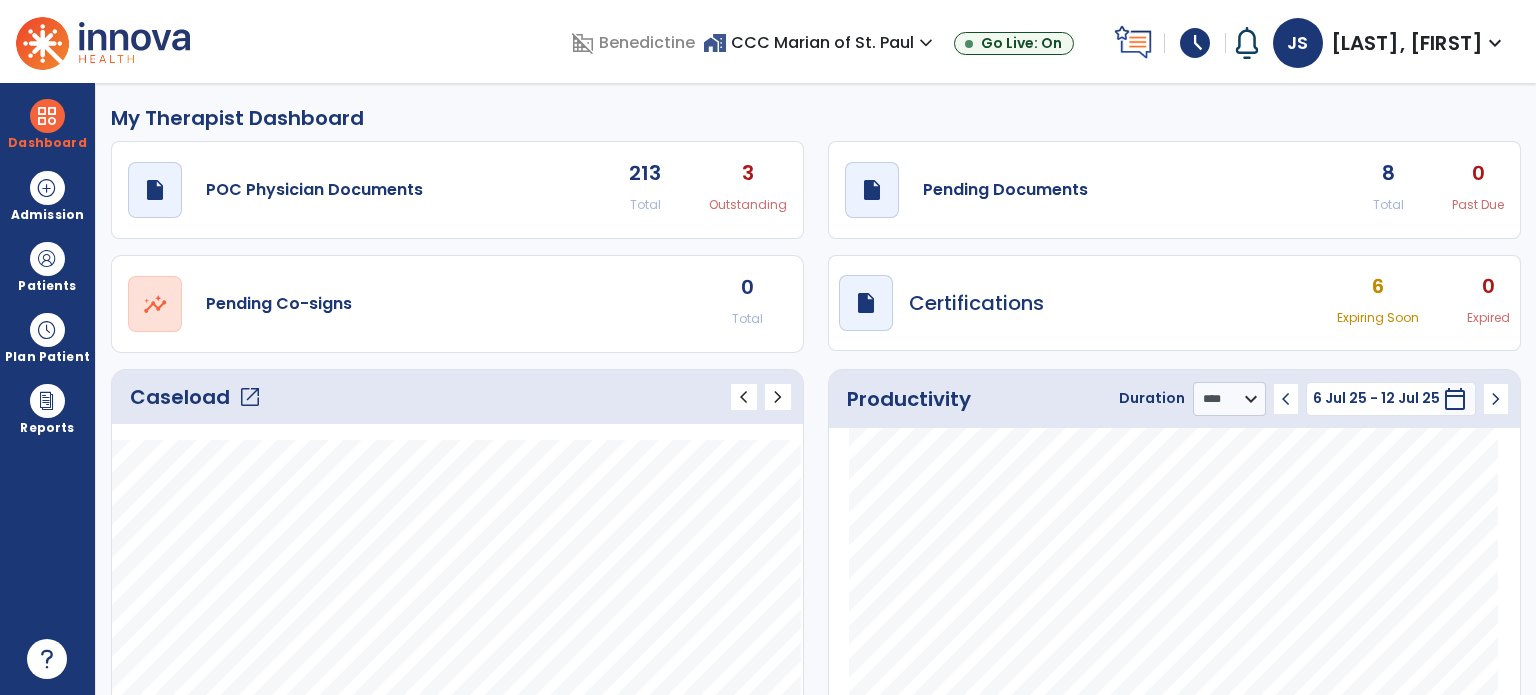 click on "schedule" at bounding box center [1195, 43] 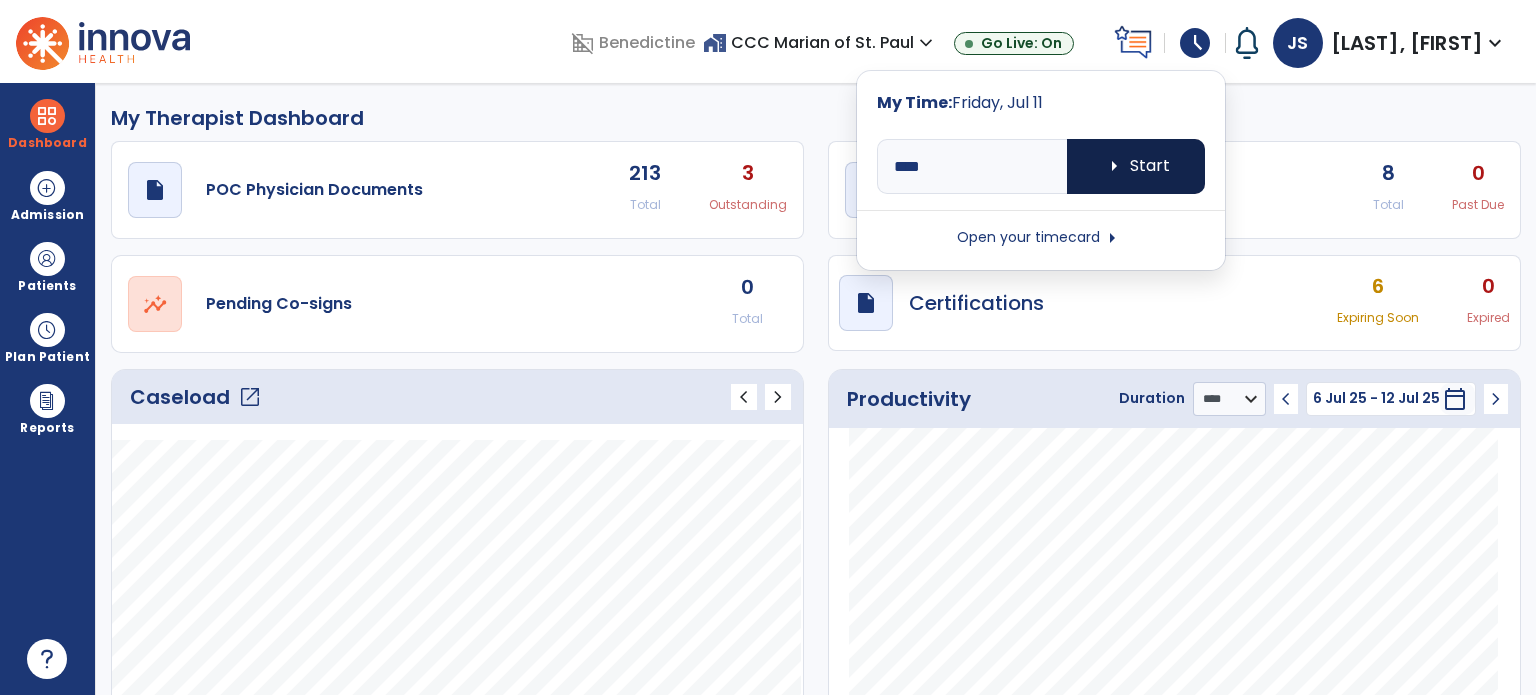 click on "arrow_right  Start" at bounding box center (1136, 166) 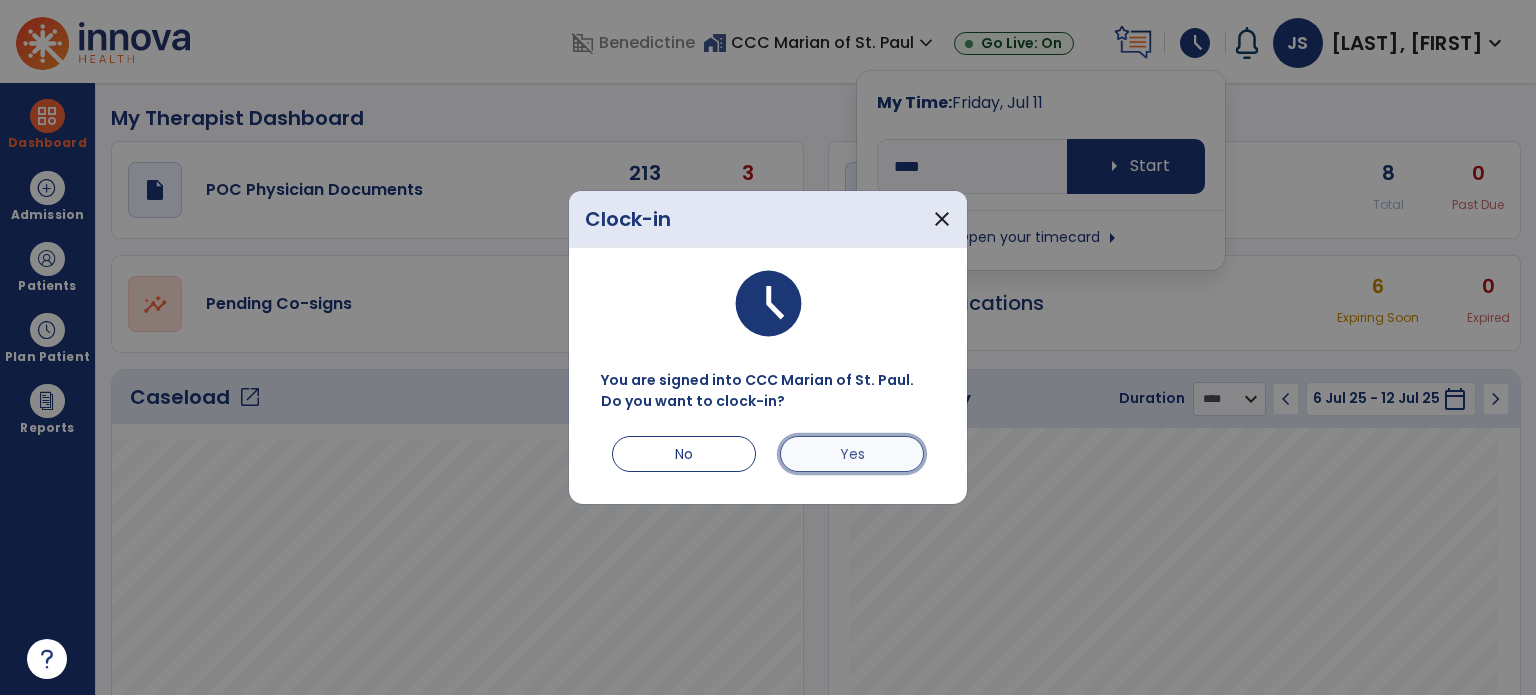 click on "Yes" at bounding box center [852, 454] 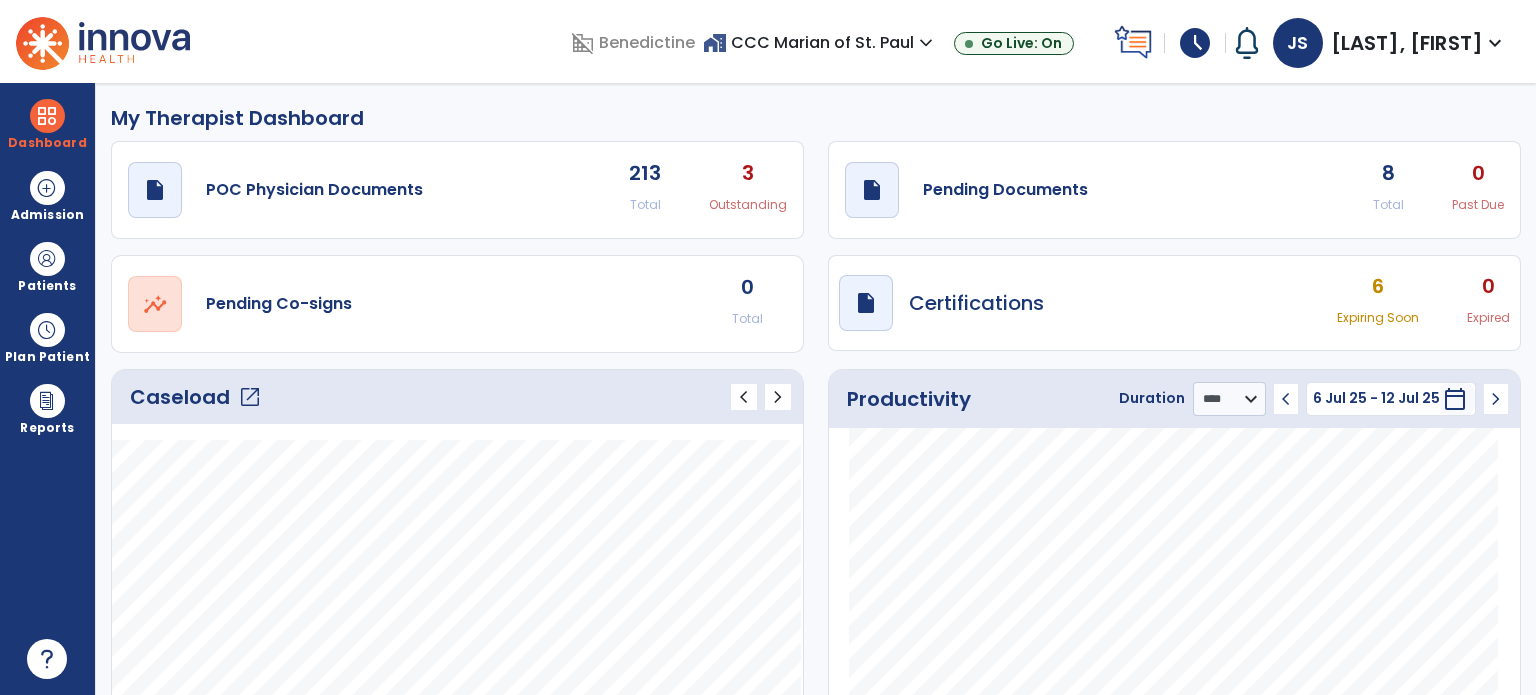 click on "open_in_new" 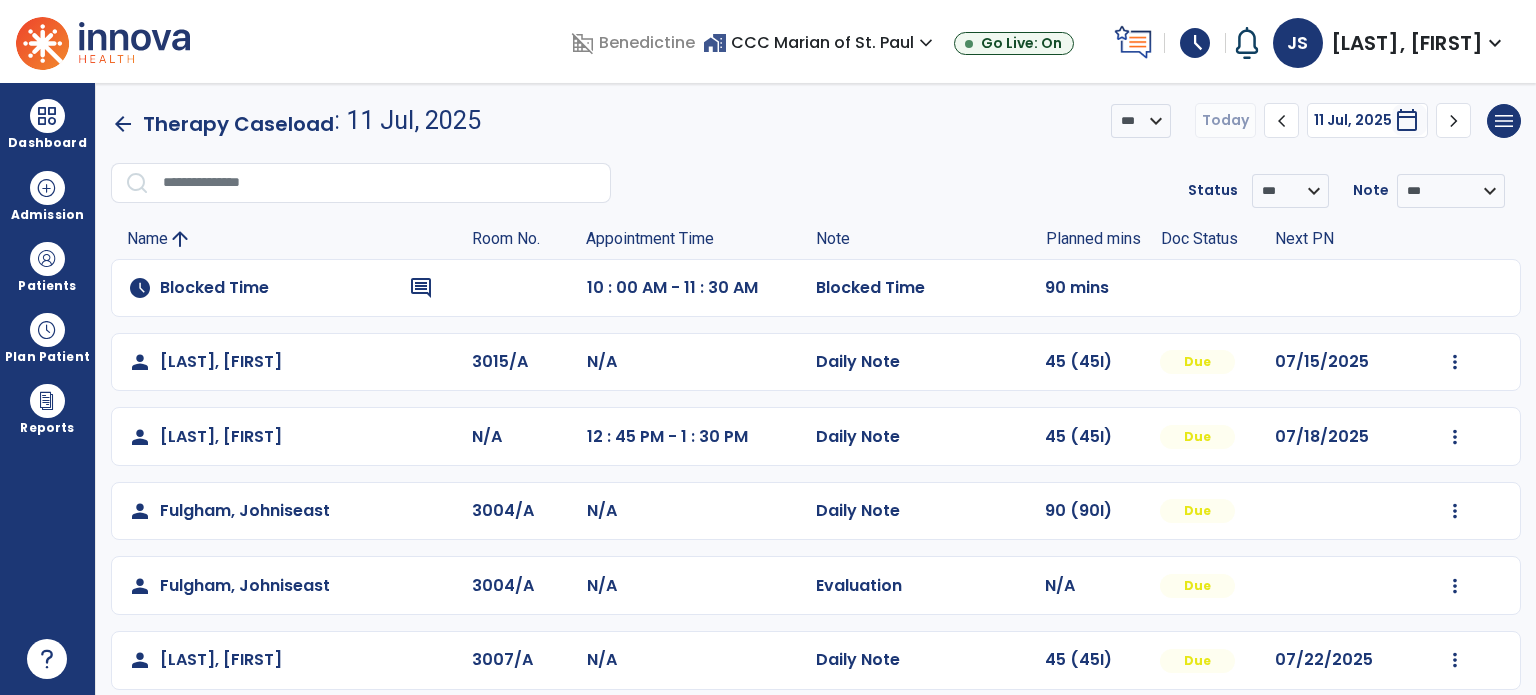 scroll, scrollTop: 93, scrollLeft: 0, axis: vertical 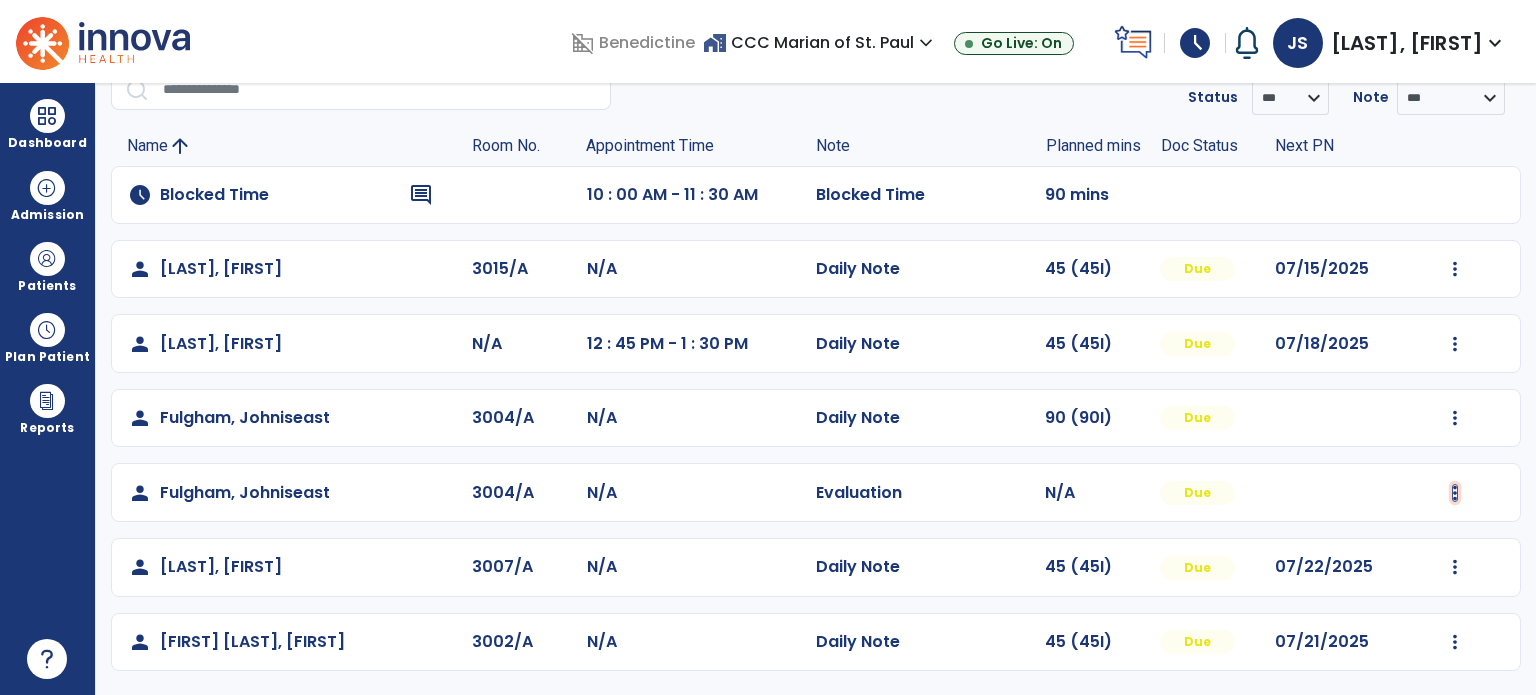 click at bounding box center (1455, 269) 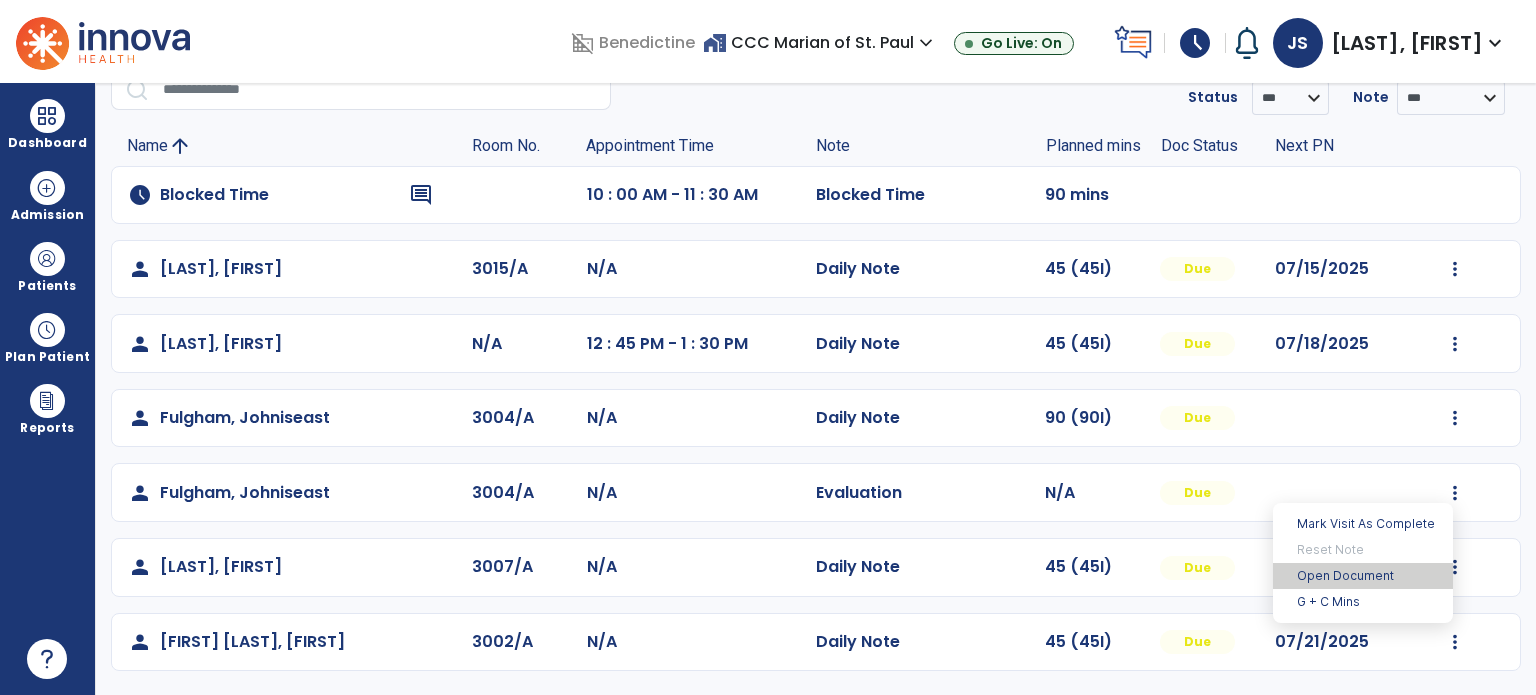 click on "Open Document" at bounding box center [1363, 576] 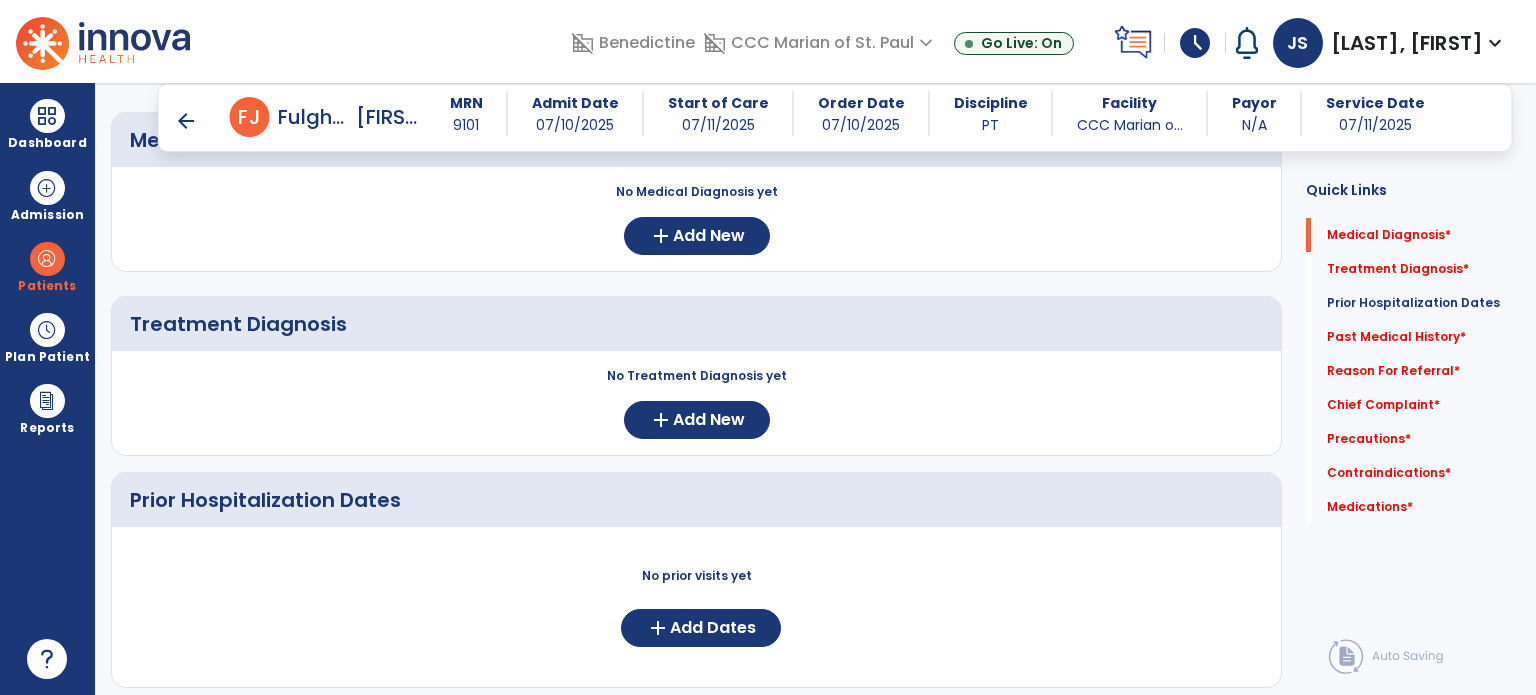 scroll, scrollTop: 0, scrollLeft: 0, axis: both 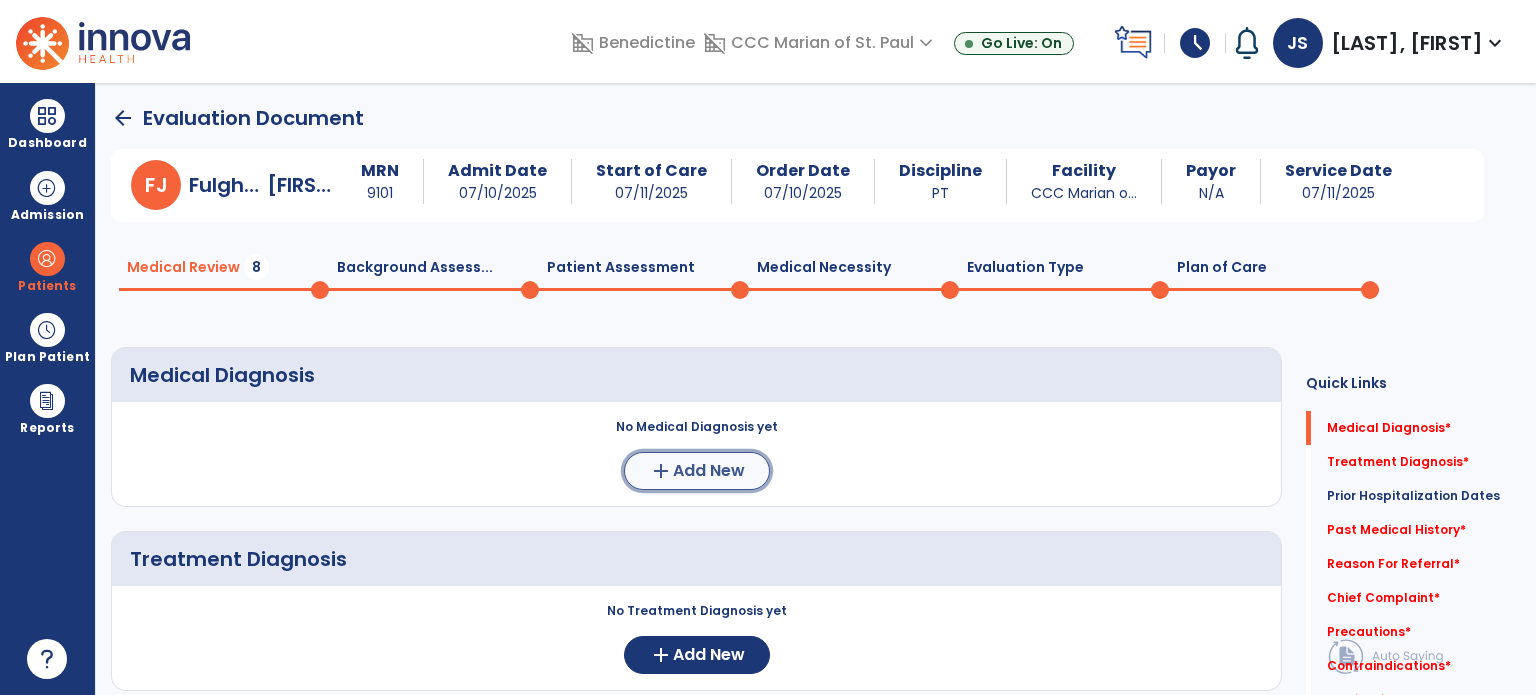 click on "Add New" 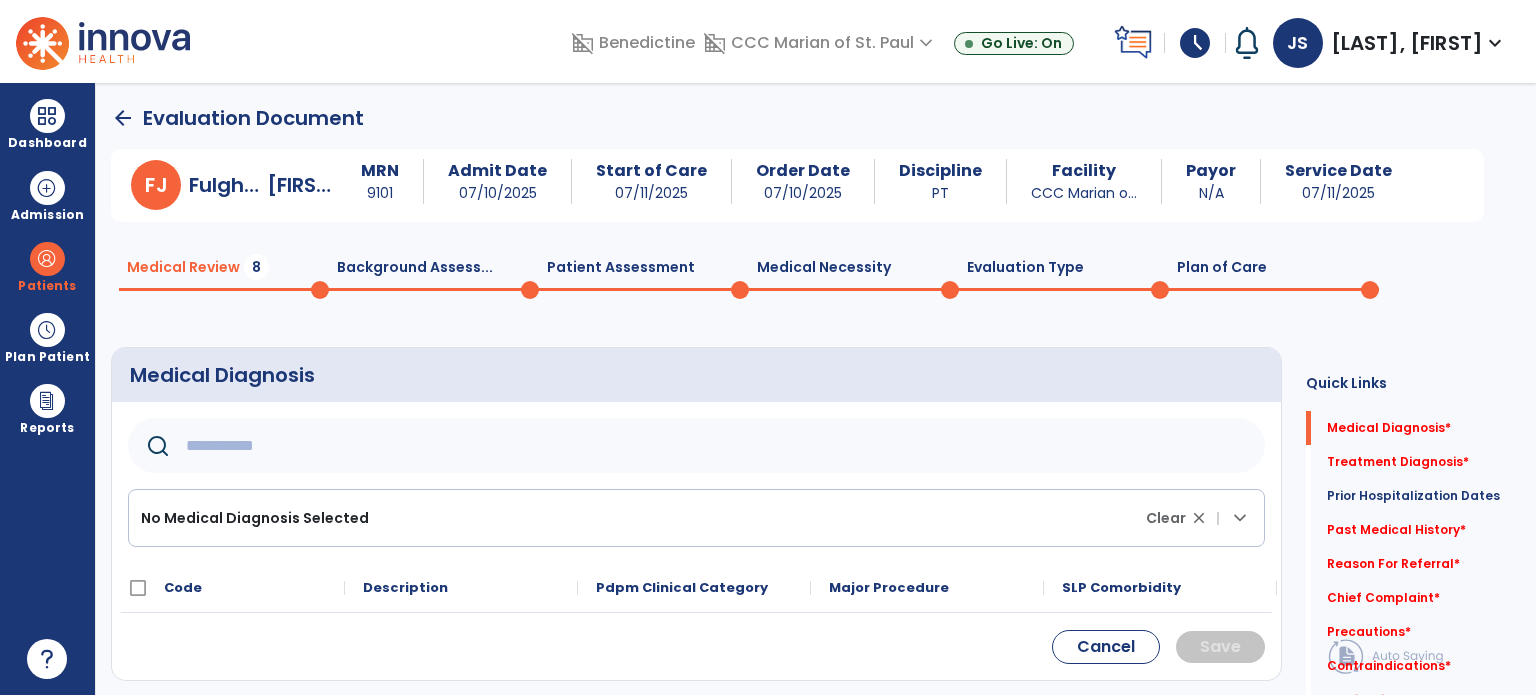 click 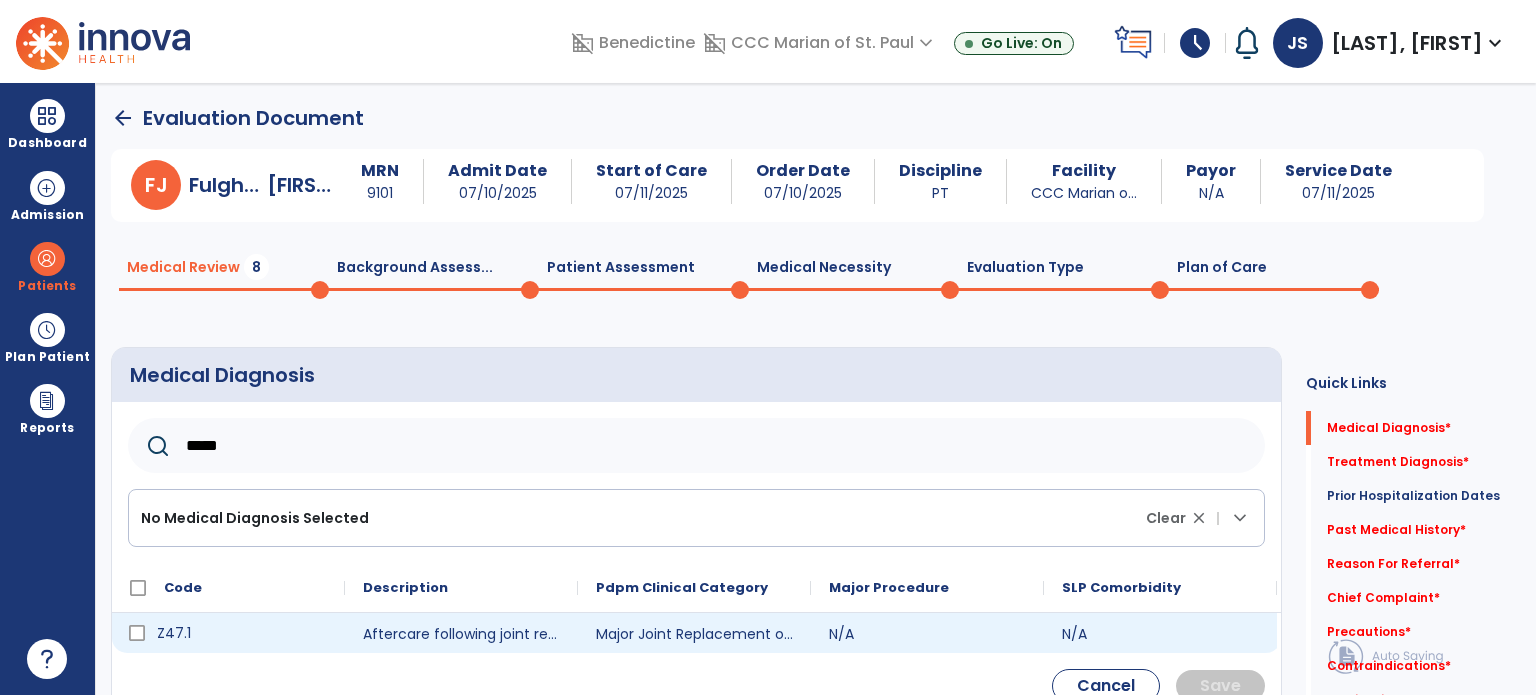 click on "Z47.1" 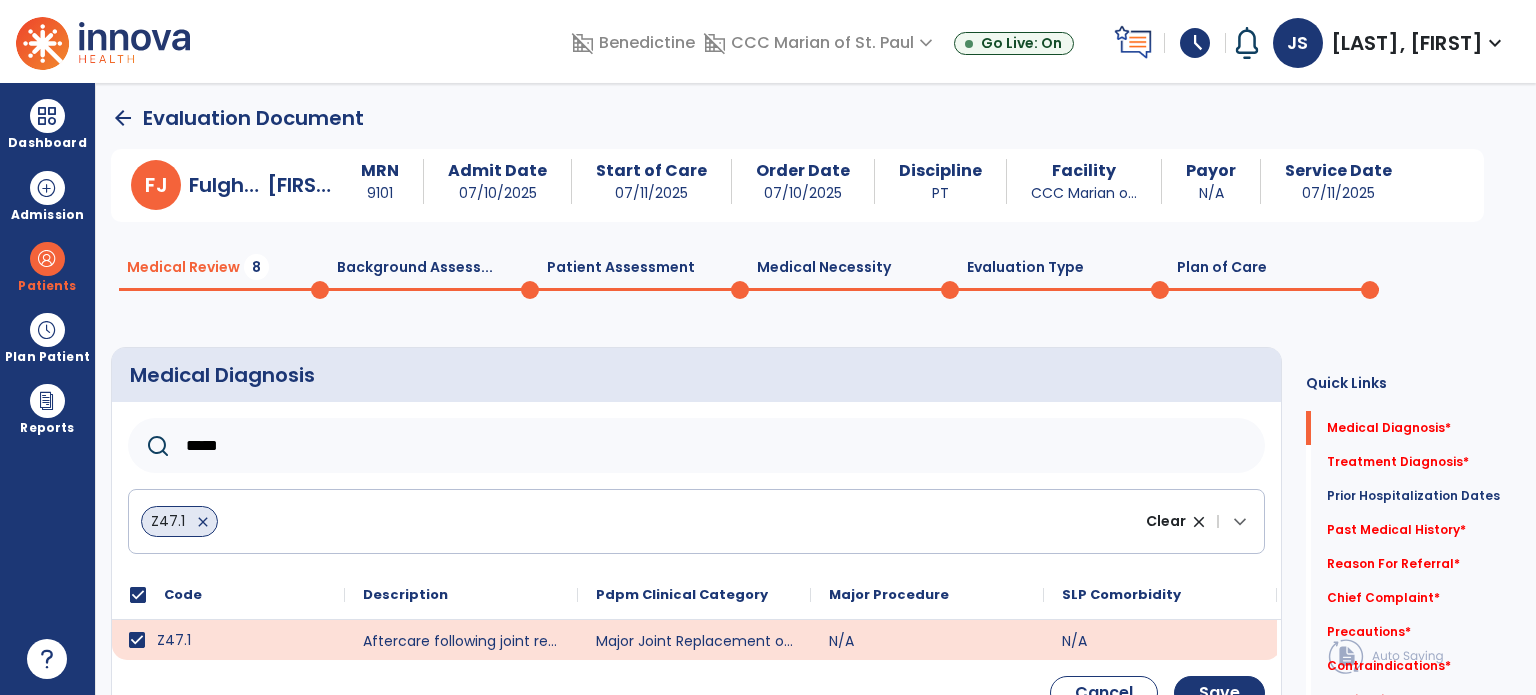 click on "*****" 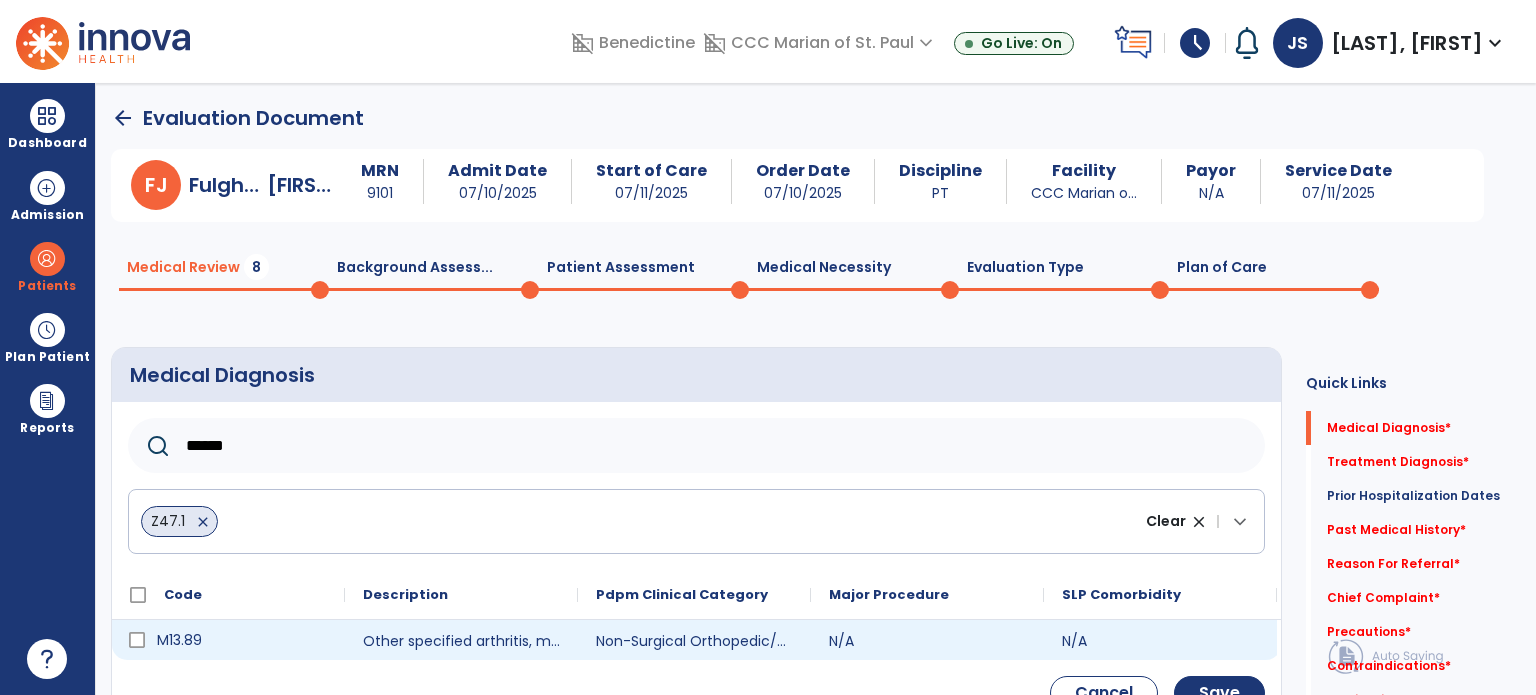 type on "******" 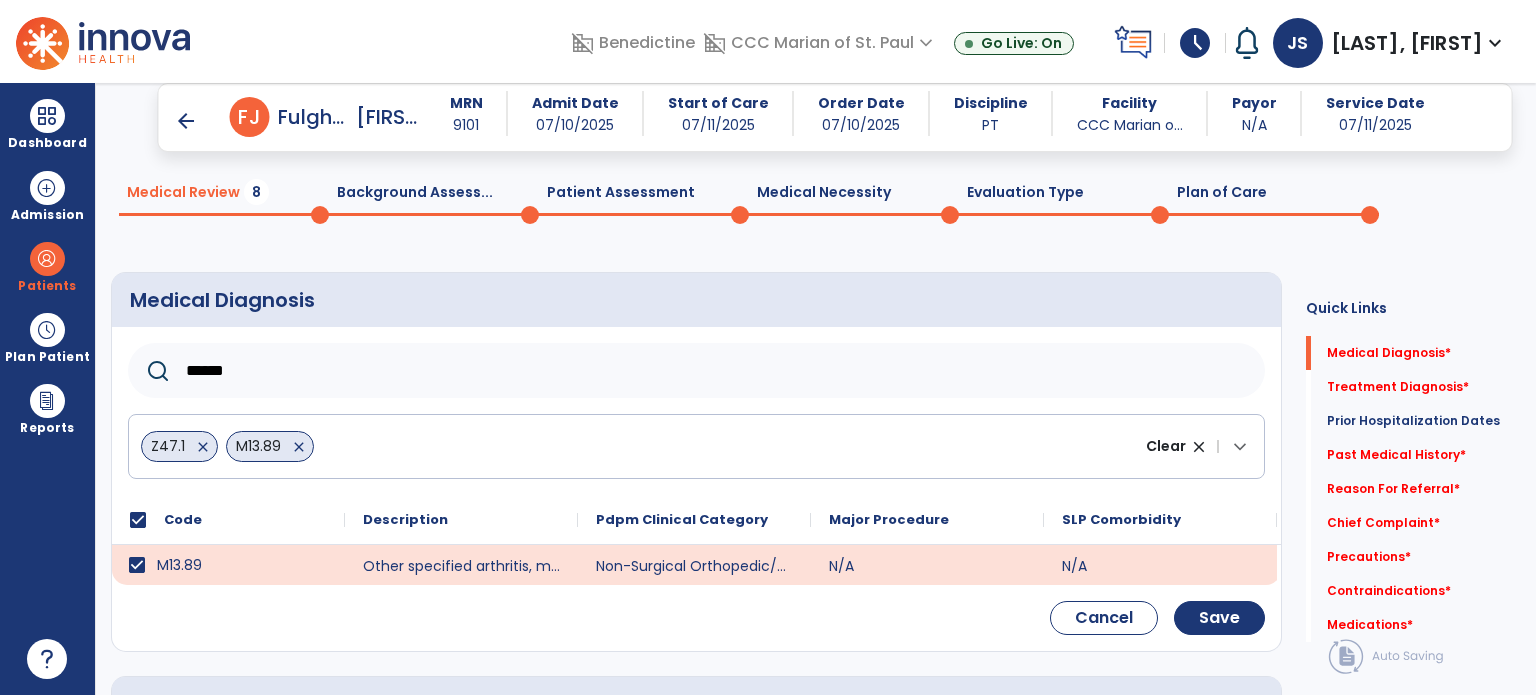 scroll, scrollTop: 58, scrollLeft: 0, axis: vertical 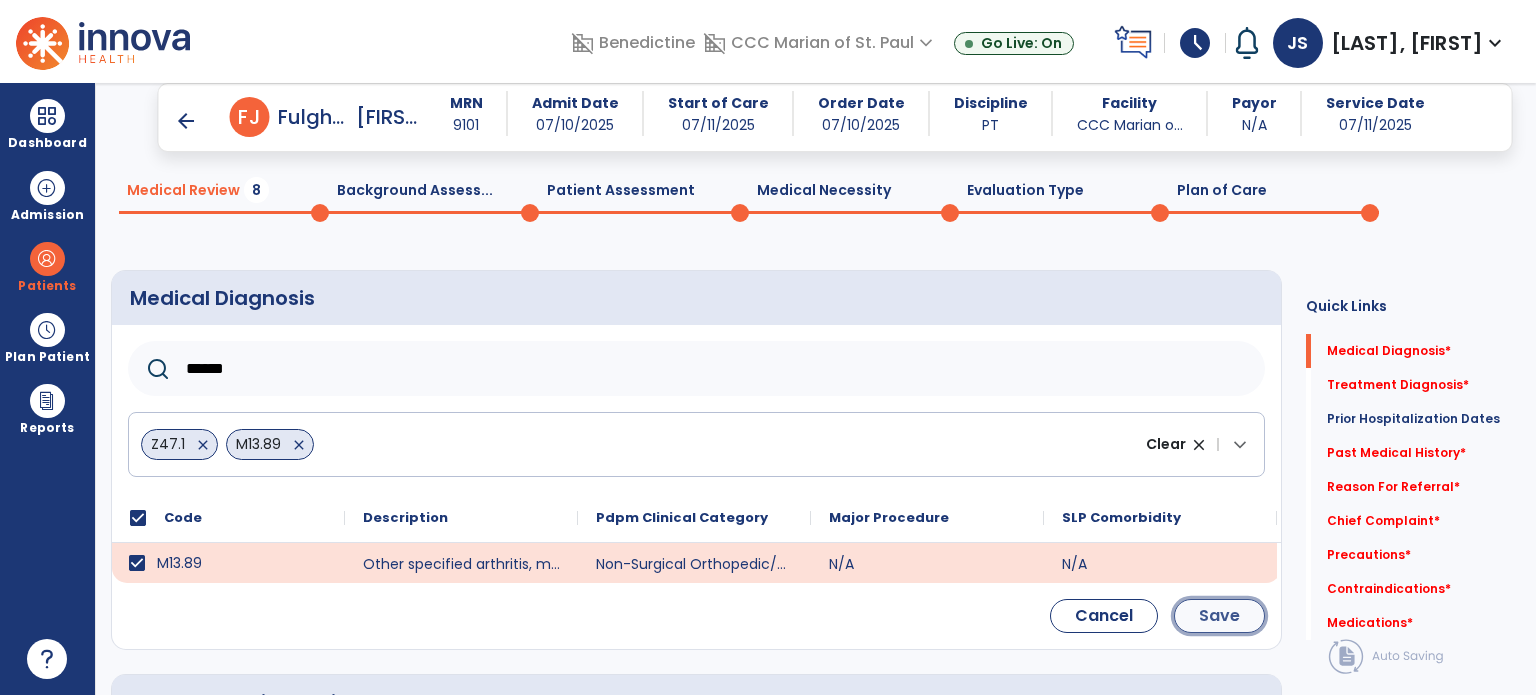 click on "Save" 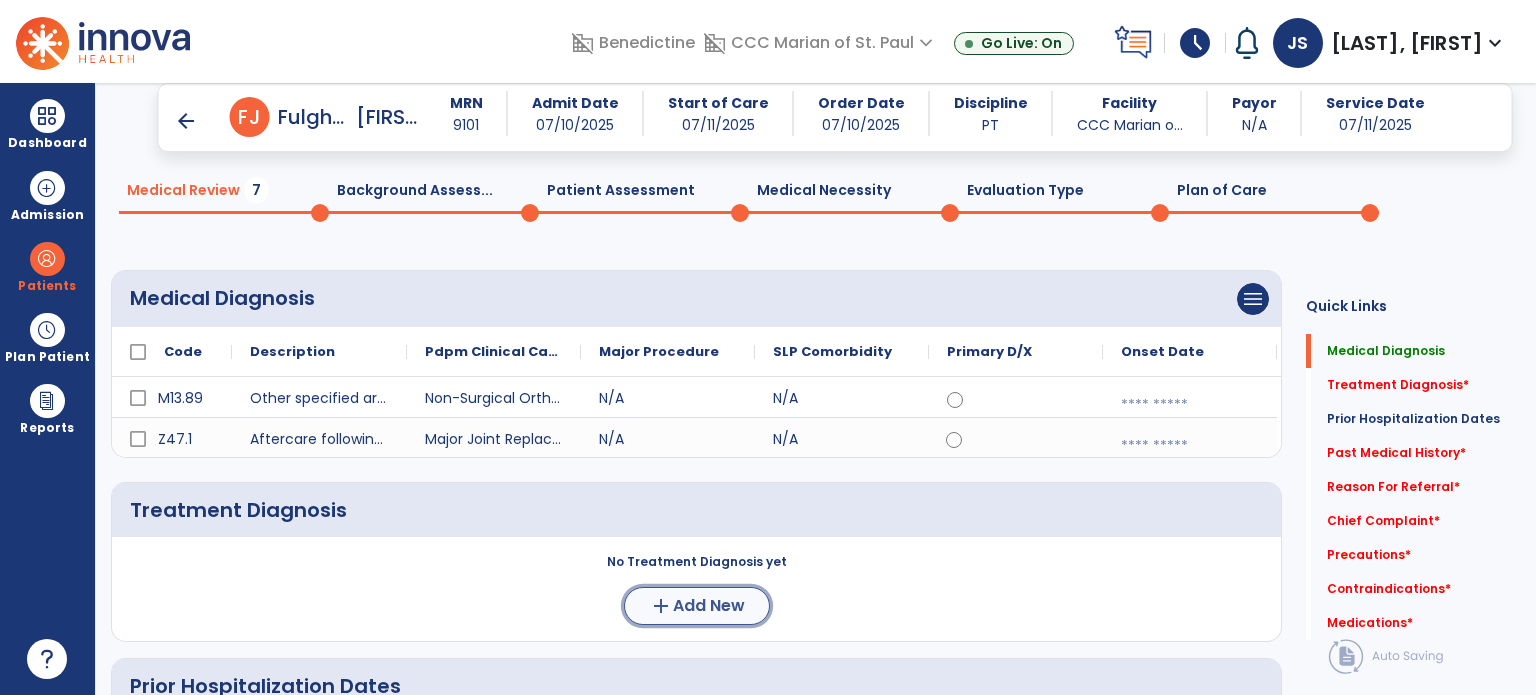 click on "Add New" 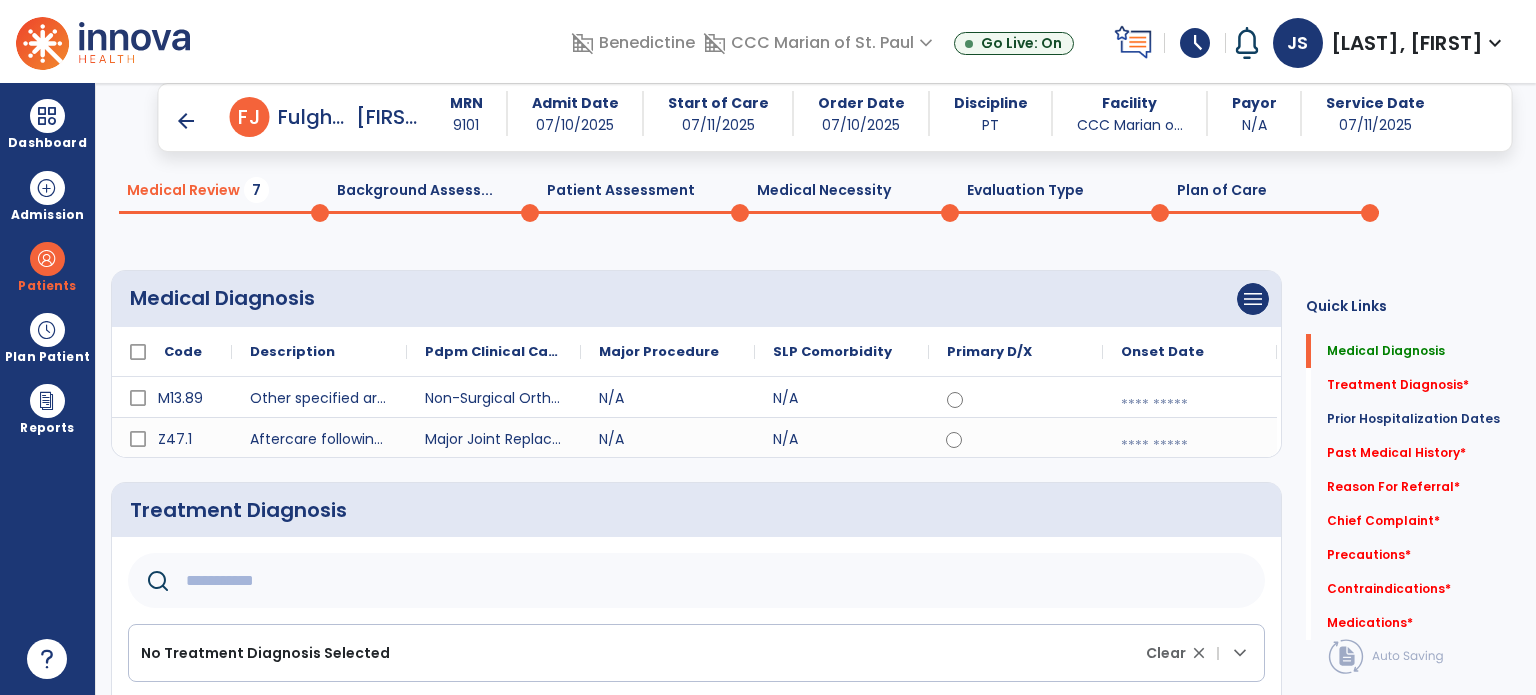 click 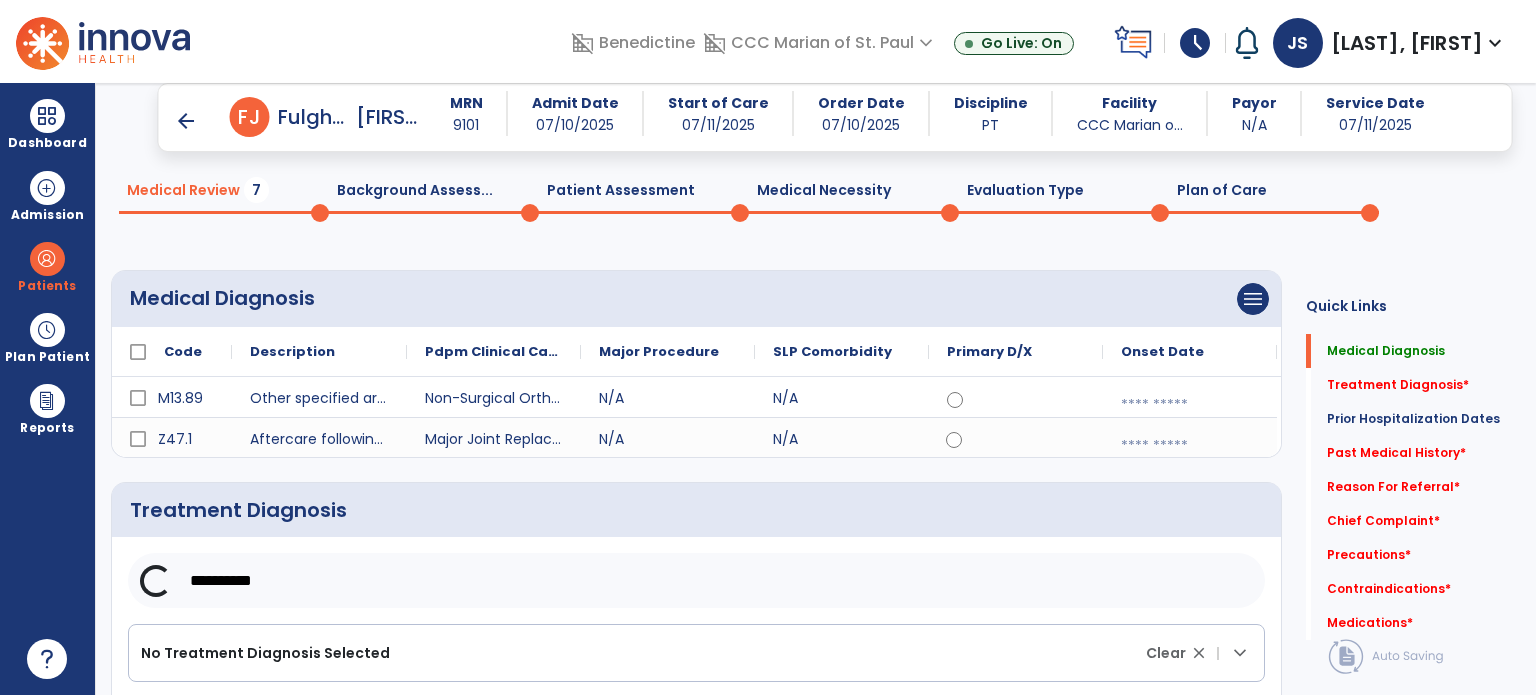 scroll, scrollTop: 208, scrollLeft: 0, axis: vertical 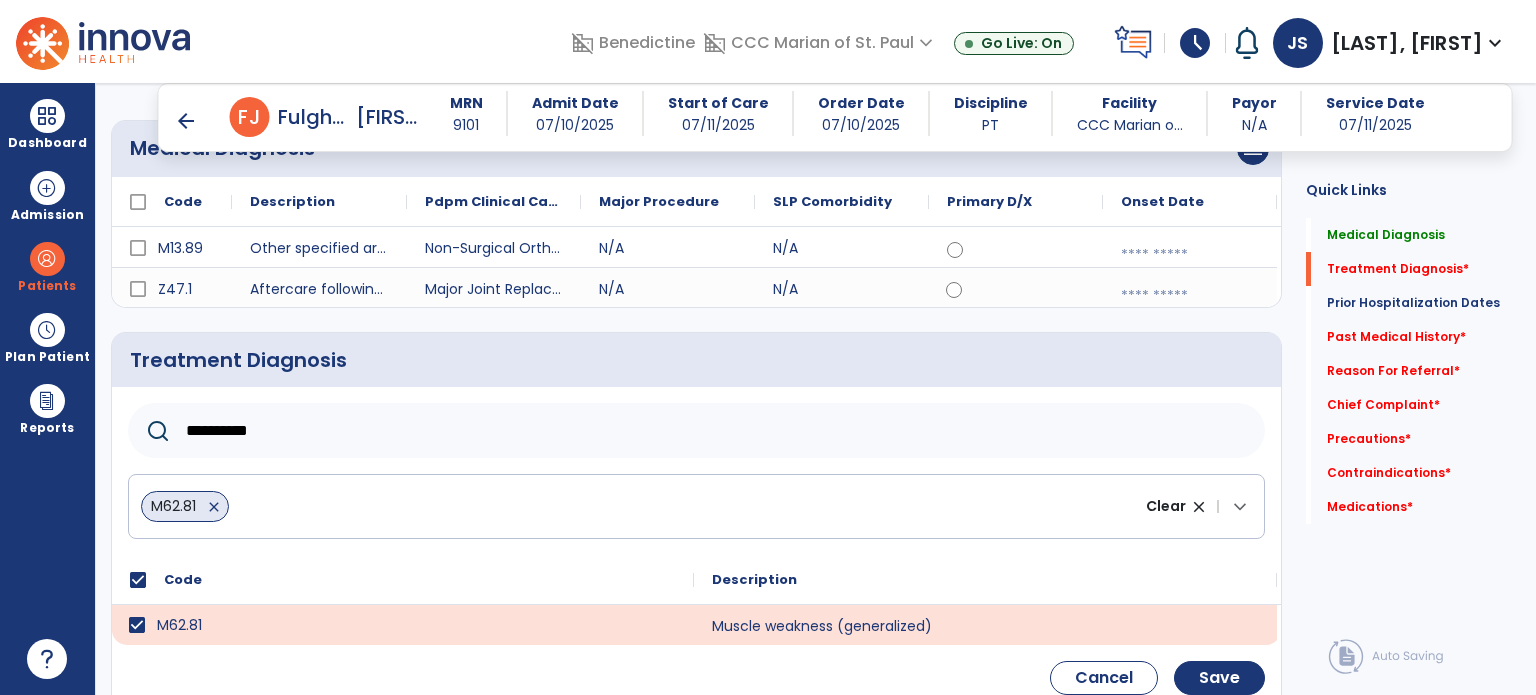 click on "**********" 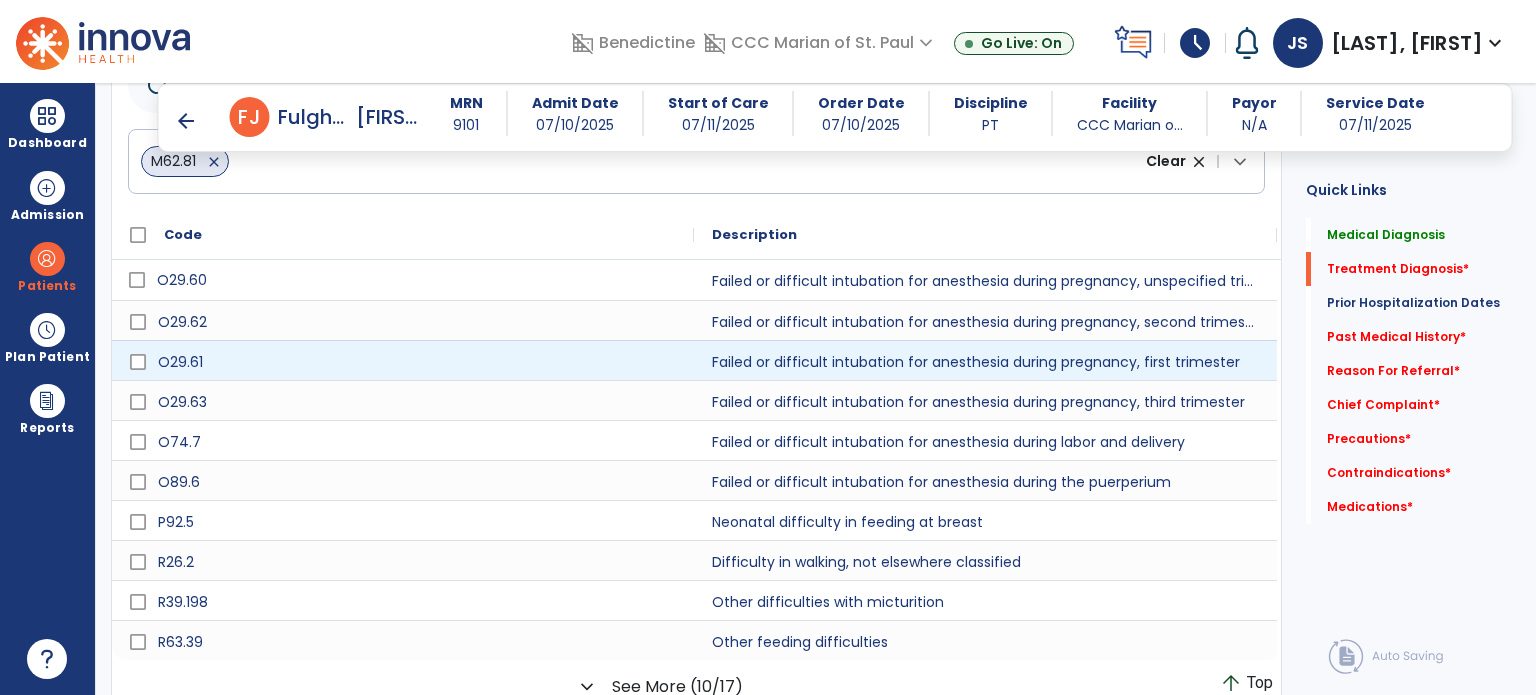 scroll, scrollTop: 562, scrollLeft: 0, axis: vertical 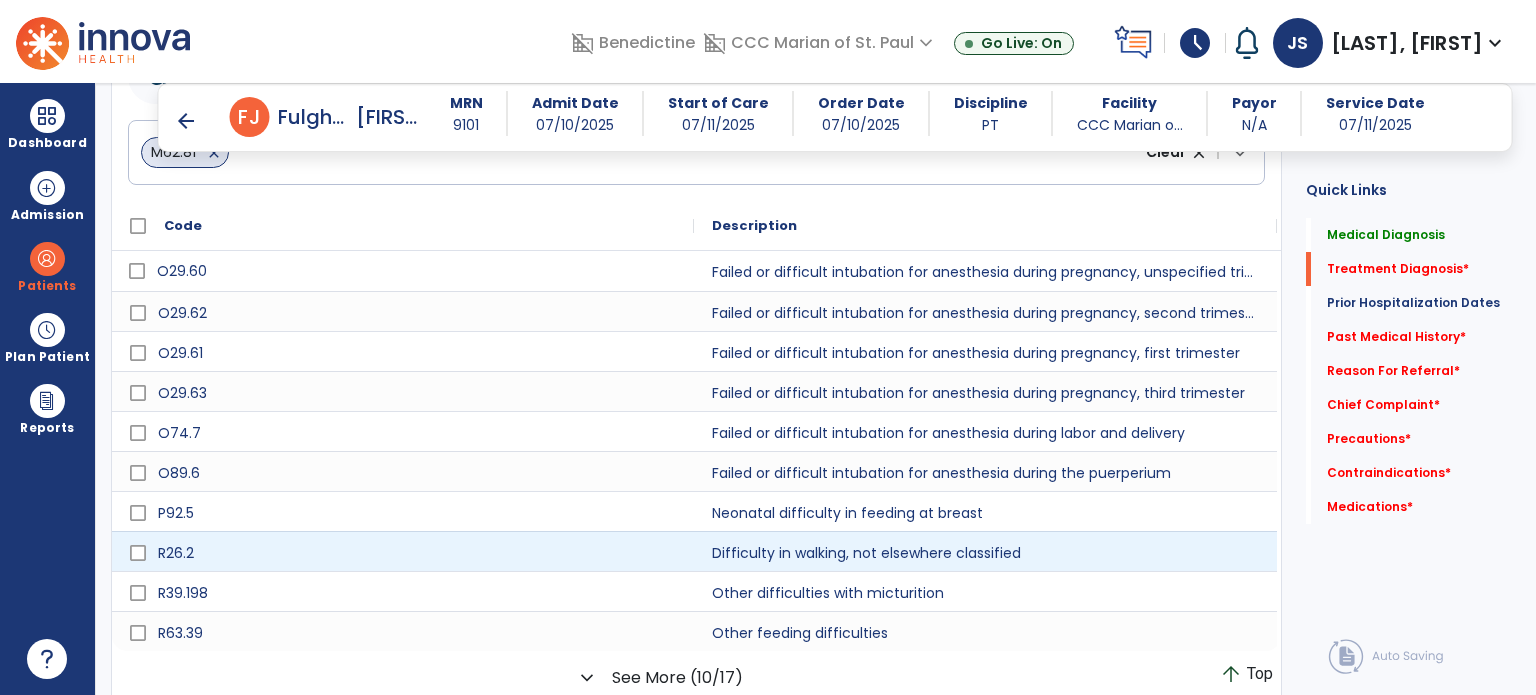 type on "*******" 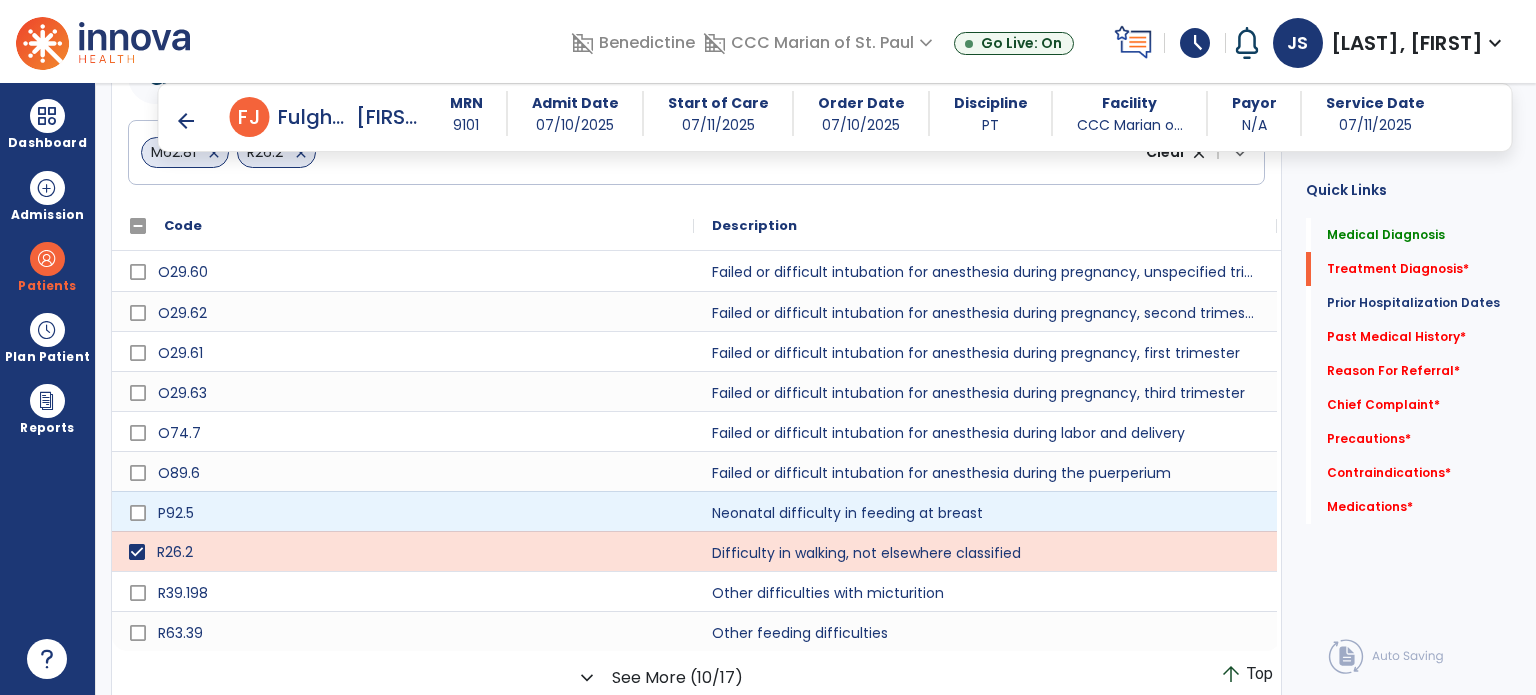 scroll, scrollTop: 740, scrollLeft: 0, axis: vertical 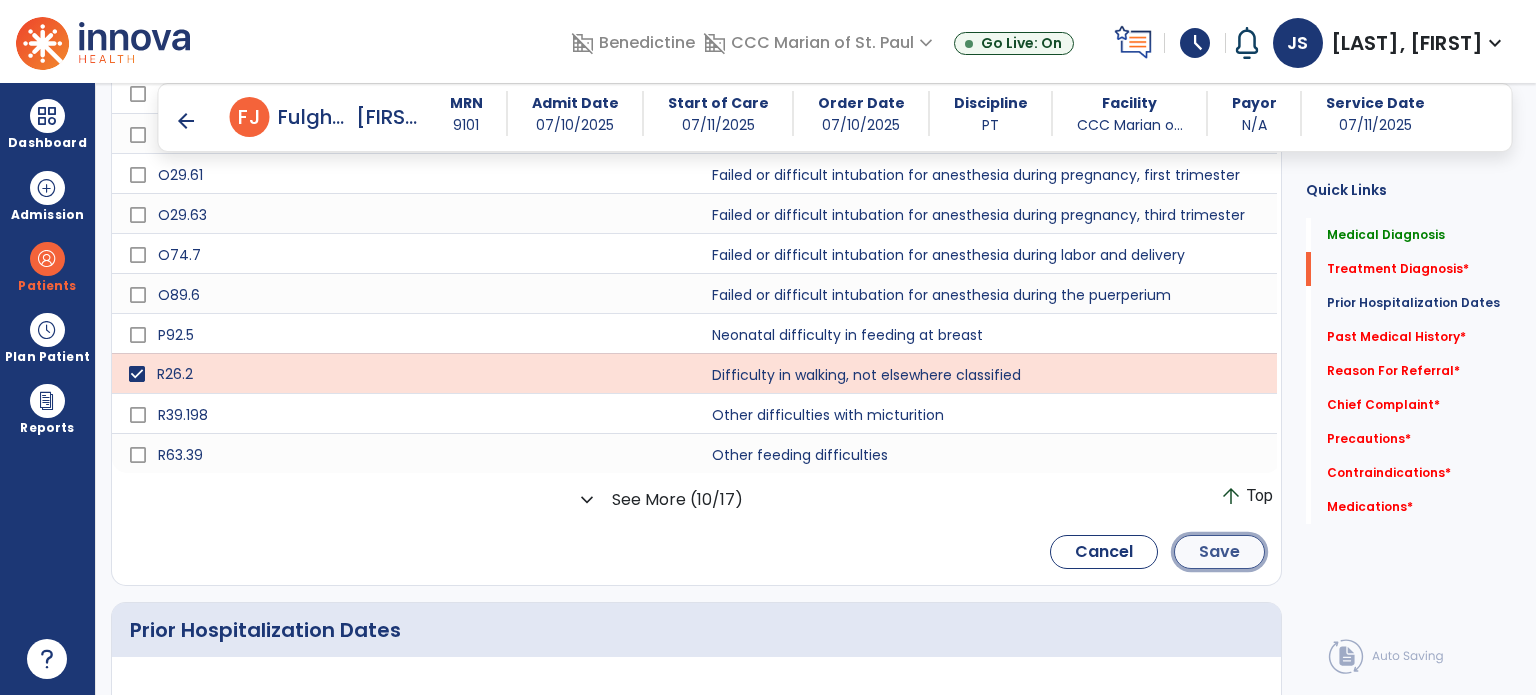 click on "Save" 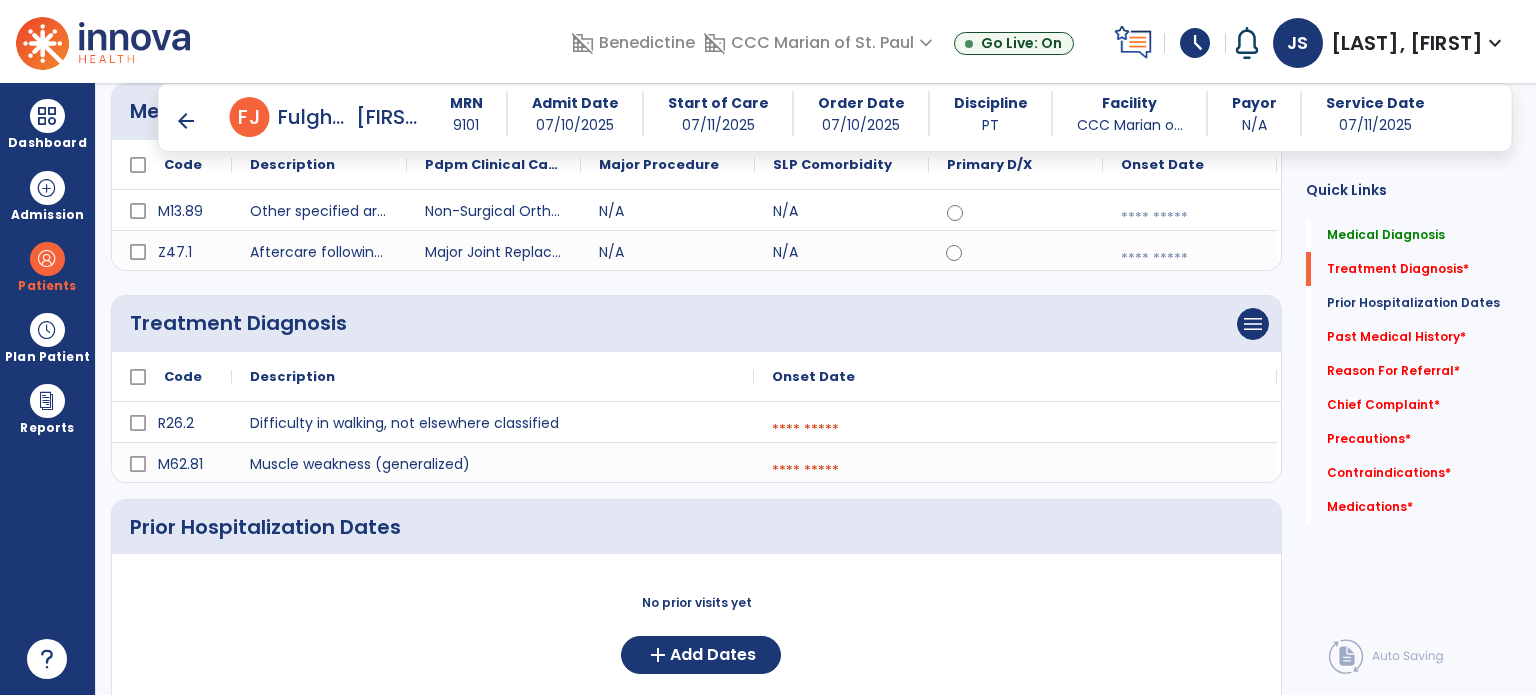 scroll, scrollTop: 244, scrollLeft: 0, axis: vertical 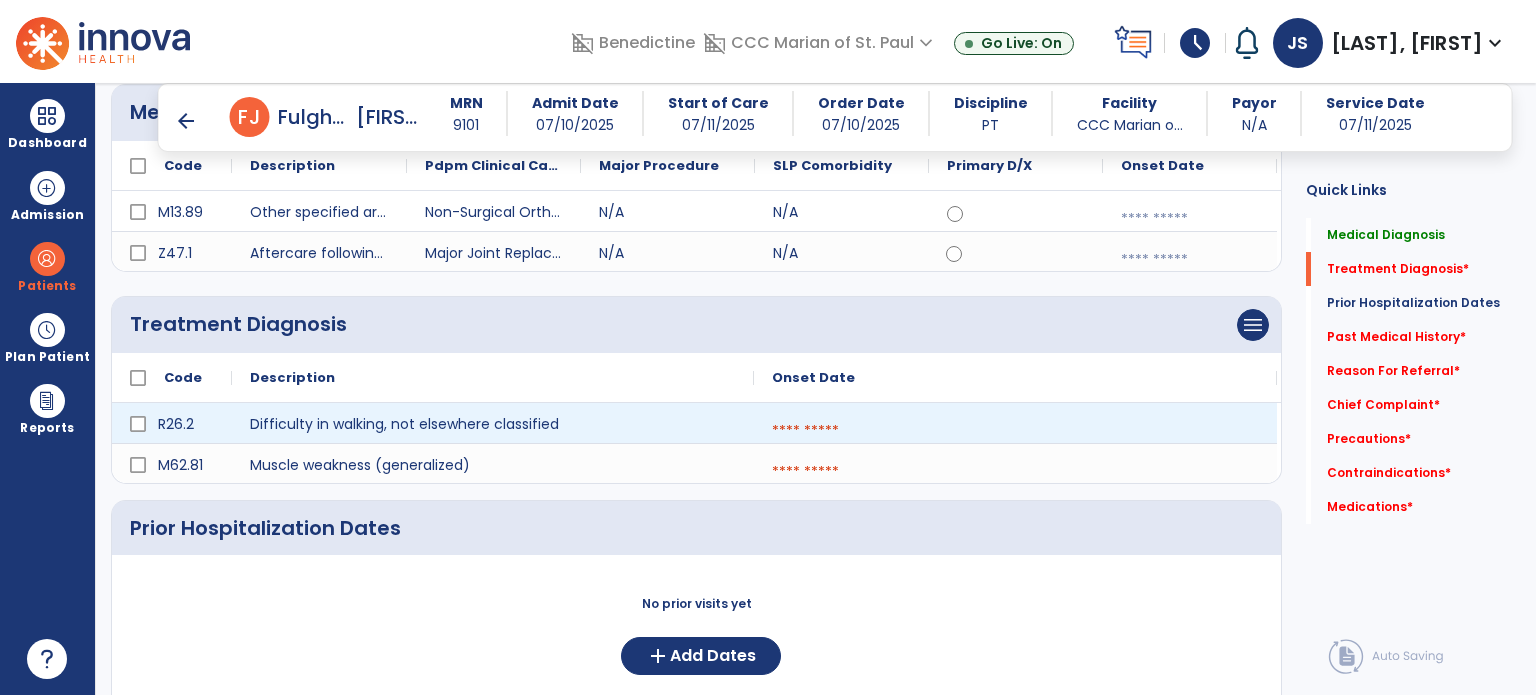 click at bounding box center [1015, 431] 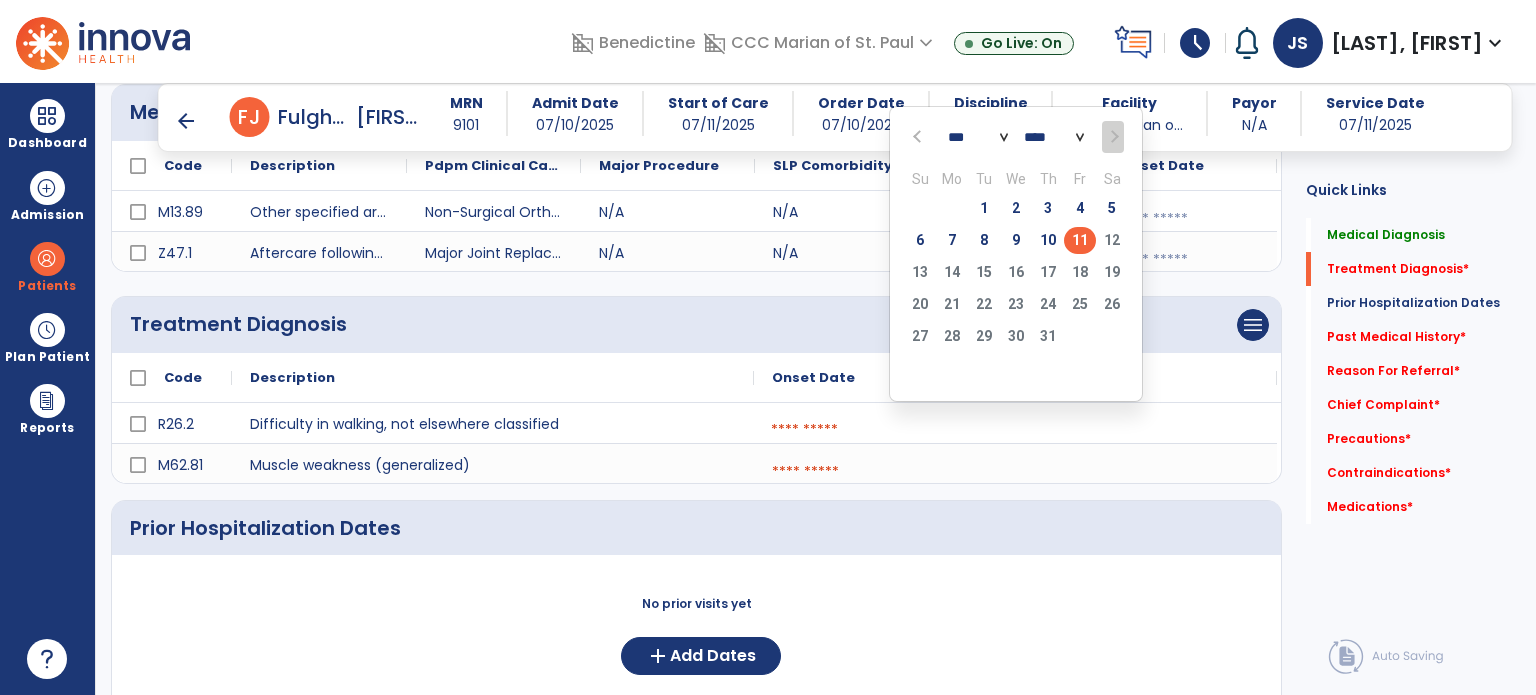 click on "11" 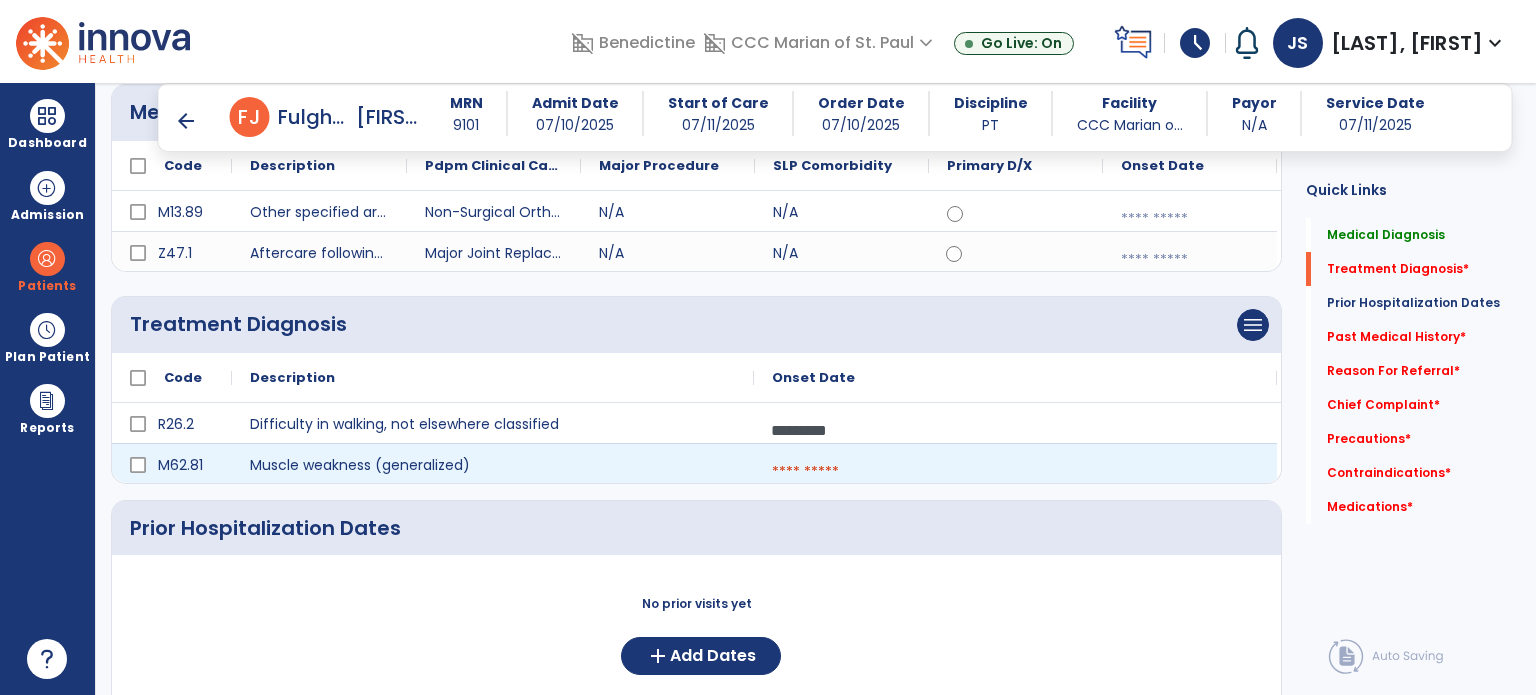click at bounding box center [1015, 472] 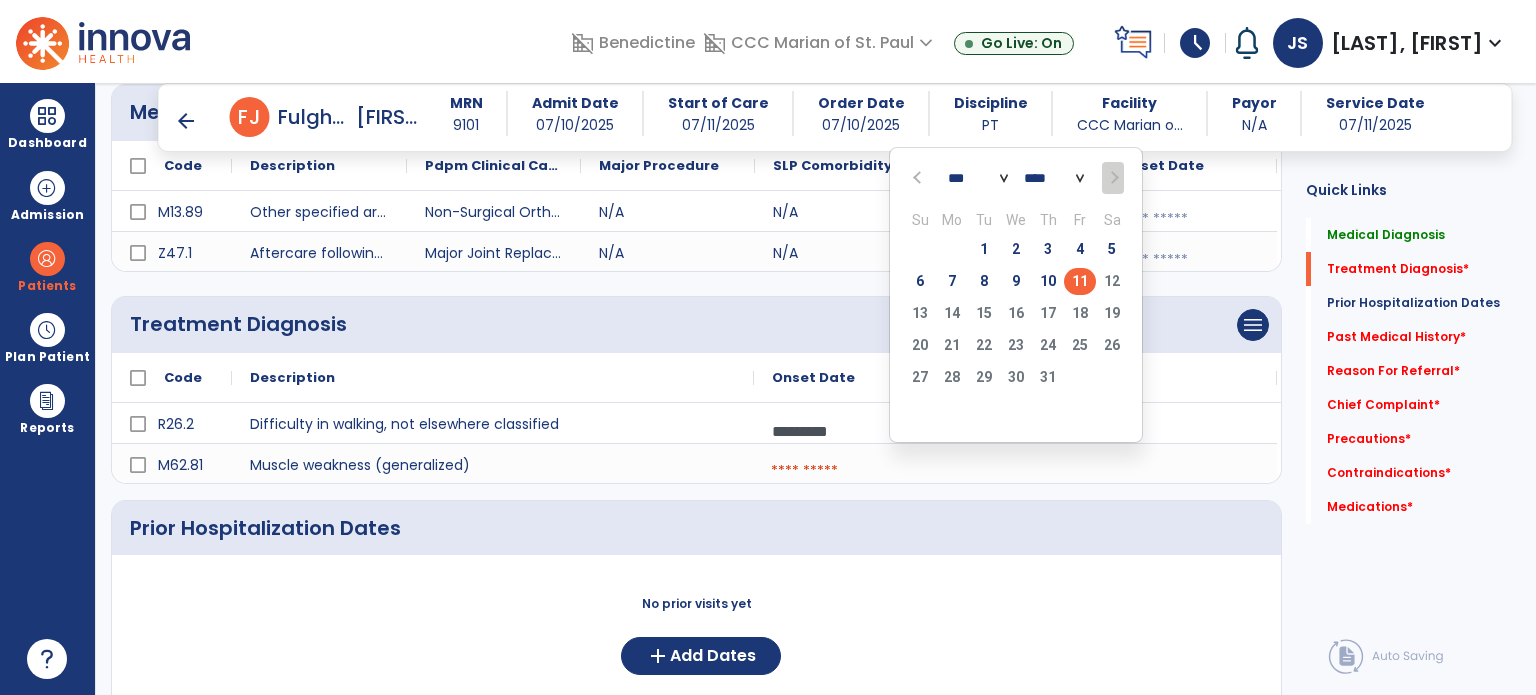 click on "11" 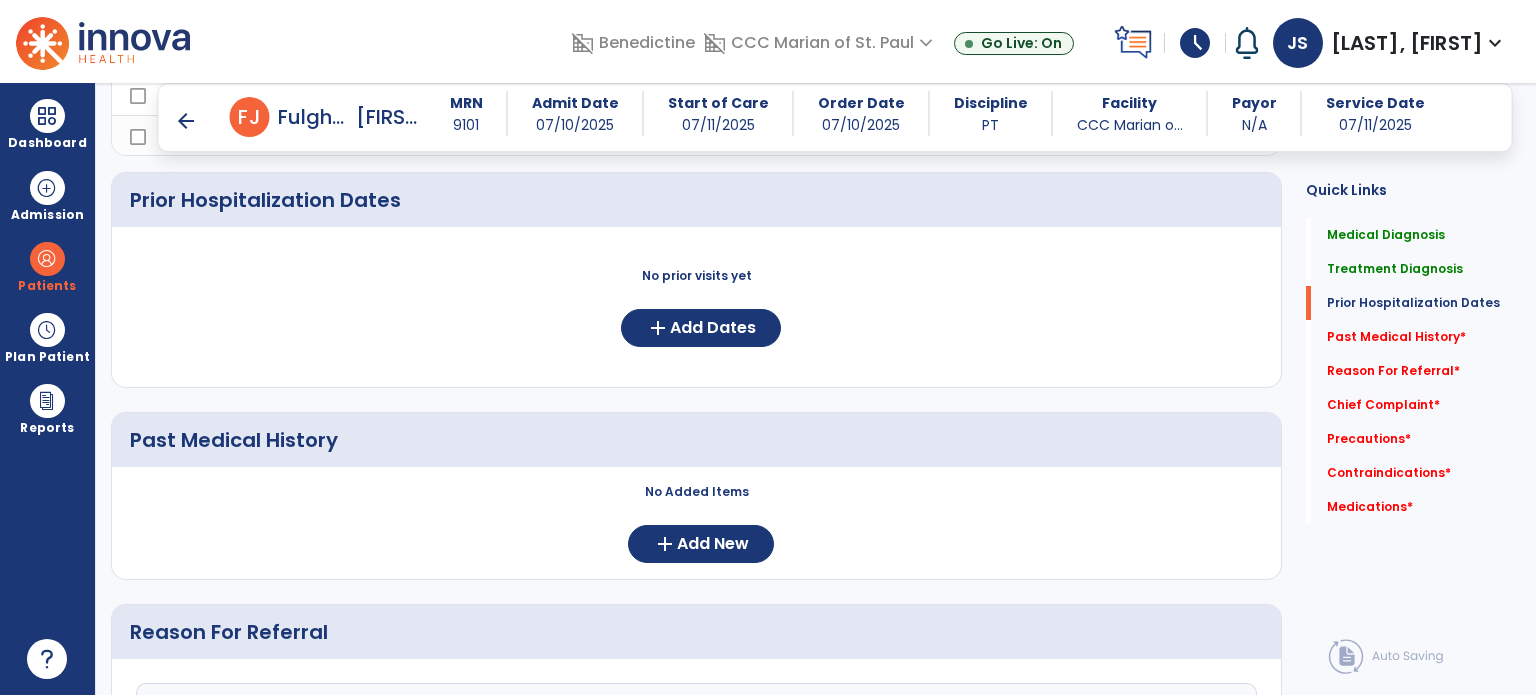 scroll, scrollTop: 776, scrollLeft: 0, axis: vertical 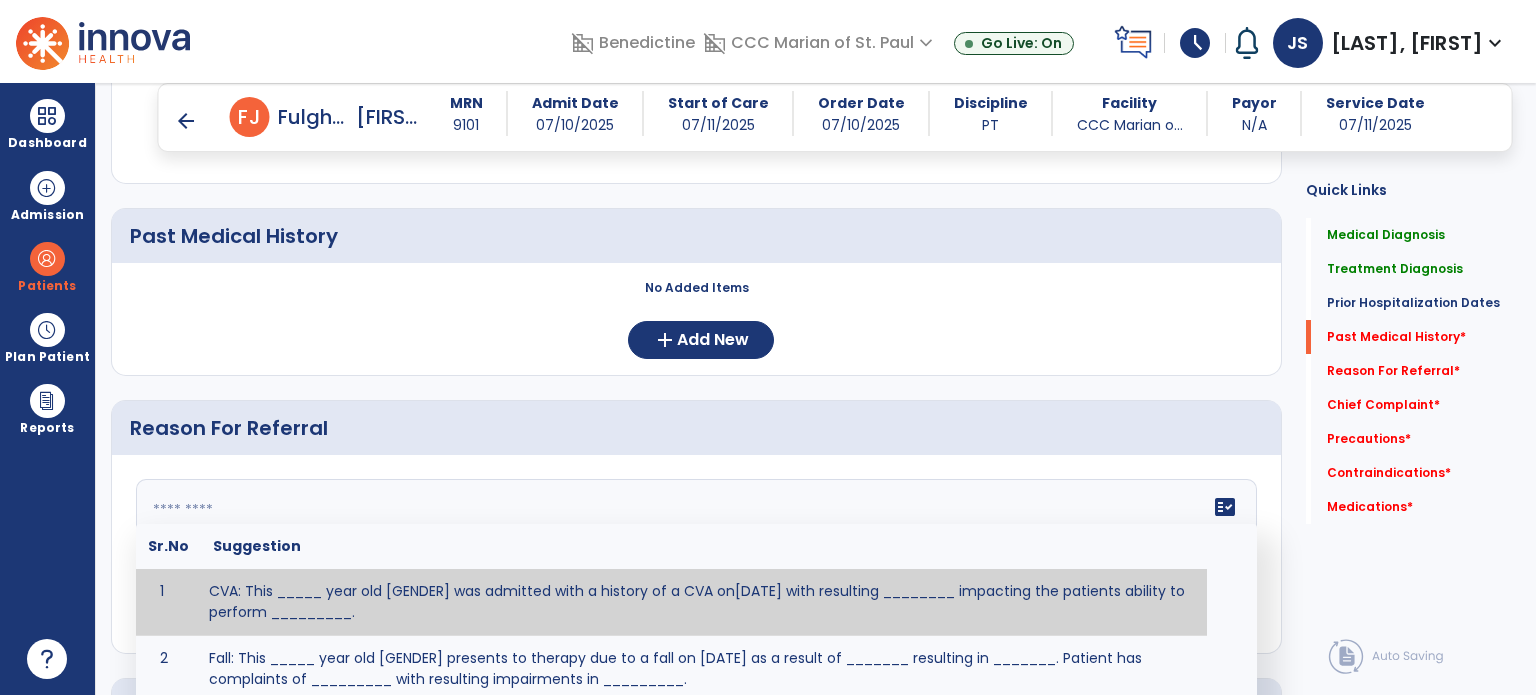 click on "fact_check  Sr.No Suggestion 1 CVA: This _____ year old [GENDER] was admitted with a history of a CVA on[DATE] with resulting ________ impacting the patients ability to perform _________. 2 Fall: This _____ year old [GENDER] presents to therapy due to a fall on [DATE] as a result of _______ resulting in _______.  Patient has complaints of _________ with resulting impairments in _________. 3 Maintenance Program: This ____ year old [GENDER] would benefit from the development of a maintenance program.  This program is needed to maintain the patient's ability to ________ in order to decrease risk of ____________.  The specialized skill, knowledge, and judgment of a Physical  4 Fall at Home: This _____ year old [GENDER] fell at home, resulting  in ________.  This has impacted this patient's _______.  As a result of these noted limitations in functional activities, this patient is unable to safely return to home.  This patient requires skilled therapy in order to improve safety and function. 5 6 7 8 9 10" 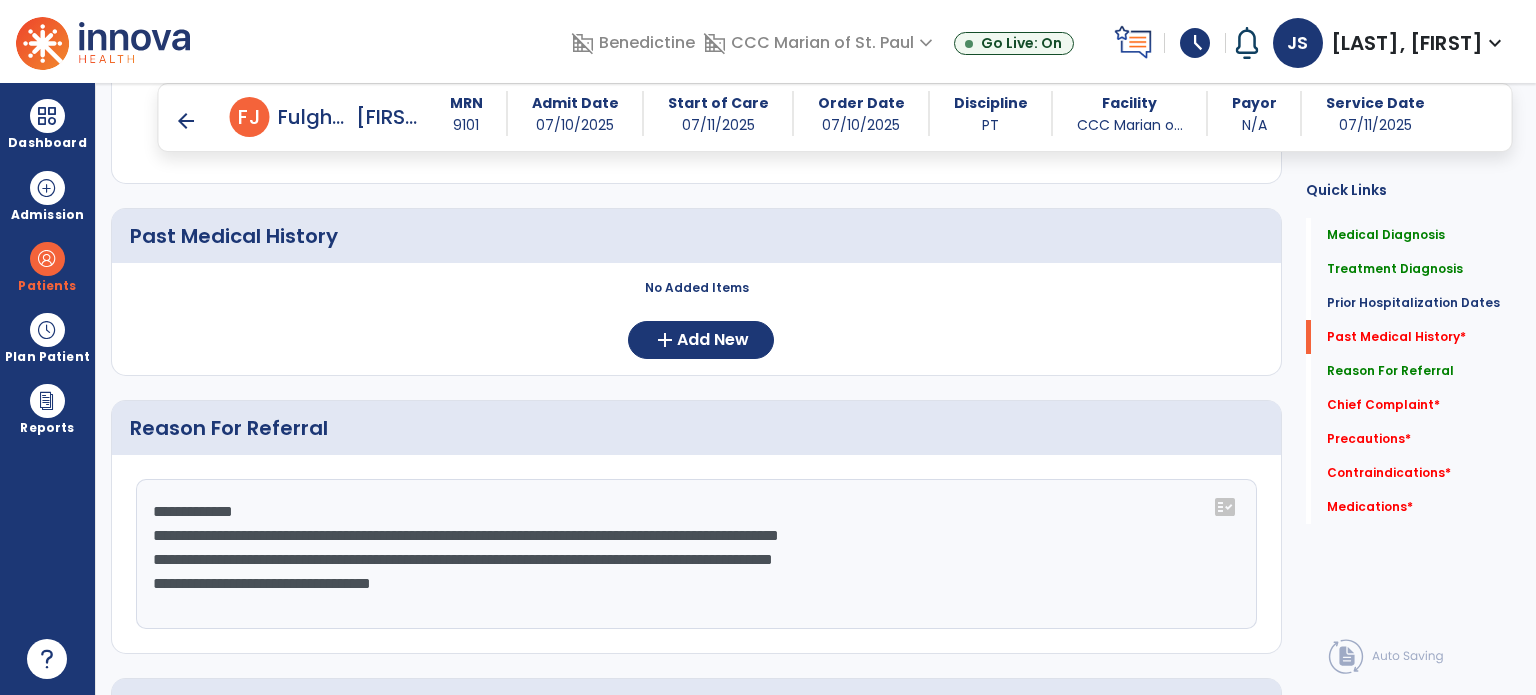 drag, startPoint x: 268, startPoint y: 511, endPoint x: 157, endPoint y: 509, distance: 111.01801 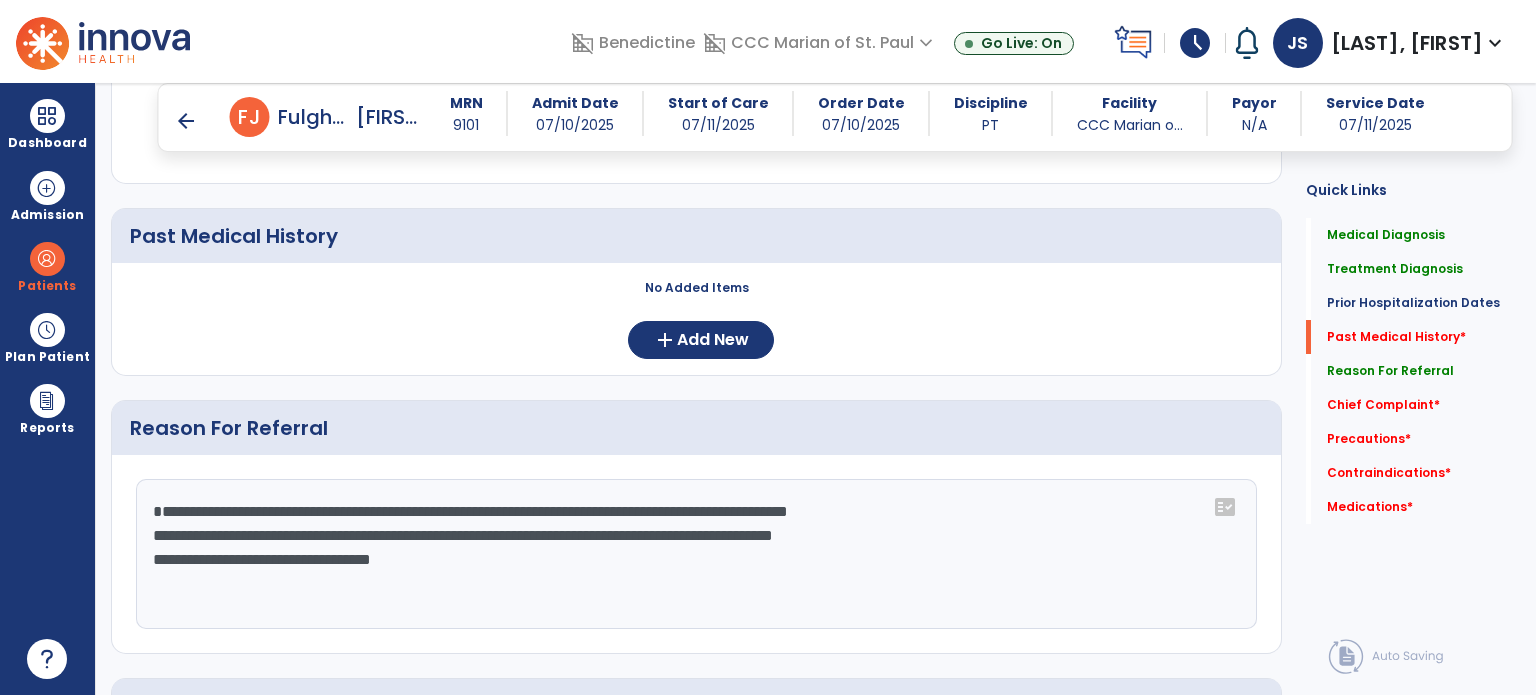 click on "**********" 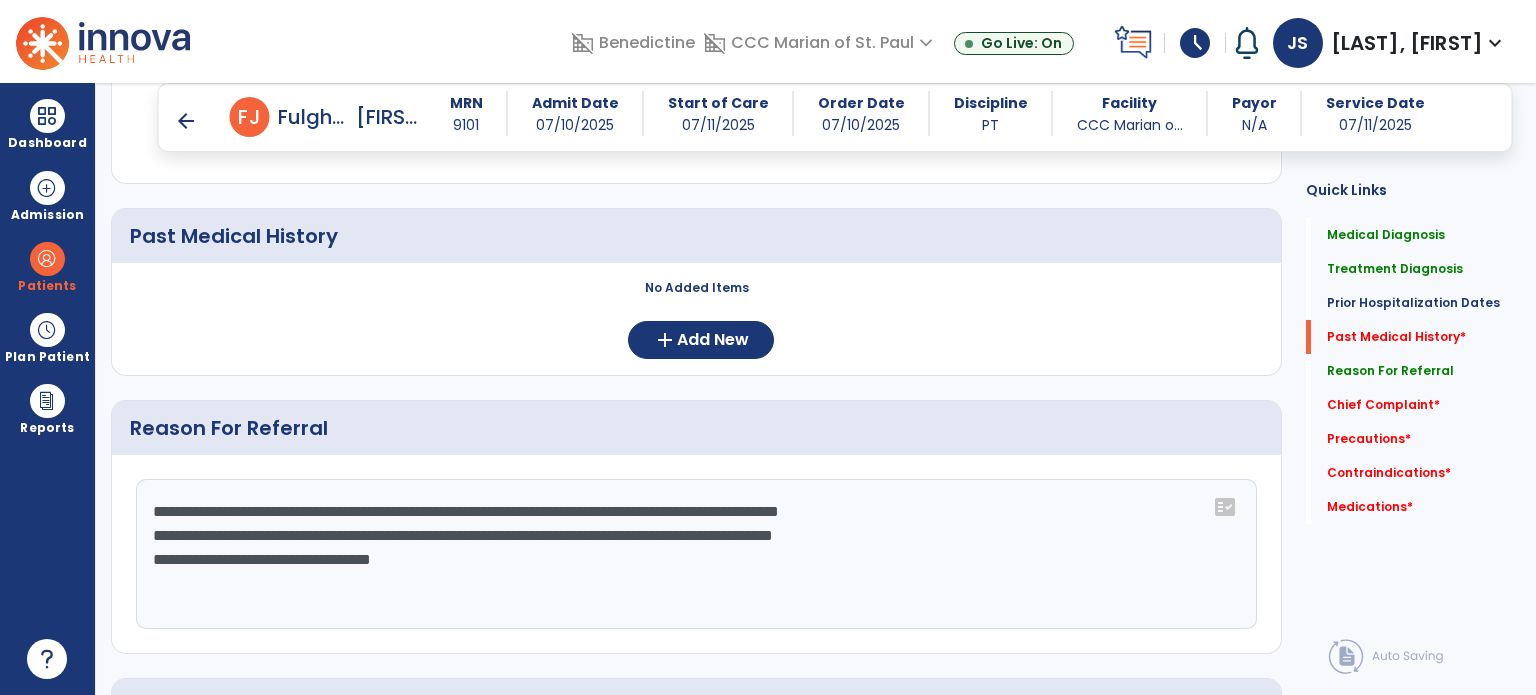 click on "**********" 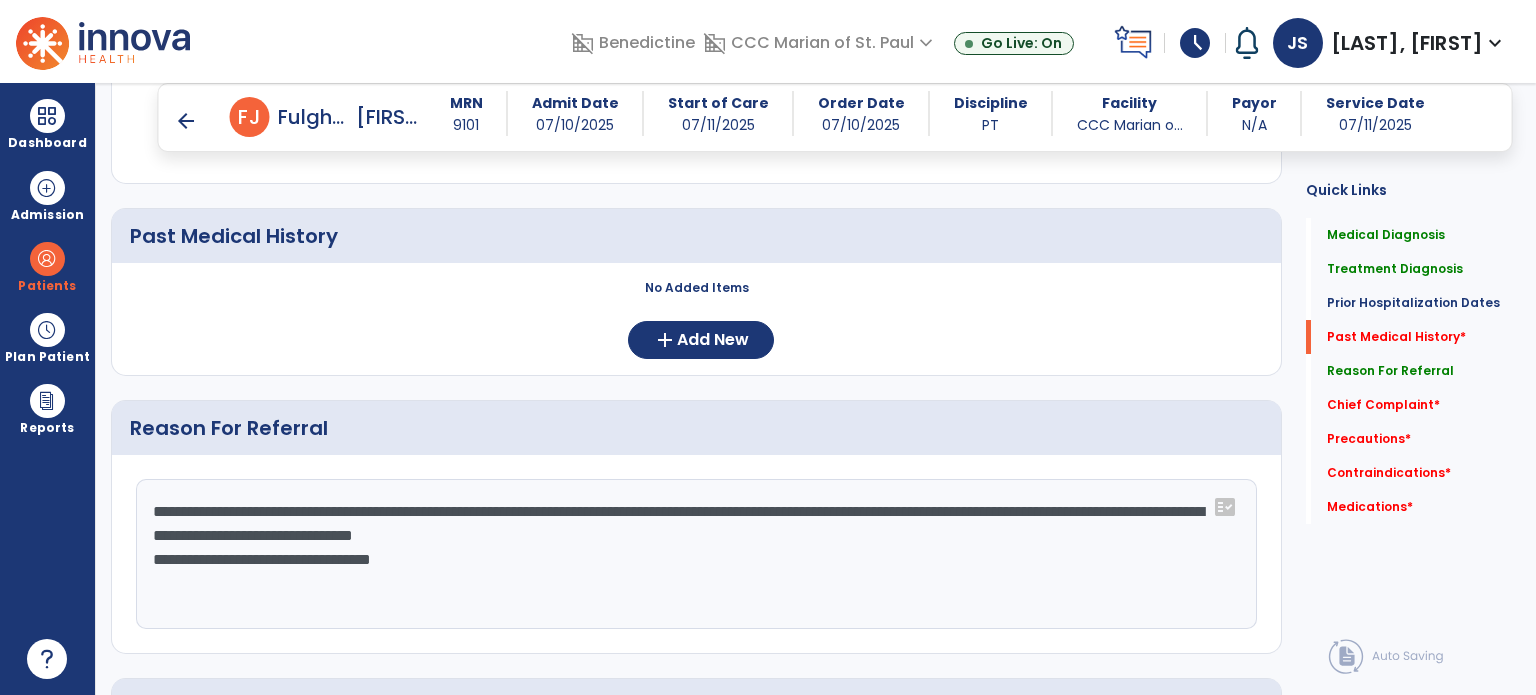 click on "**********" 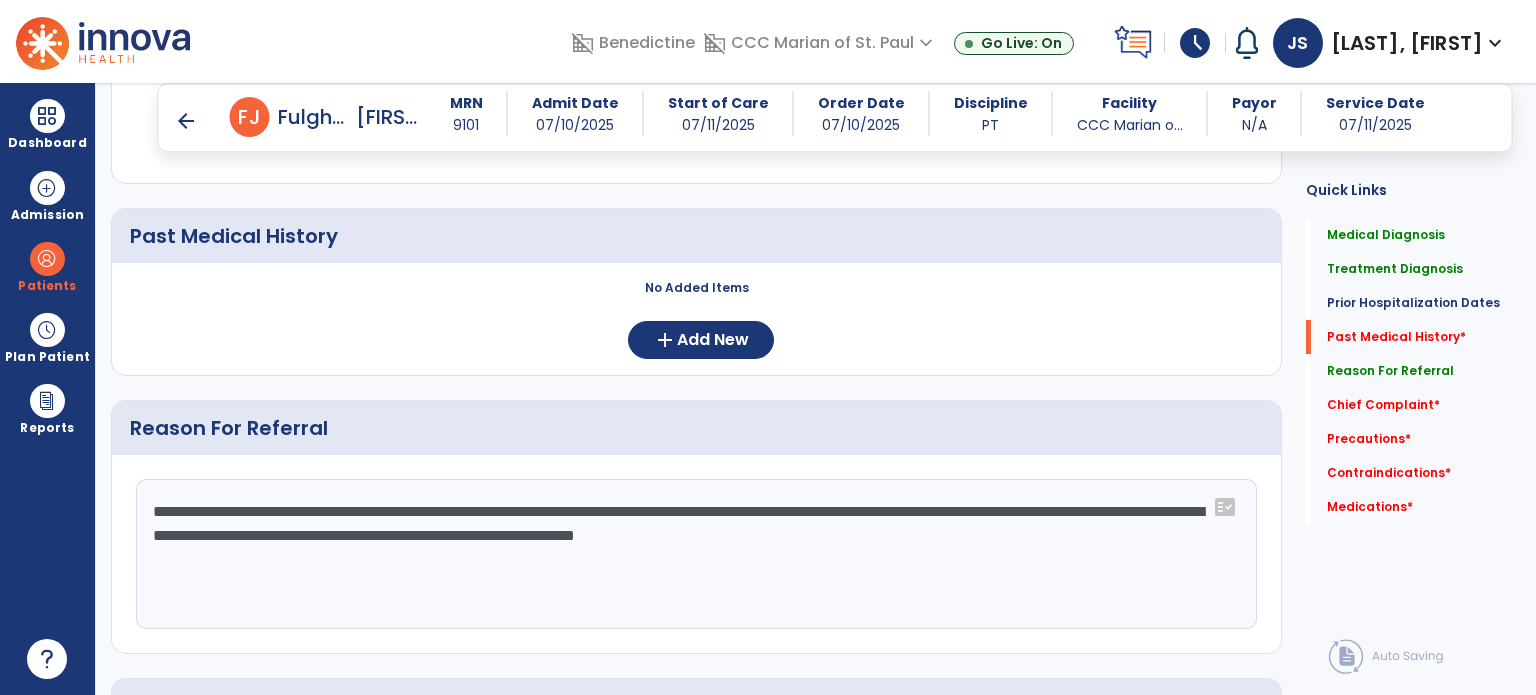click on "**********" 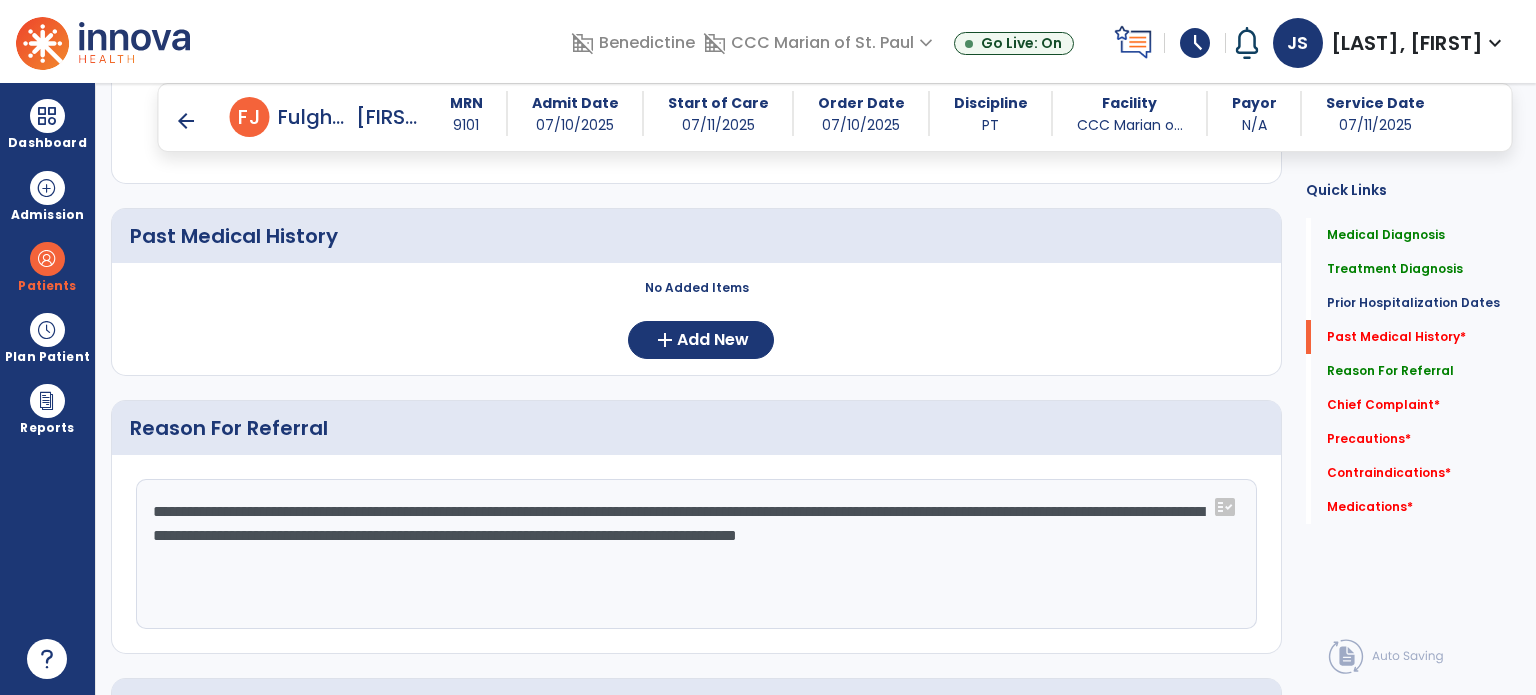 drag, startPoint x: 534, startPoint y: 504, endPoint x: 1040, endPoint y: 515, distance: 506.11954 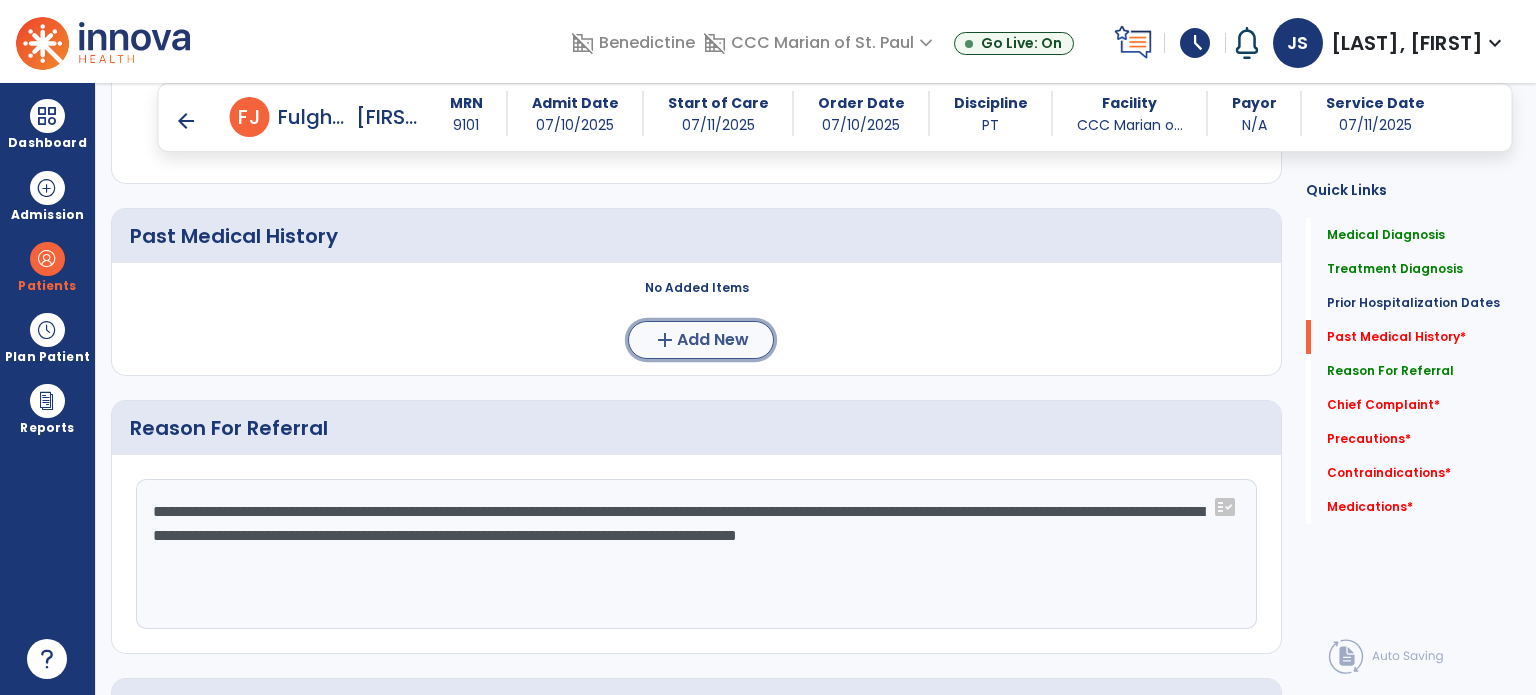 click on "add  Add New" 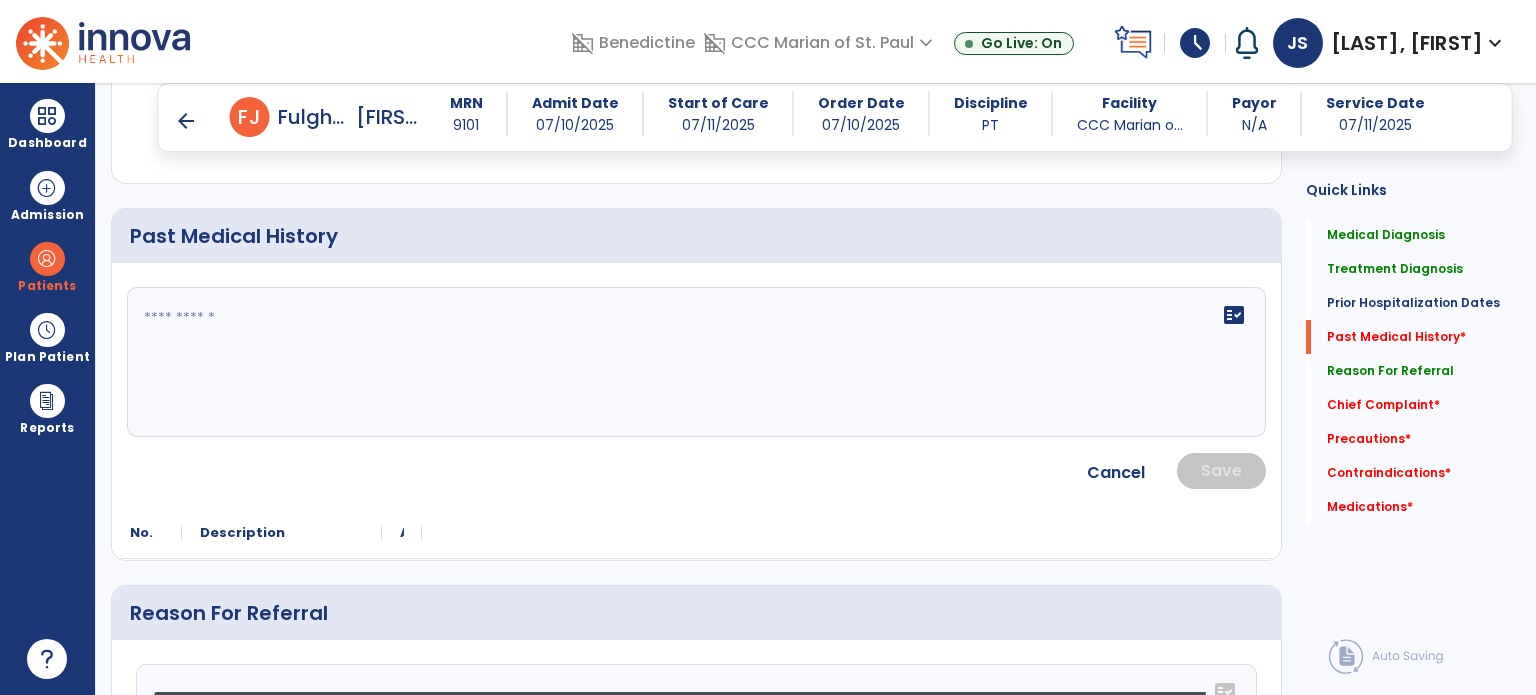 click on "fact_check" 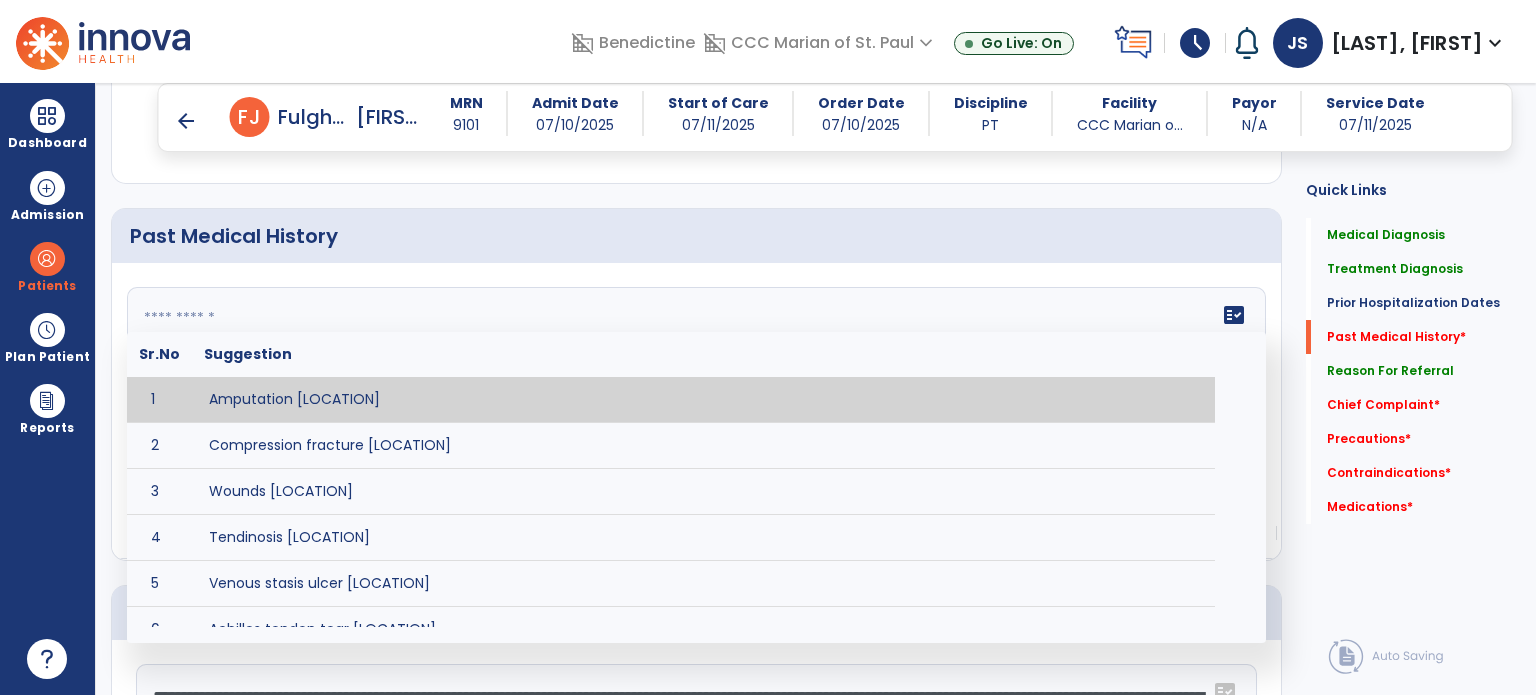 paste on "**********" 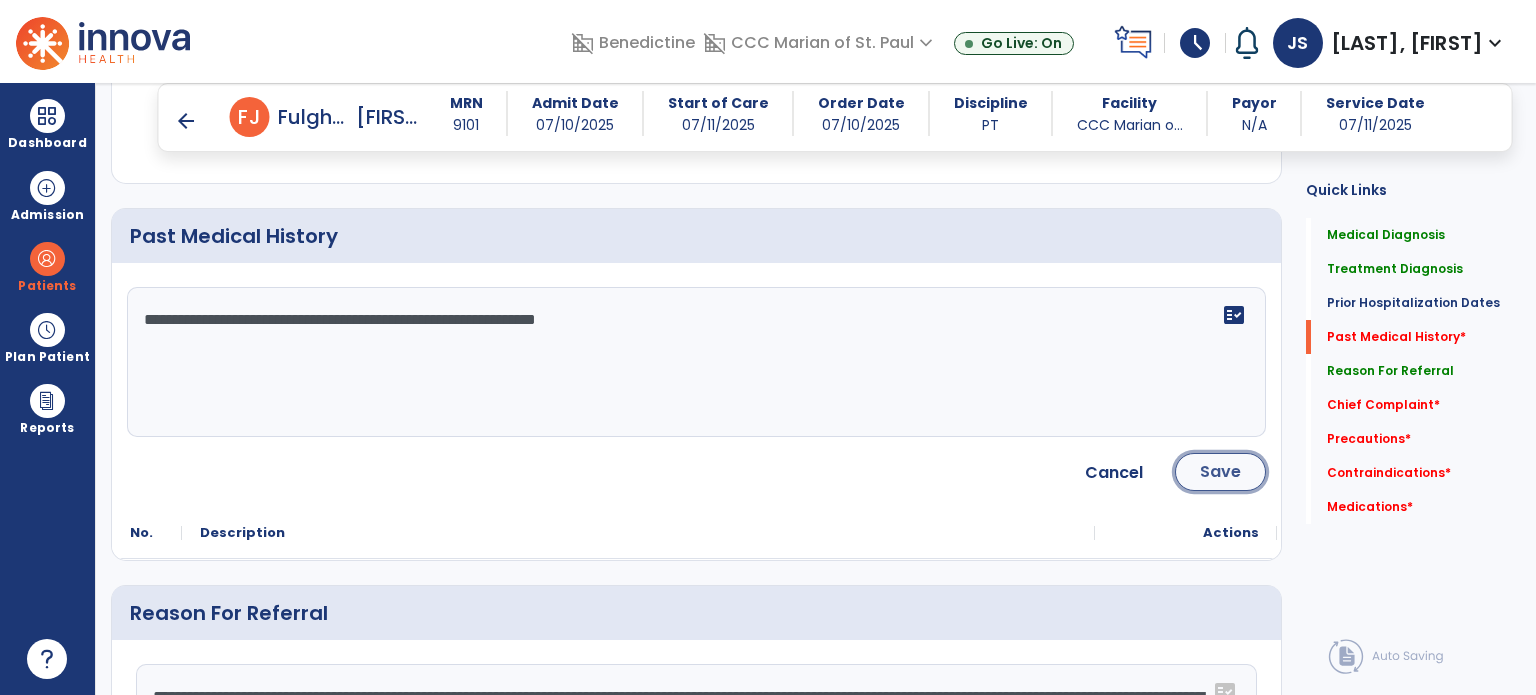 click on "Save" 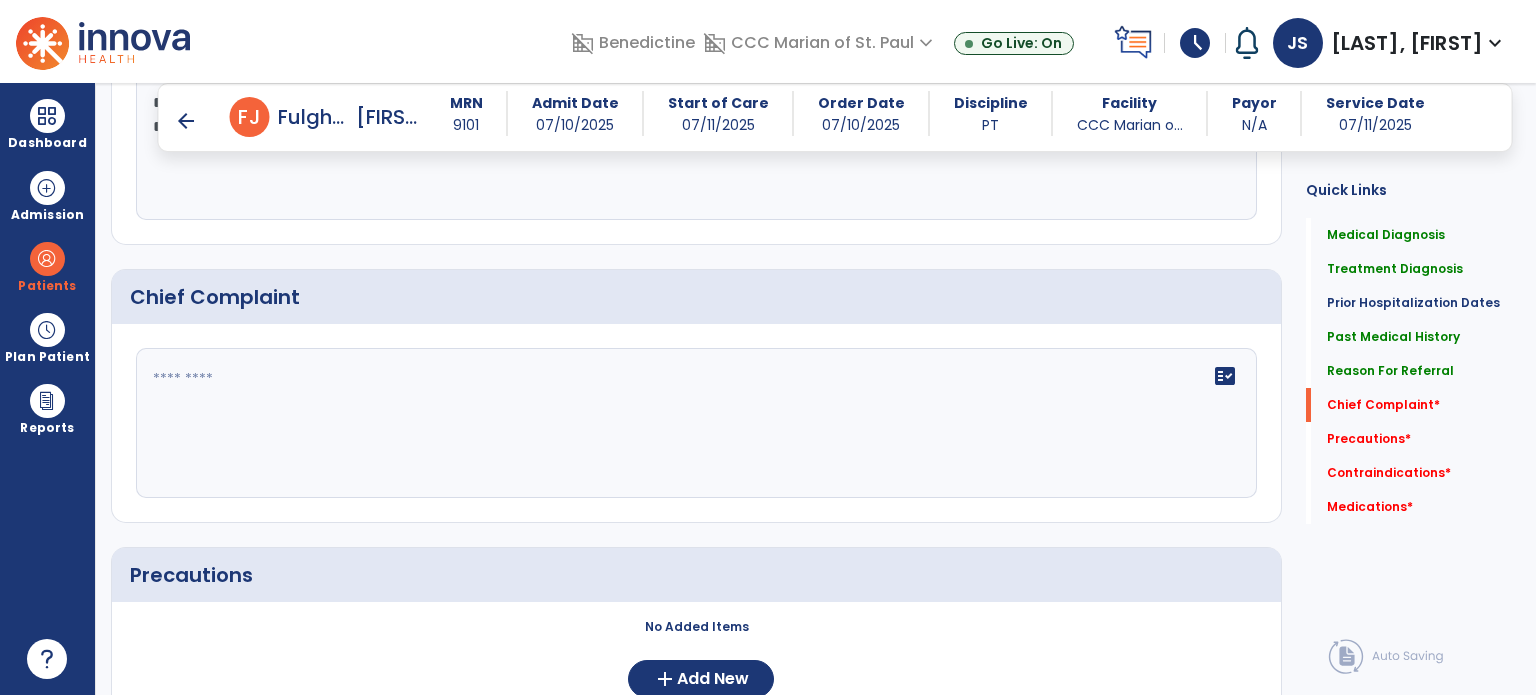 scroll, scrollTop: 1190, scrollLeft: 0, axis: vertical 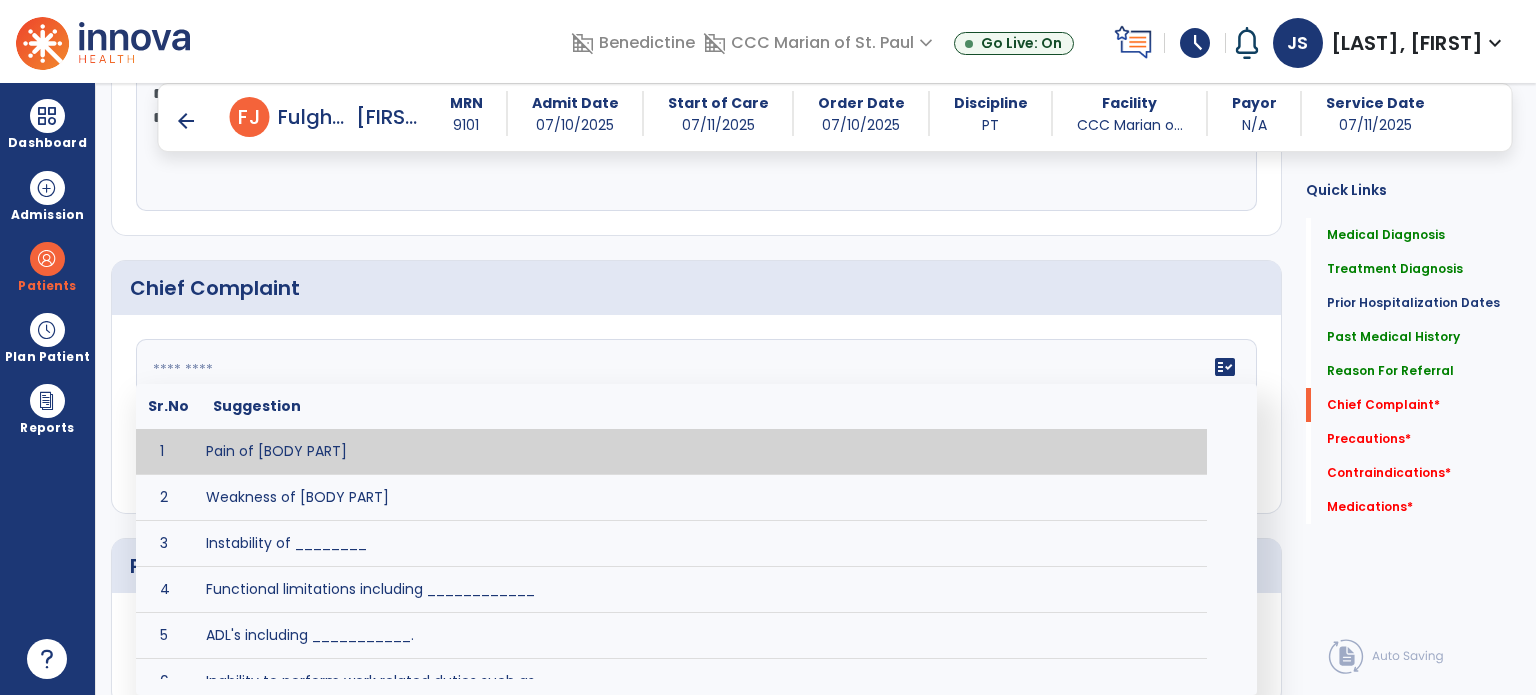 click on "fact_check  Sr.No Suggestion 1 Pain of [BODY PART] 2 Weakness of [BODY PART] 3 Instability of ________ 4 Functional limitations including ____________ 5 ADL's including ___________. 6 Inability to perform work related duties such as _________ 7 Inability to perform house hold duties such as __________. 8 Loss of balance. 9 Problems with gait including _________." 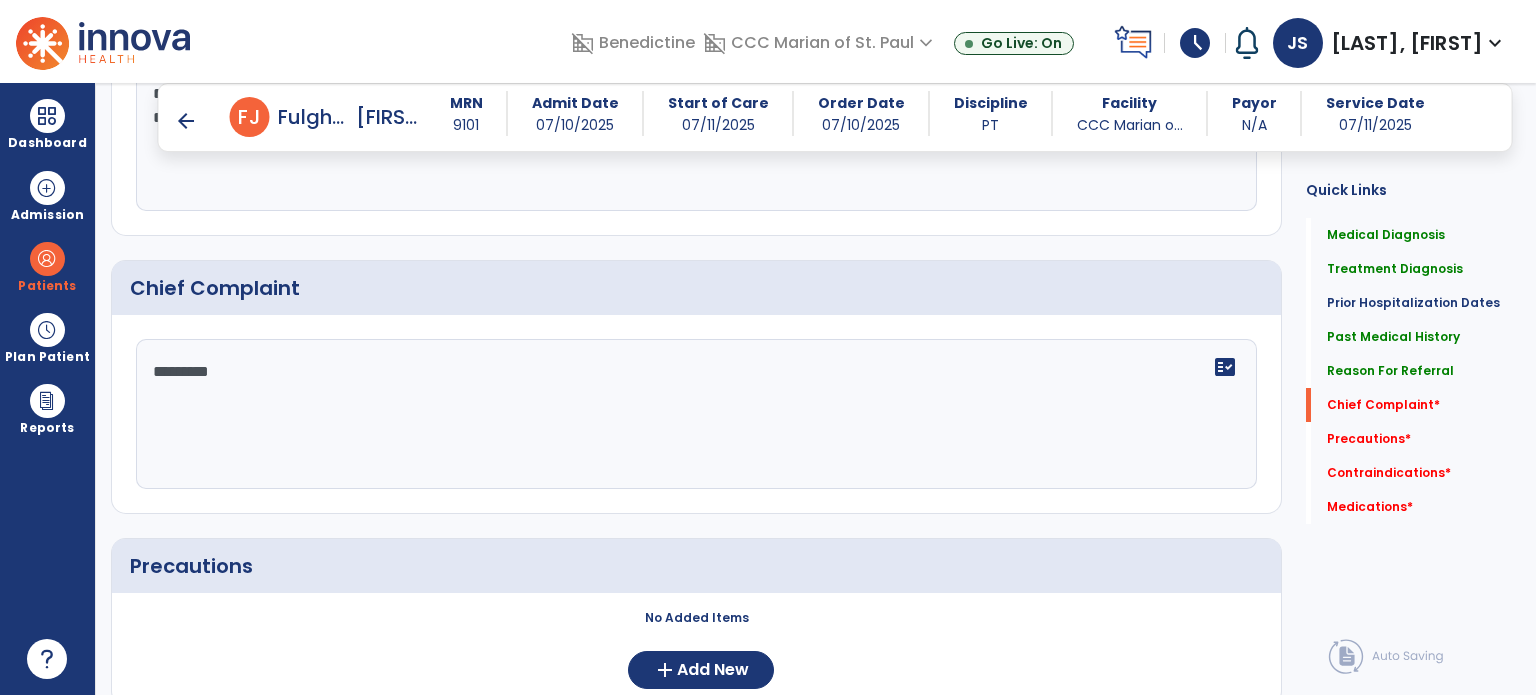 scroll, scrollTop: 1386, scrollLeft: 0, axis: vertical 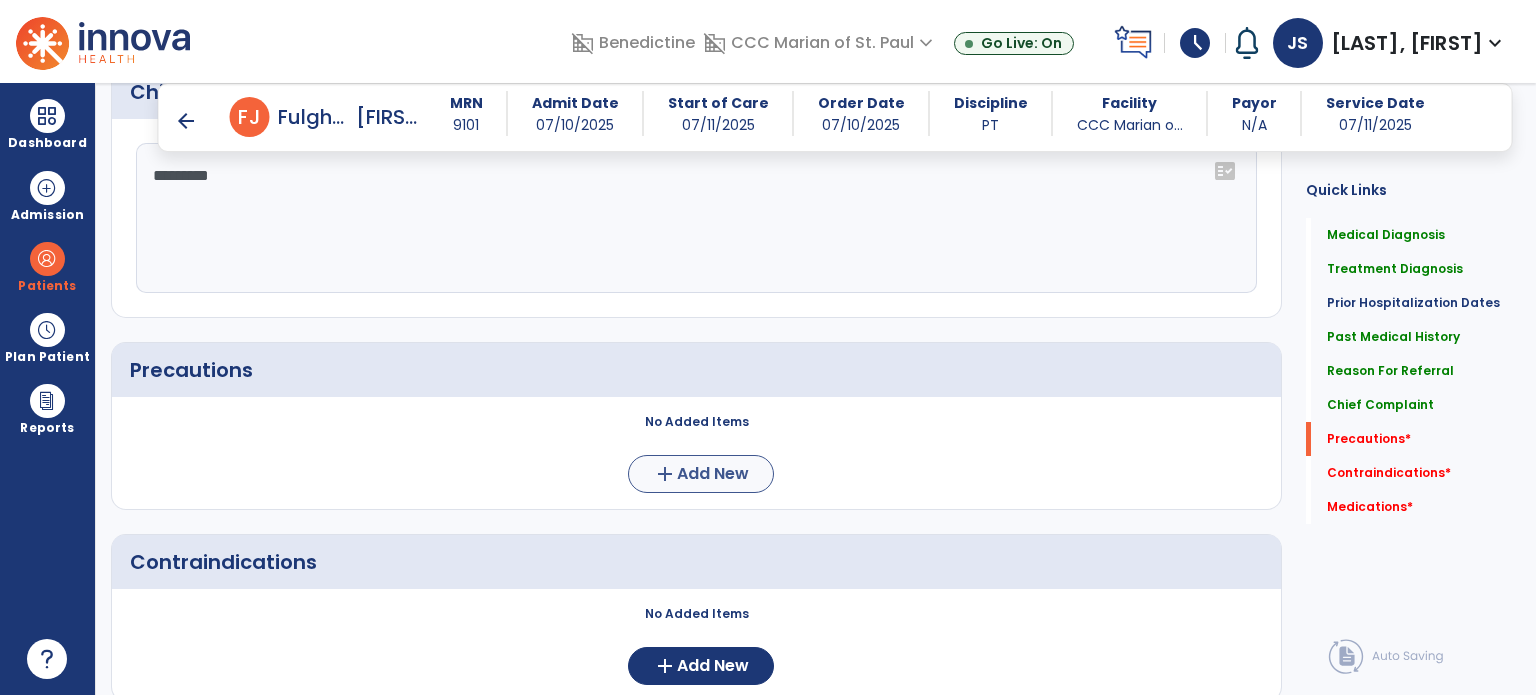 type on "*********" 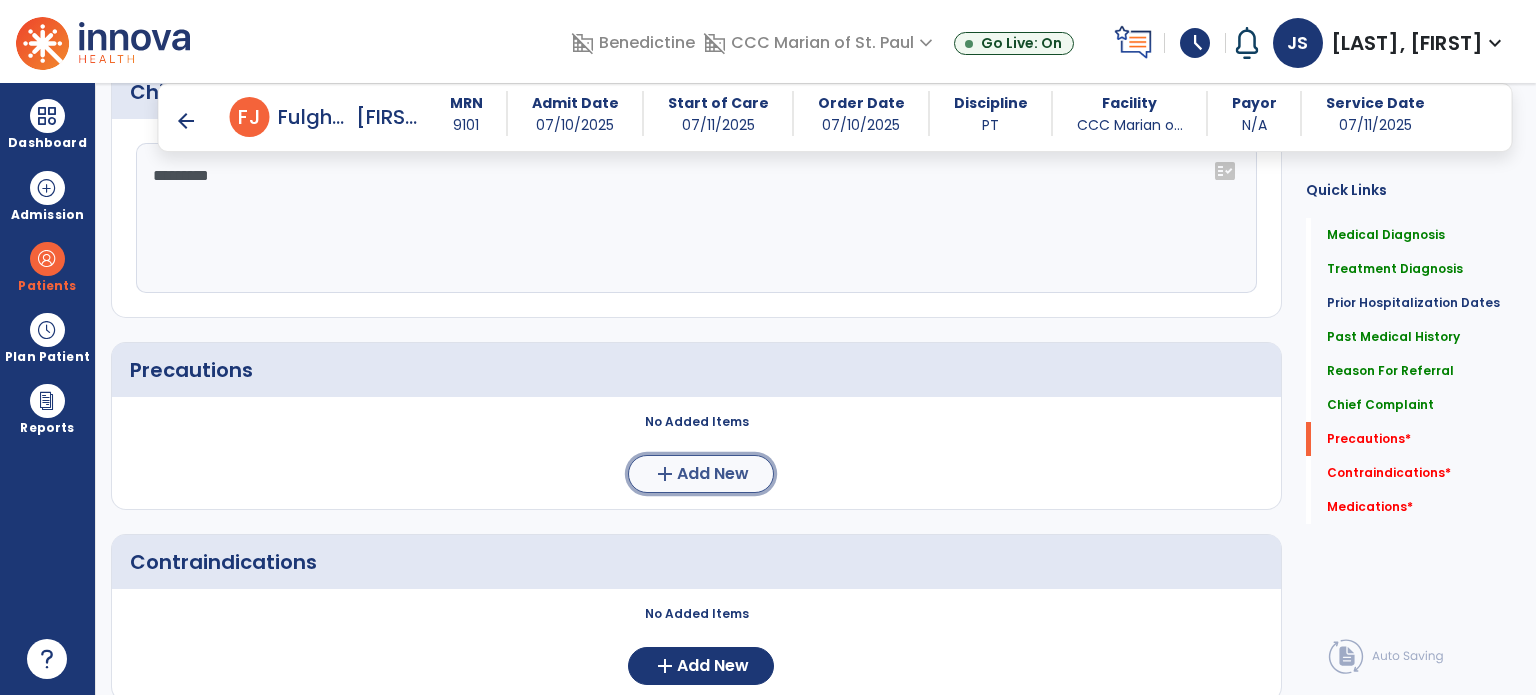 click on "Add New" 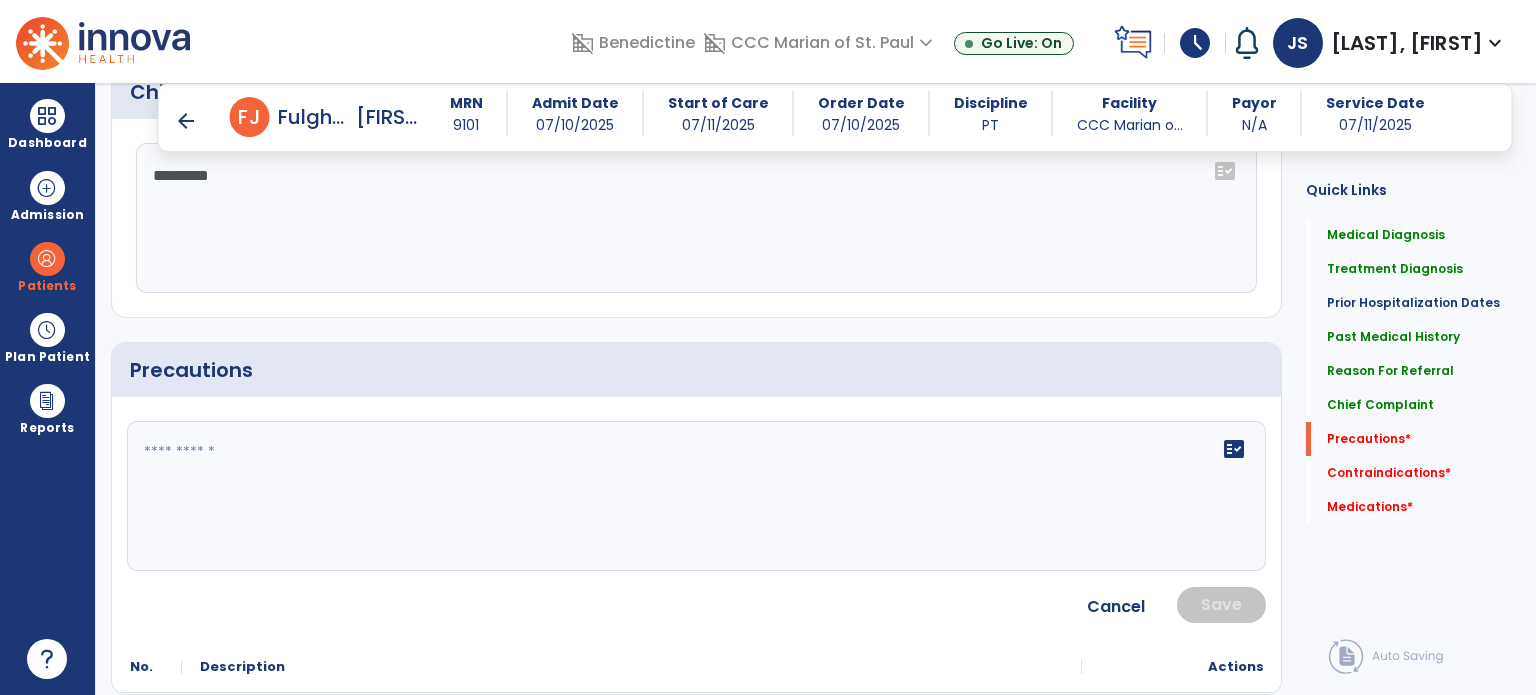 click on "fact_check" 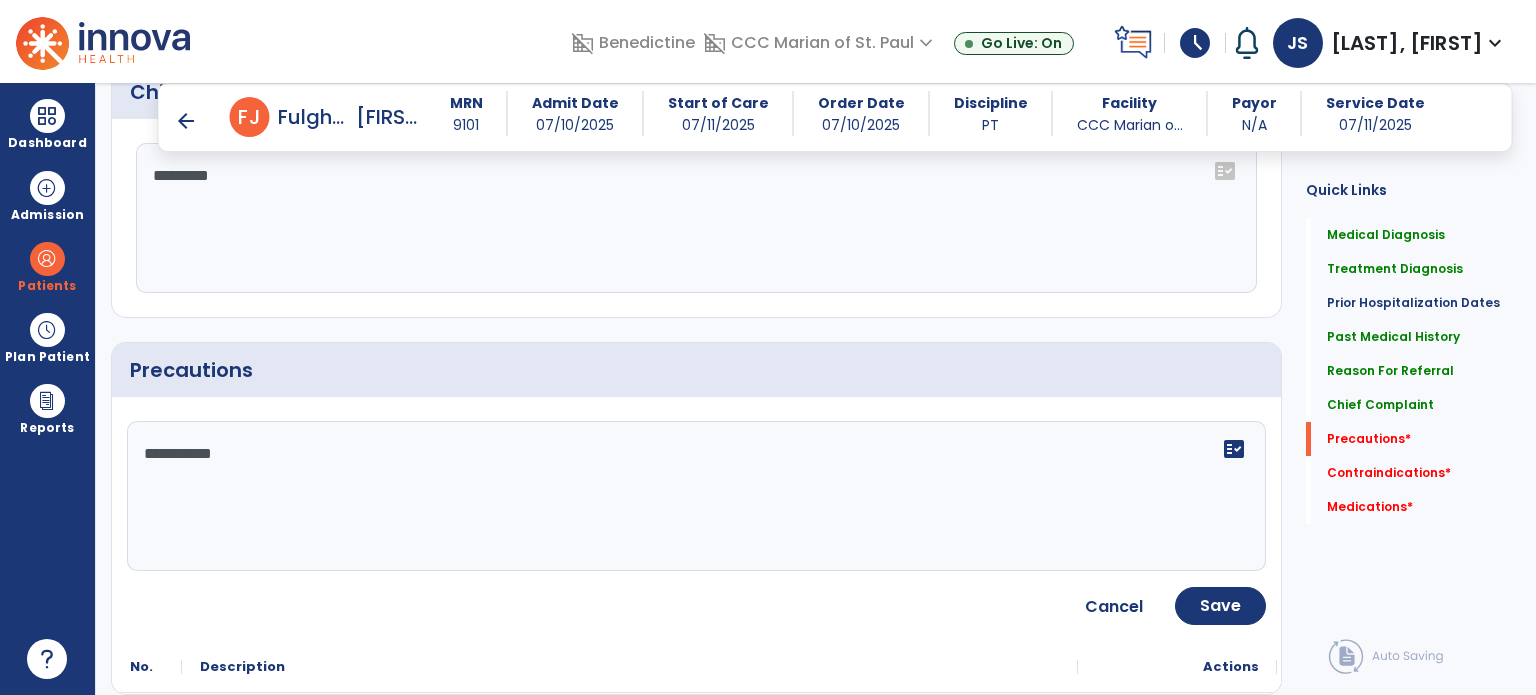 type on "**********" 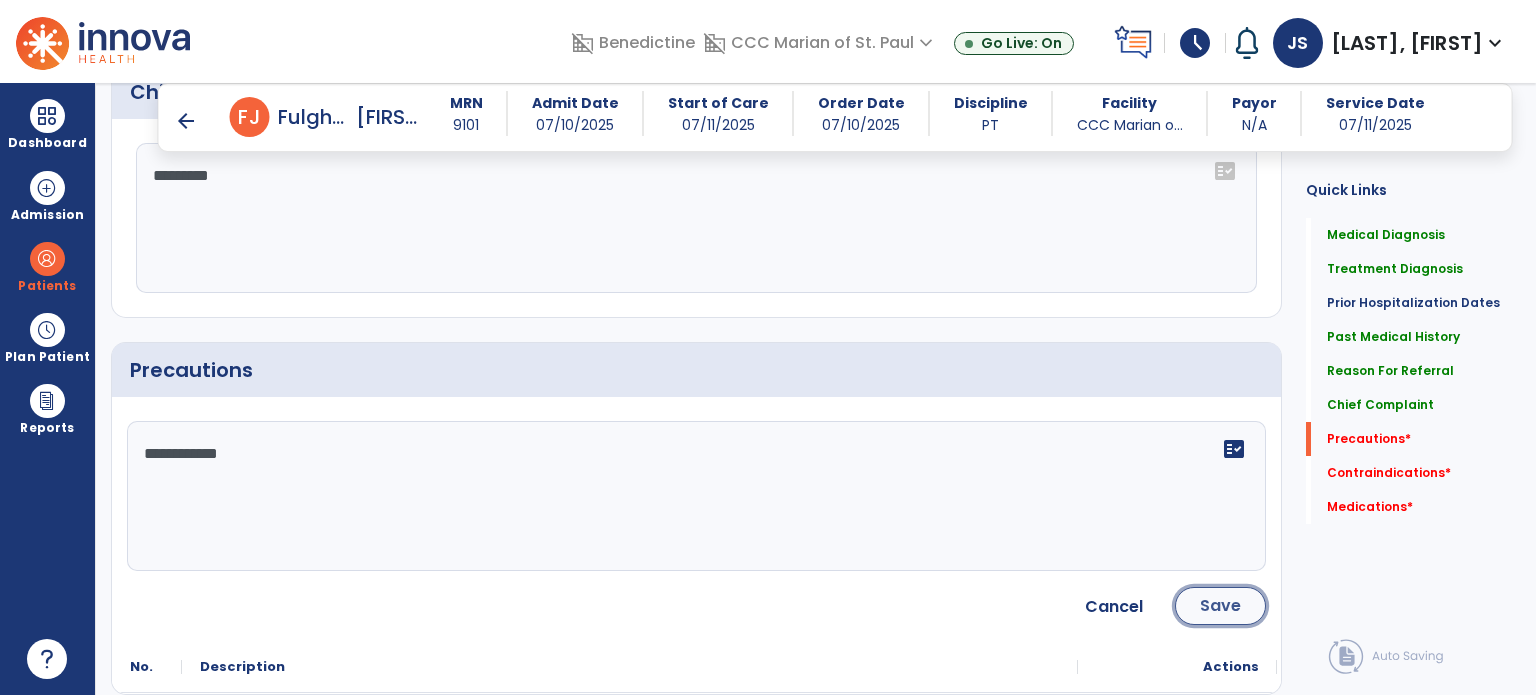 click on "Save" 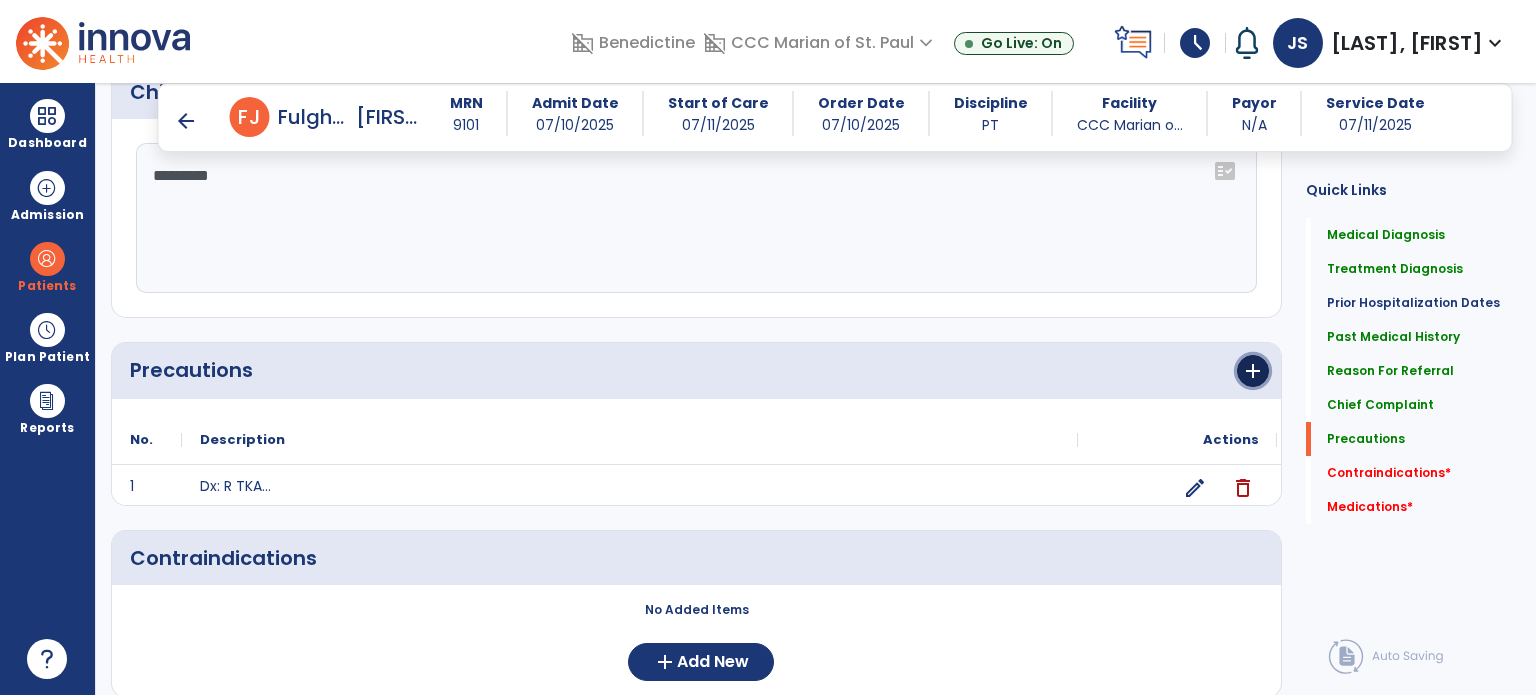 click on "add" 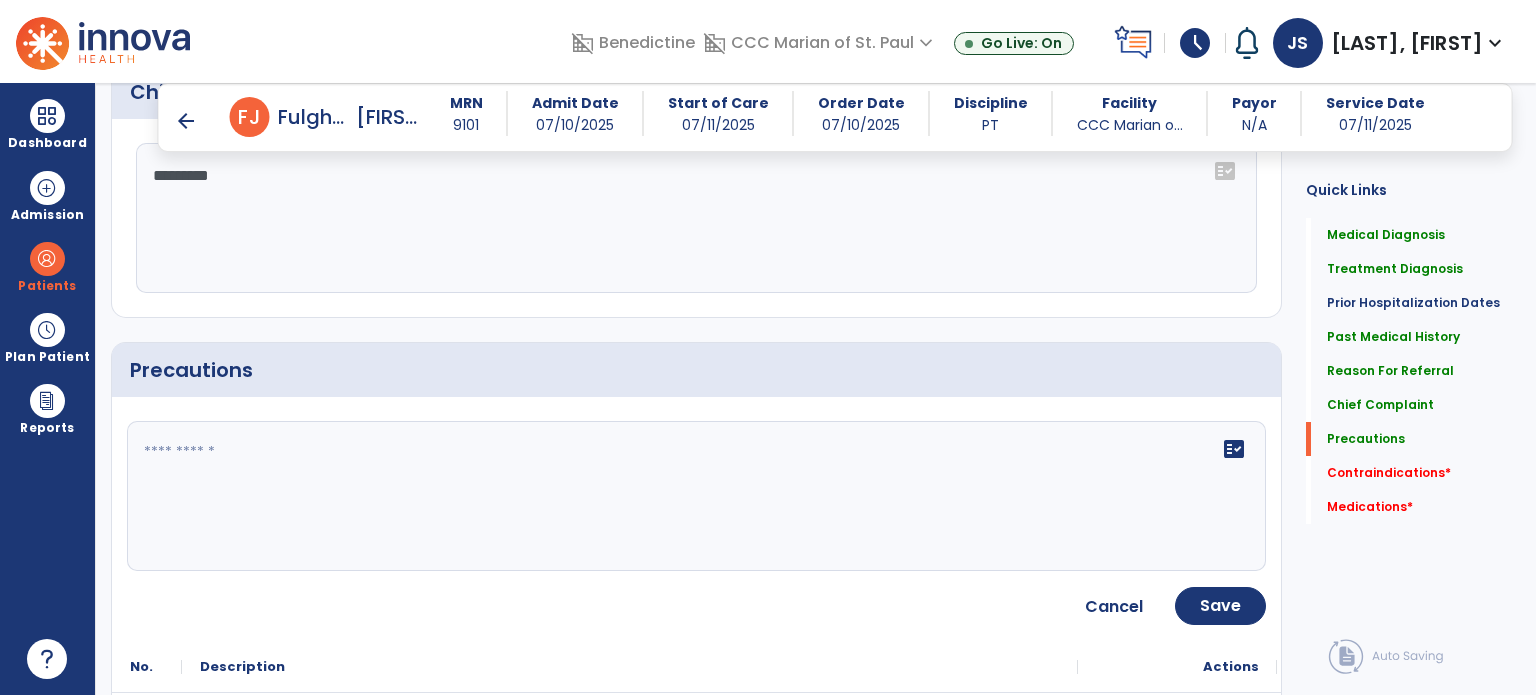click on "fact_check" 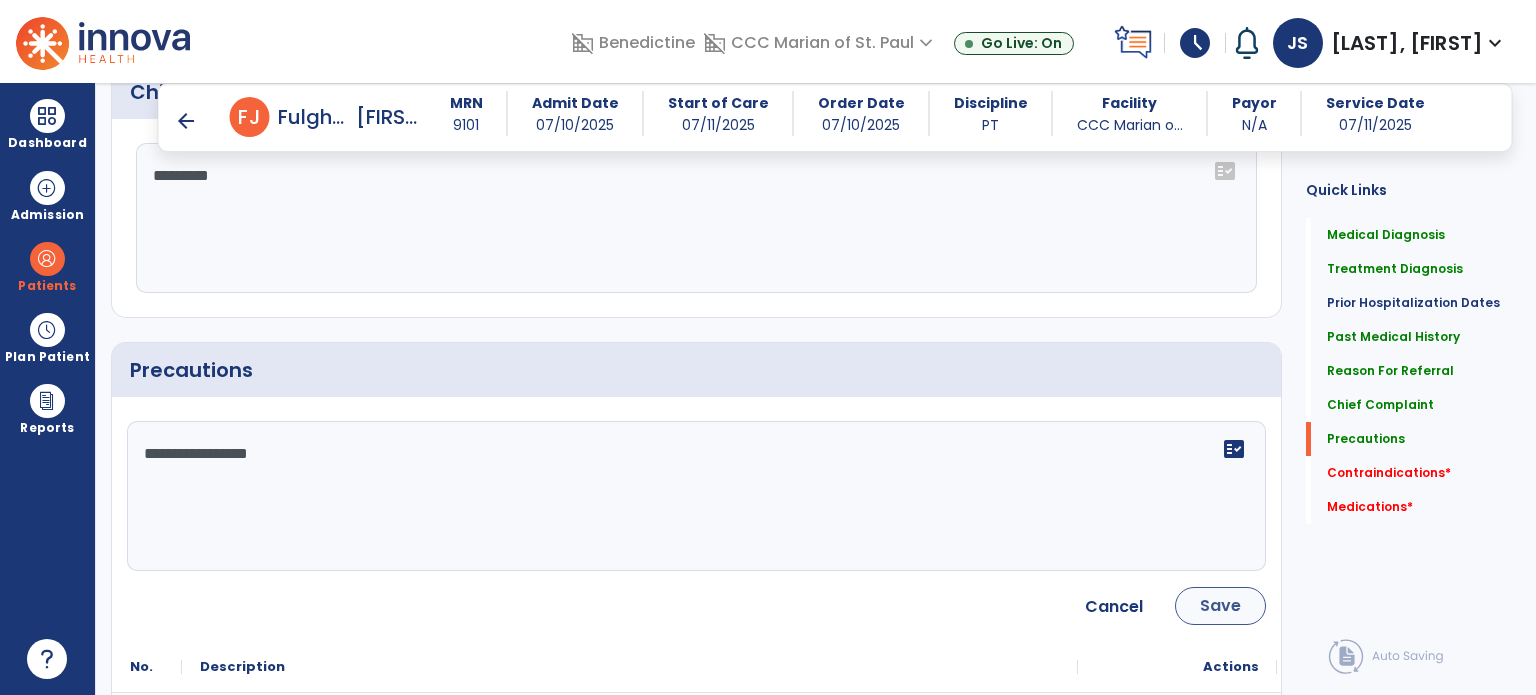 type on "**********" 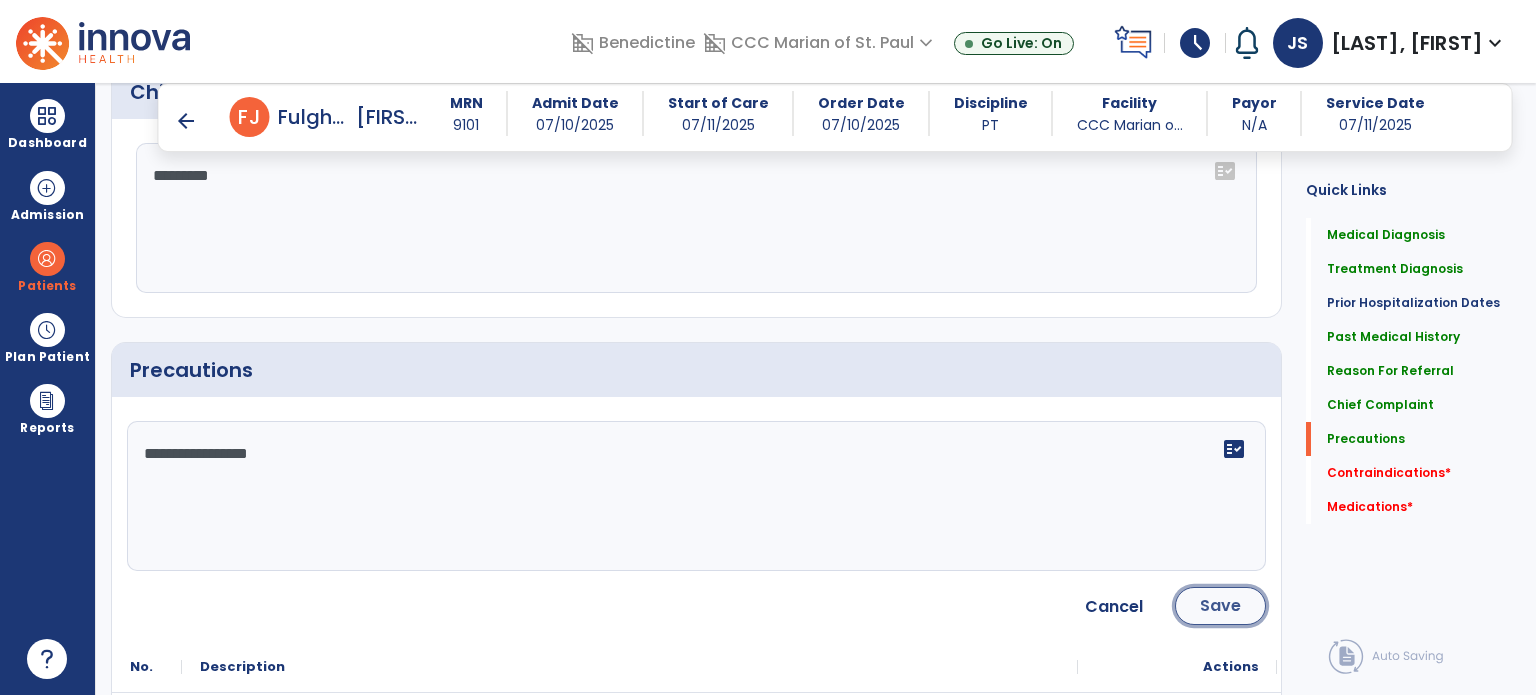 click on "Save" 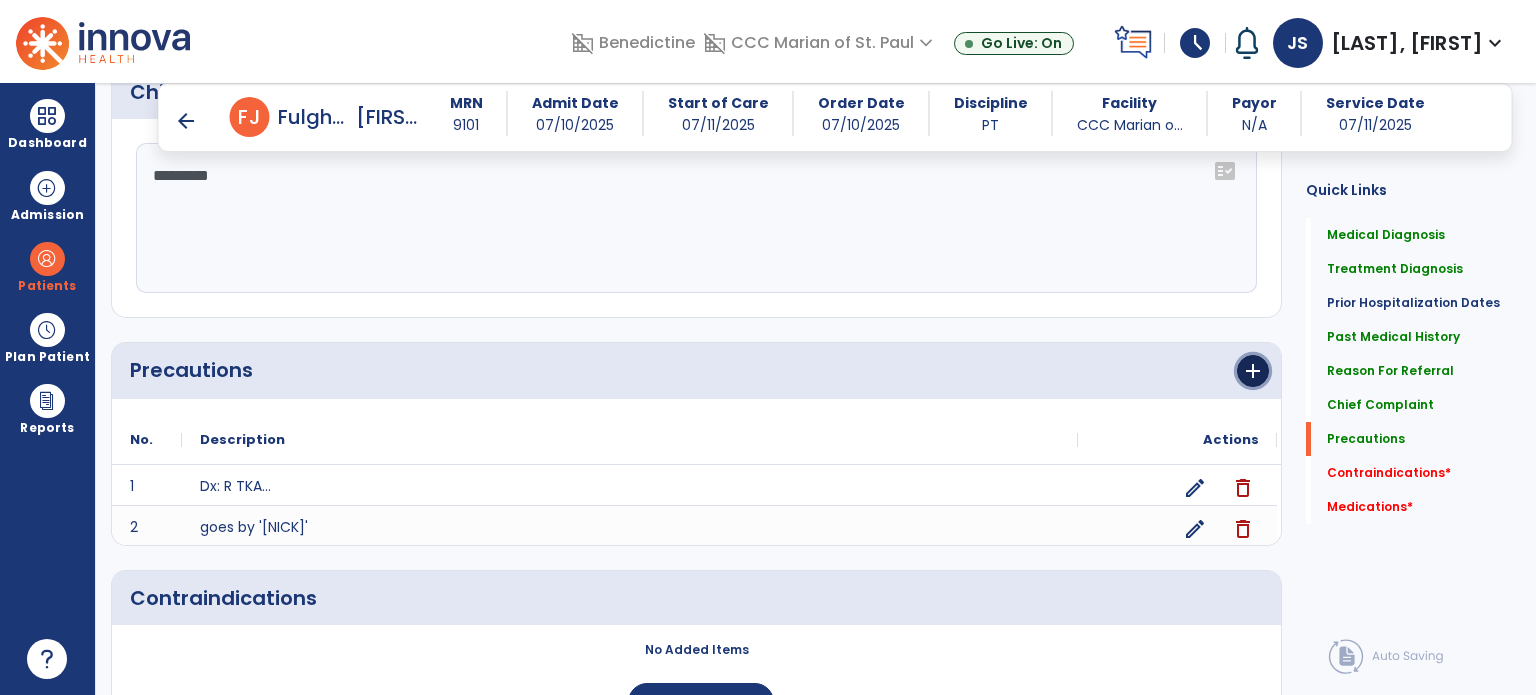 click on "add" 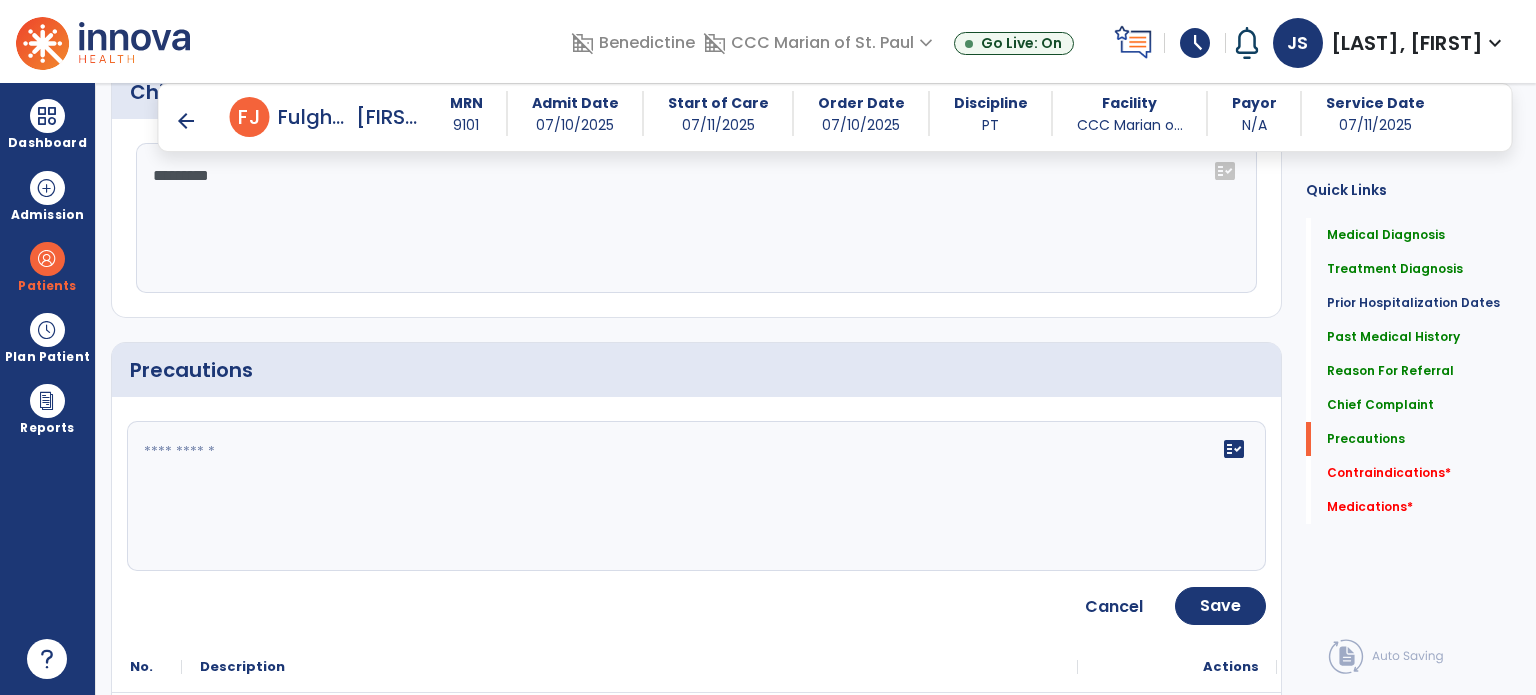 click on "fact_check" 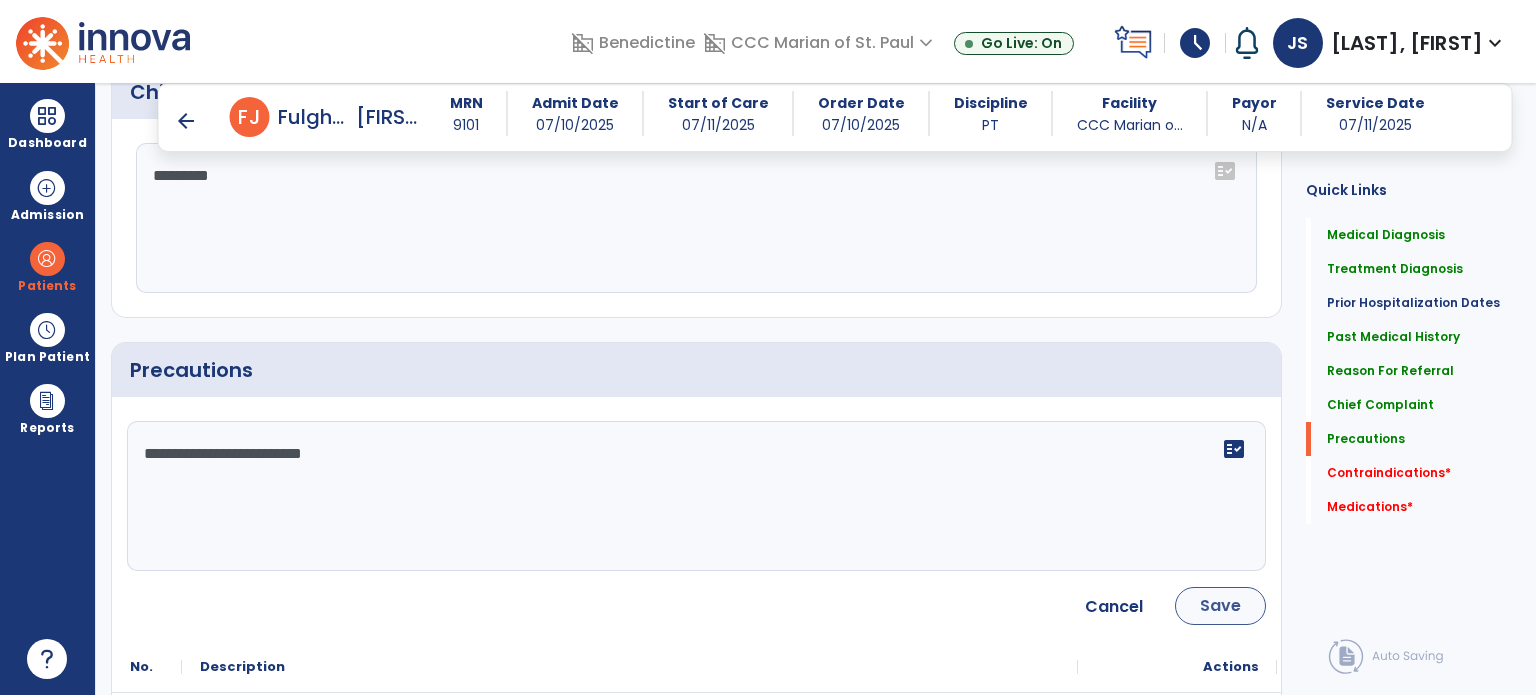 type on "**********" 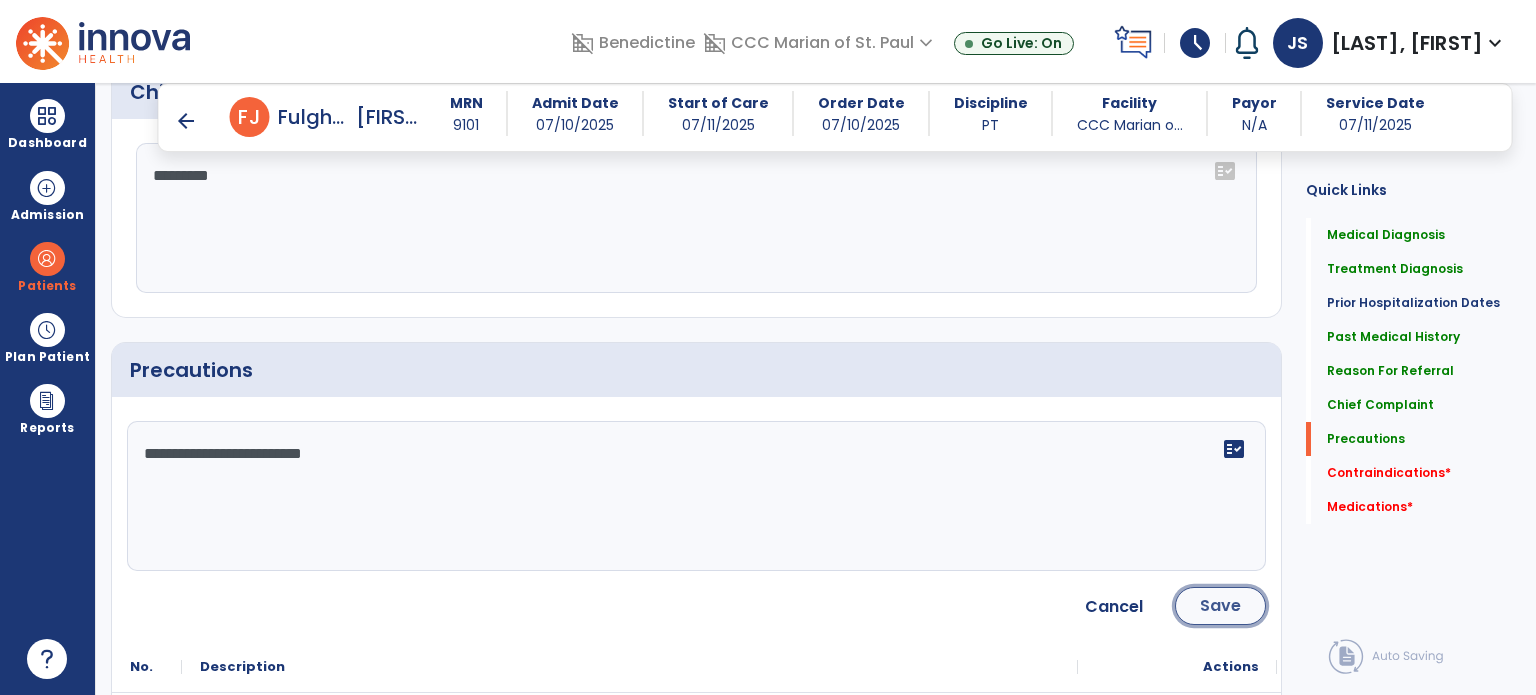 click on "Save" 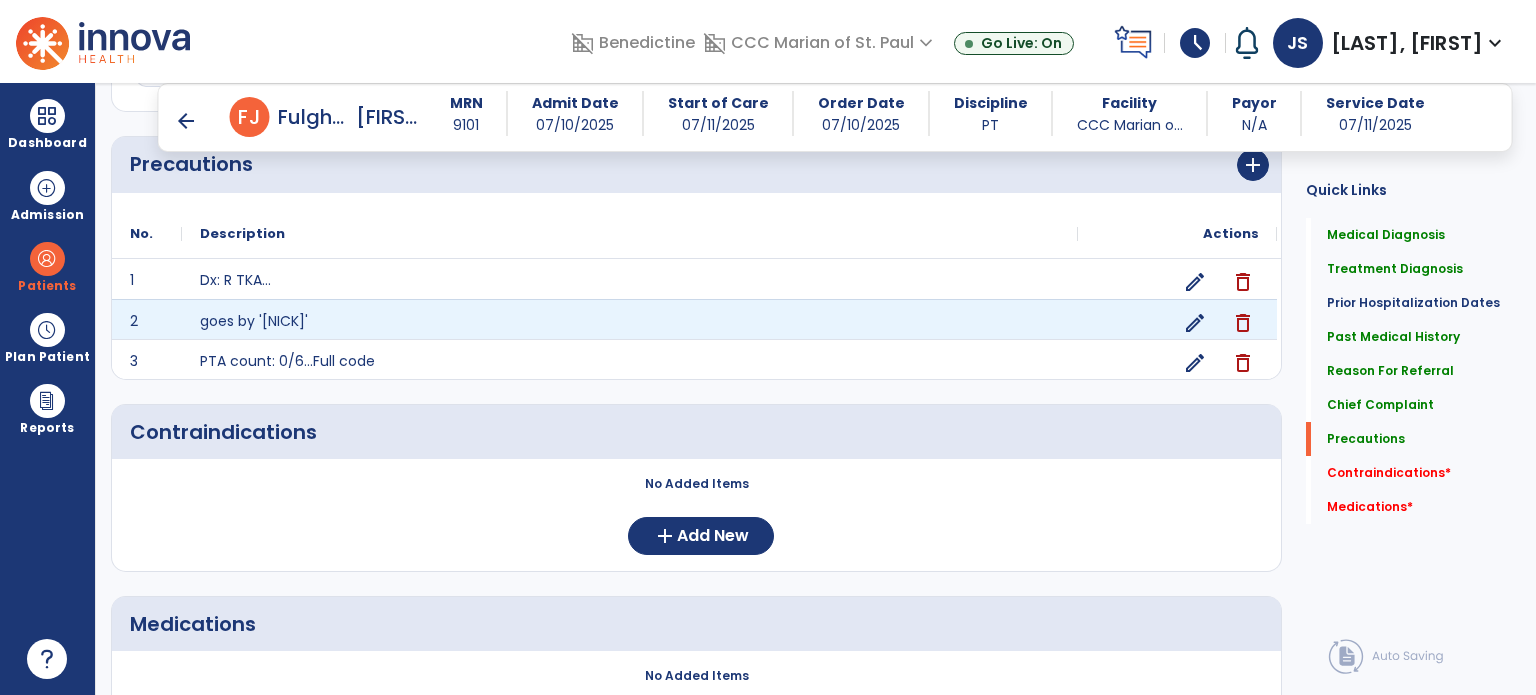 scroll, scrollTop: 1590, scrollLeft: 0, axis: vertical 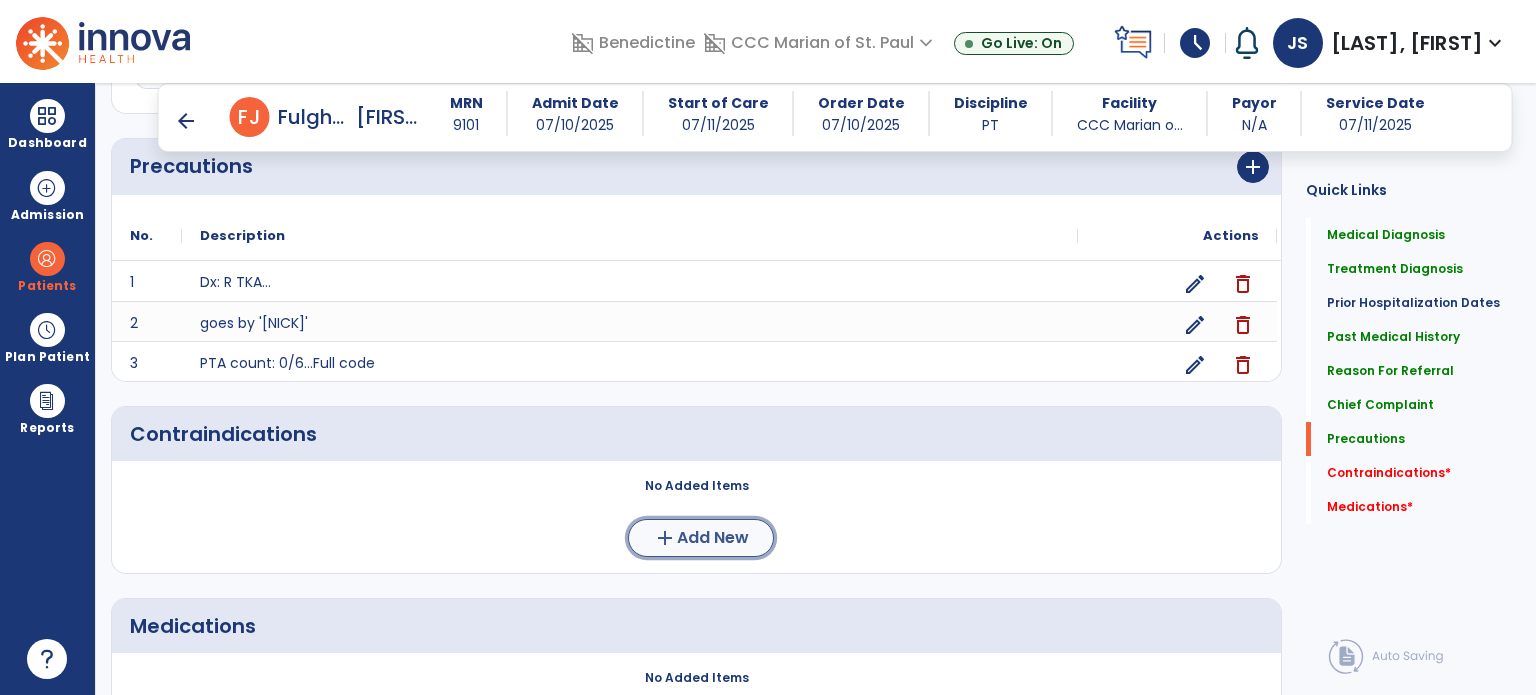 click on "add  Add New" 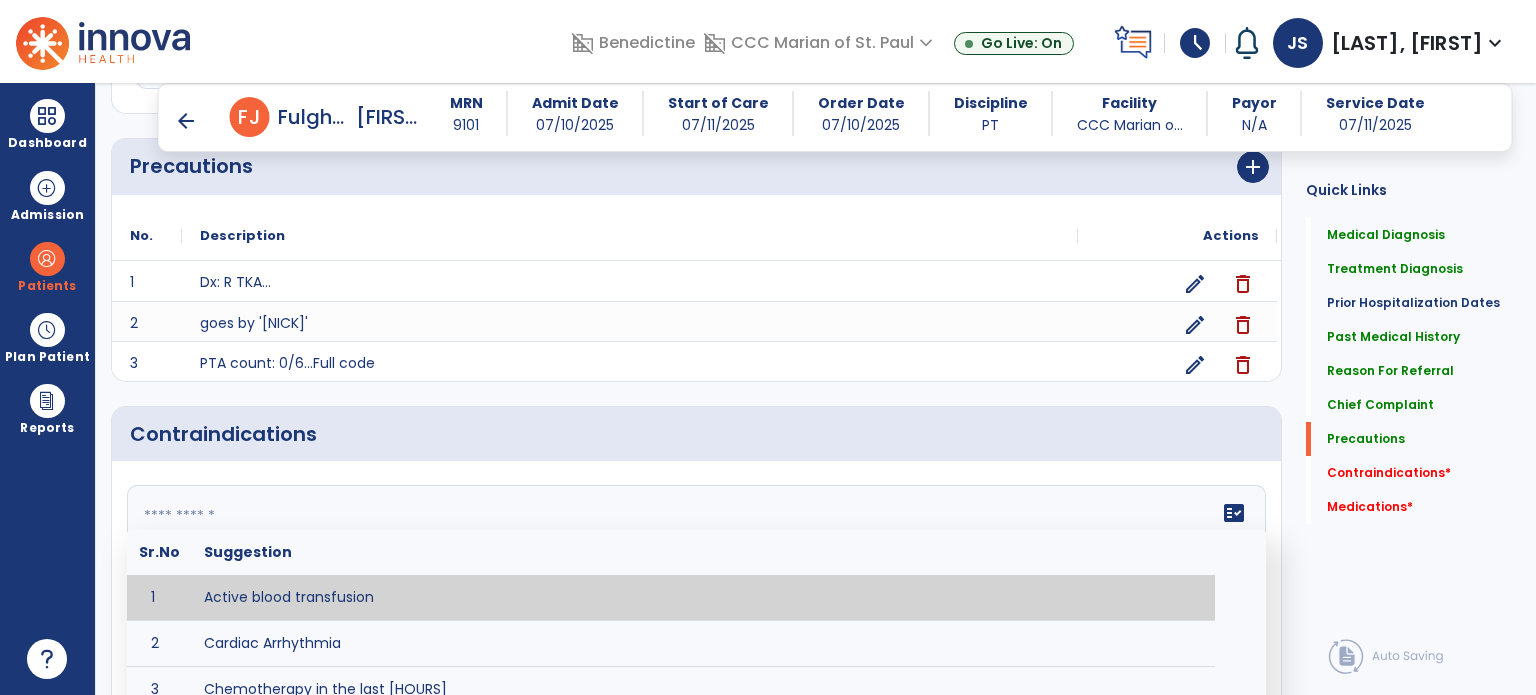drag, startPoint x: 763, startPoint y: 541, endPoint x: 633, endPoint y: 523, distance: 131.24023 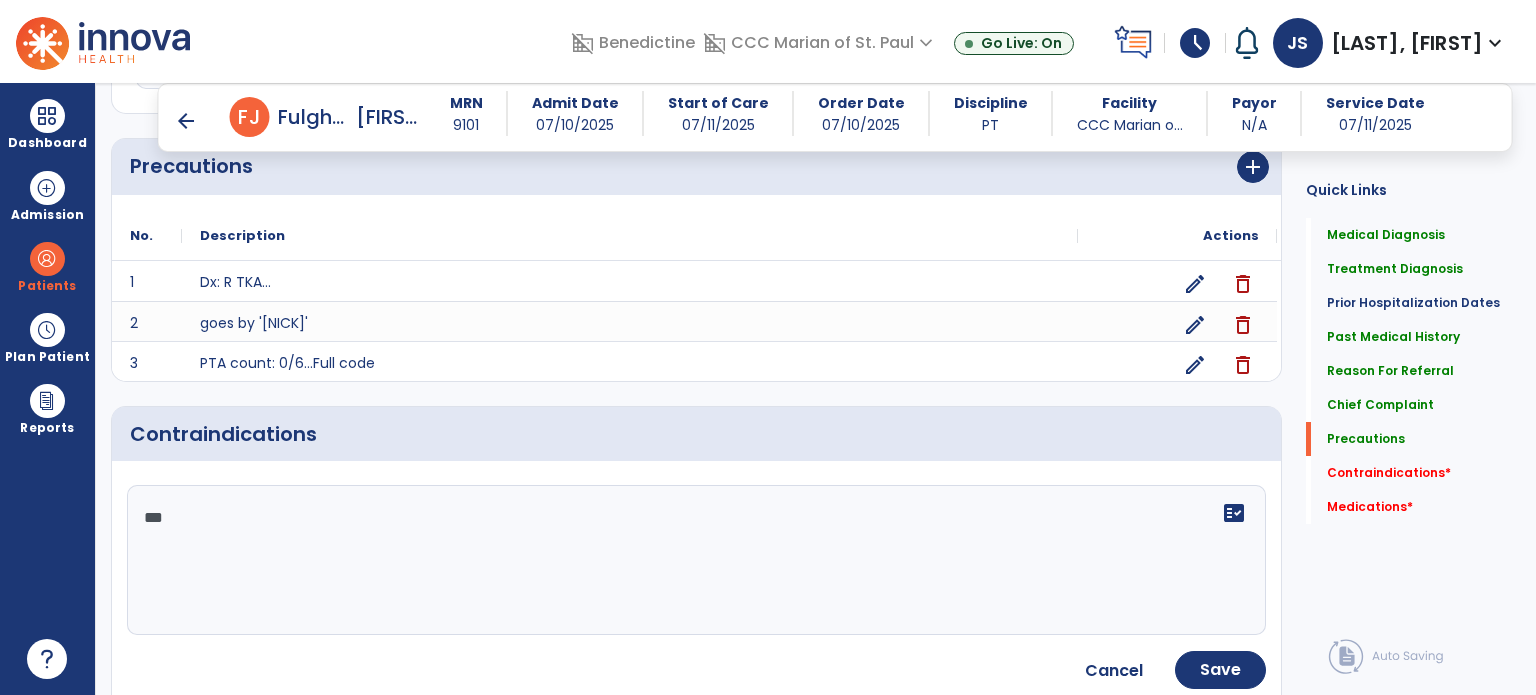 type on "****" 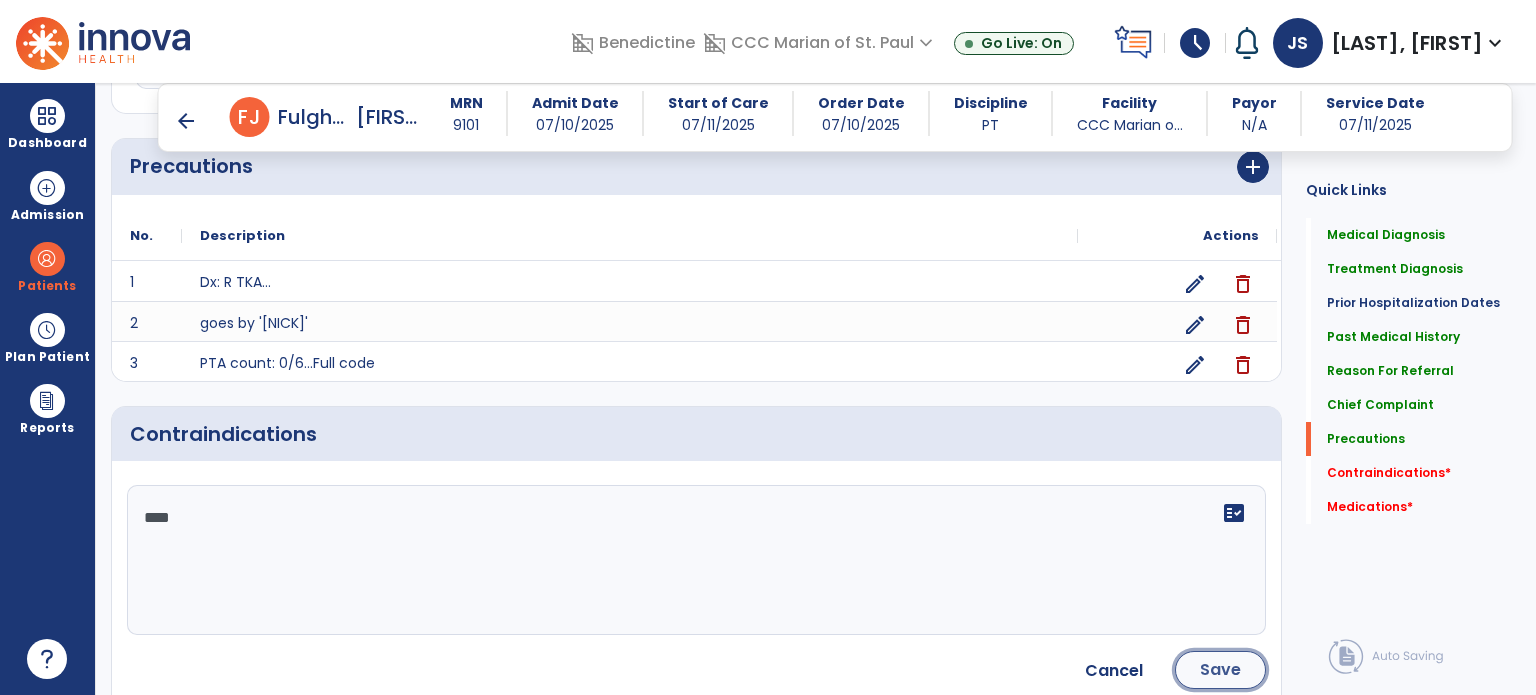 click on "Save" 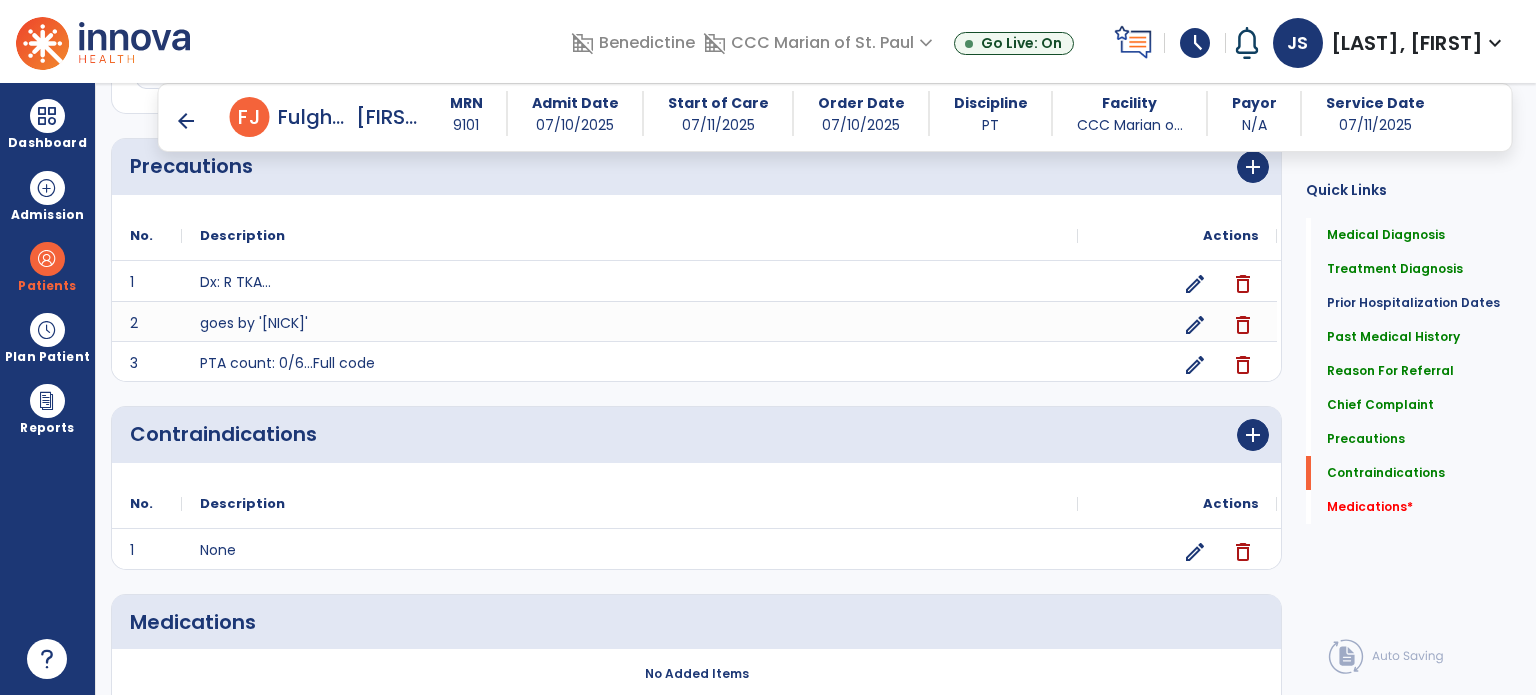scroll, scrollTop: 1721, scrollLeft: 0, axis: vertical 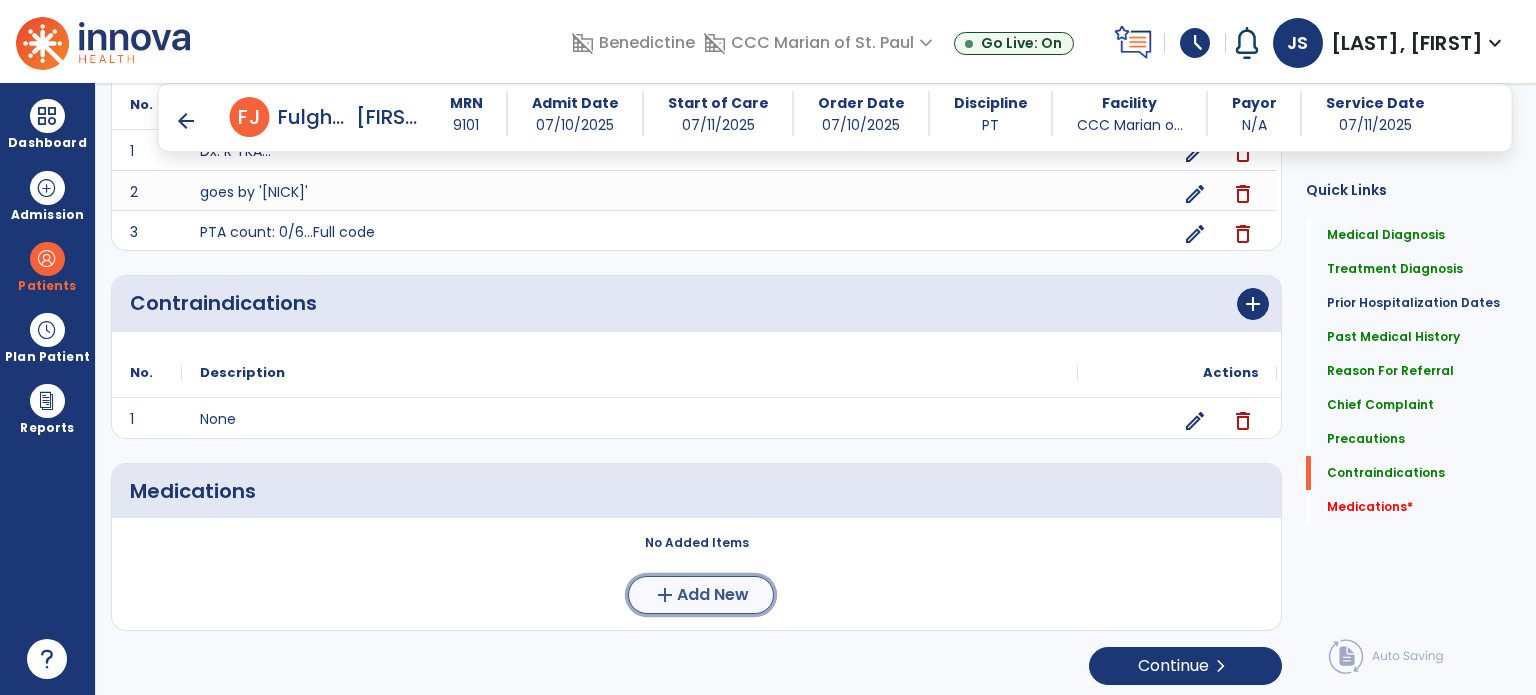 click on "Add New" 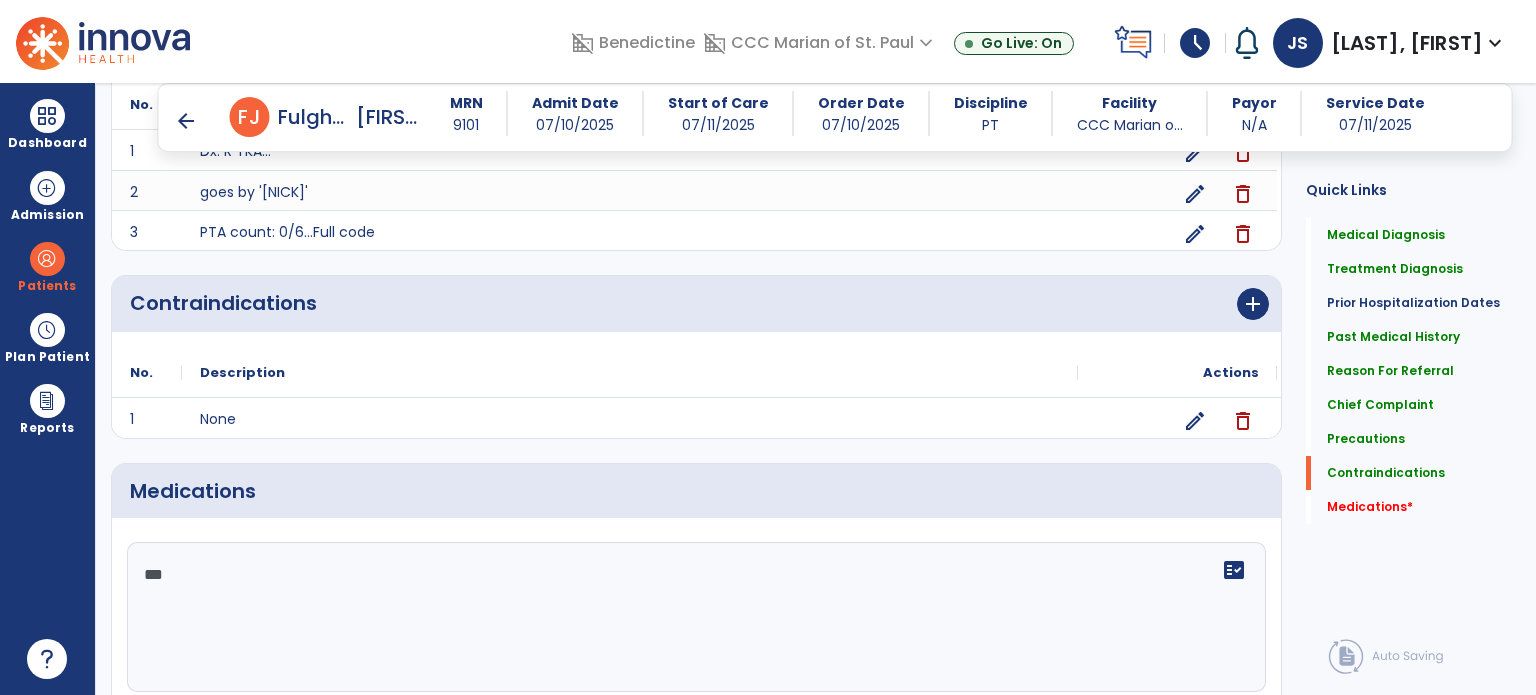 click on "***" 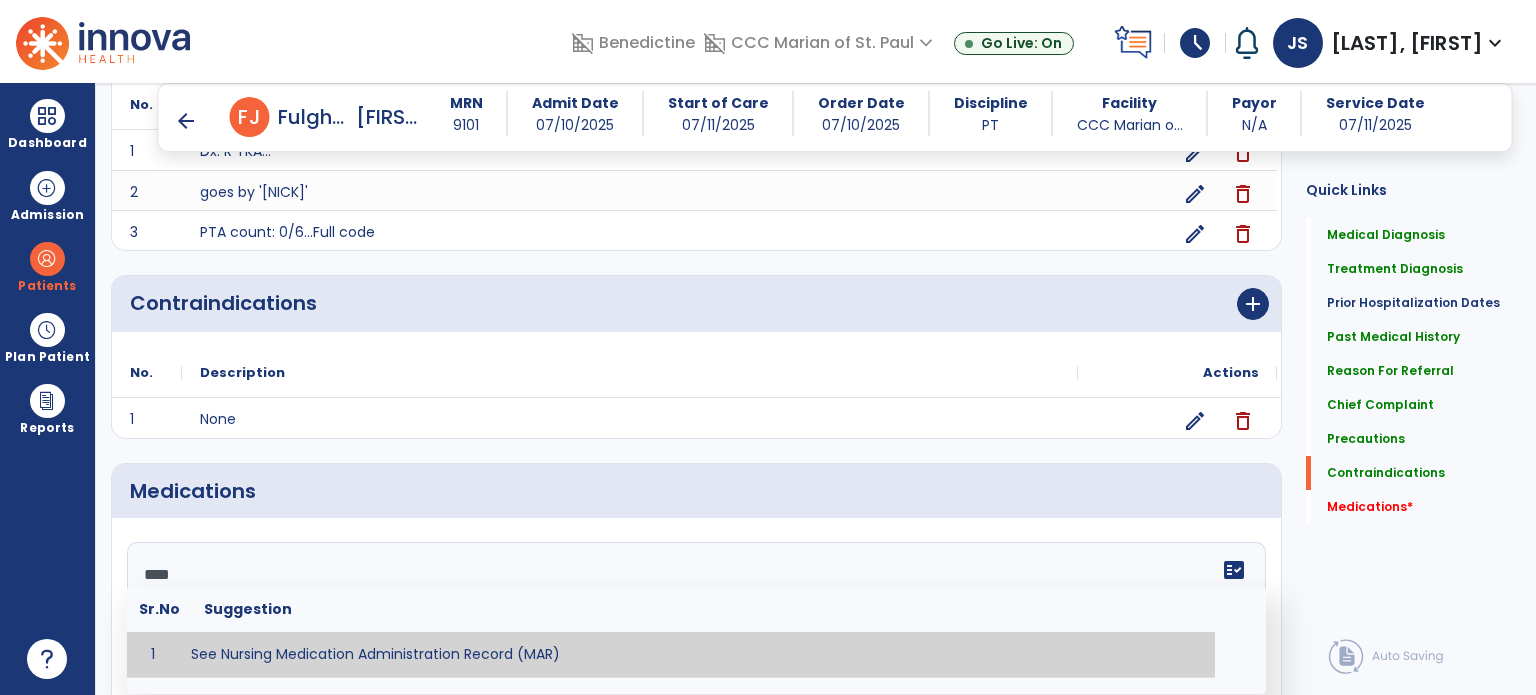 type on "**********" 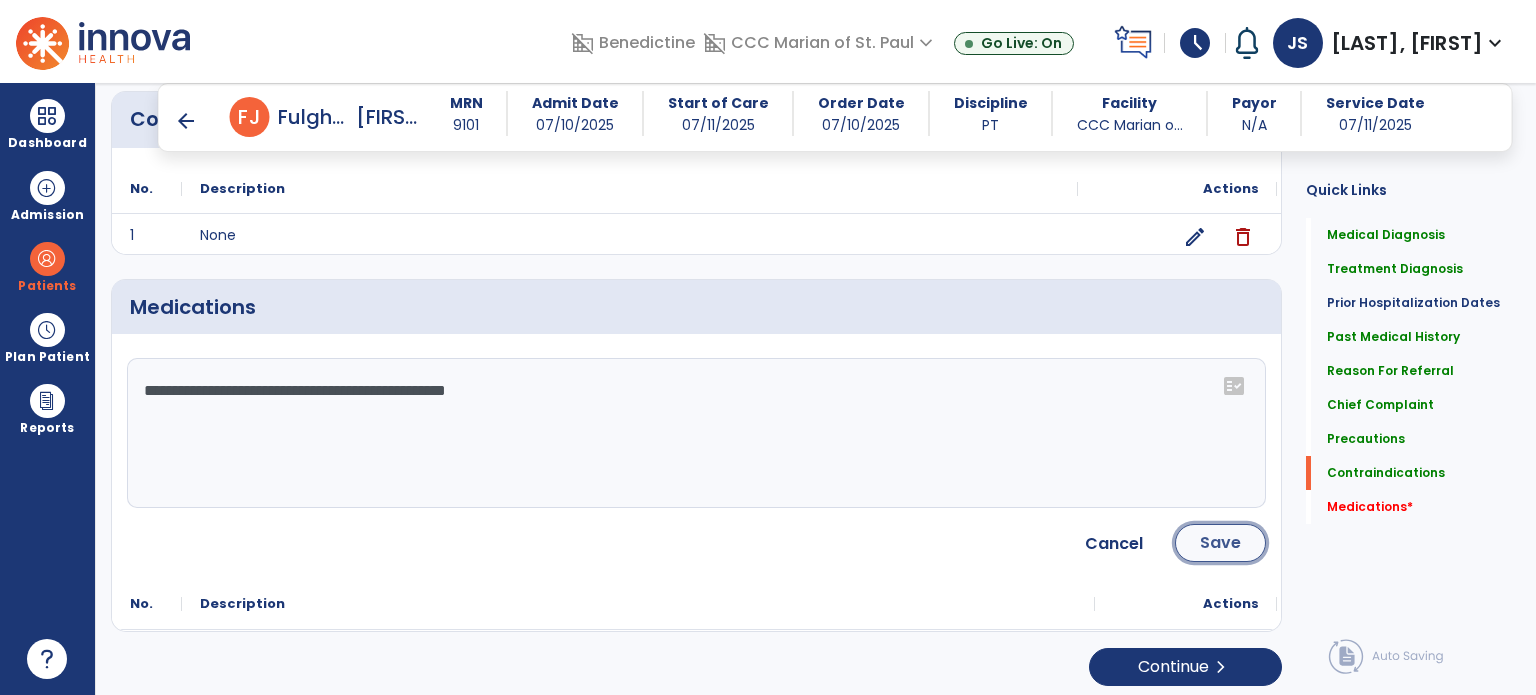 click on "Save" 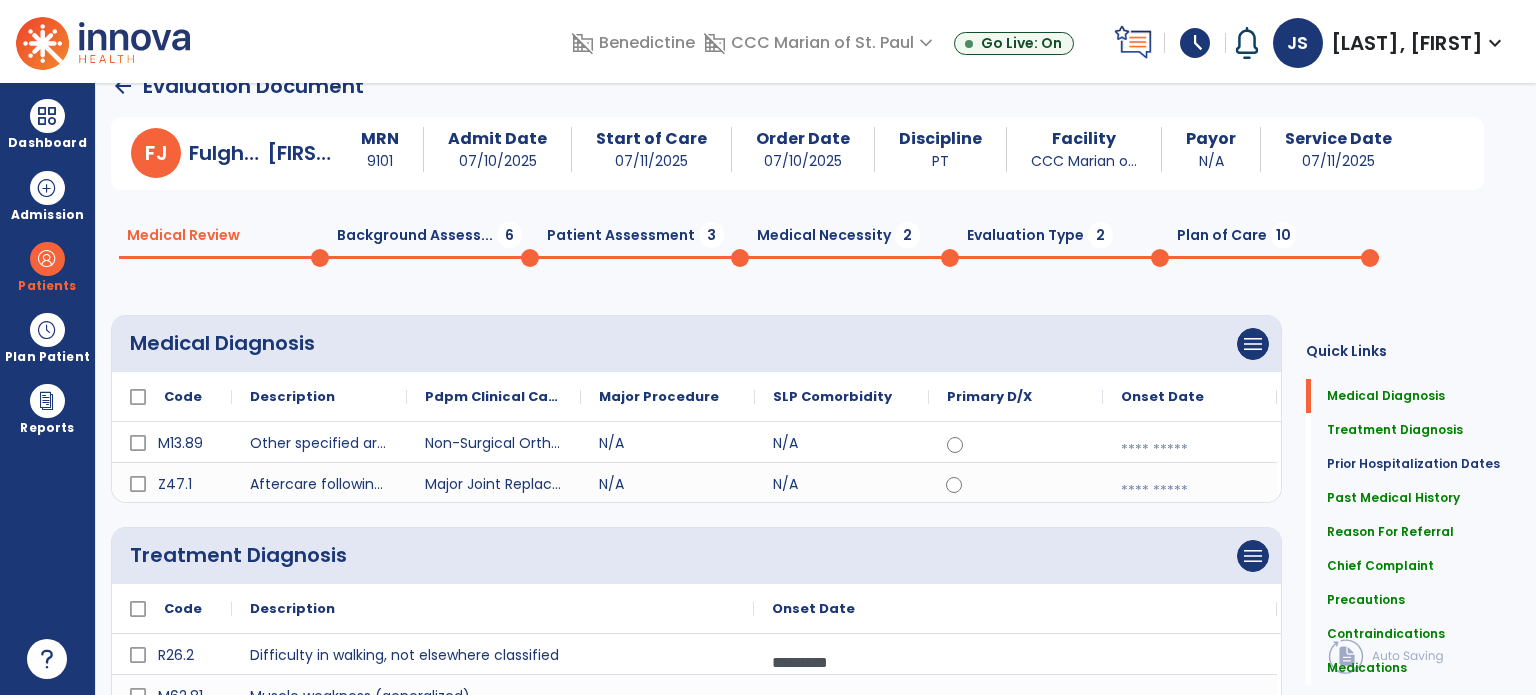 scroll, scrollTop: 0, scrollLeft: 0, axis: both 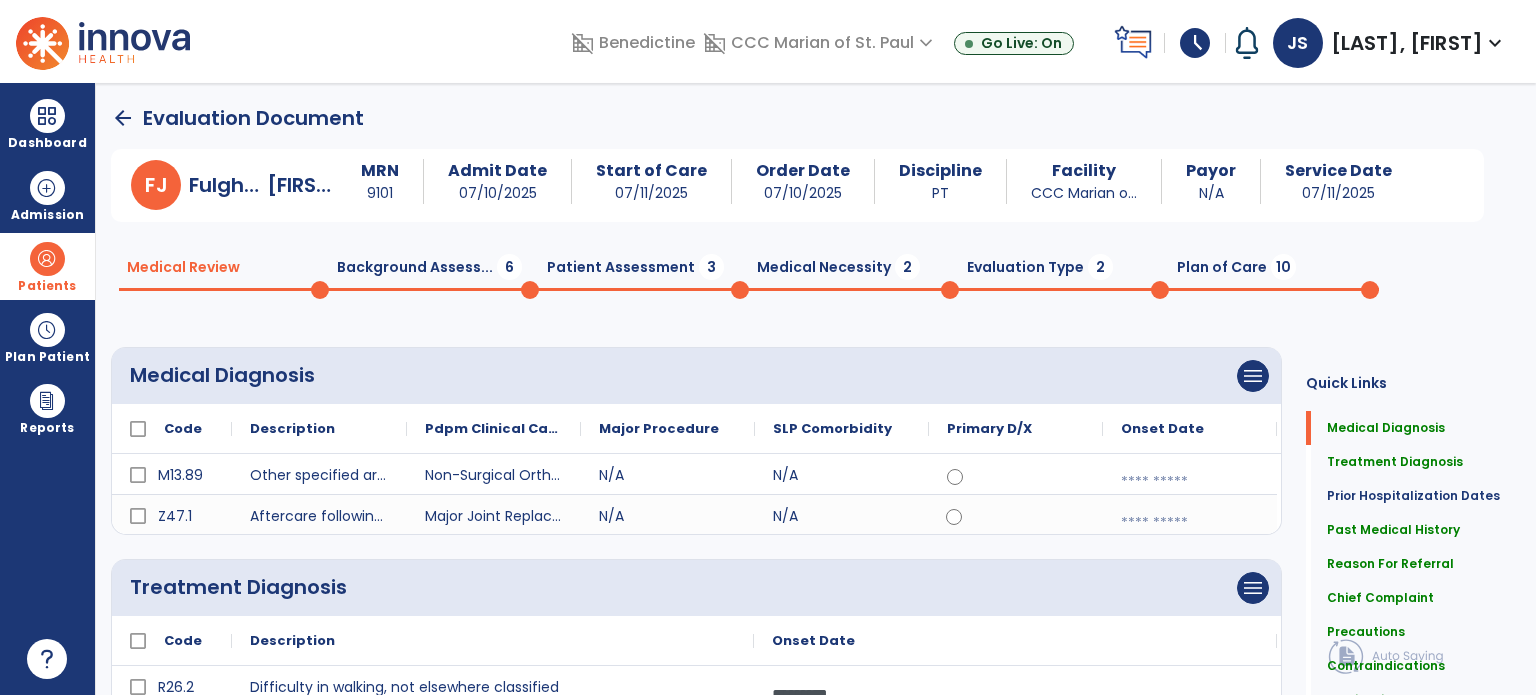 click at bounding box center [47, 259] 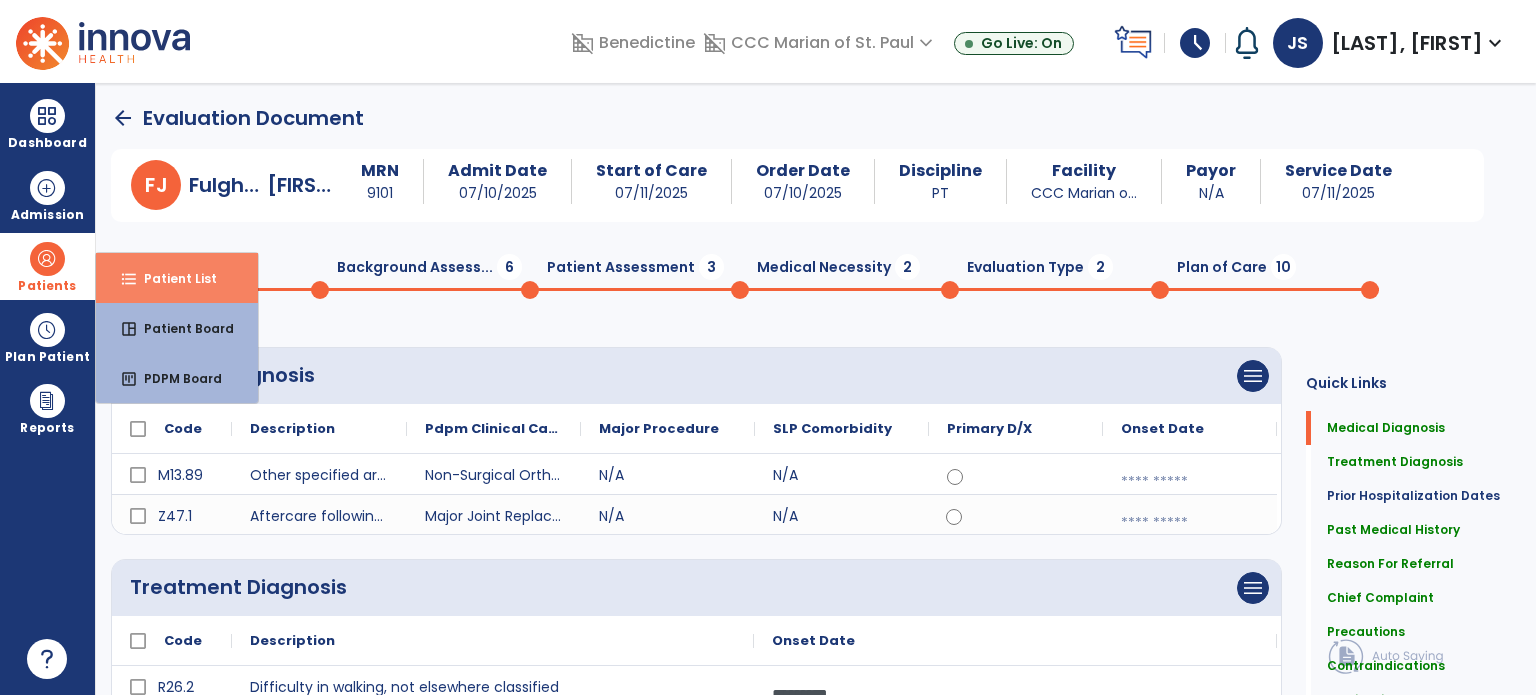 click on "Patient List" at bounding box center [172, 278] 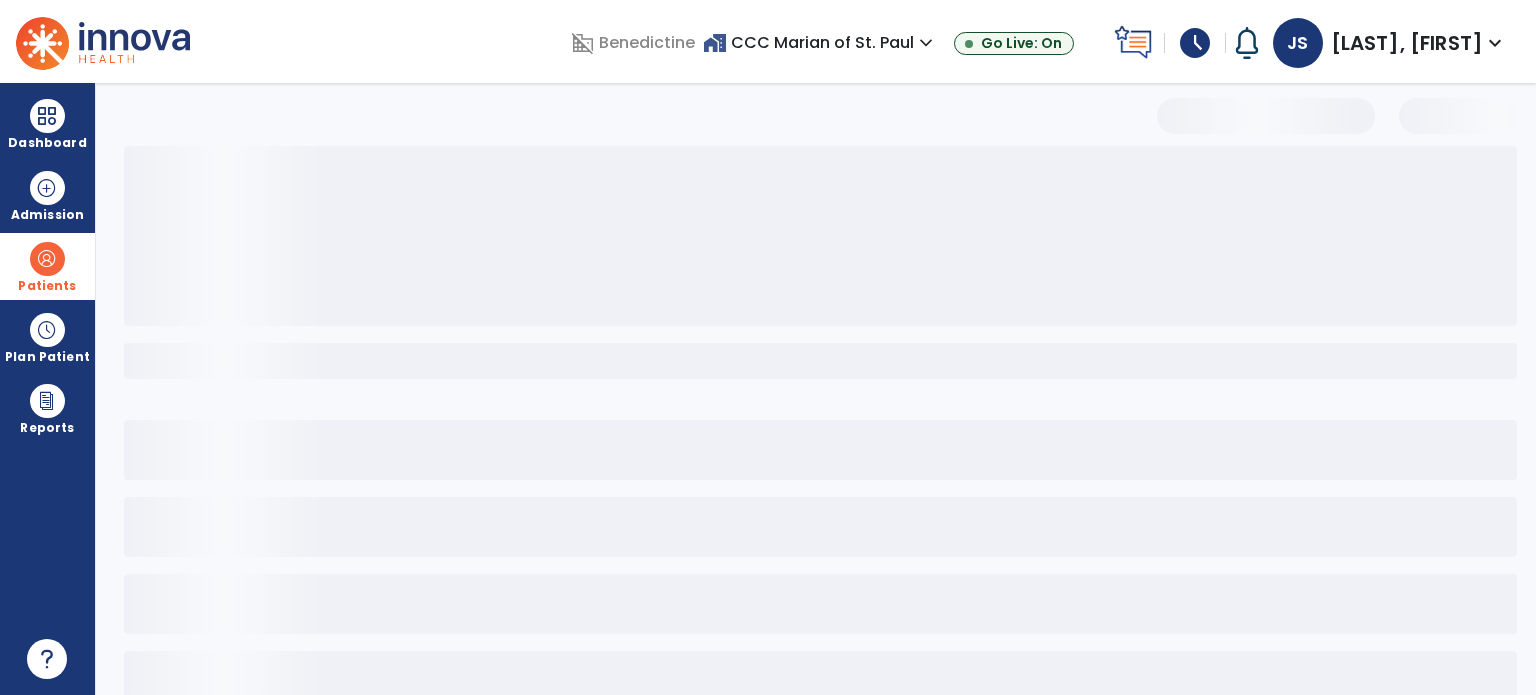 select on "***" 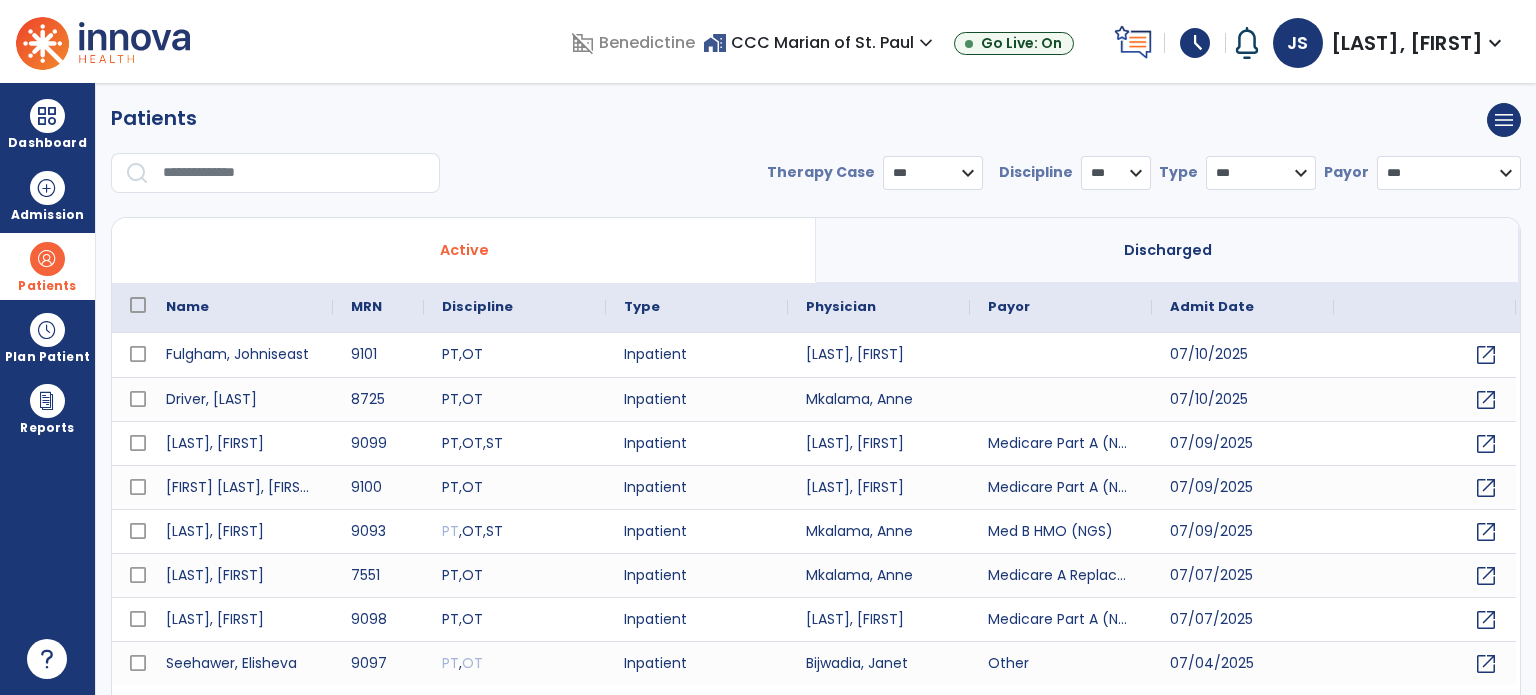 click at bounding box center (294, 173) 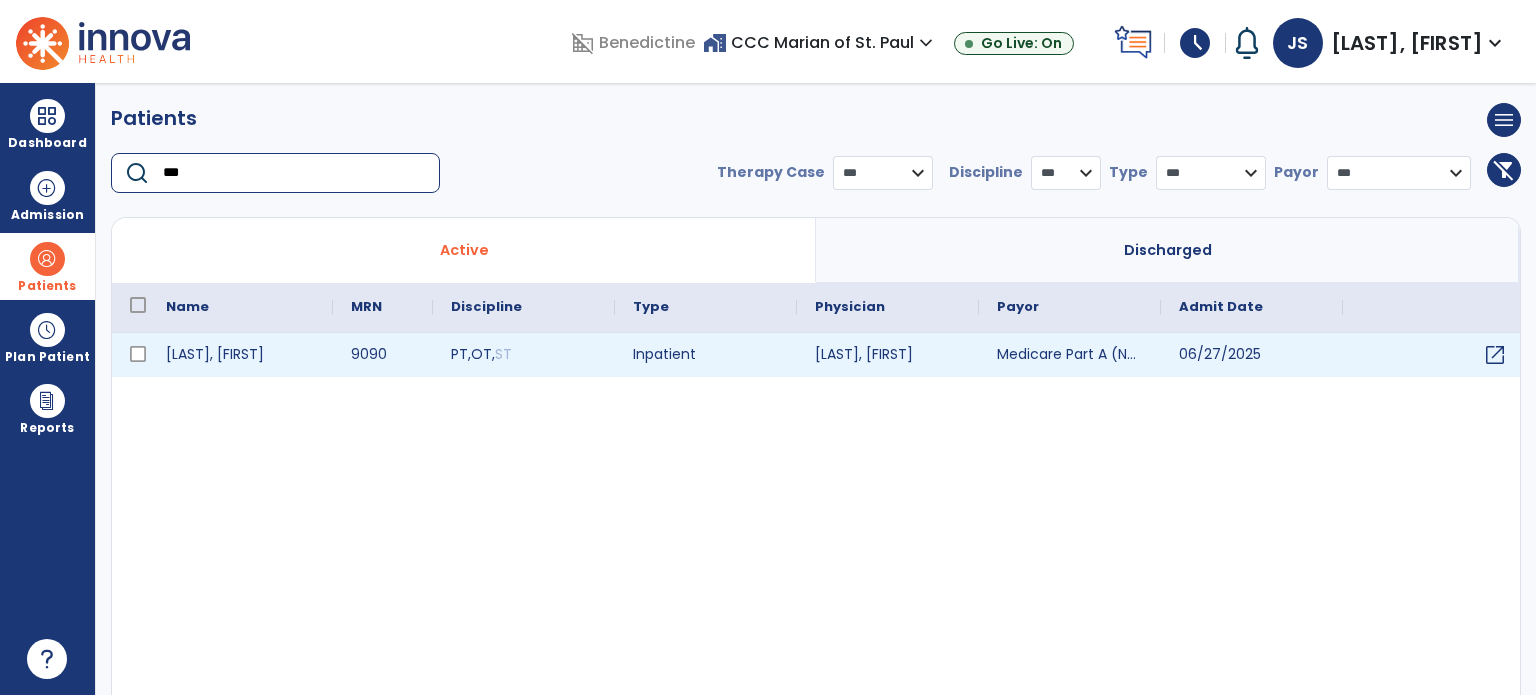 type on "***" 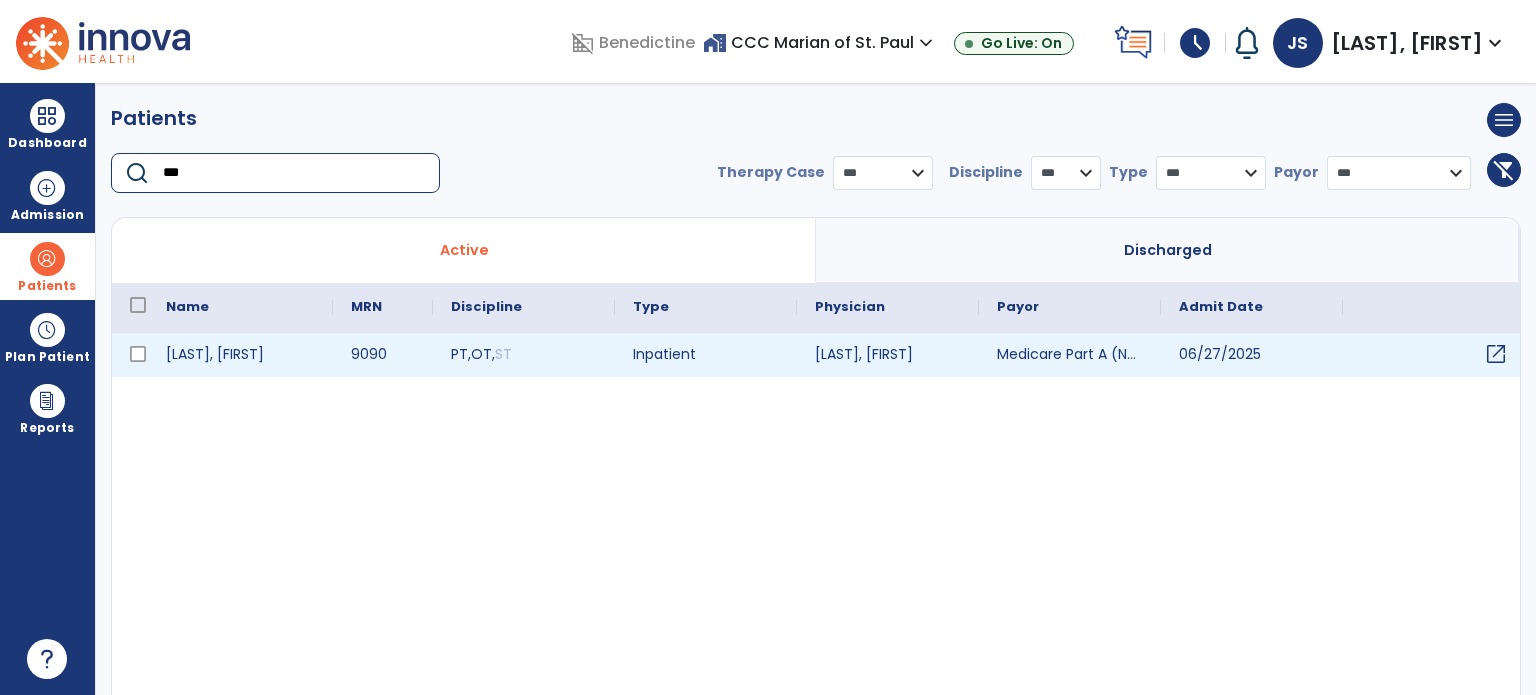 click on "open_in_new" at bounding box center (1496, 354) 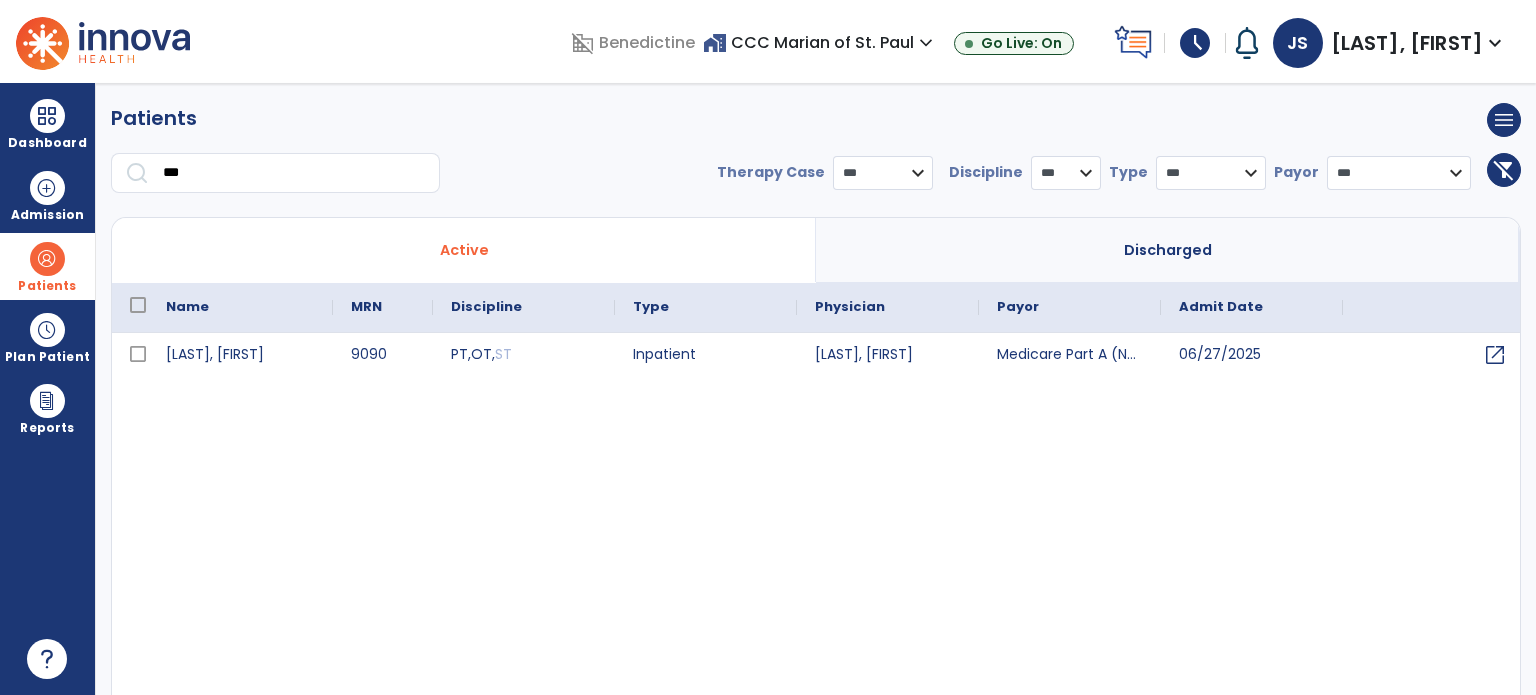 scroll, scrollTop: 0, scrollLeft: 0, axis: both 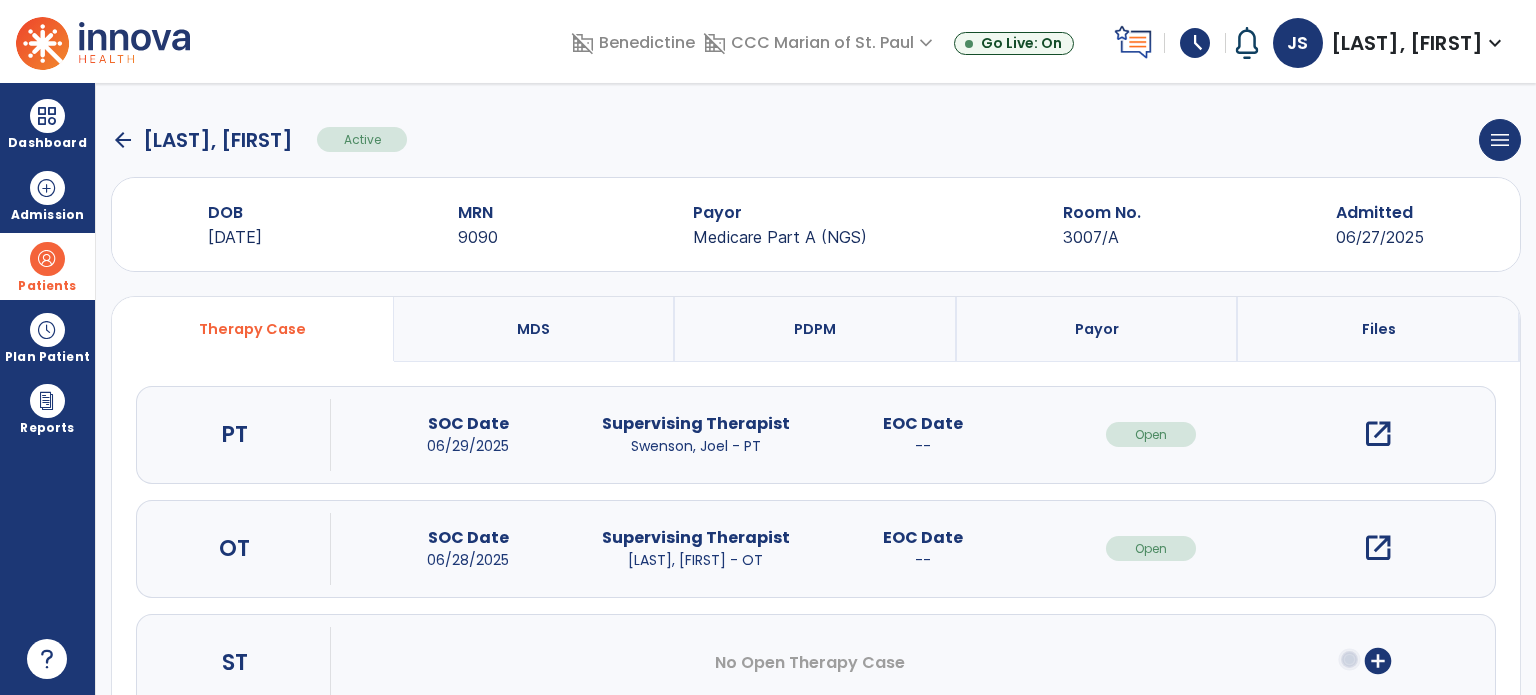 click on "open_in_new" at bounding box center [1378, 434] 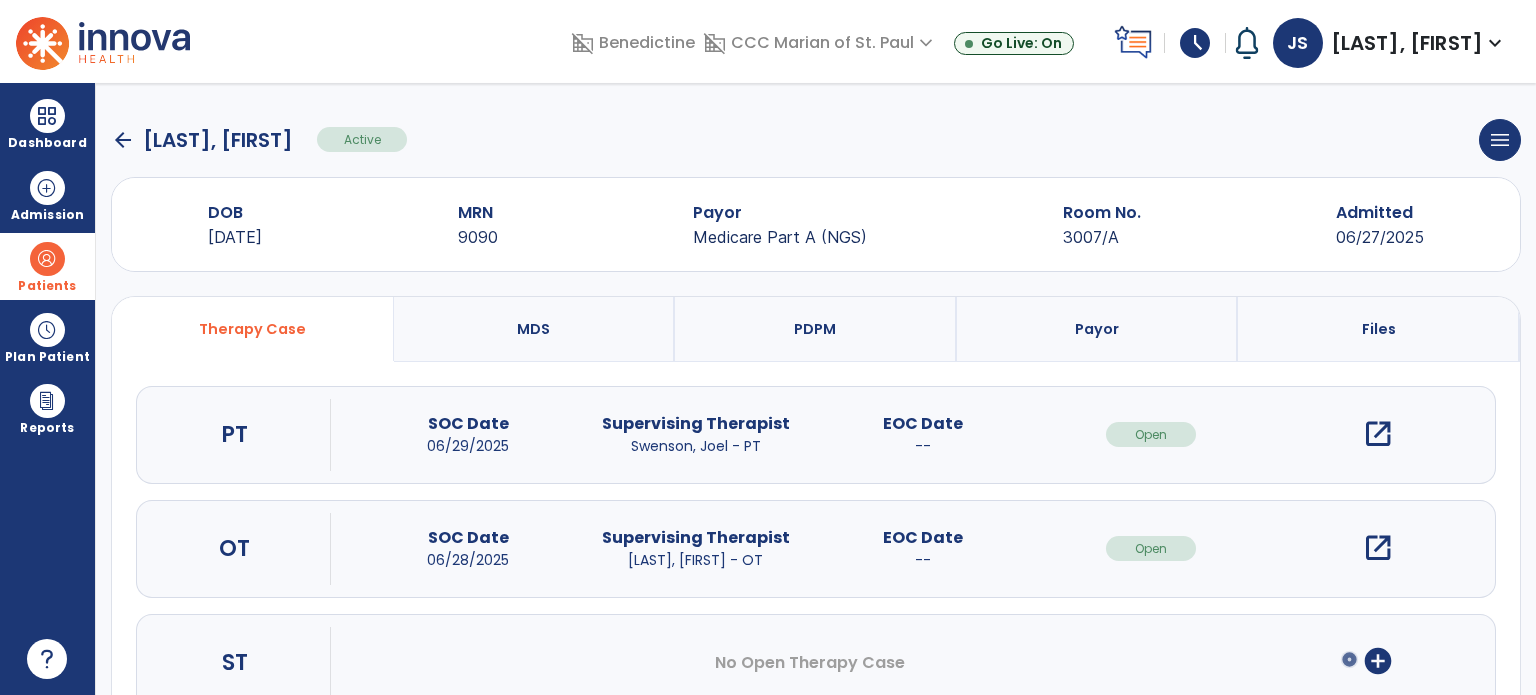 scroll, scrollTop: 0, scrollLeft: 0, axis: both 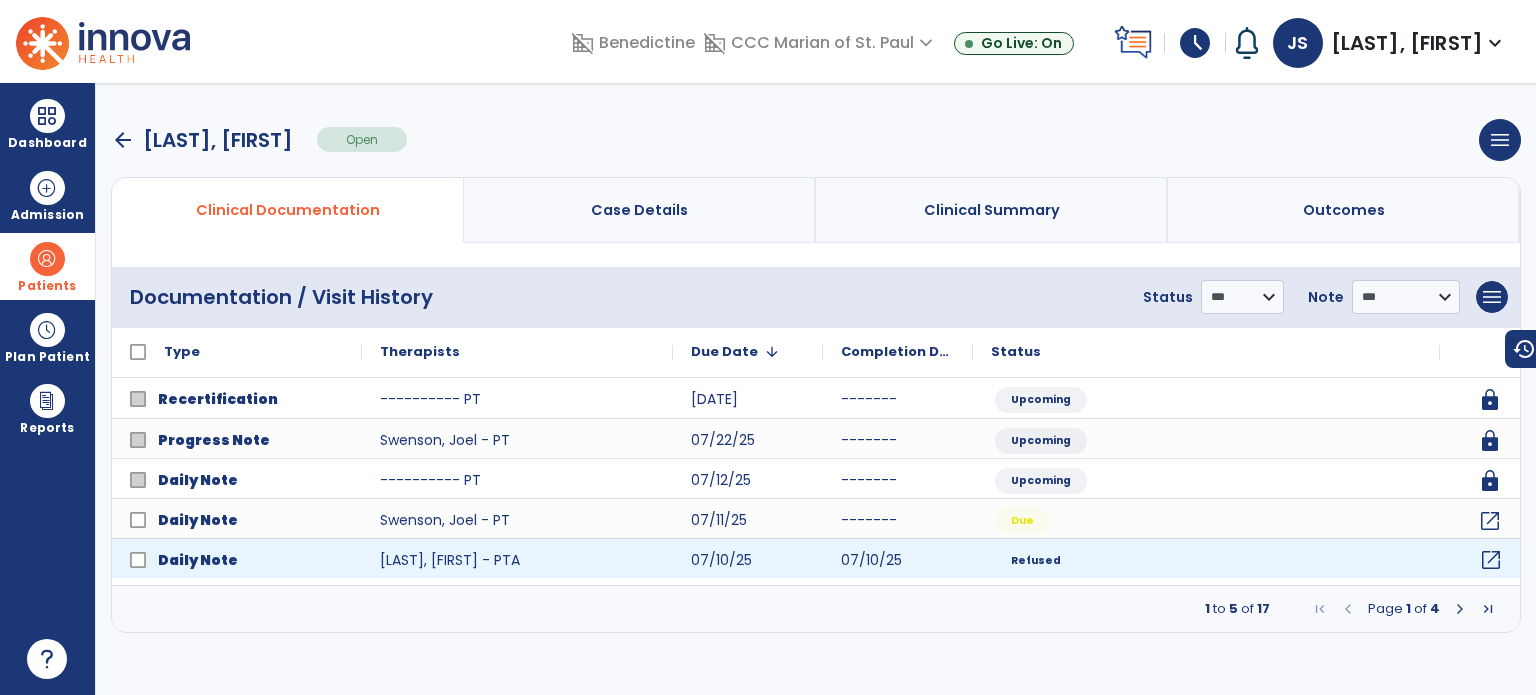 click on "open_in_new" 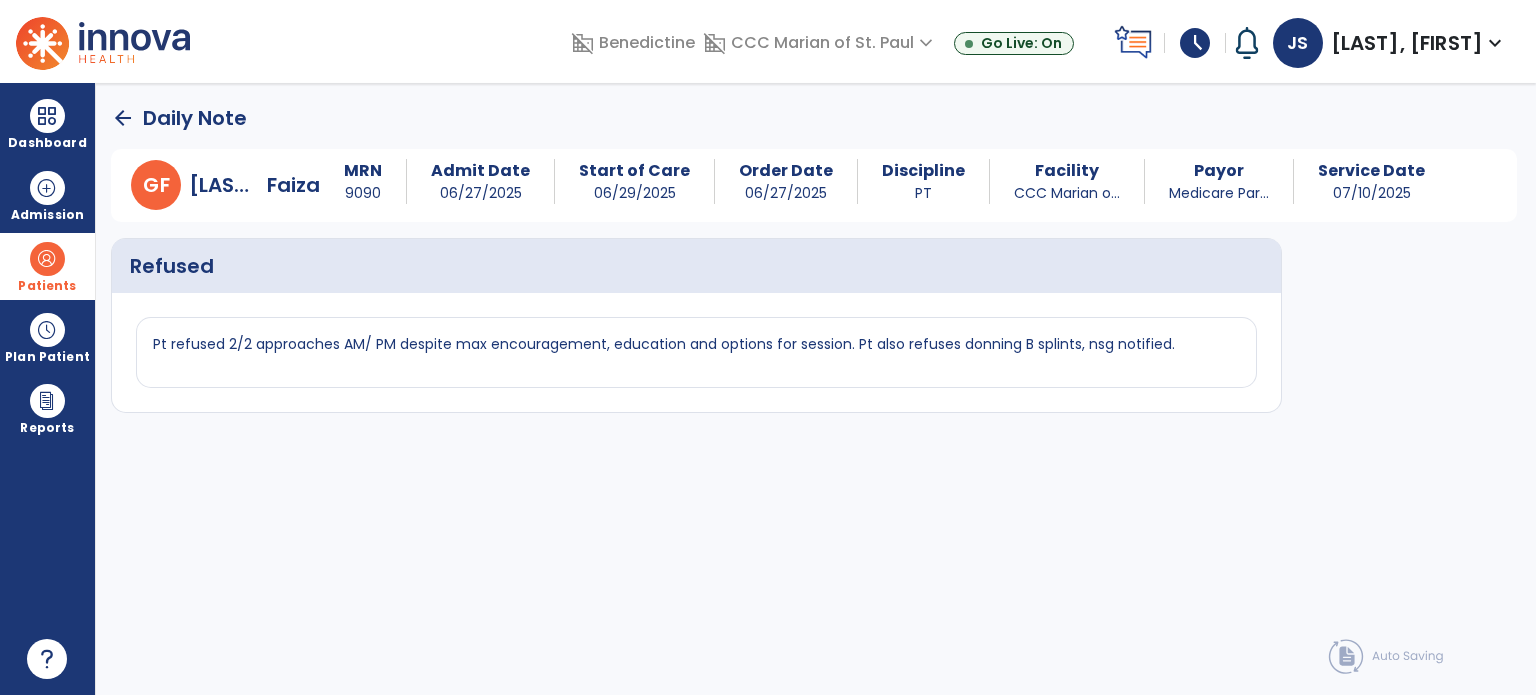 click on "arrow_back" 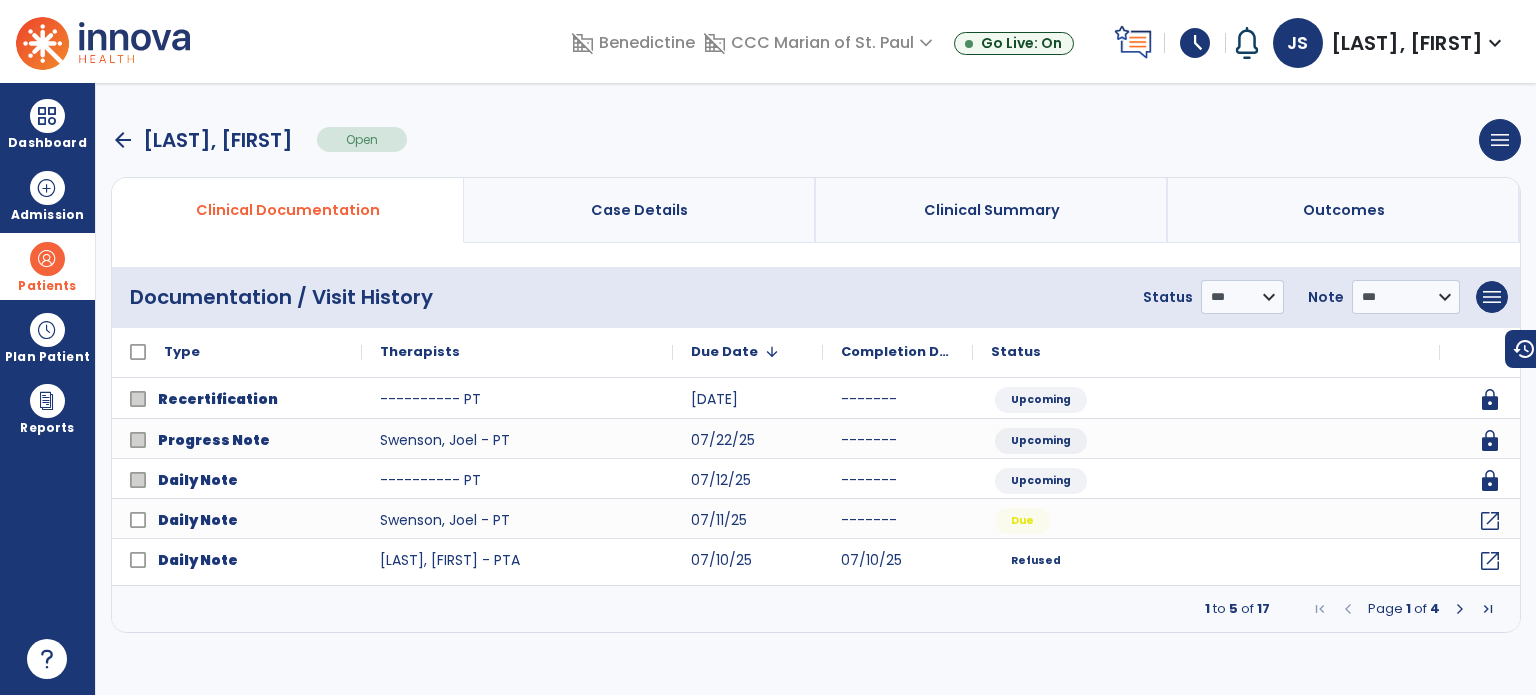 click on "arrow_back" at bounding box center [123, 140] 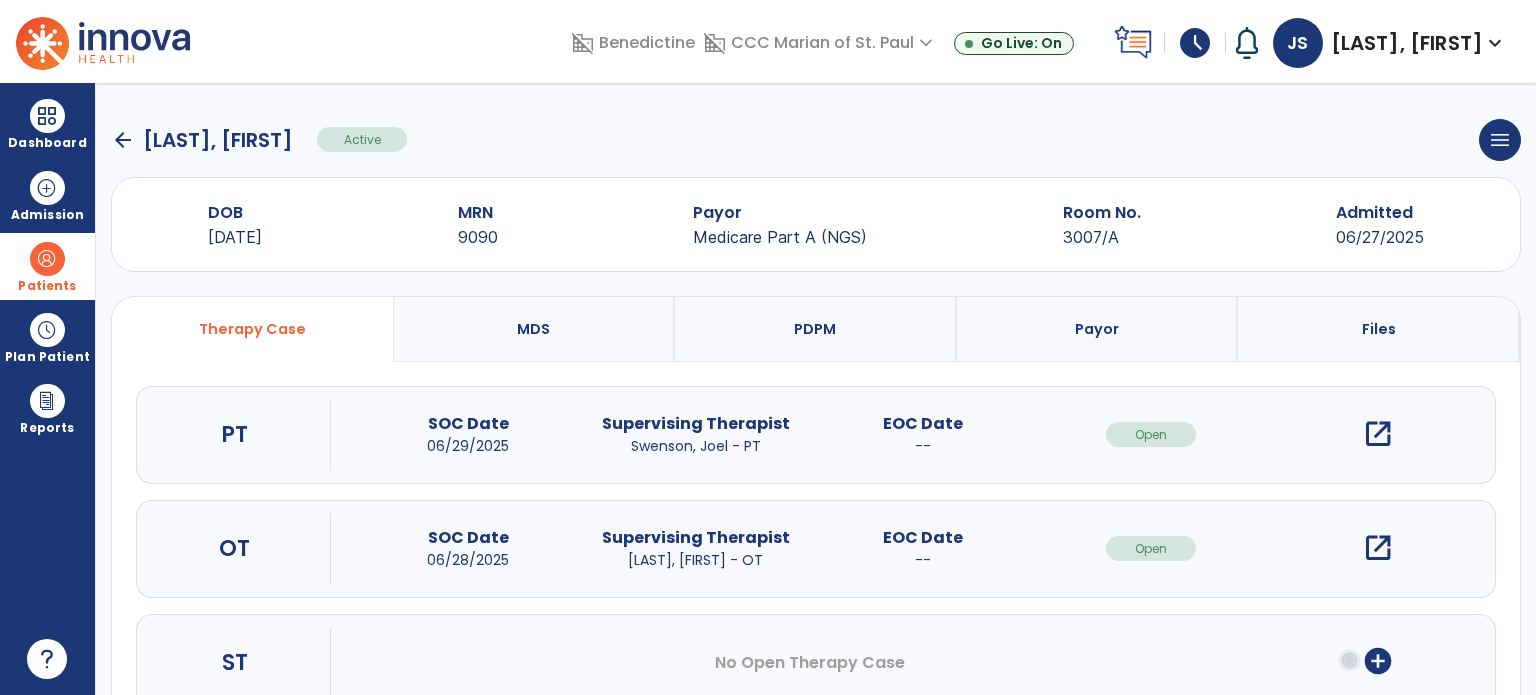click on "arrow_back" 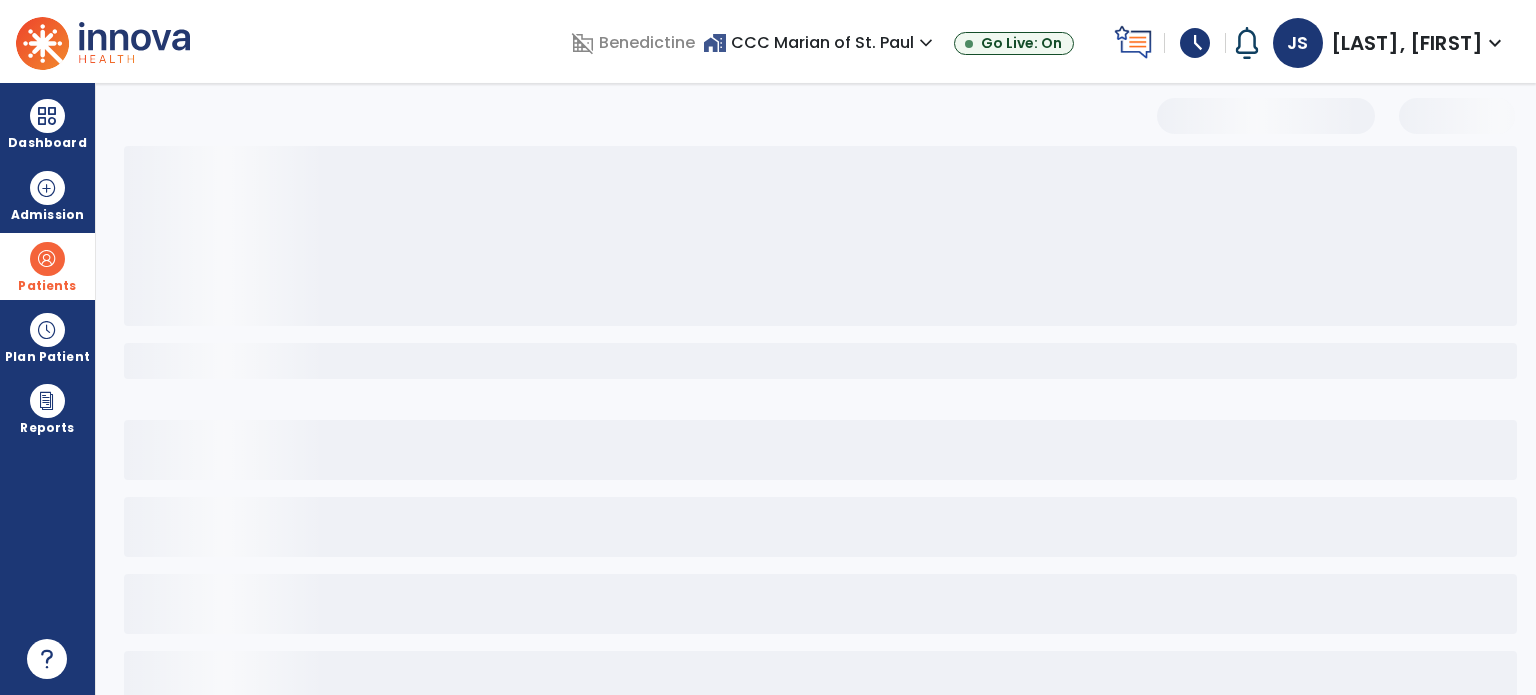 select on "***" 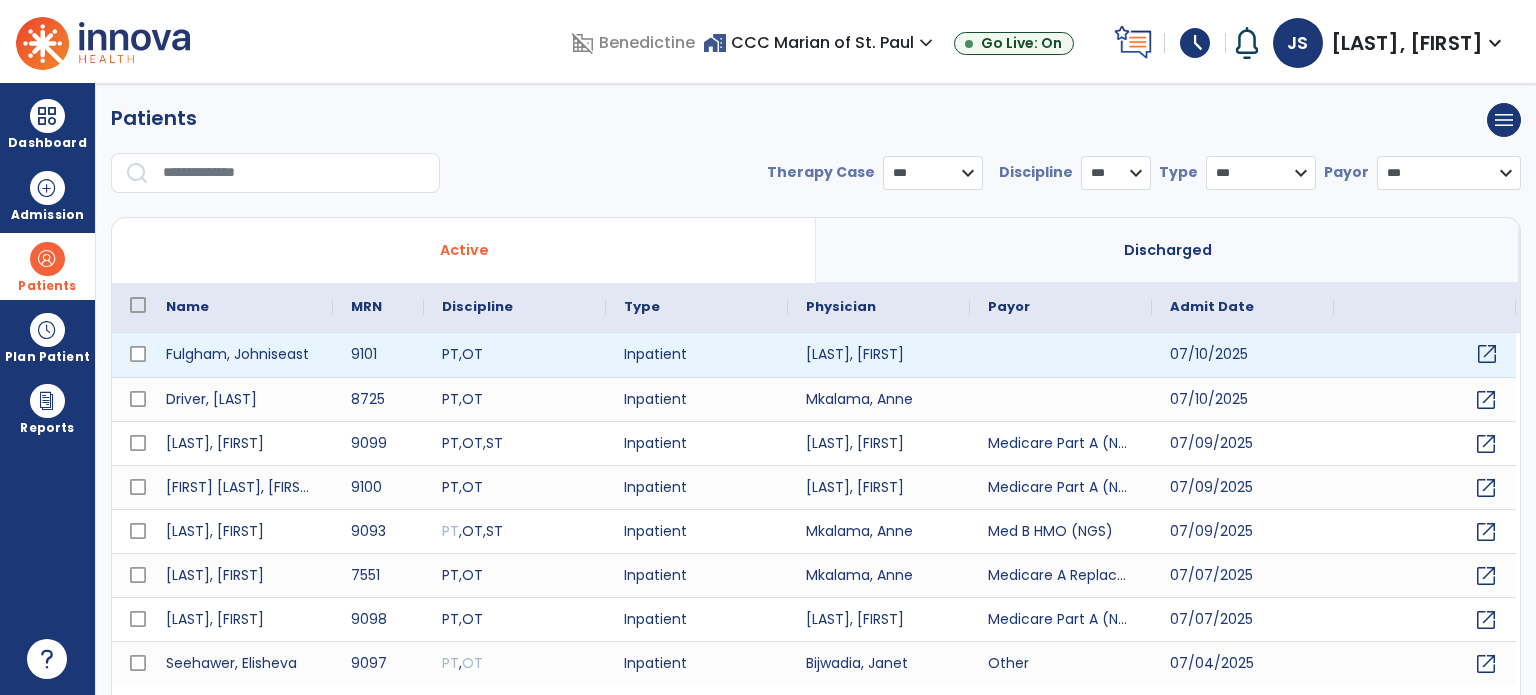 click on "open_in_new" at bounding box center (1487, 354) 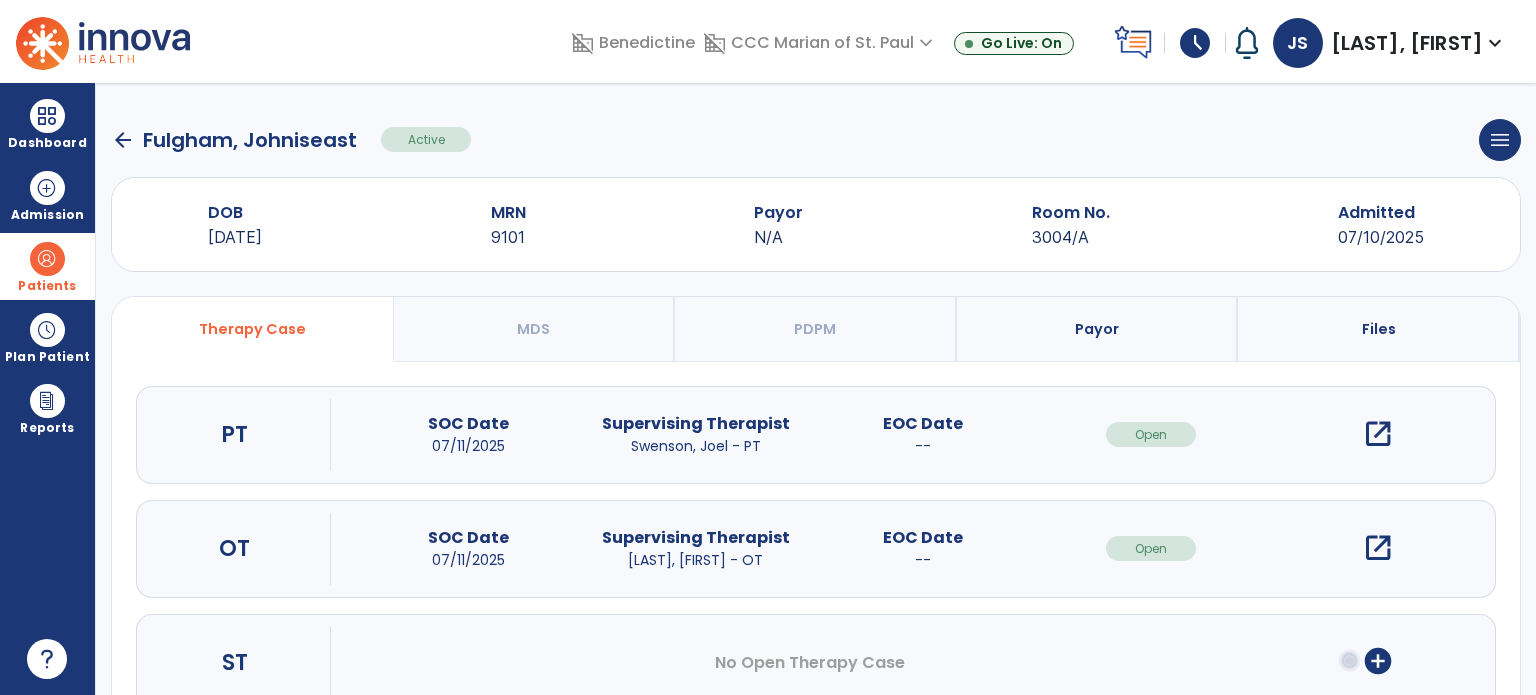 click on "open_in_new" at bounding box center [1378, 434] 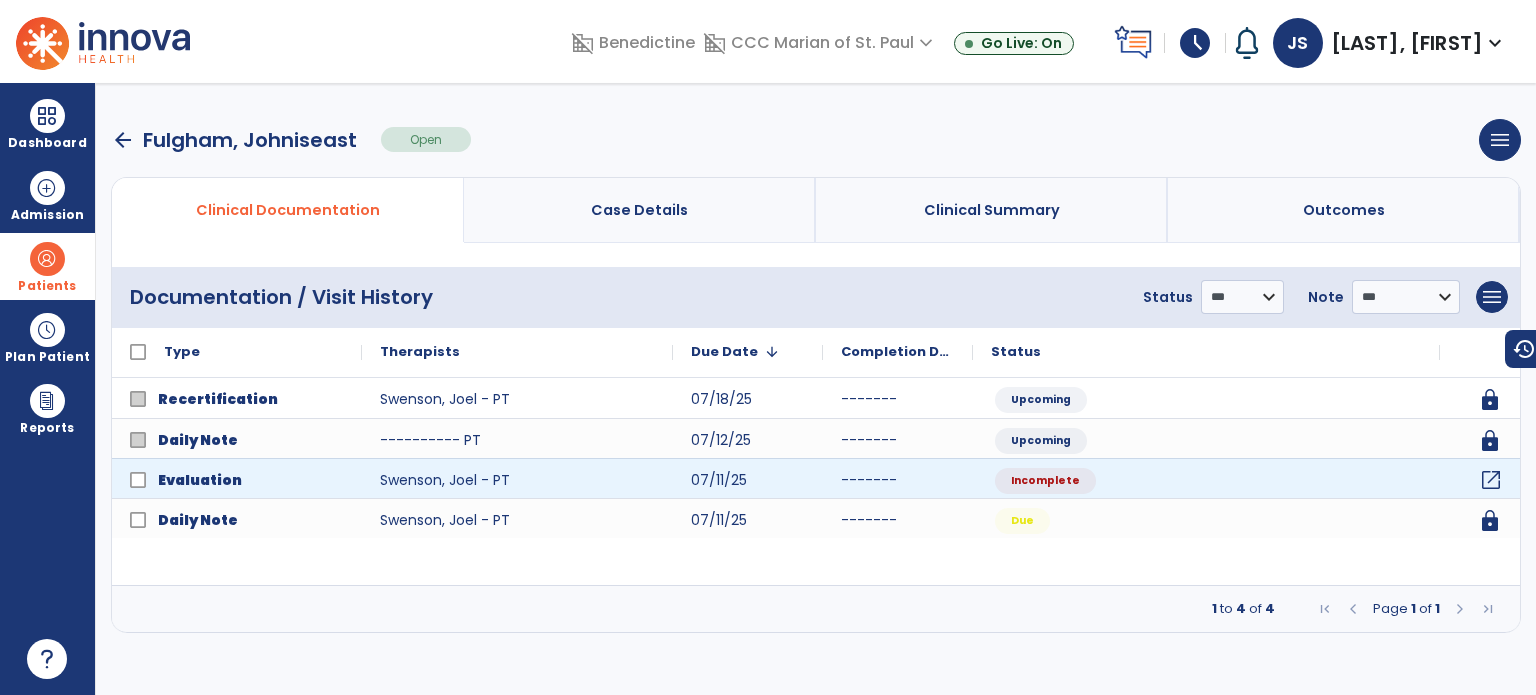 click on "open_in_new" 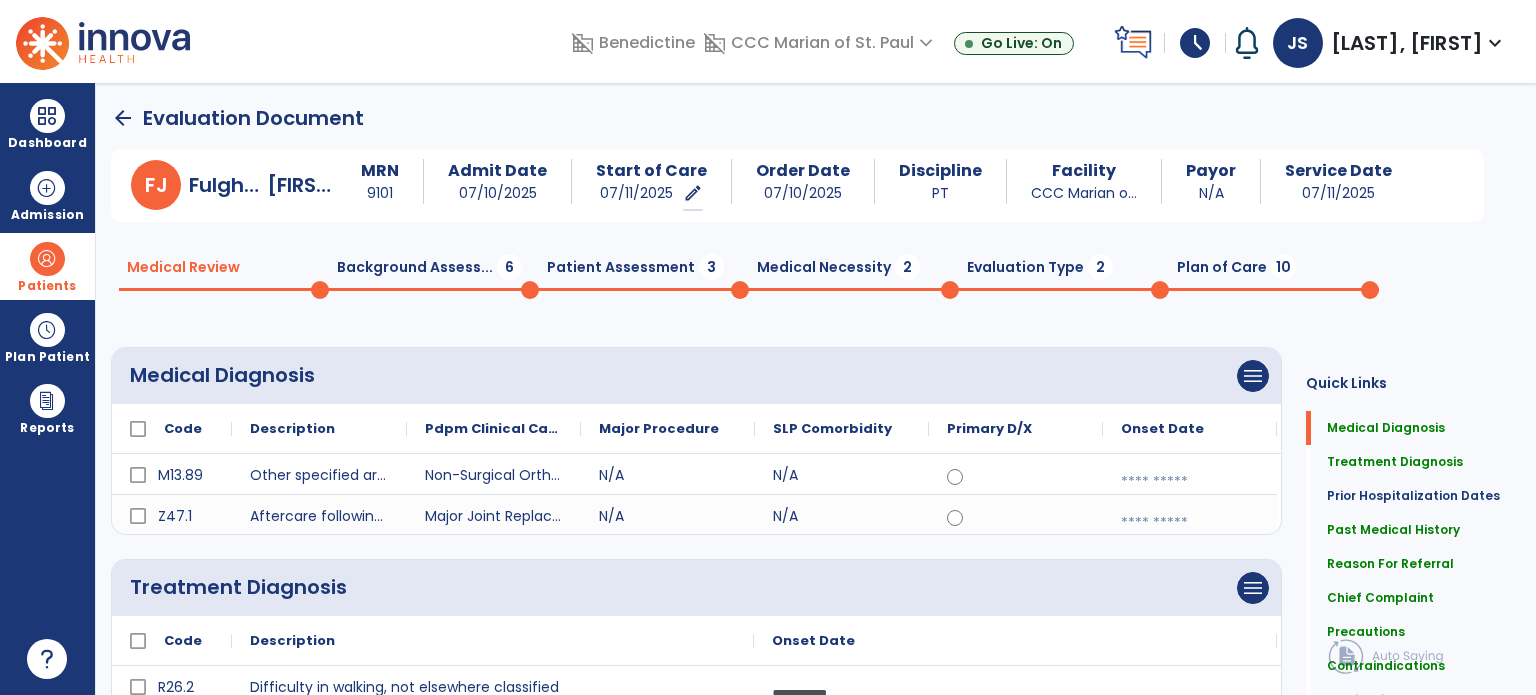 click on "arrow_back   Evaluation Document" 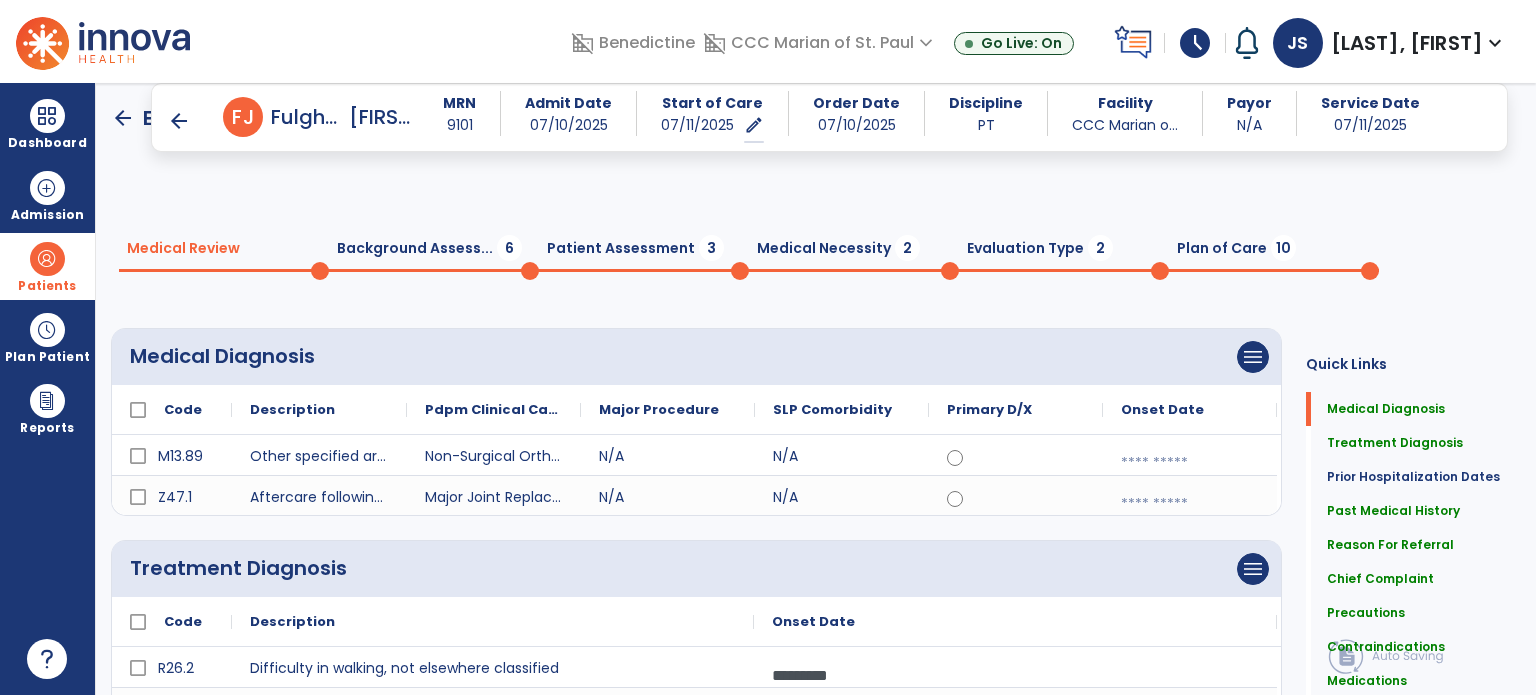 scroll, scrollTop: 276, scrollLeft: 0, axis: vertical 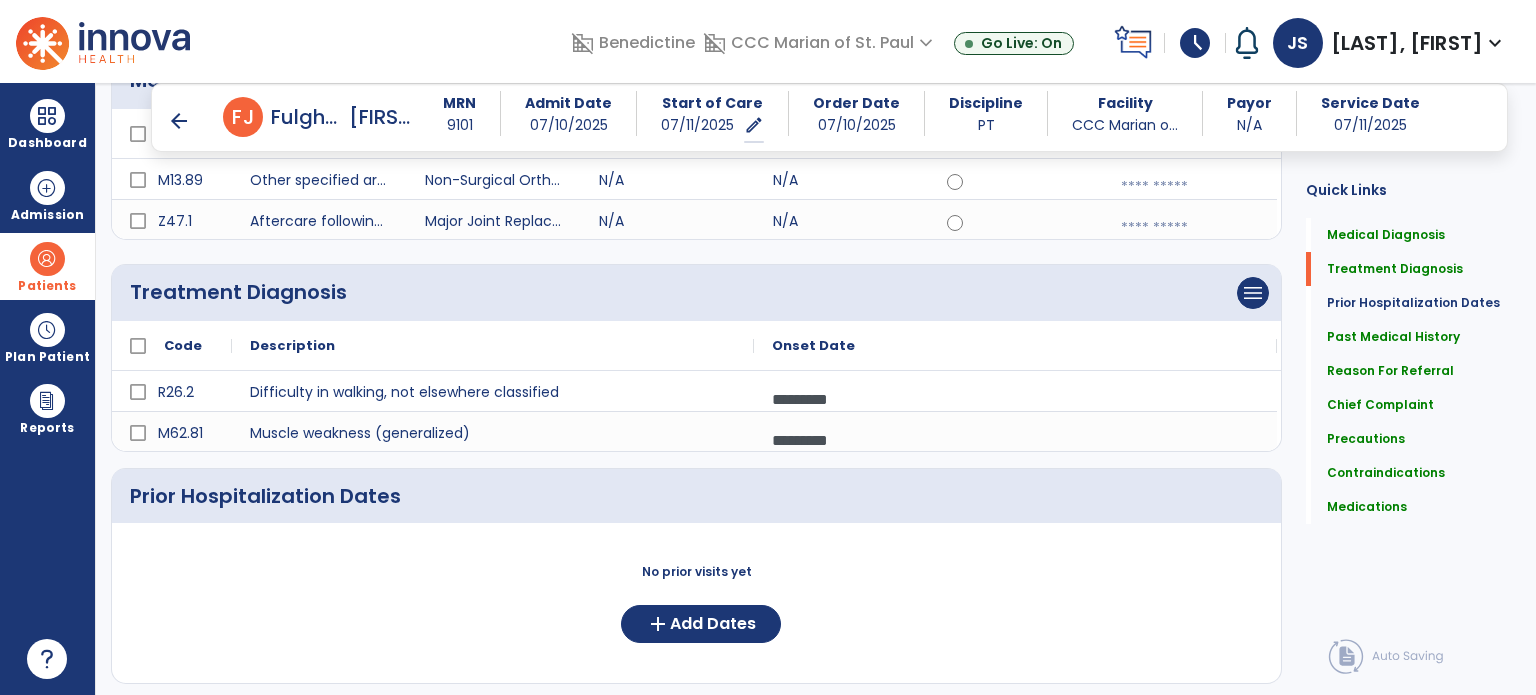 click on "Patients" at bounding box center [47, 266] 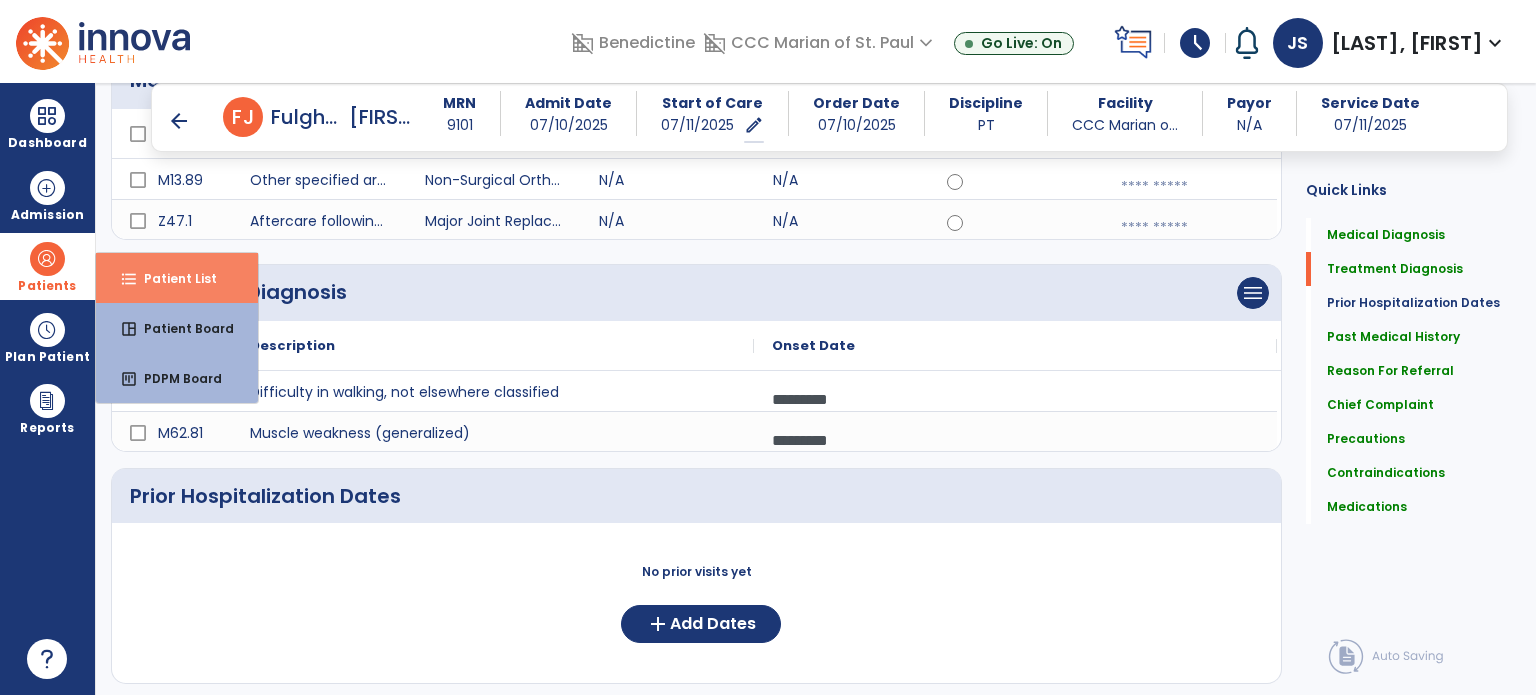 click on "Patient List" at bounding box center (172, 278) 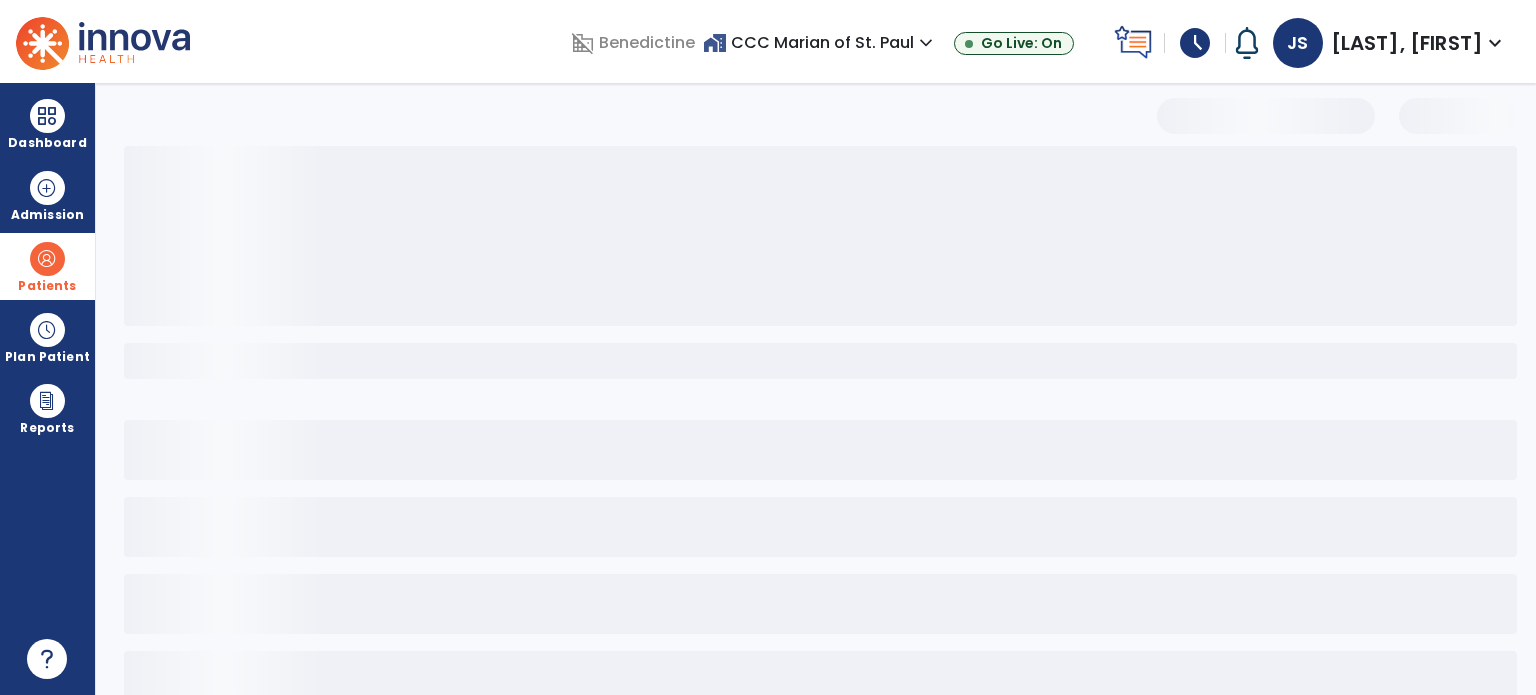 select on "***" 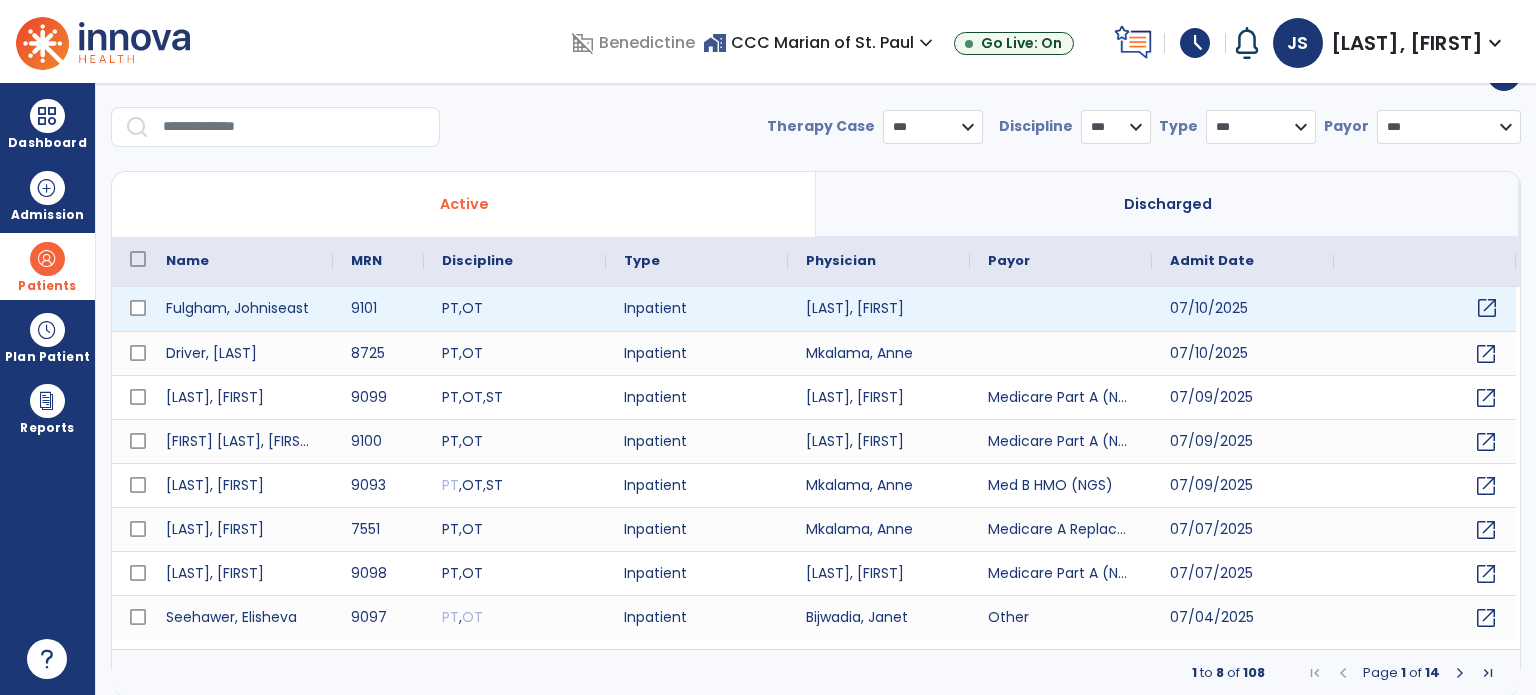 click on "open_in_new" at bounding box center [1487, 308] 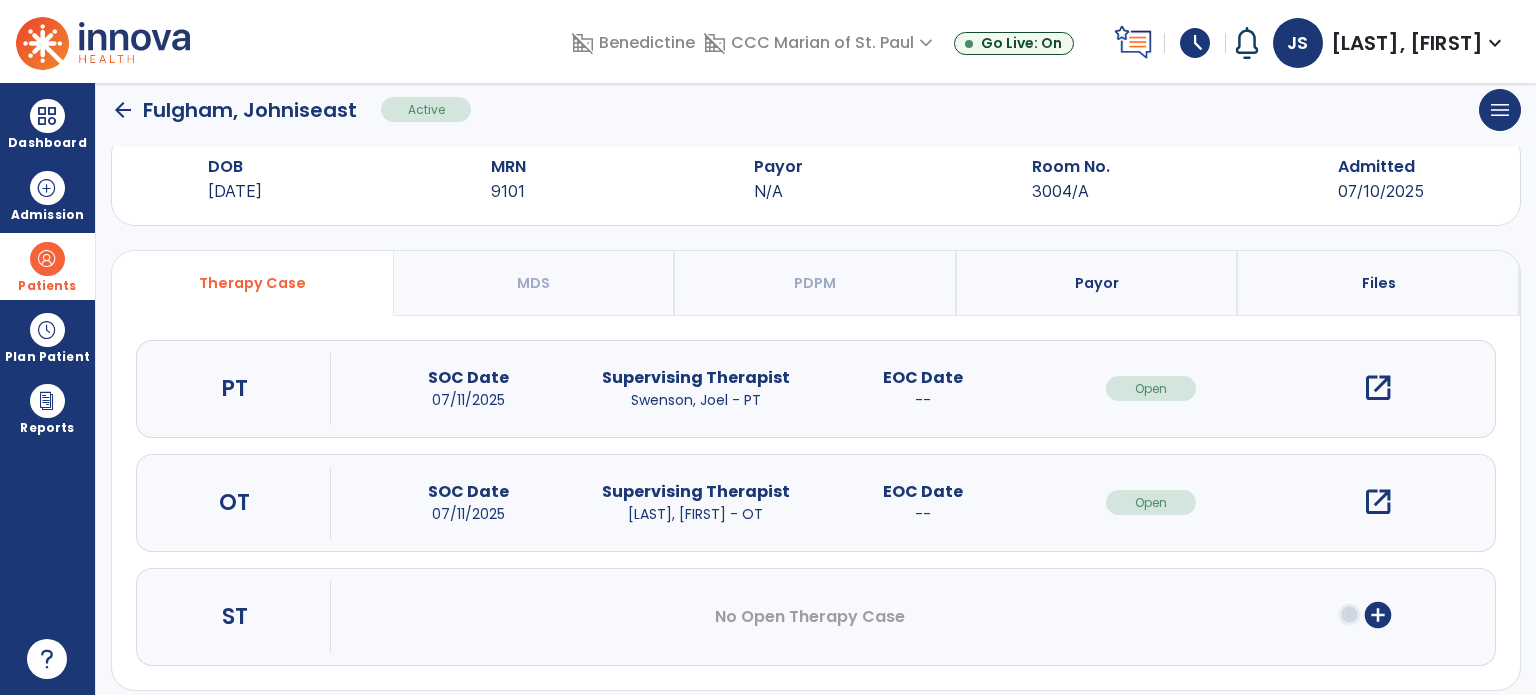 click on "open_in_new" at bounding box center (1378, 502) 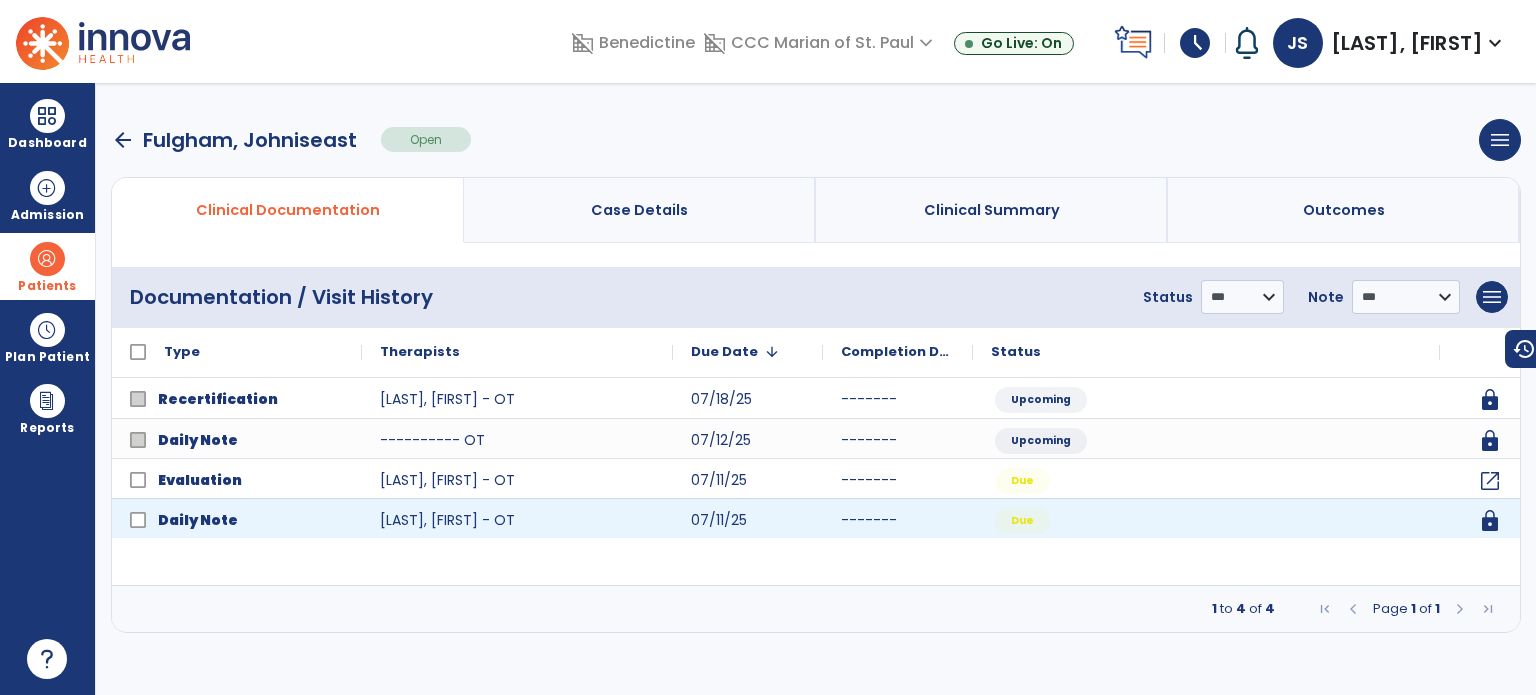 scroll, scrollTop: 0, scrollLeft: 0, axis: both 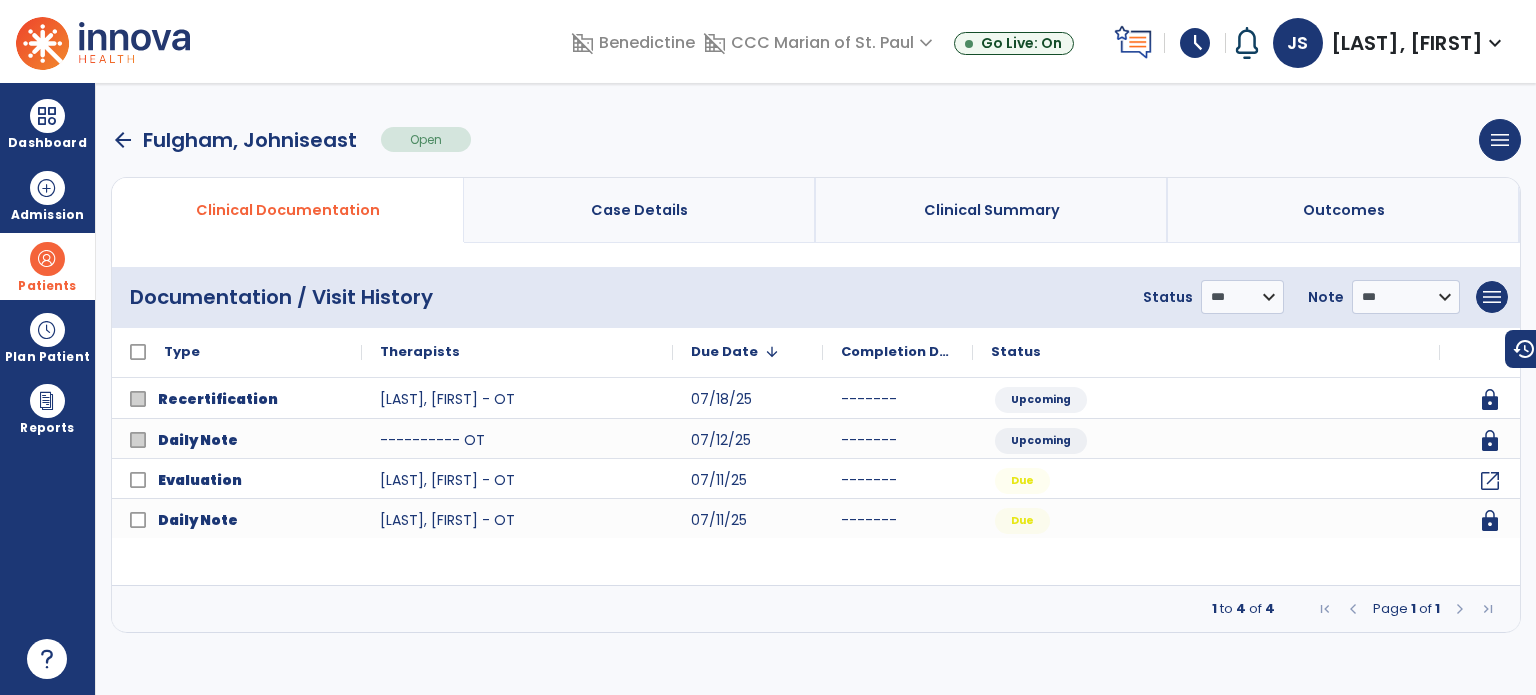 click on "arrow_back" at bounding box center (123, 140) 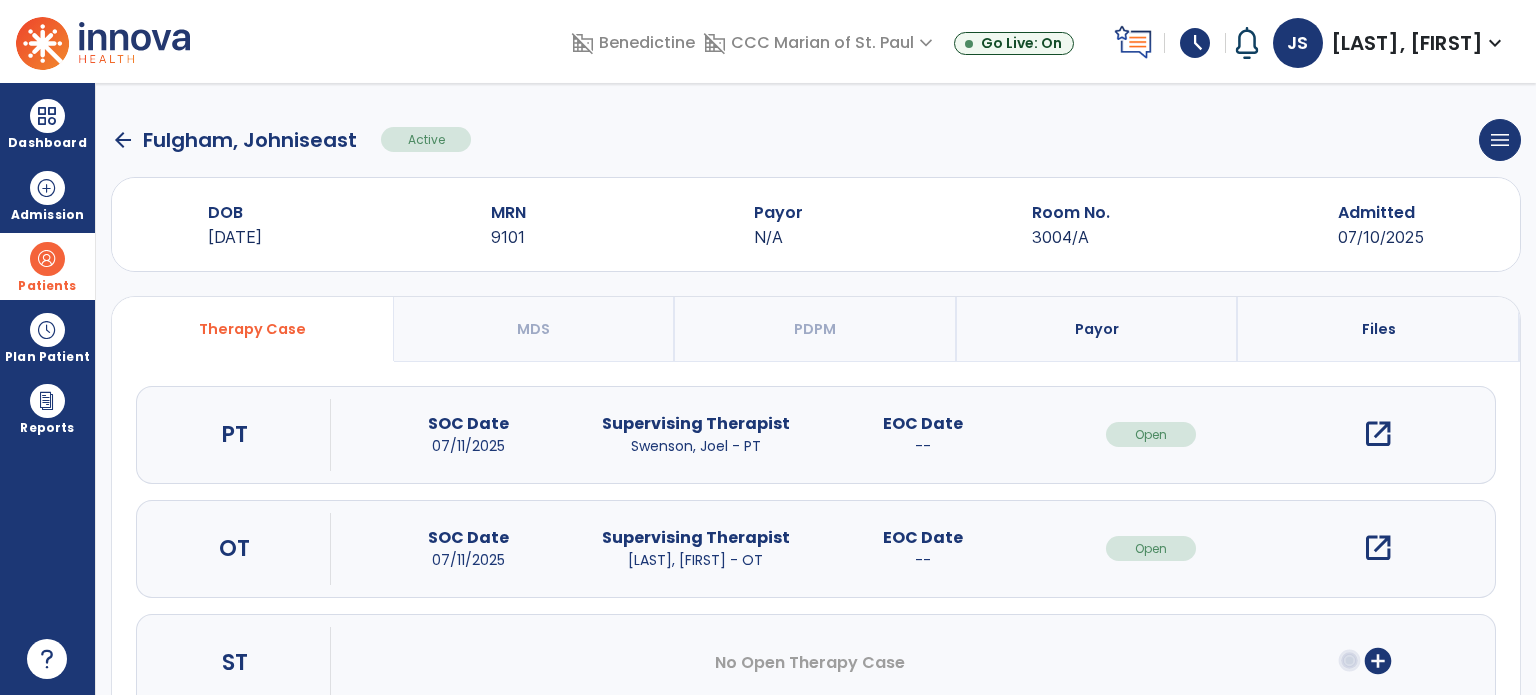 click on "arrow_back" 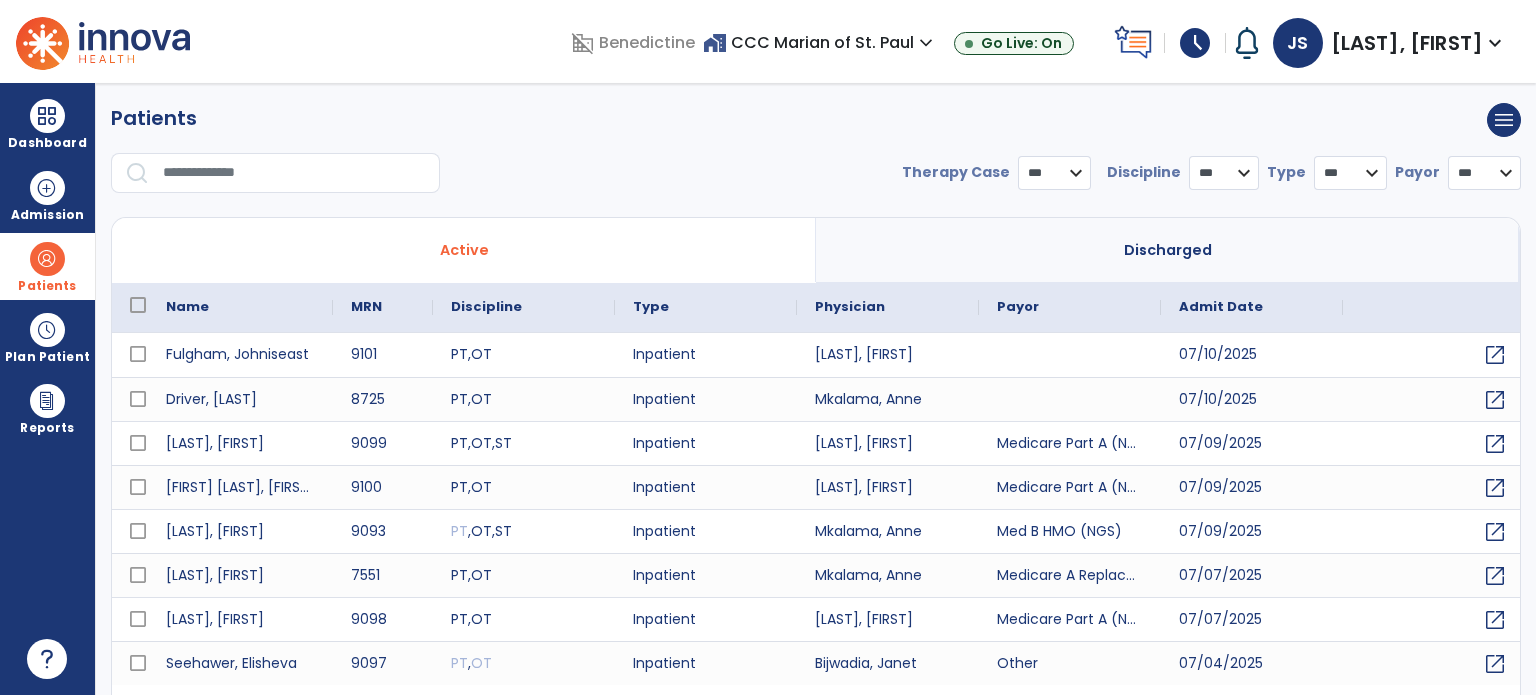 select on "***" 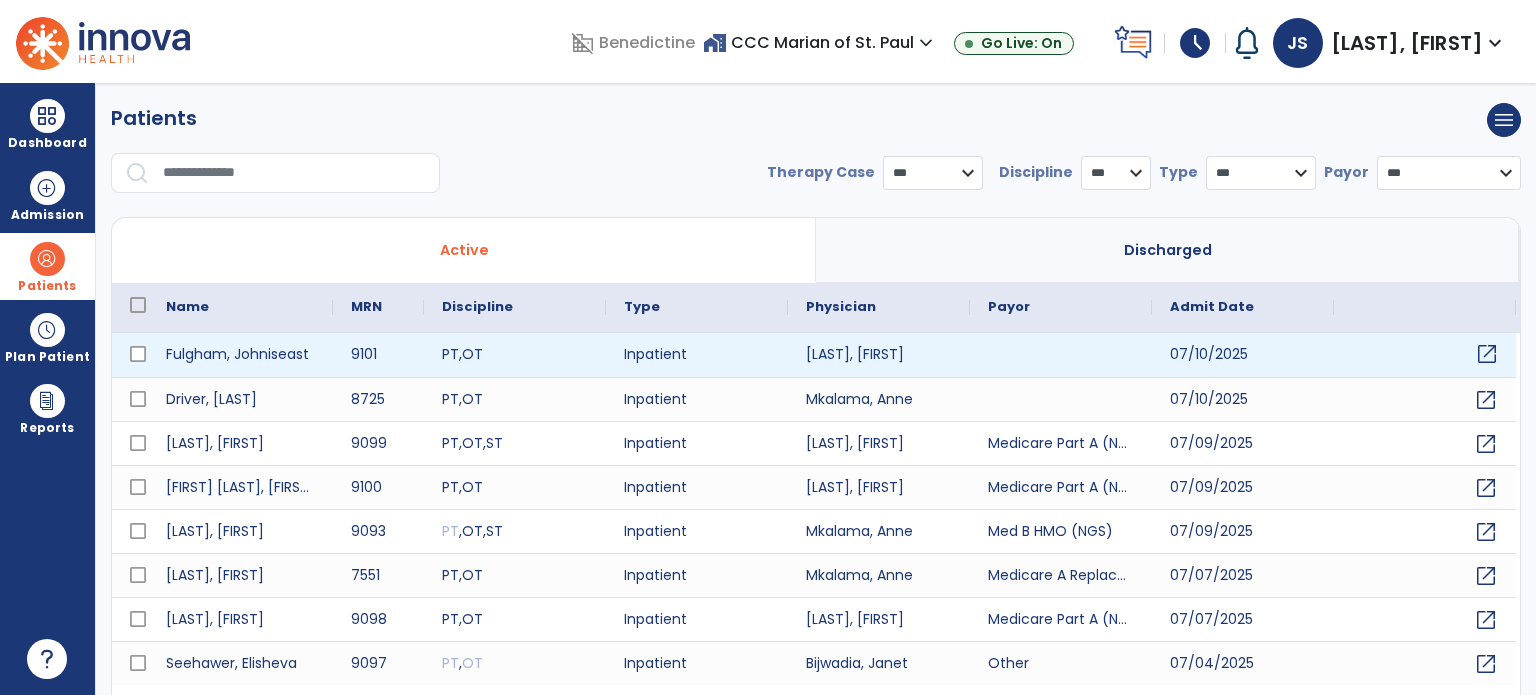 click on "open_in_new" at bounding box center (1487, 354) 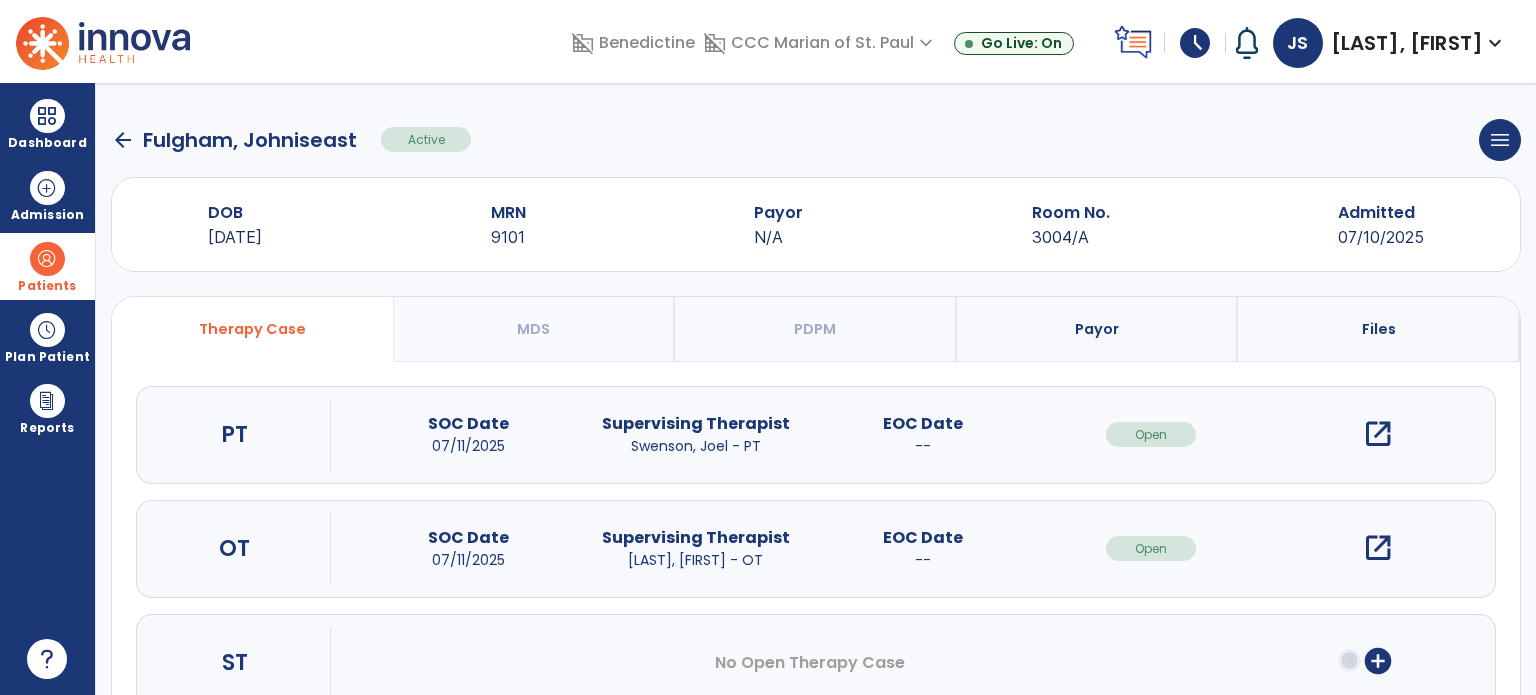 click on "open_in_new" at bounding box center (1378, 434) 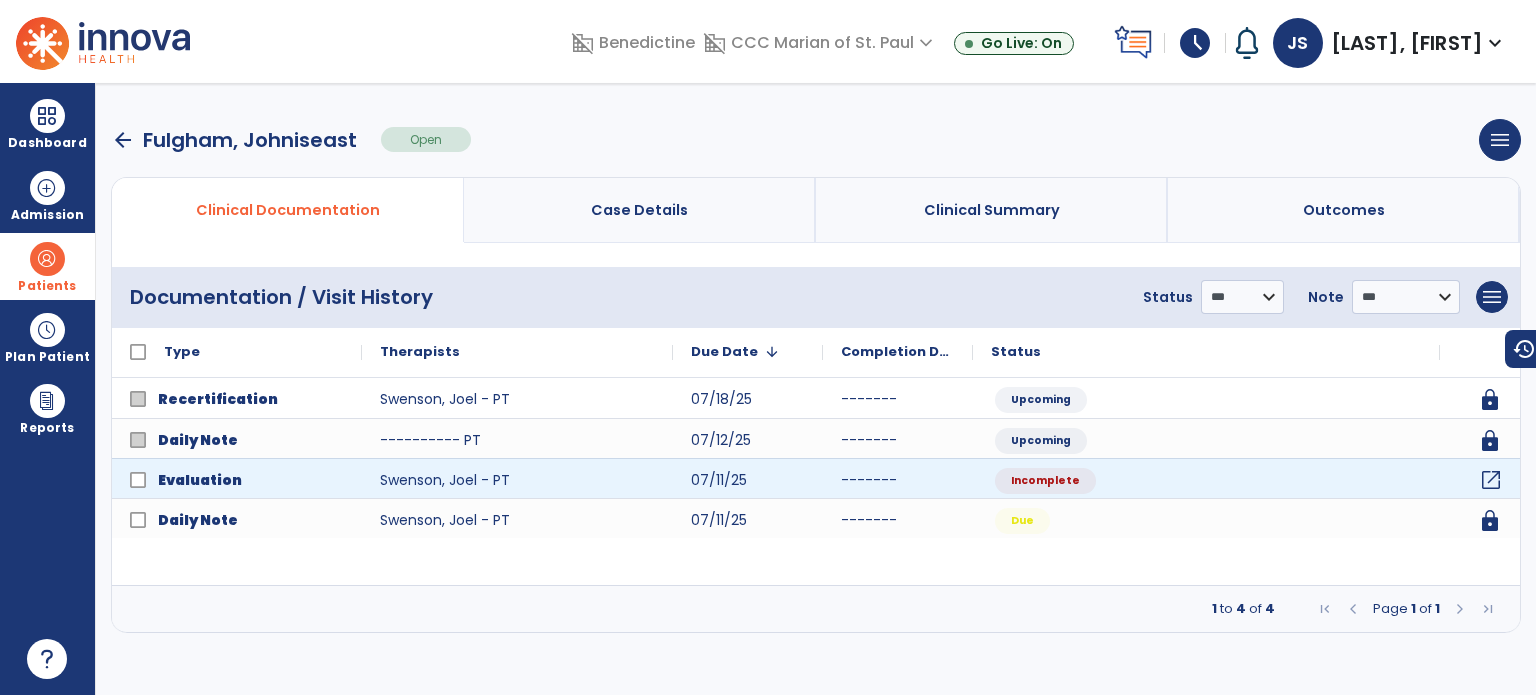 click on "open_in_new" 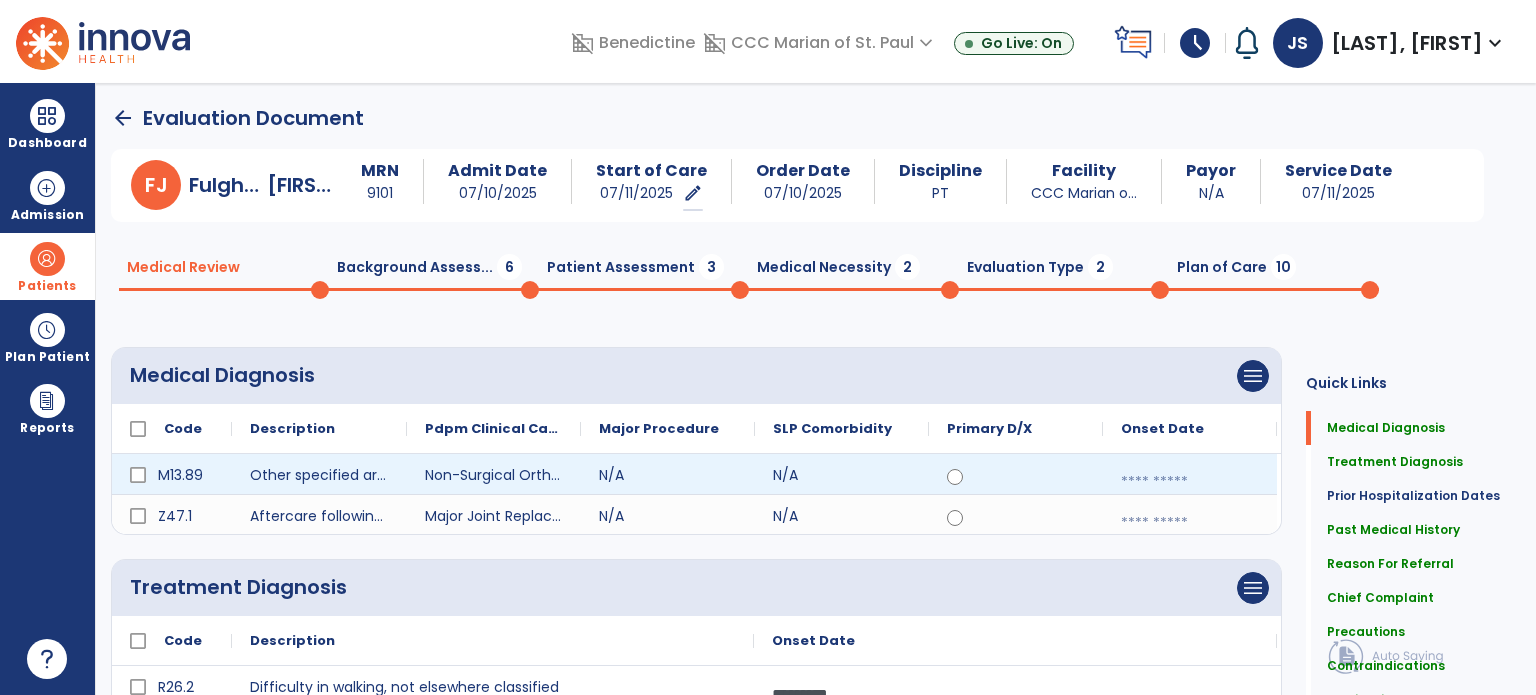 scroll, scrollTop: 0, scrollLeft: 0, axis: both 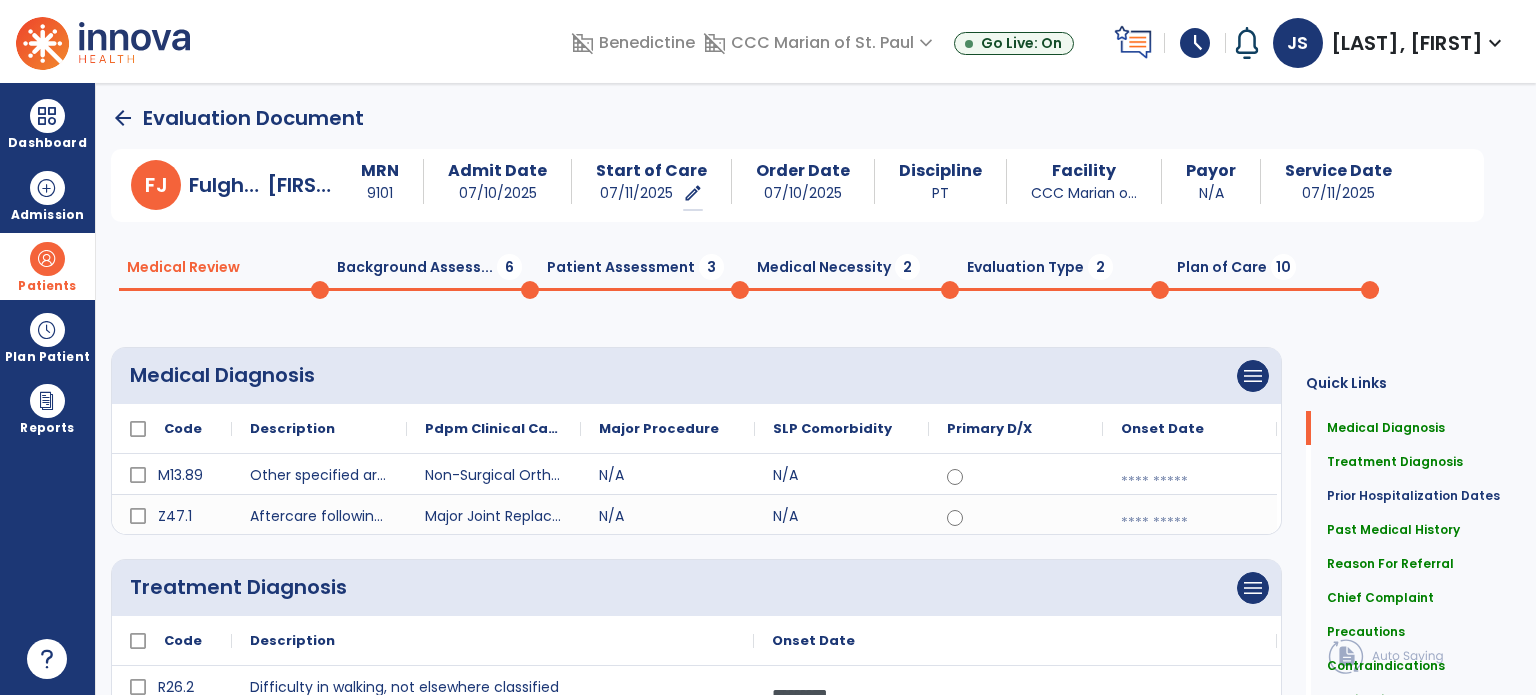 click on "Background Assess...  6" 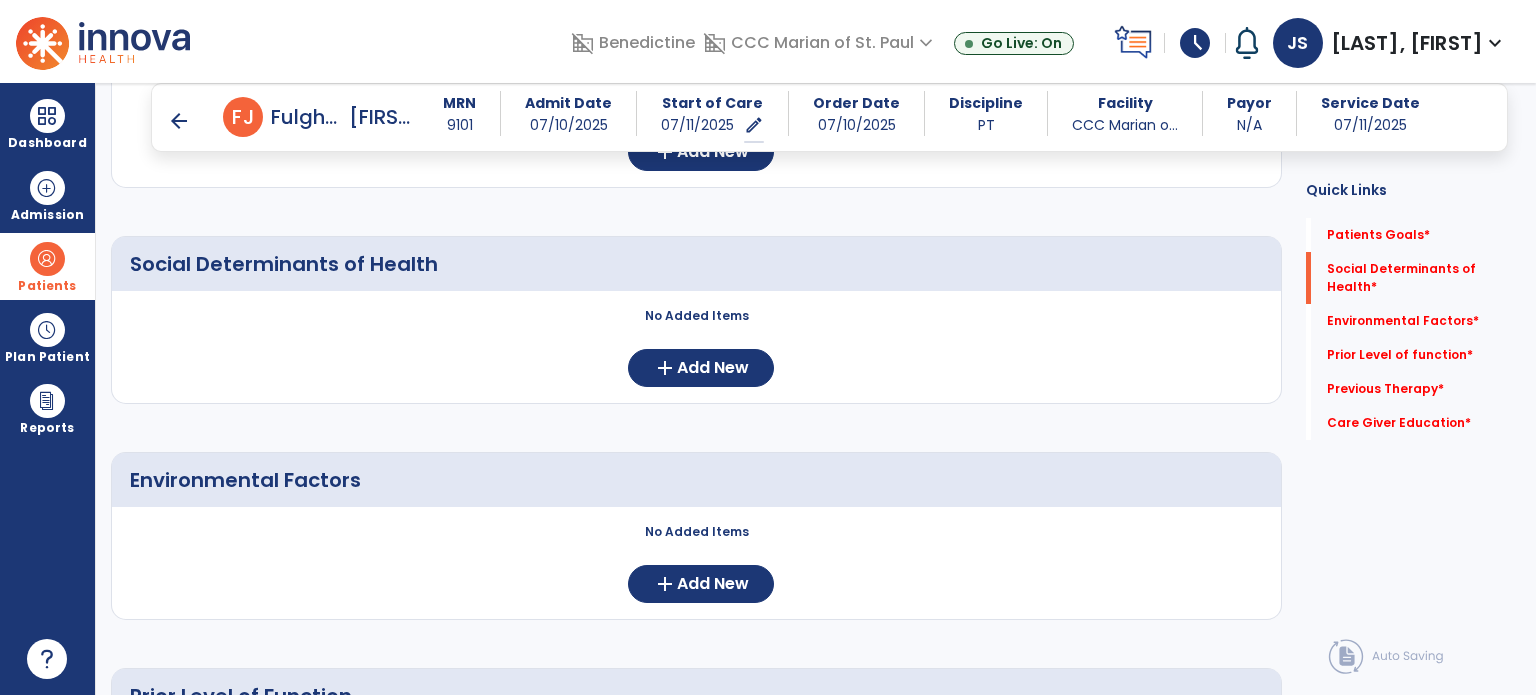 scroll, scrollTop: 628, scrollLeft: 0, axis: vertical 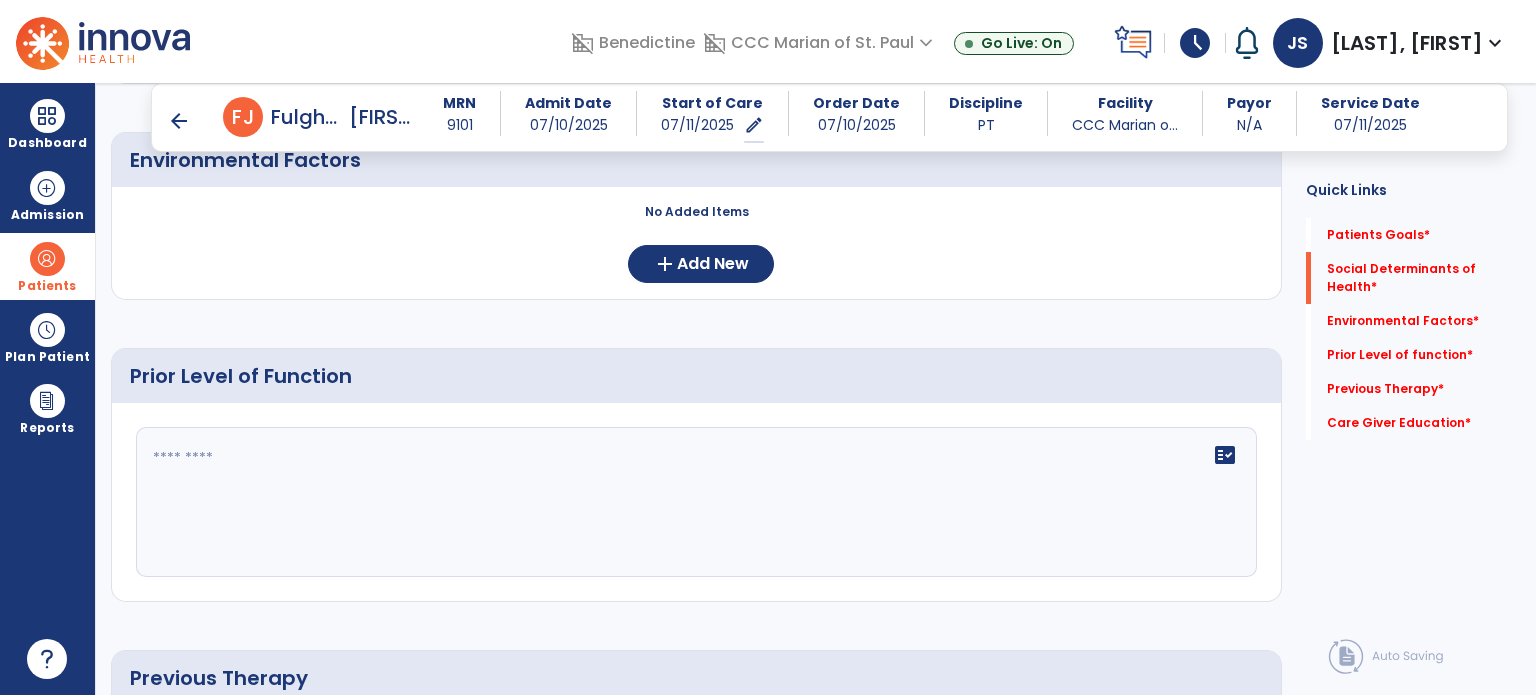 click on "fact_check" 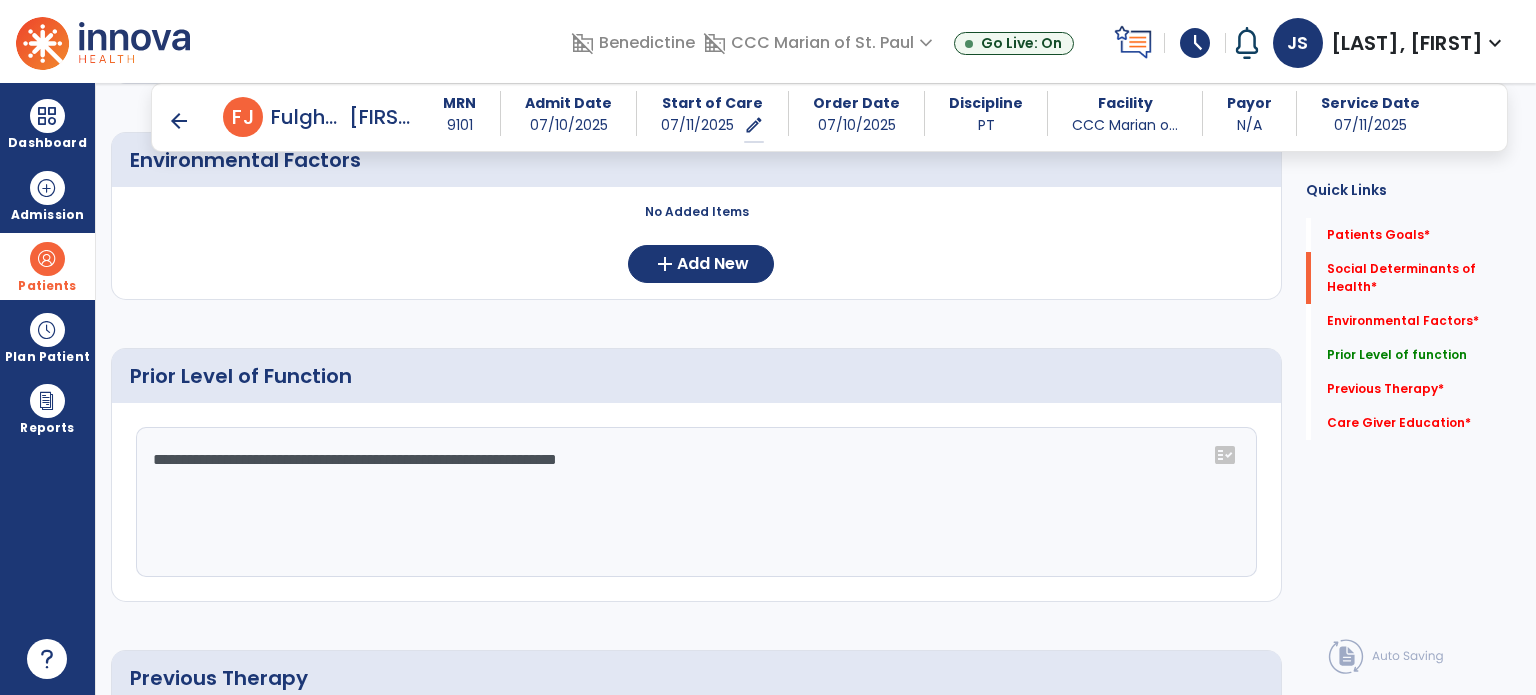 click on "**********" 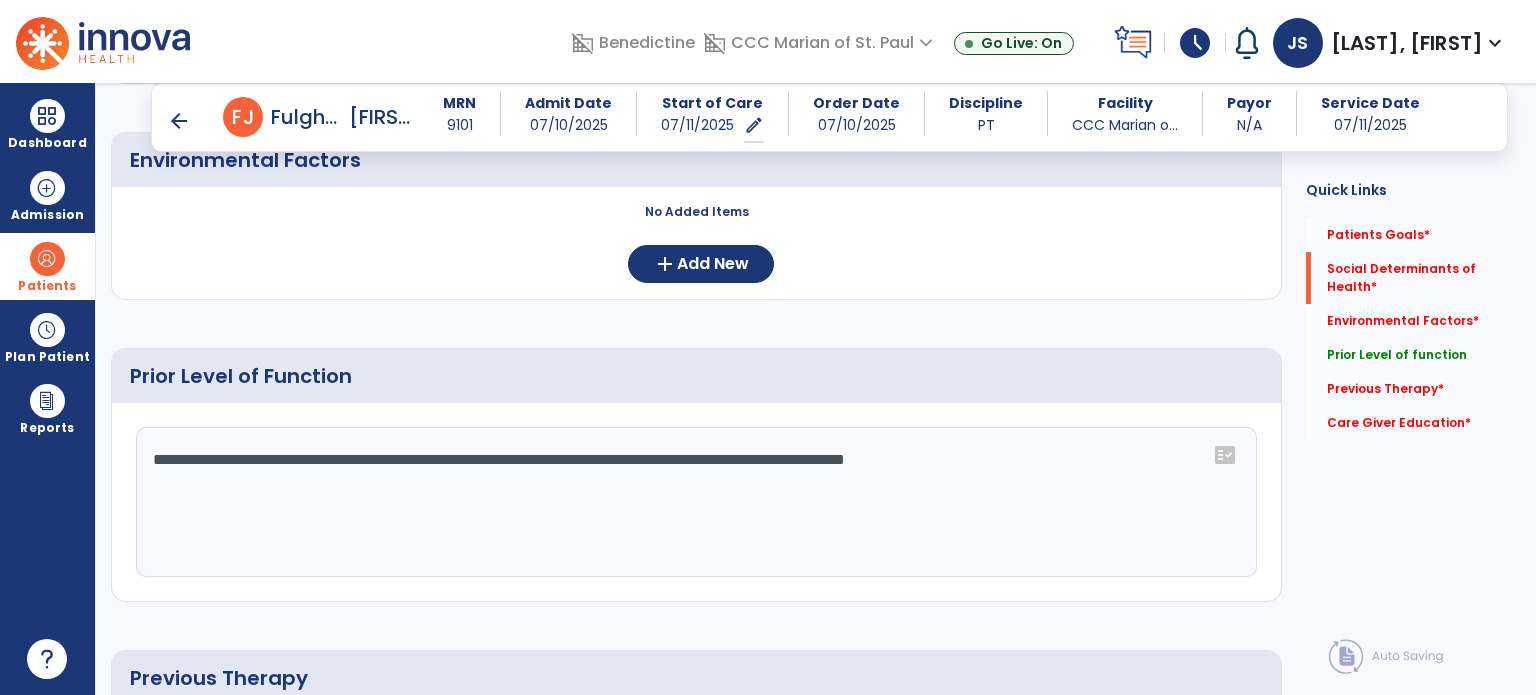 click on "**********" 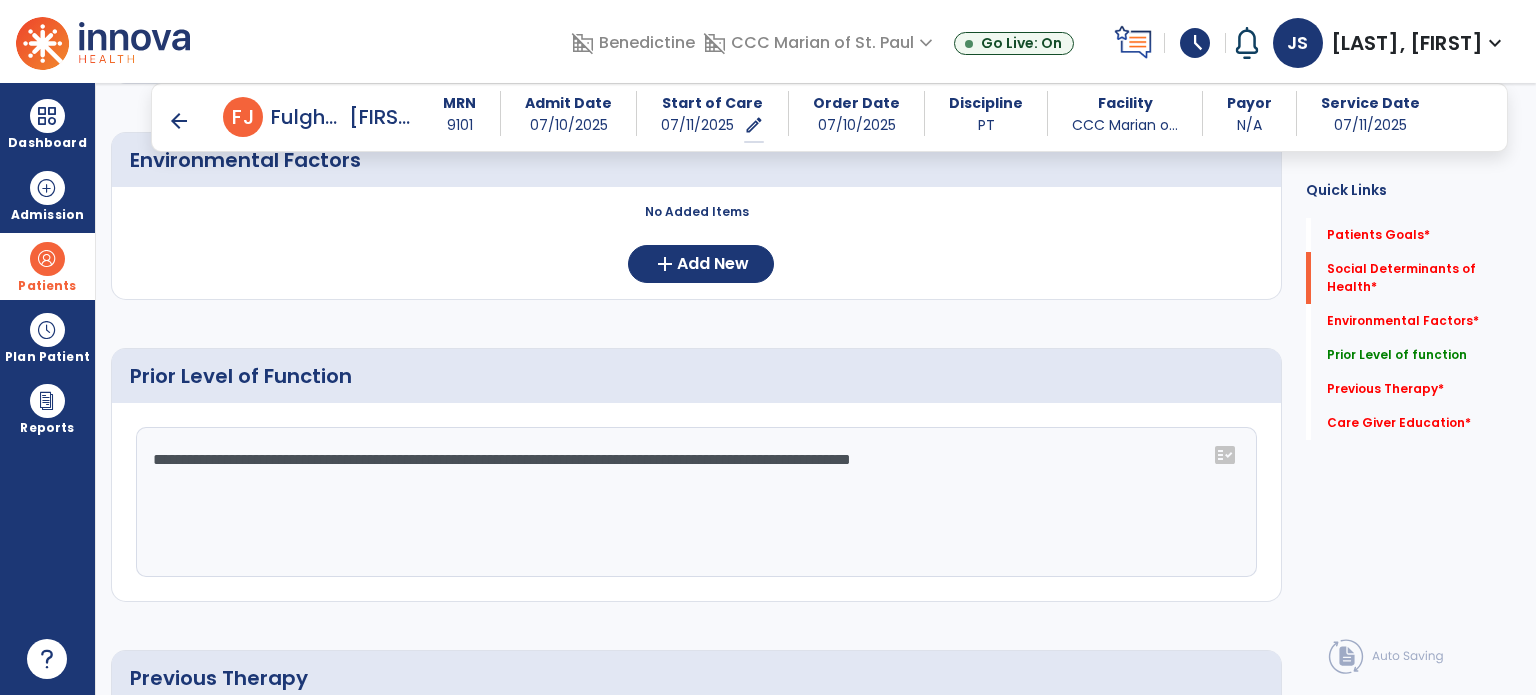 click on "**********" 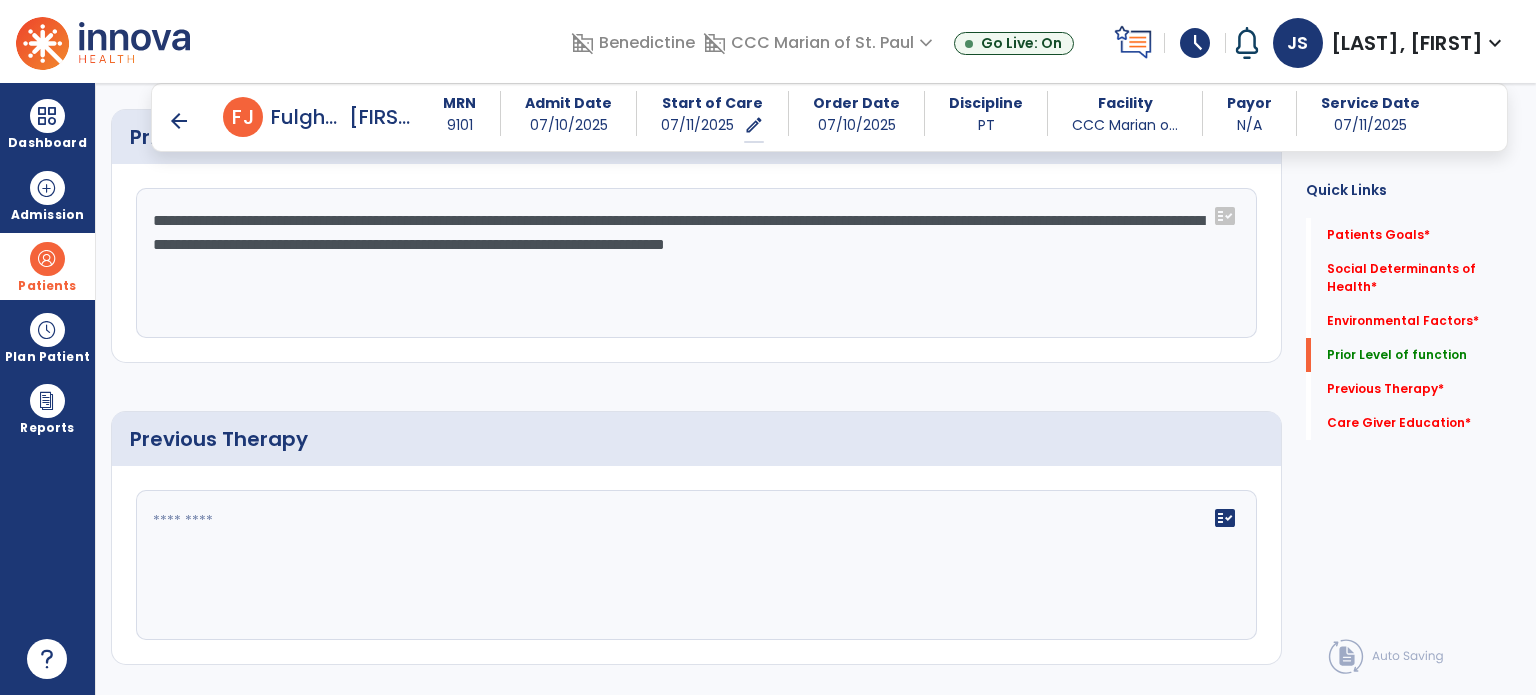 scroll, scrollTop: 868, scrollLeft: 0, axis: vertical 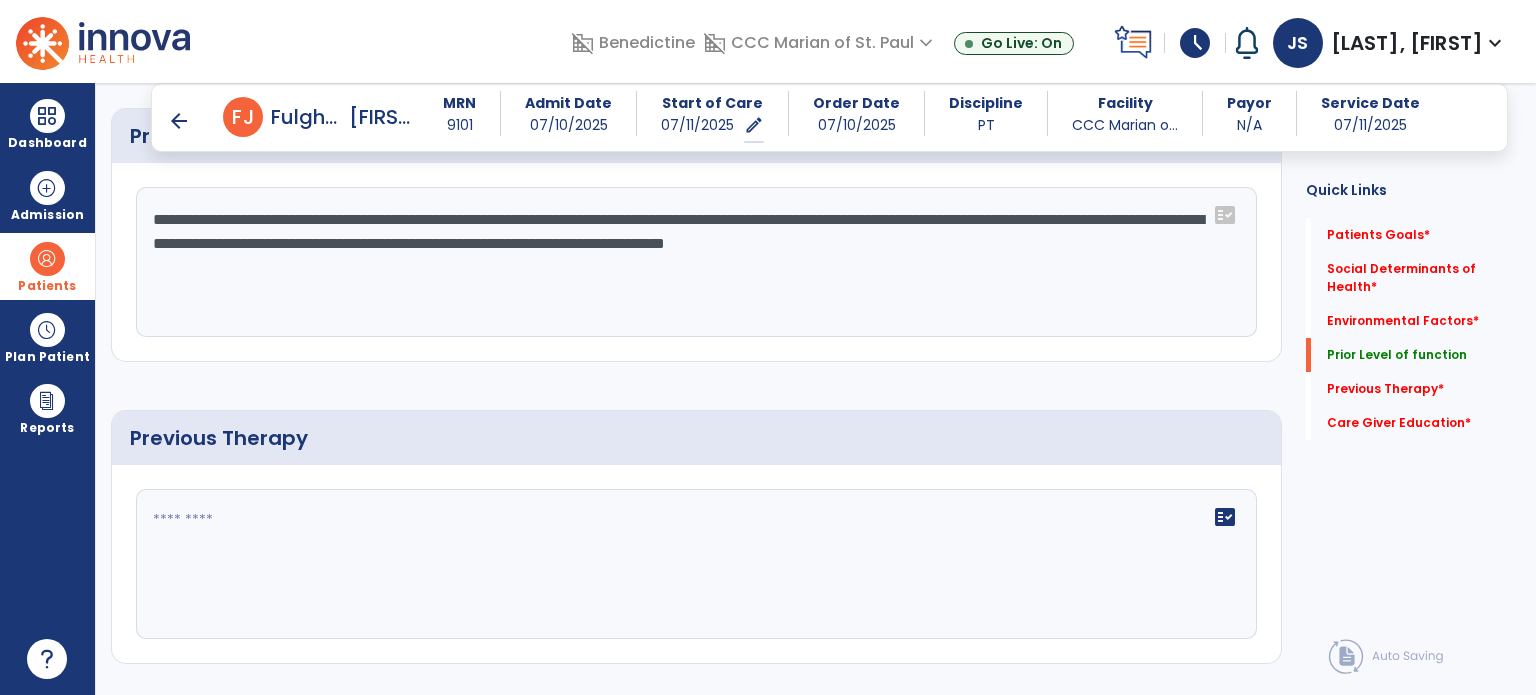 type on "**********" 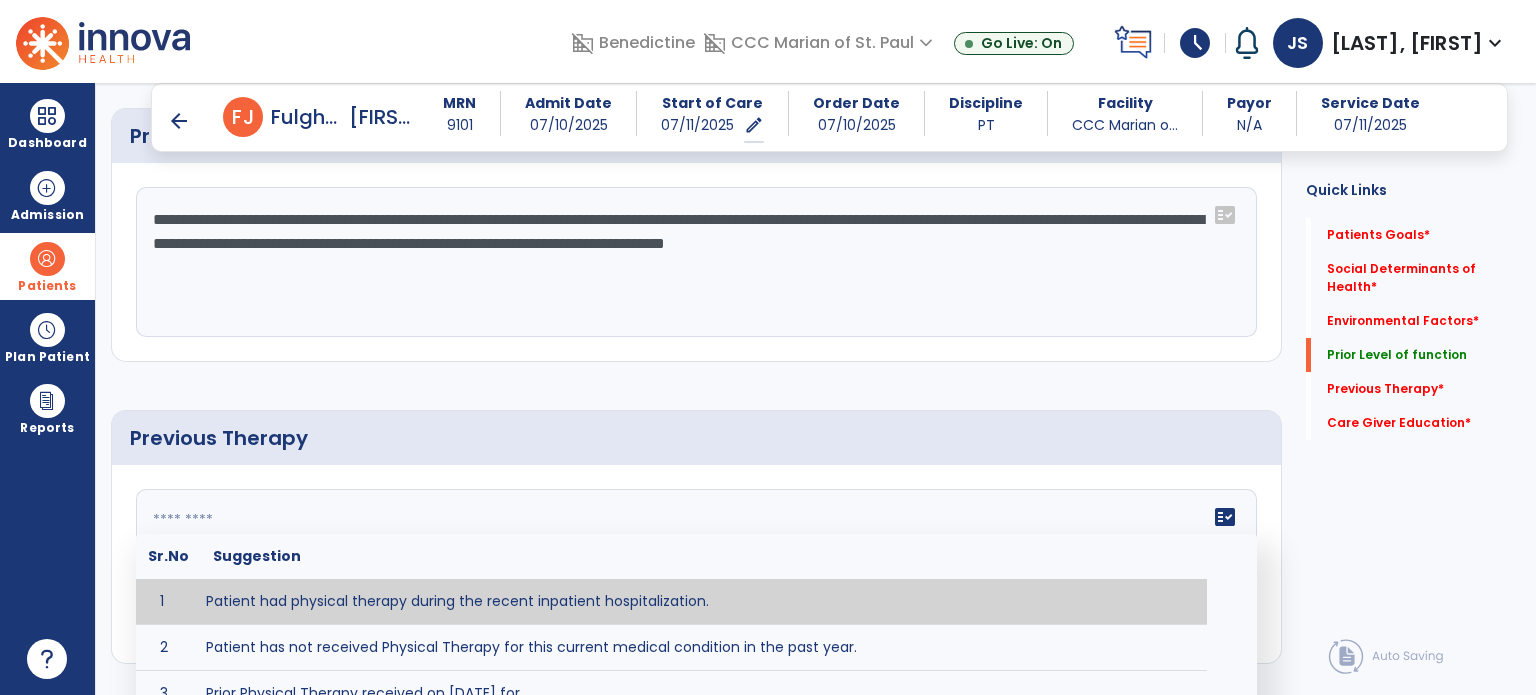 type on "**********" 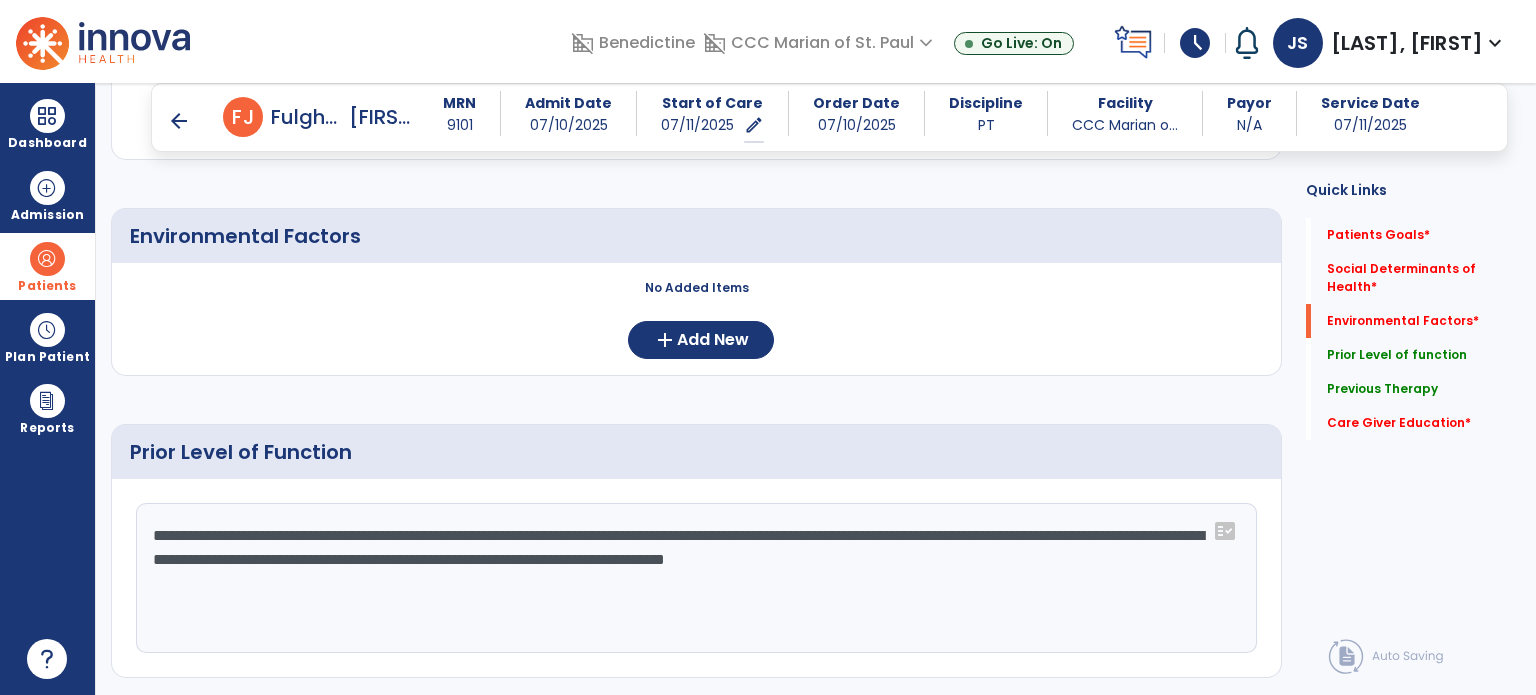 scroll, scrollTop: 536, scrollLeft: 0, axis: vertical 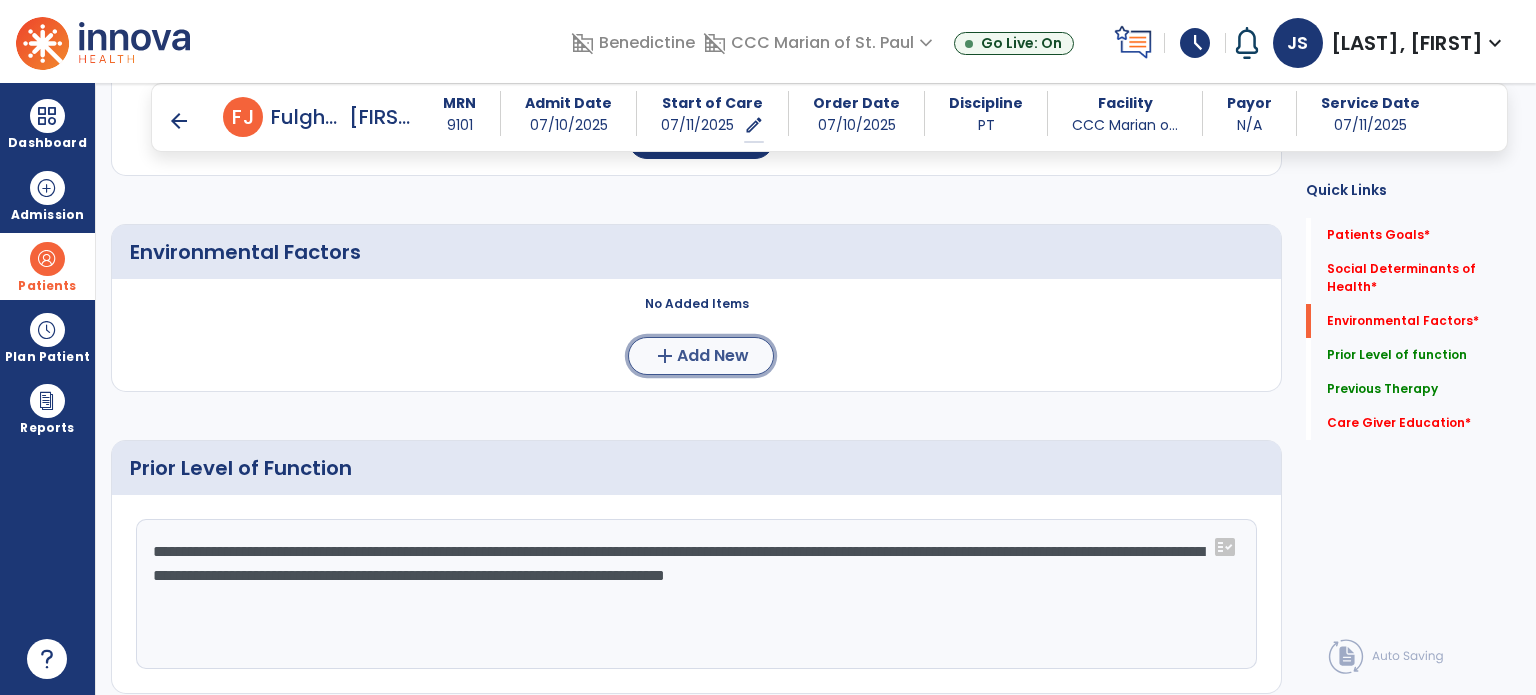 click on "add  Add New" 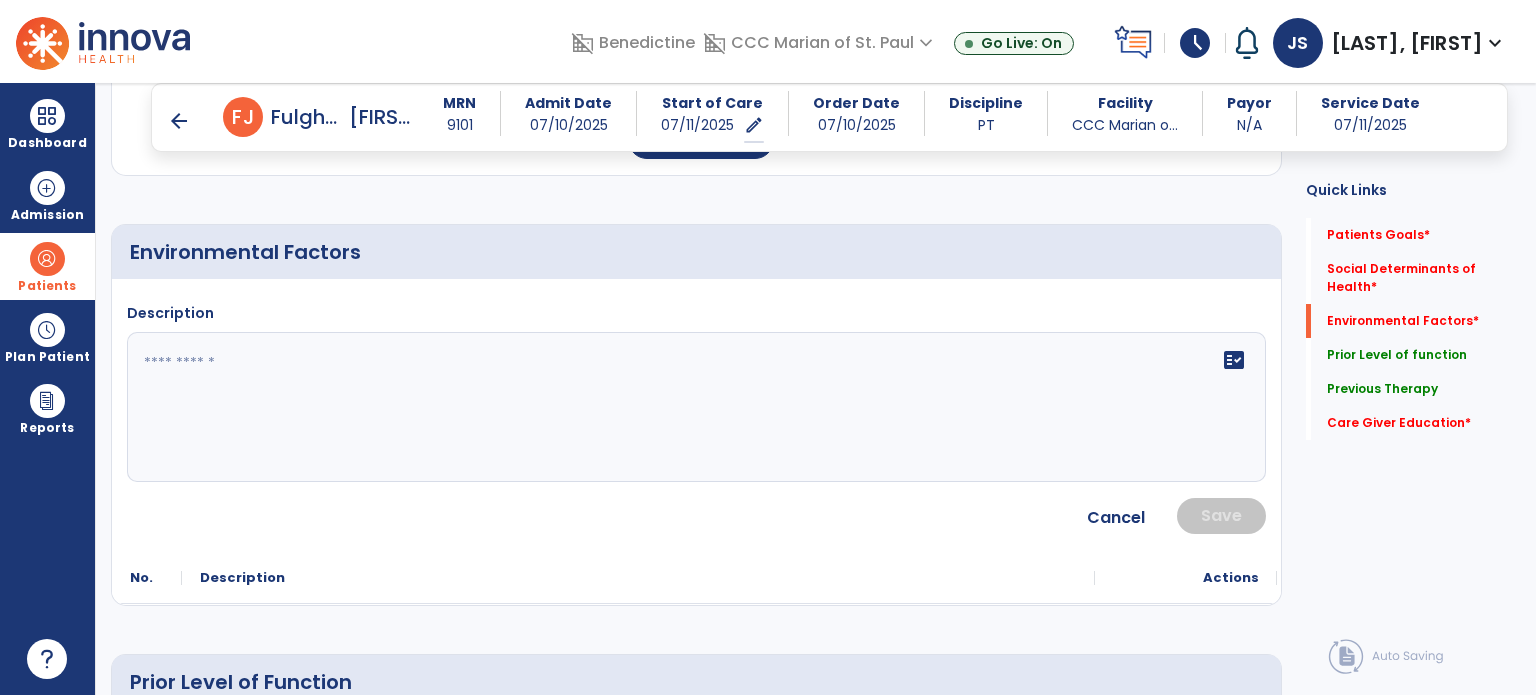 click on "fact_check" 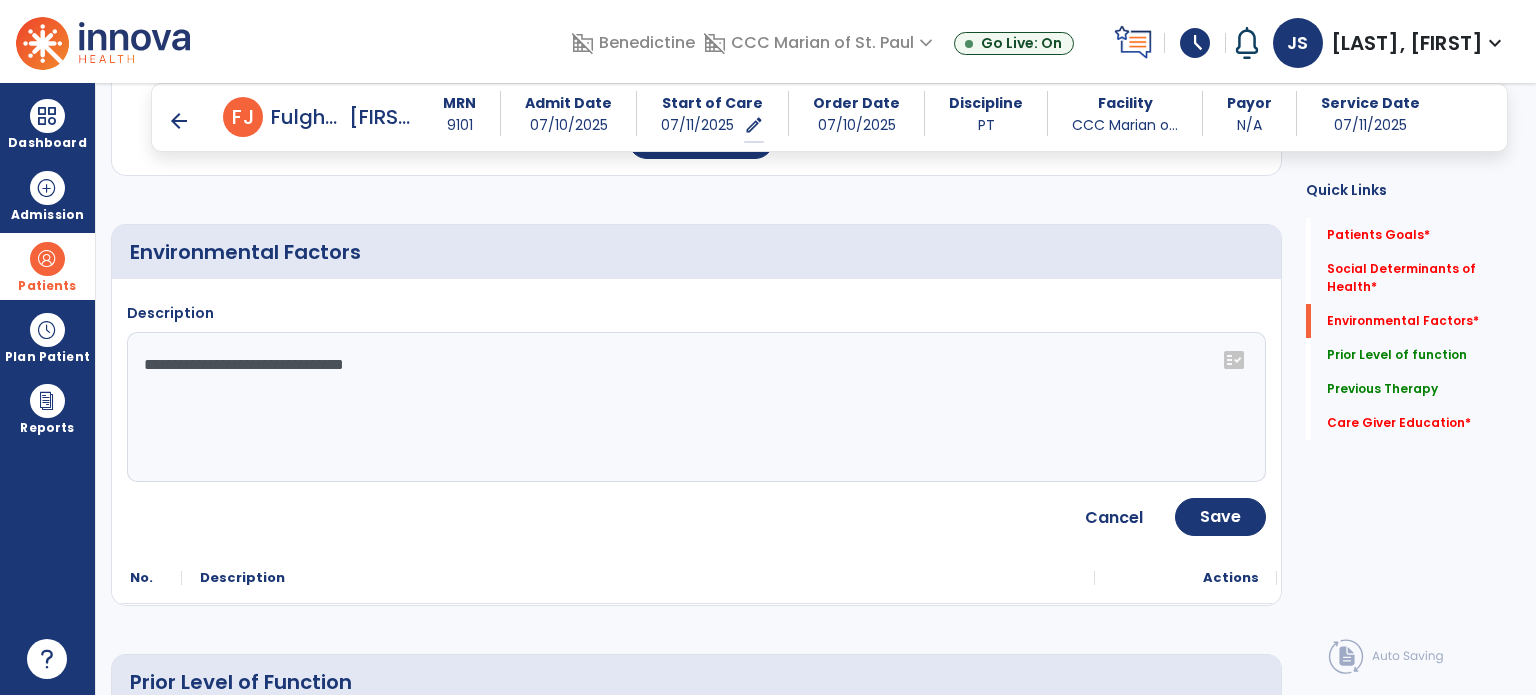click on "**********" 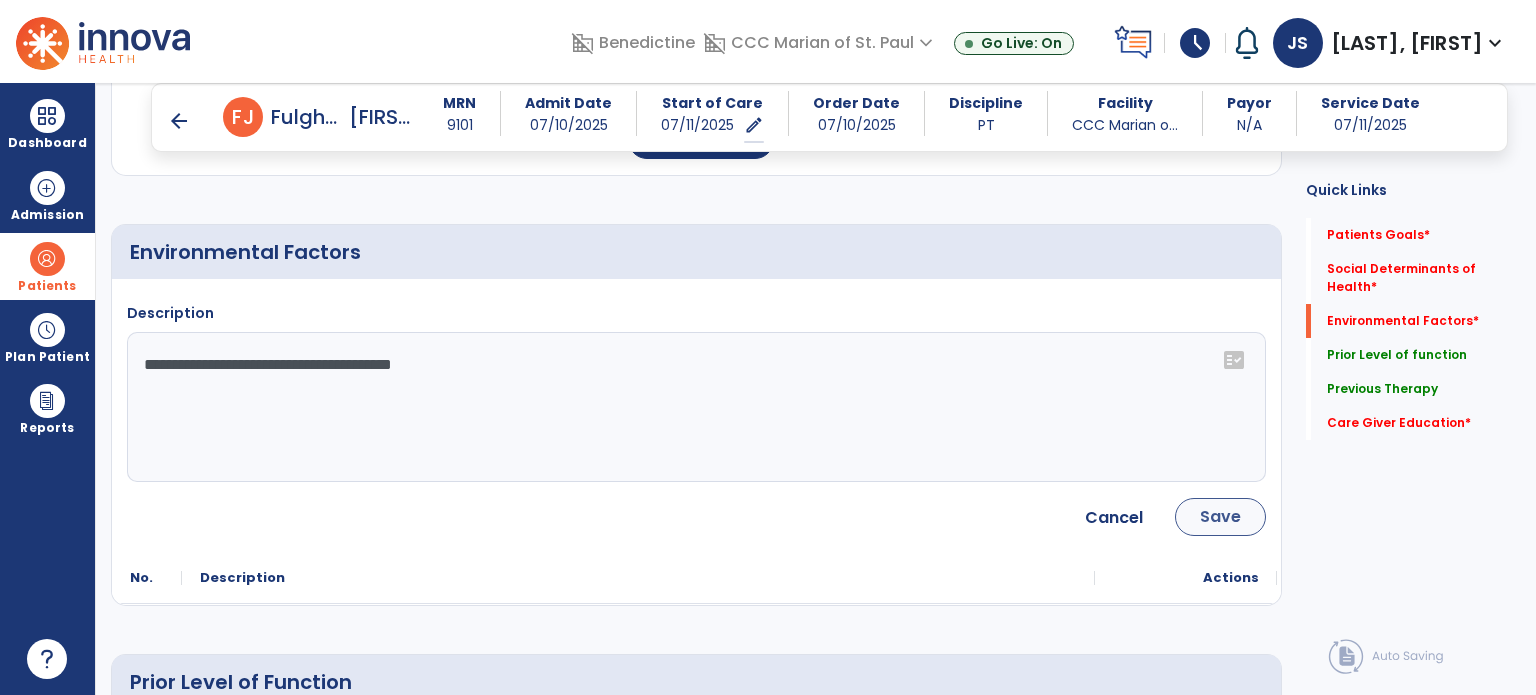 type on "**********" 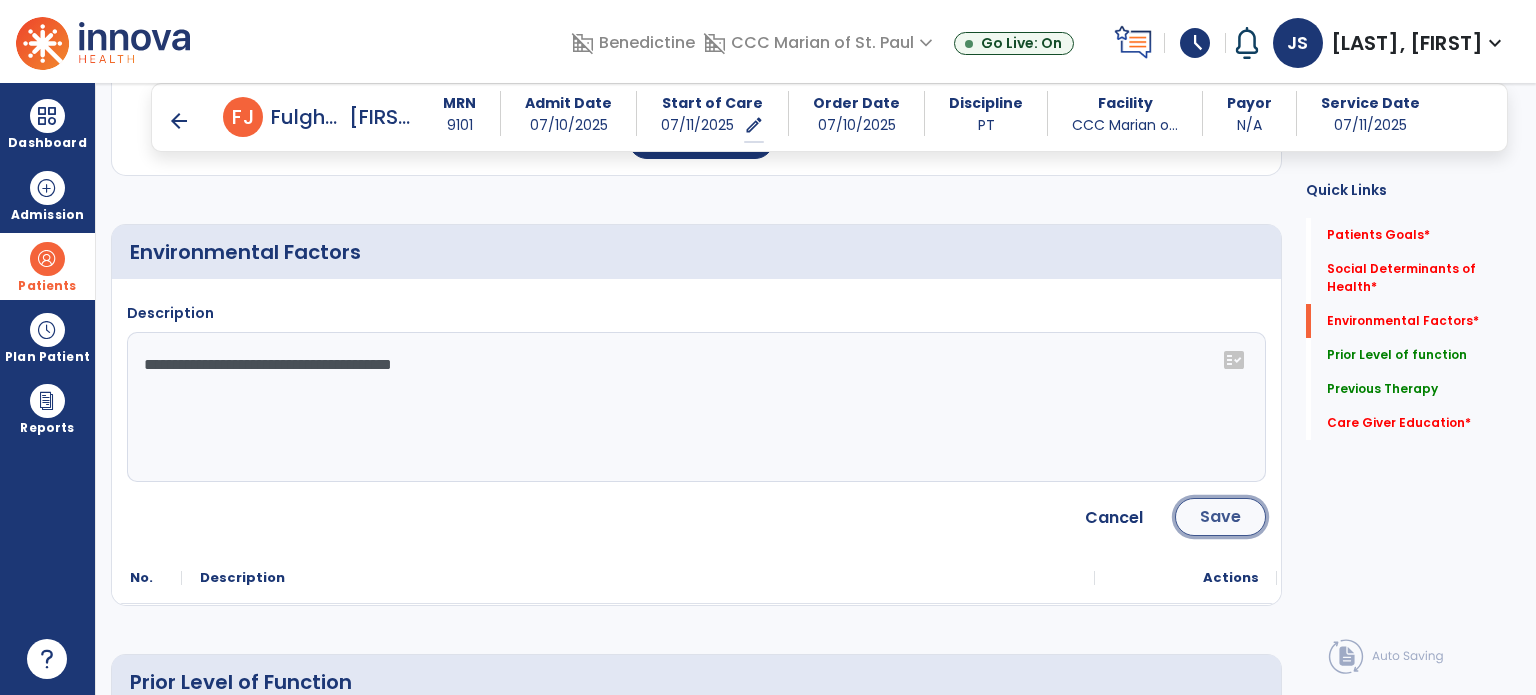 click on "Save" 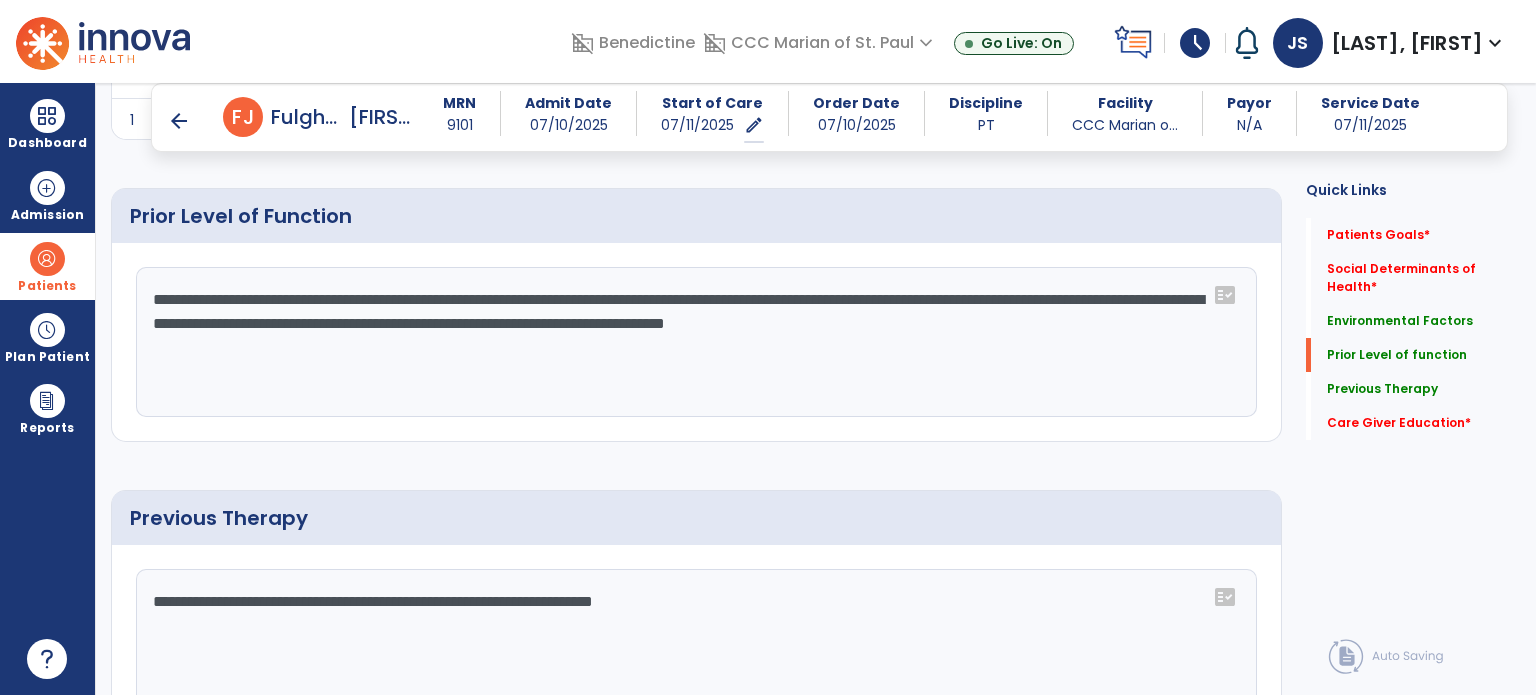scroll, scrollTop: 1200, scrollLeft: 0, axis: vertical 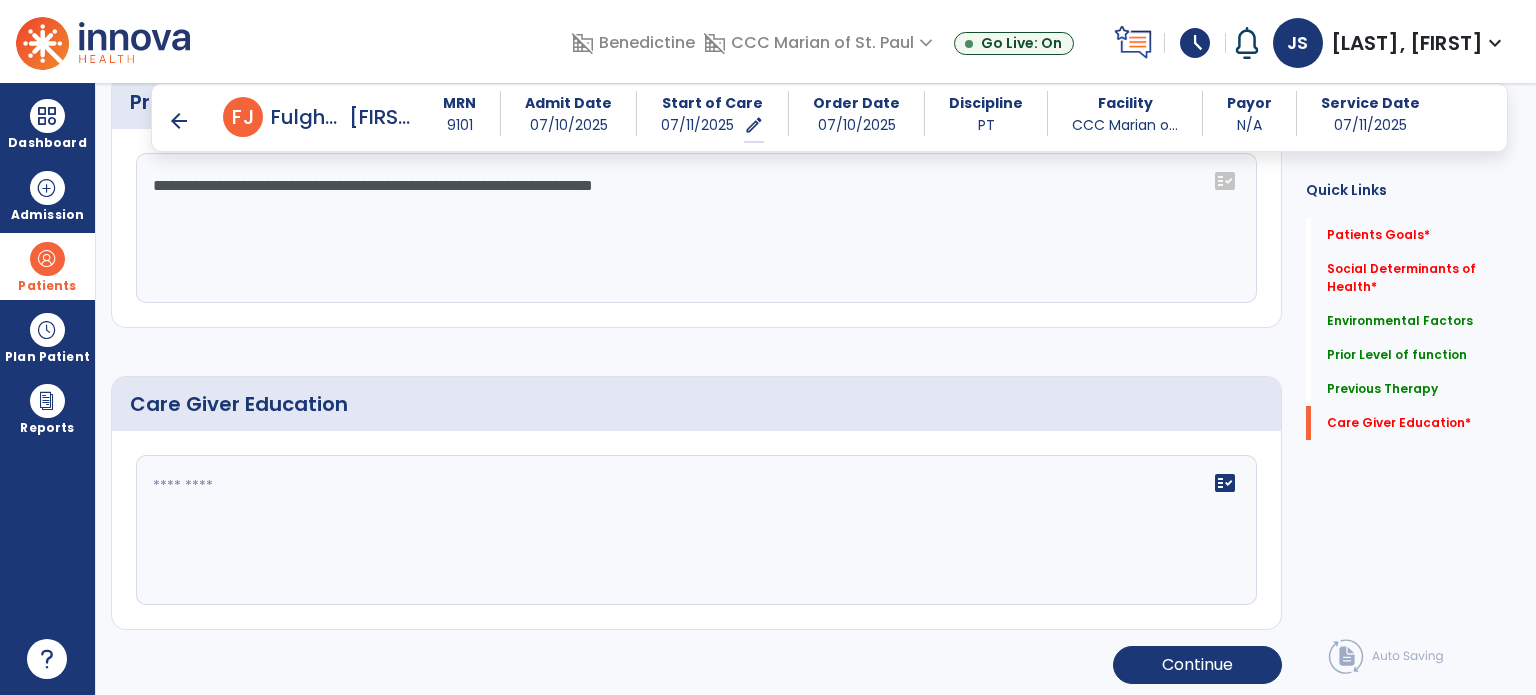 click on "fact_check" 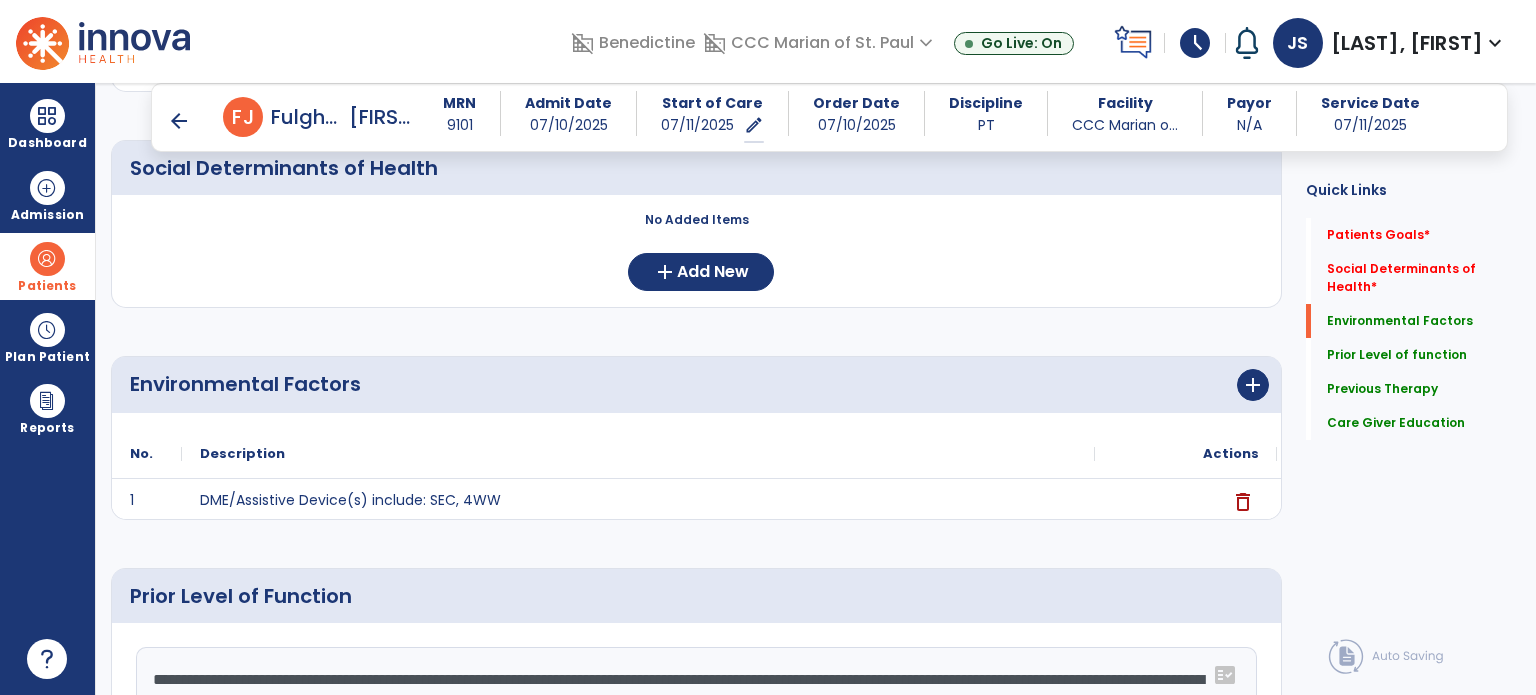 scroll, scrollTop: 399, scrollLeft: 0, axis: vertical 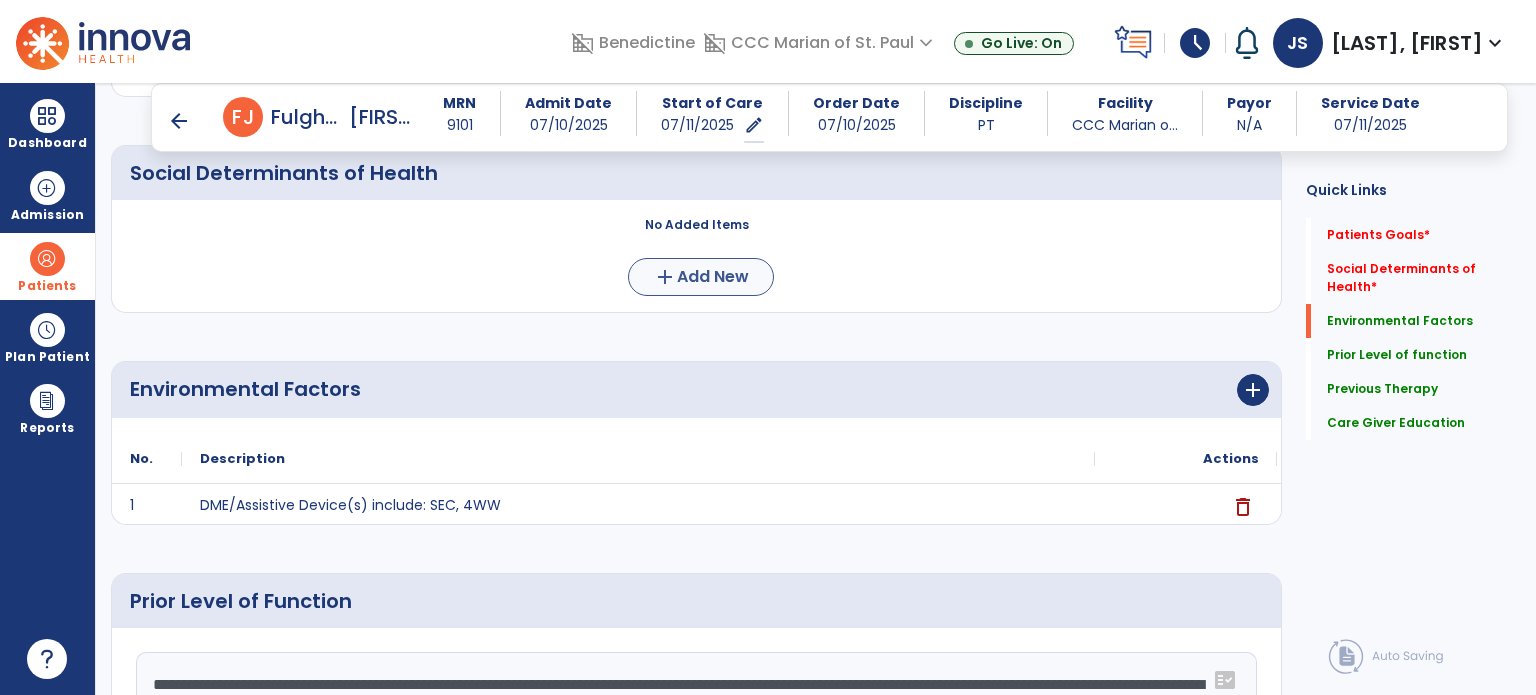 type on "******" 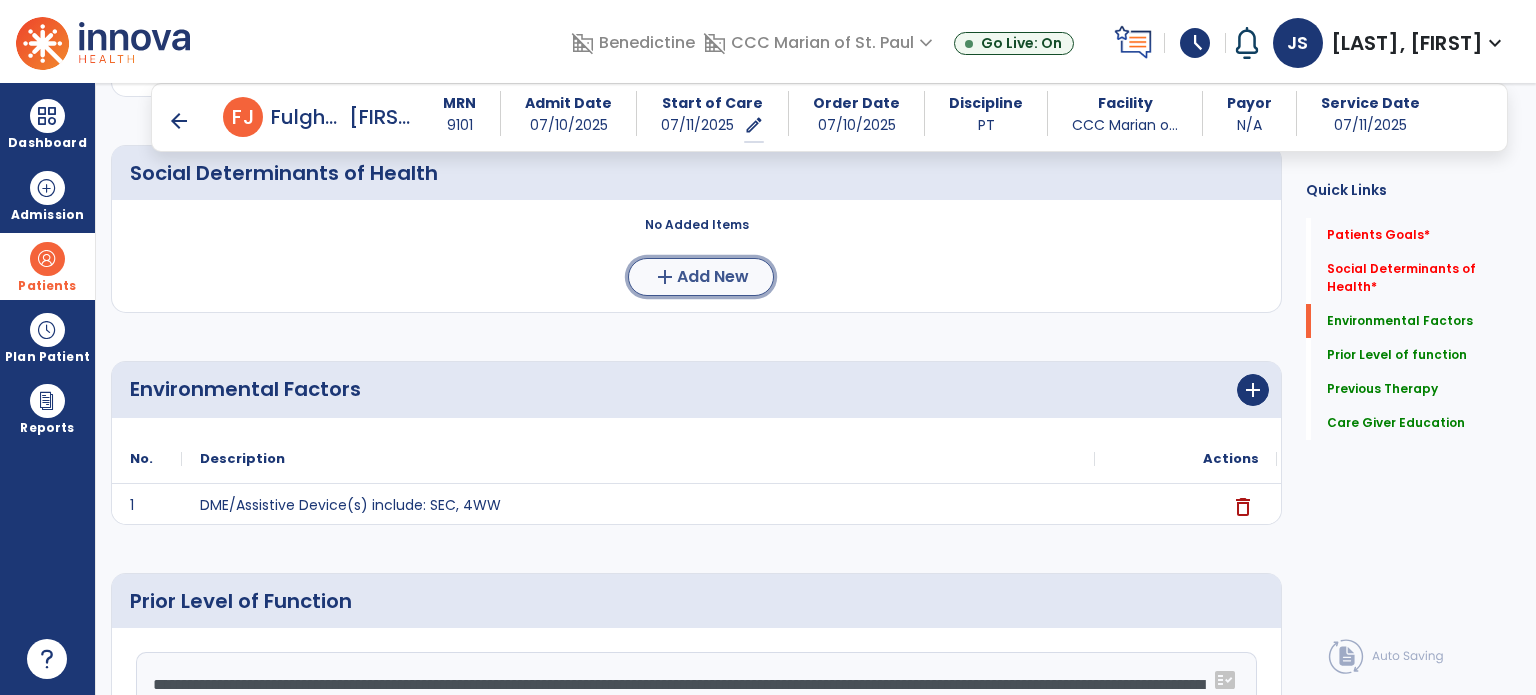 click on "add  Add New" 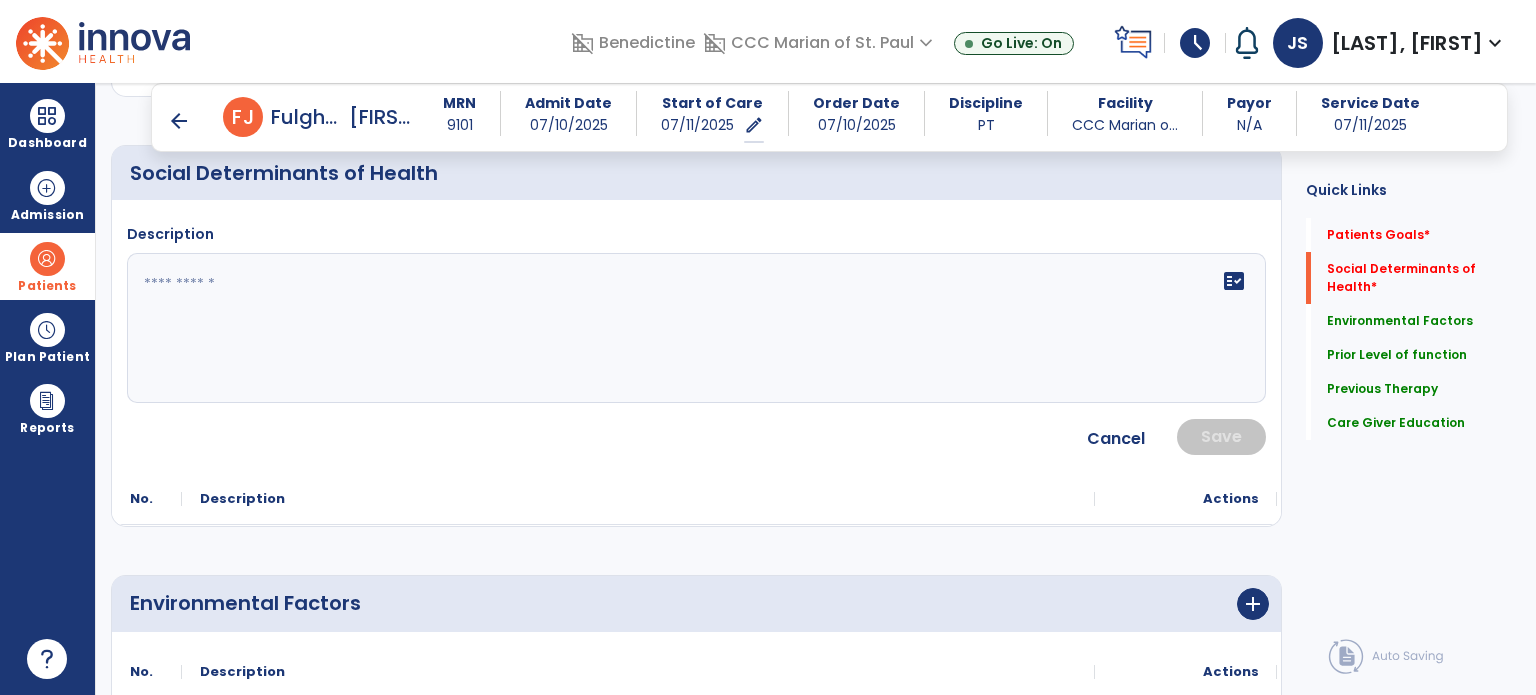 click 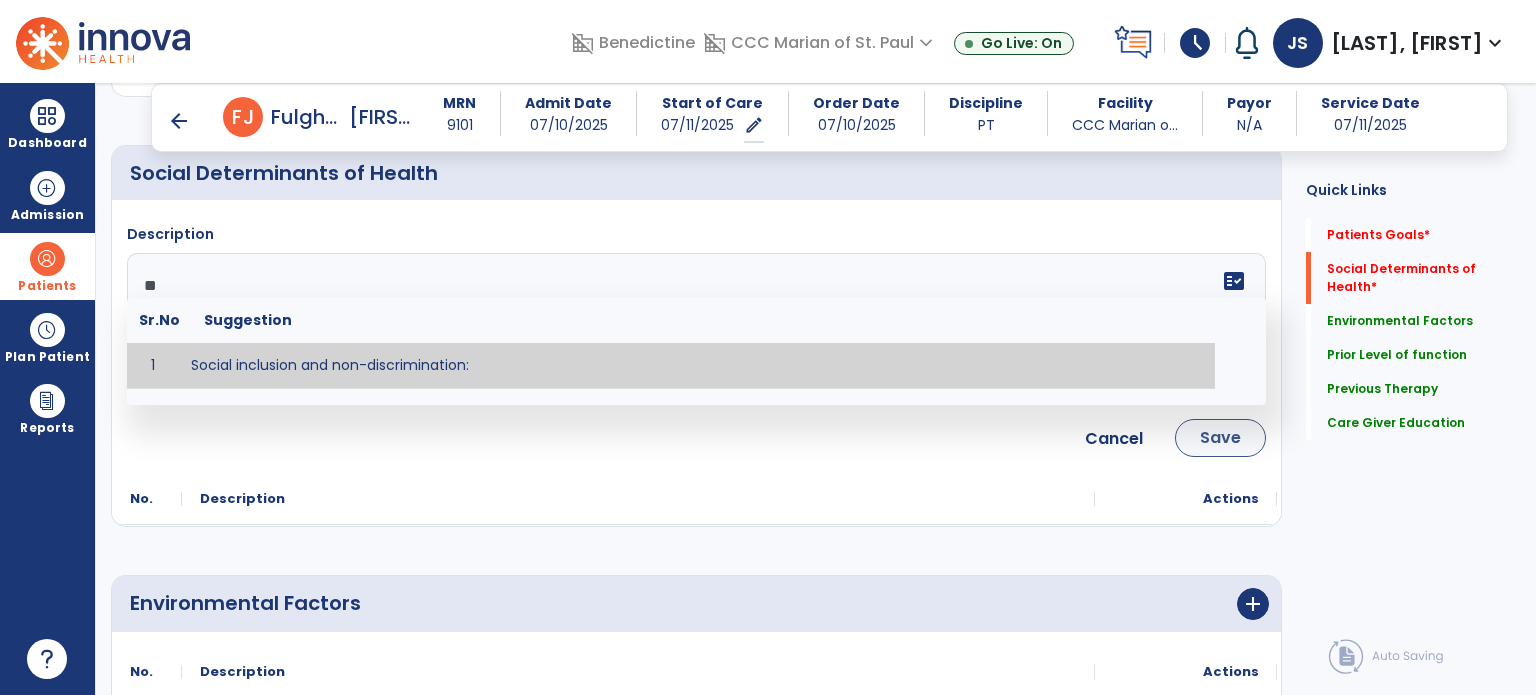 type on "**" 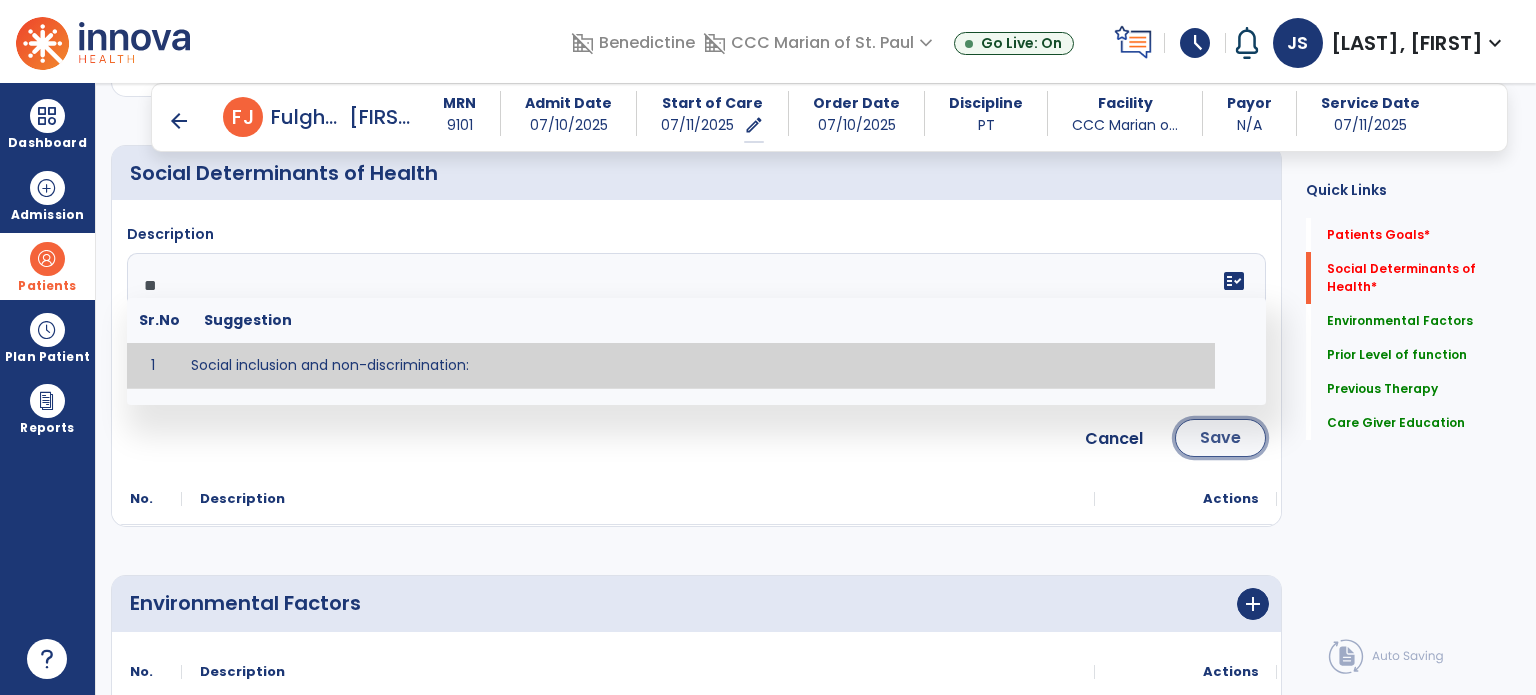 click on "Save" 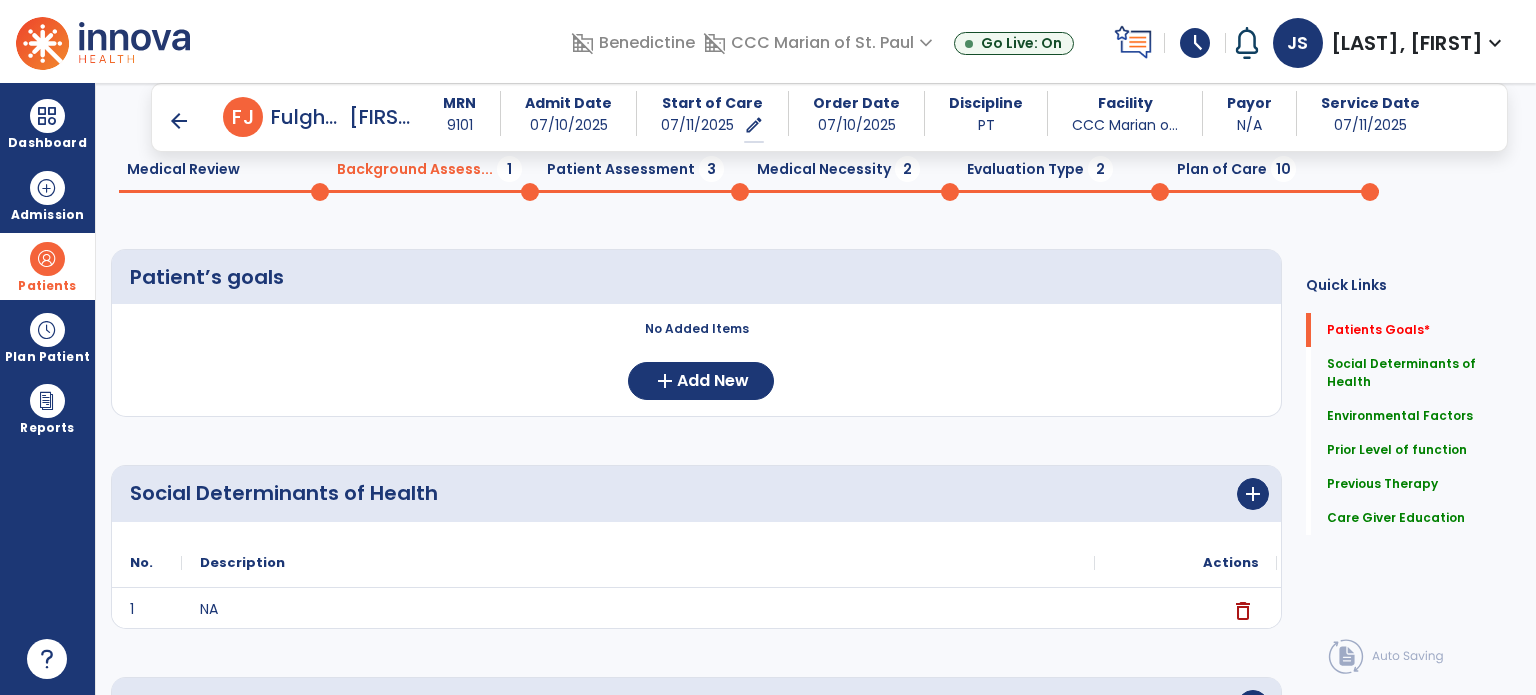 scroll, scrollTop: 78, scrollLeft: 0, axis: vertical 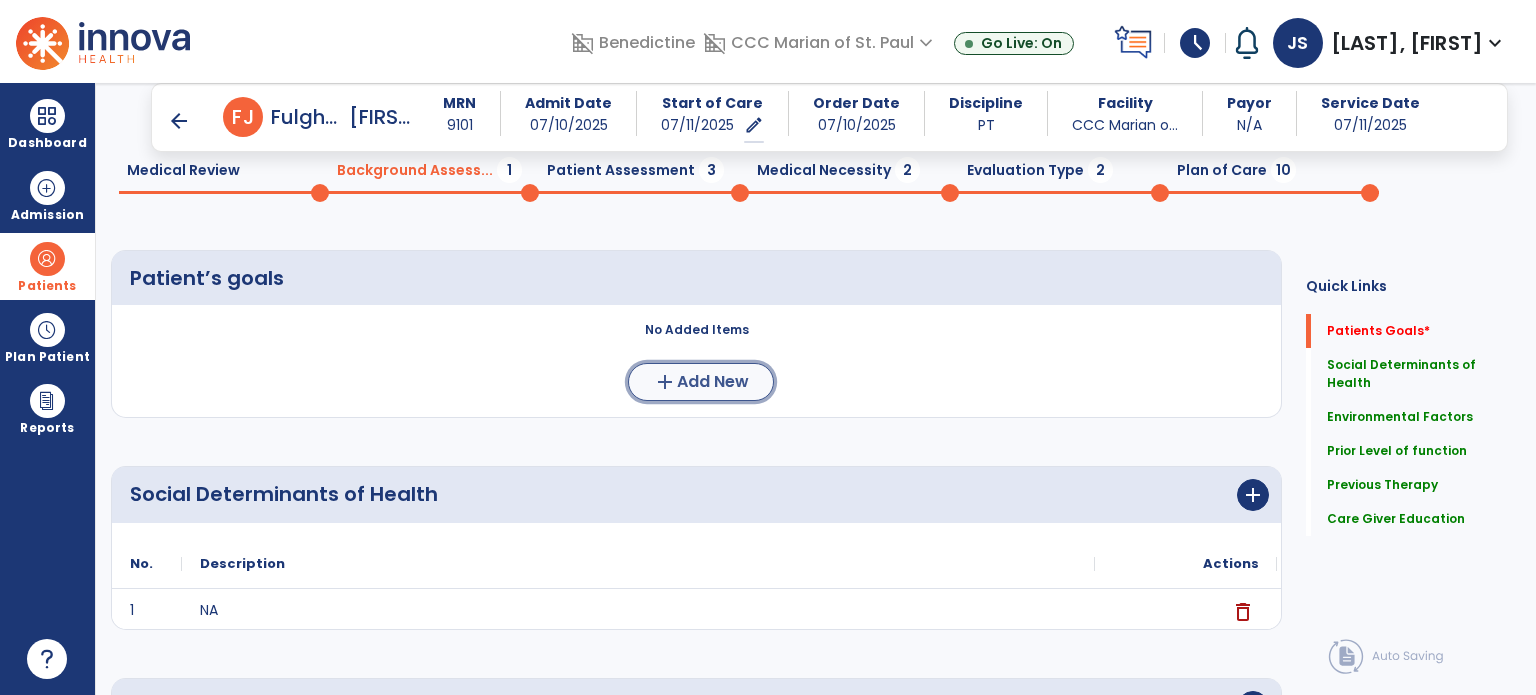 click on "Add New" 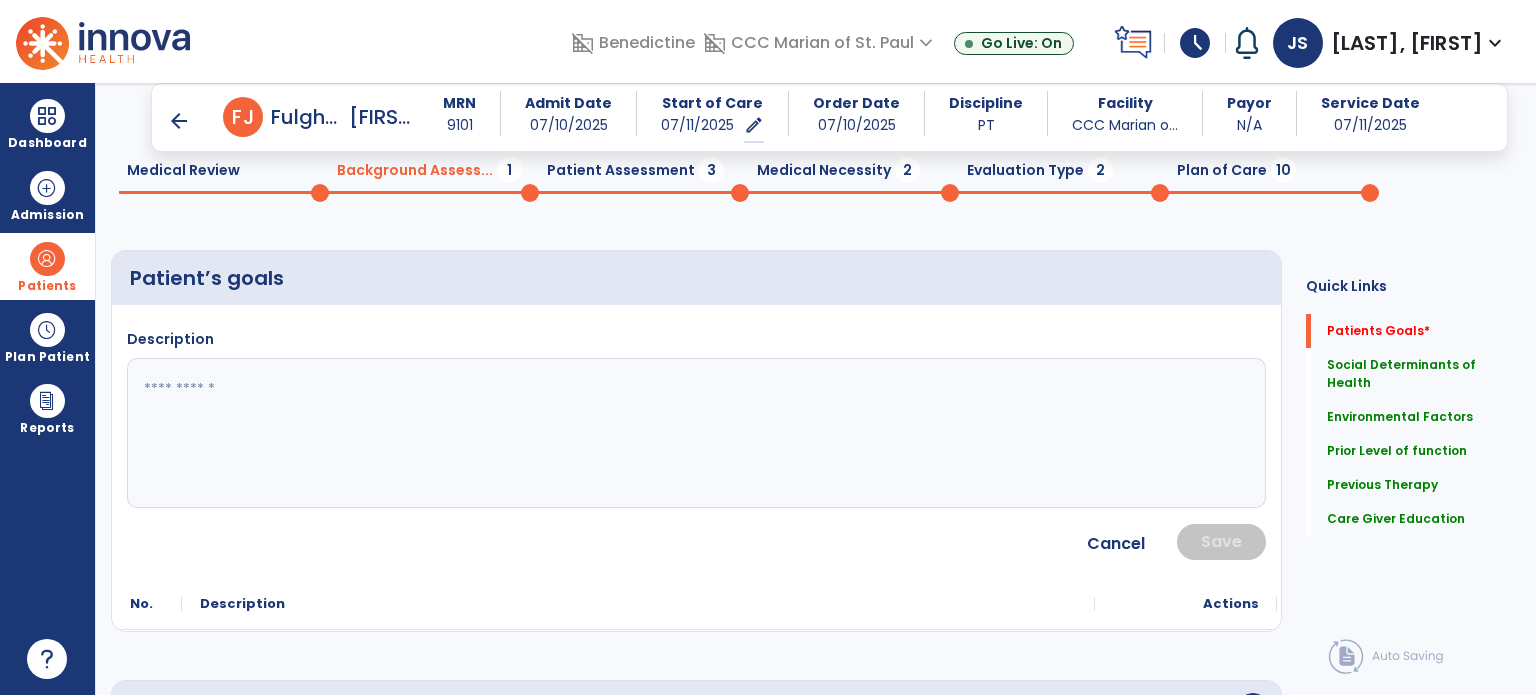 click 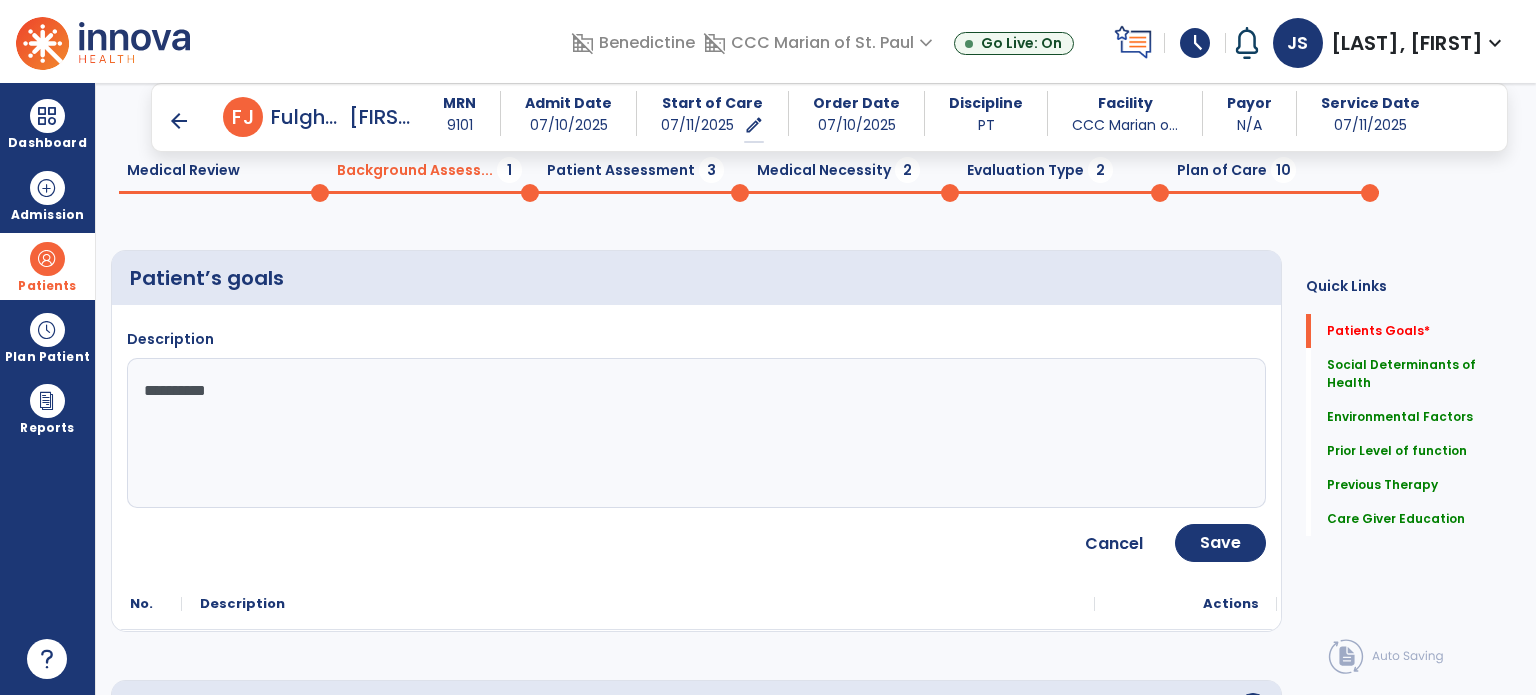 type on "**********" 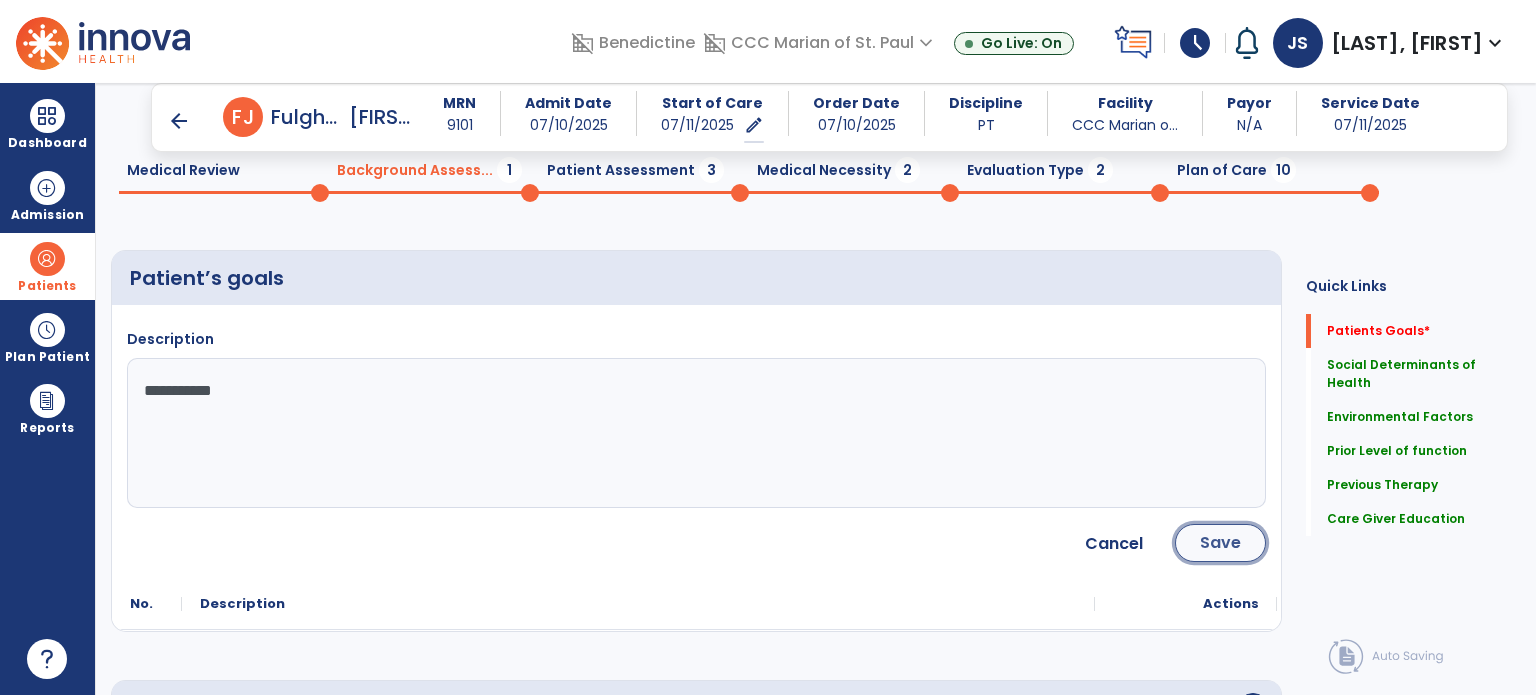 click on "Save" 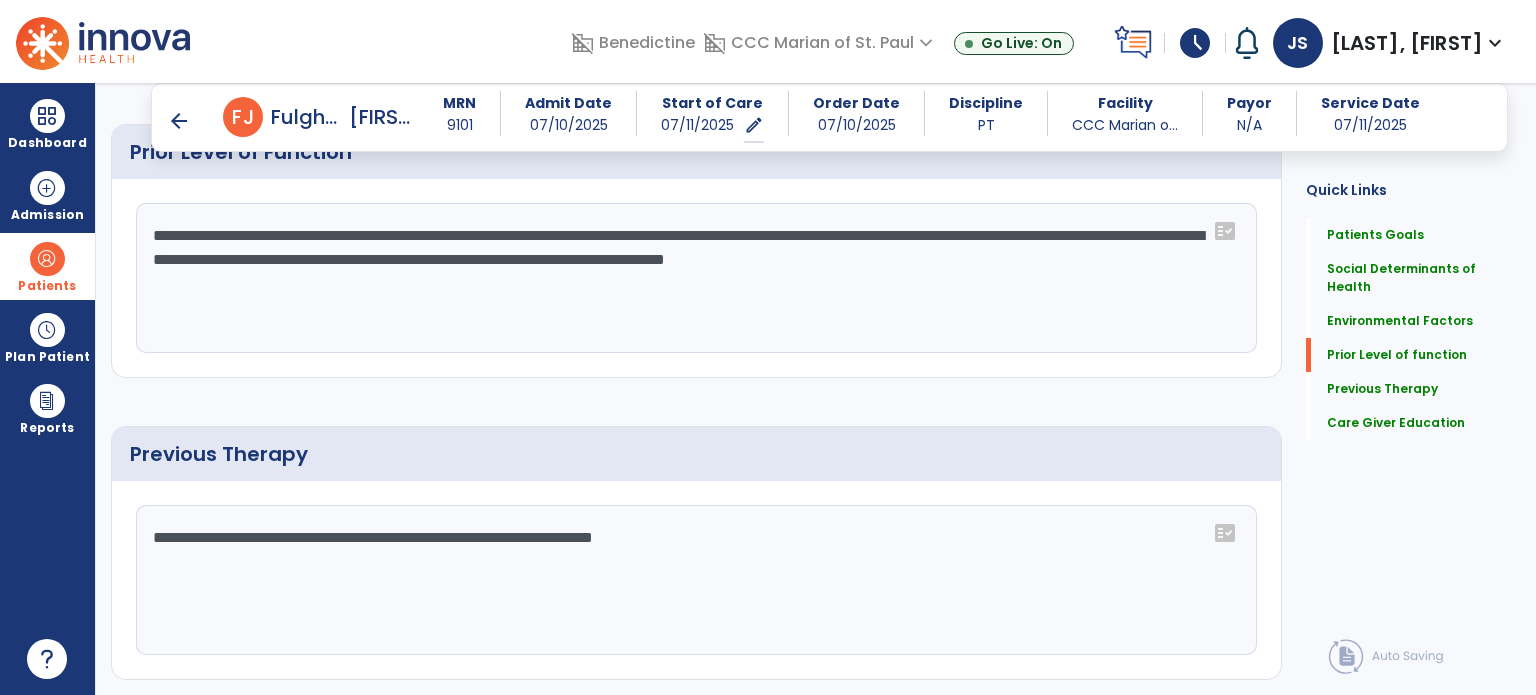 scroll, scrollTop: 807, scrollLeft: 0, axis: vertical 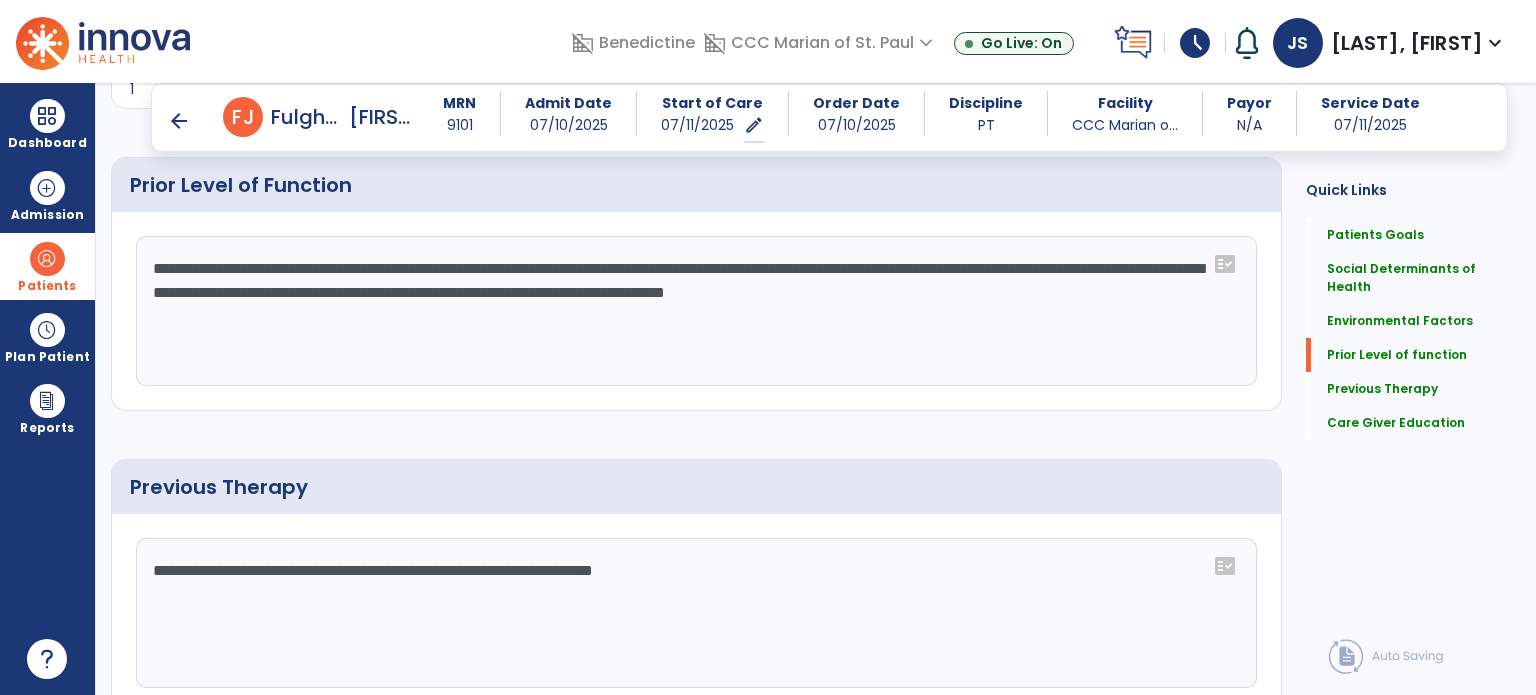 click on "**********" 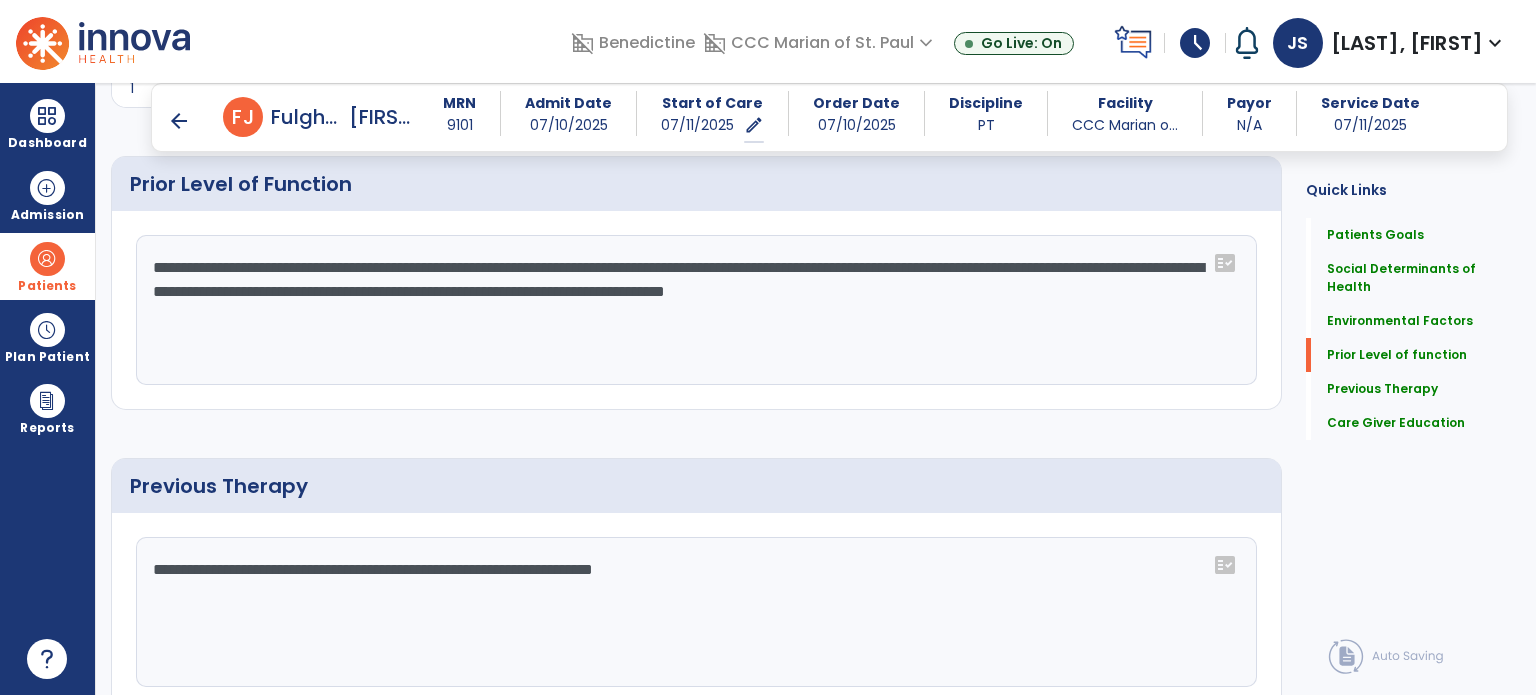 click on "**********" 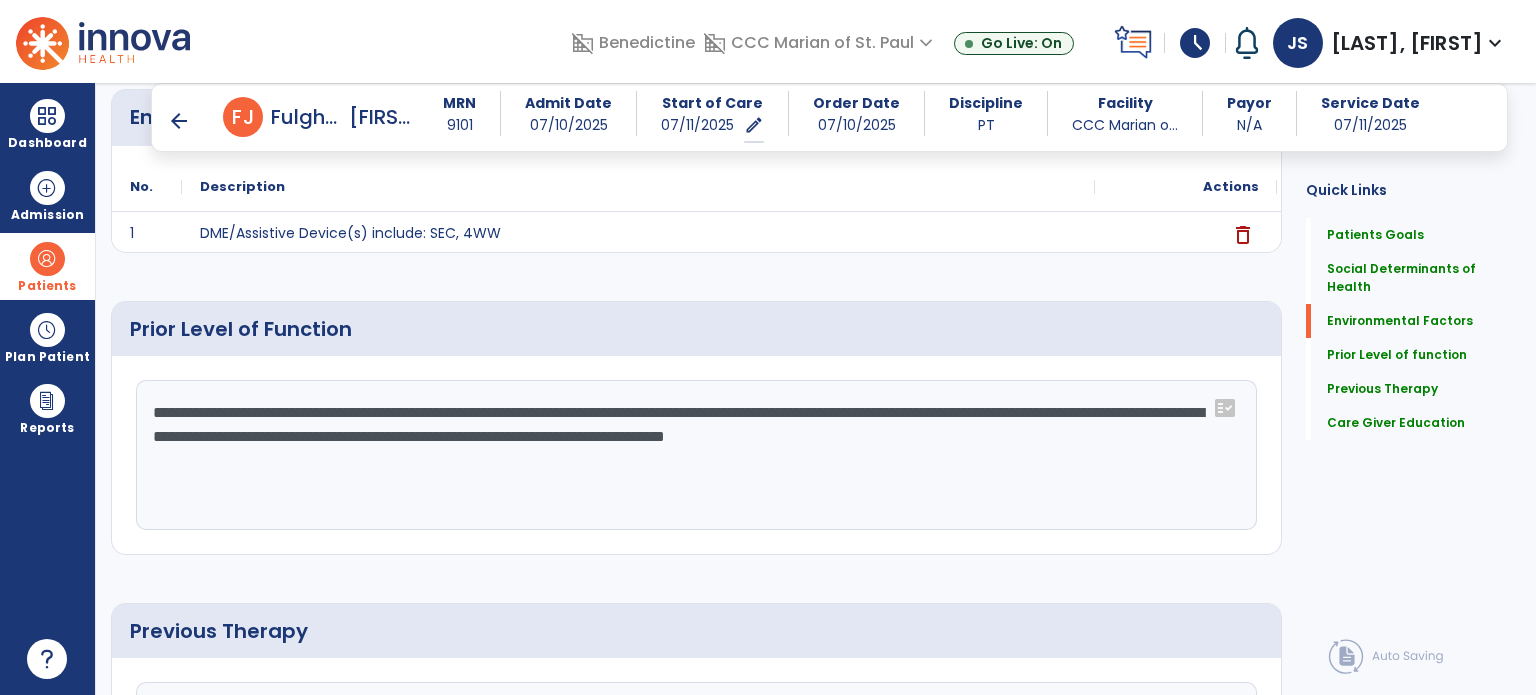 scroll, scrollTop: 763, scrollLeft: 0, axis: vertical 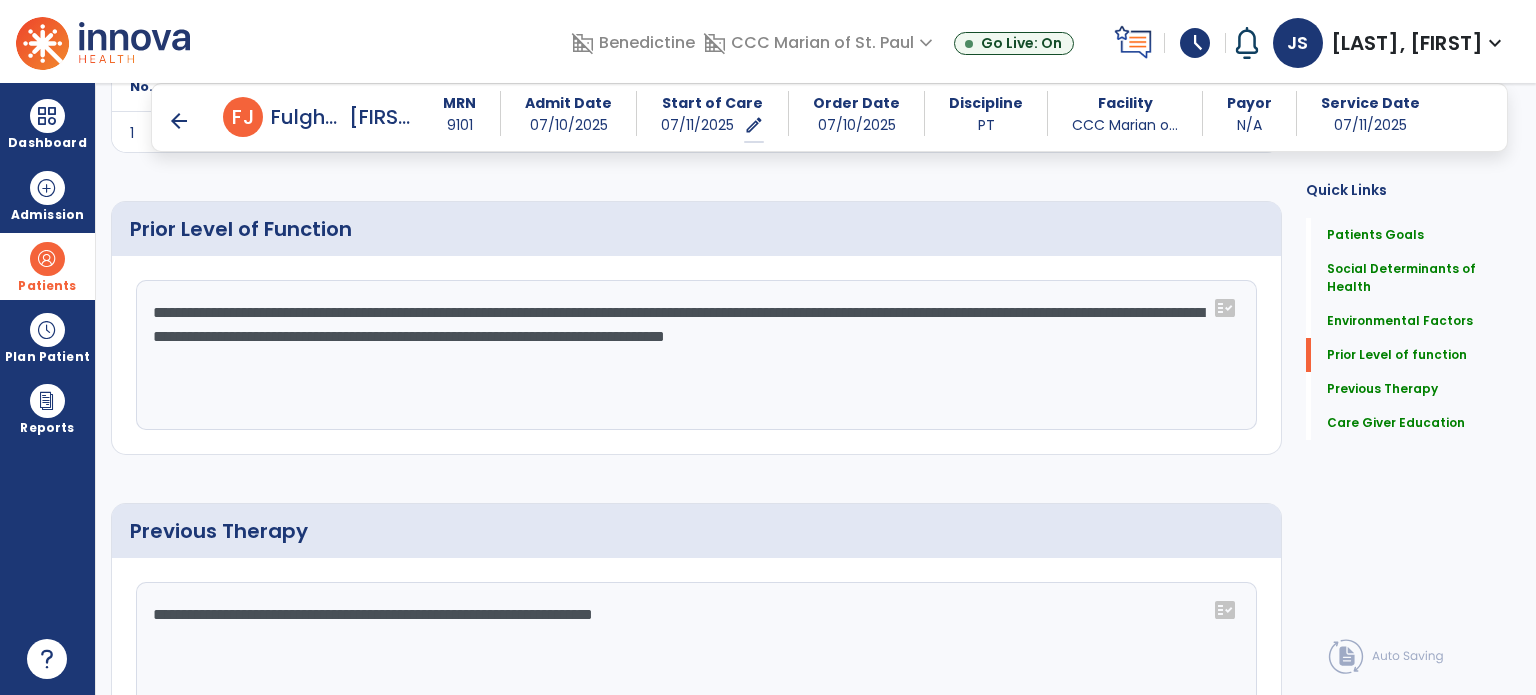 click on "**********" 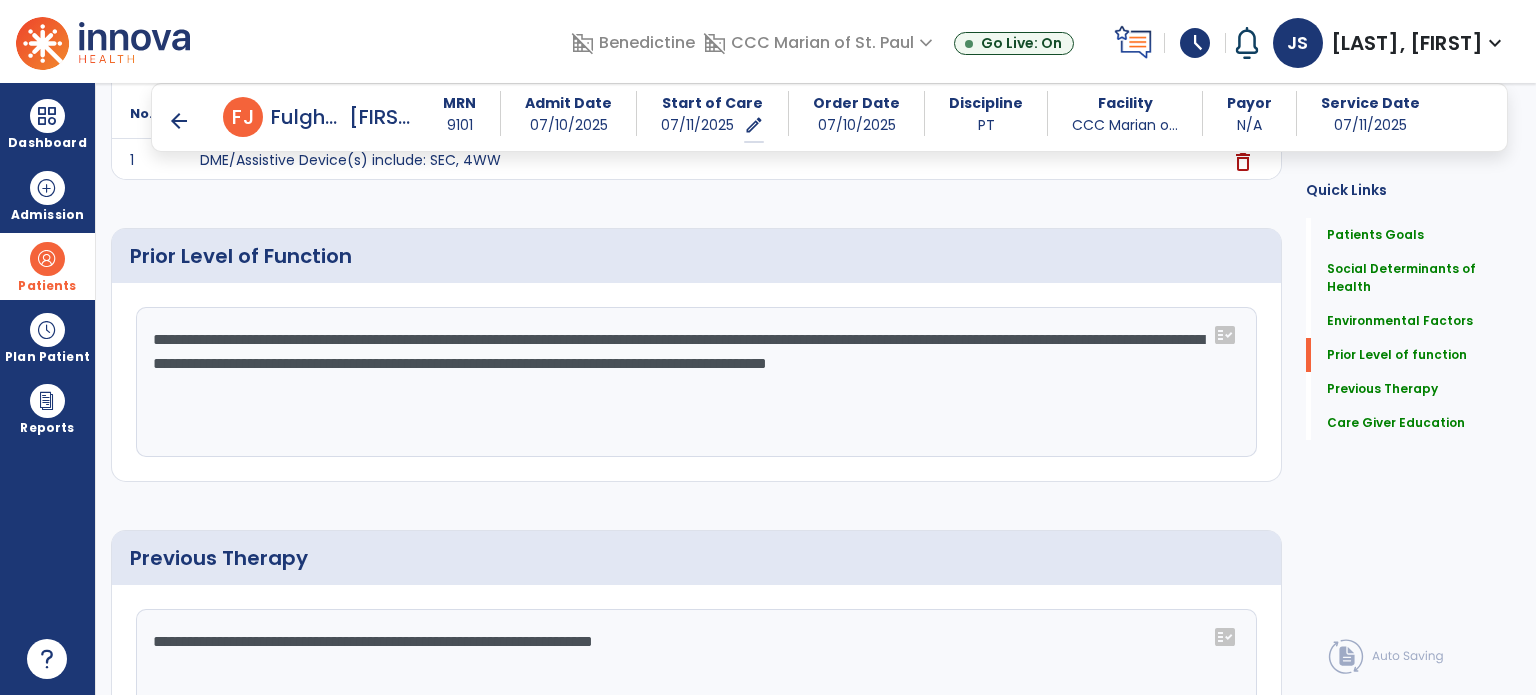 scroll, scrollTop: 736, scrollLeft: 0, axis: vertical 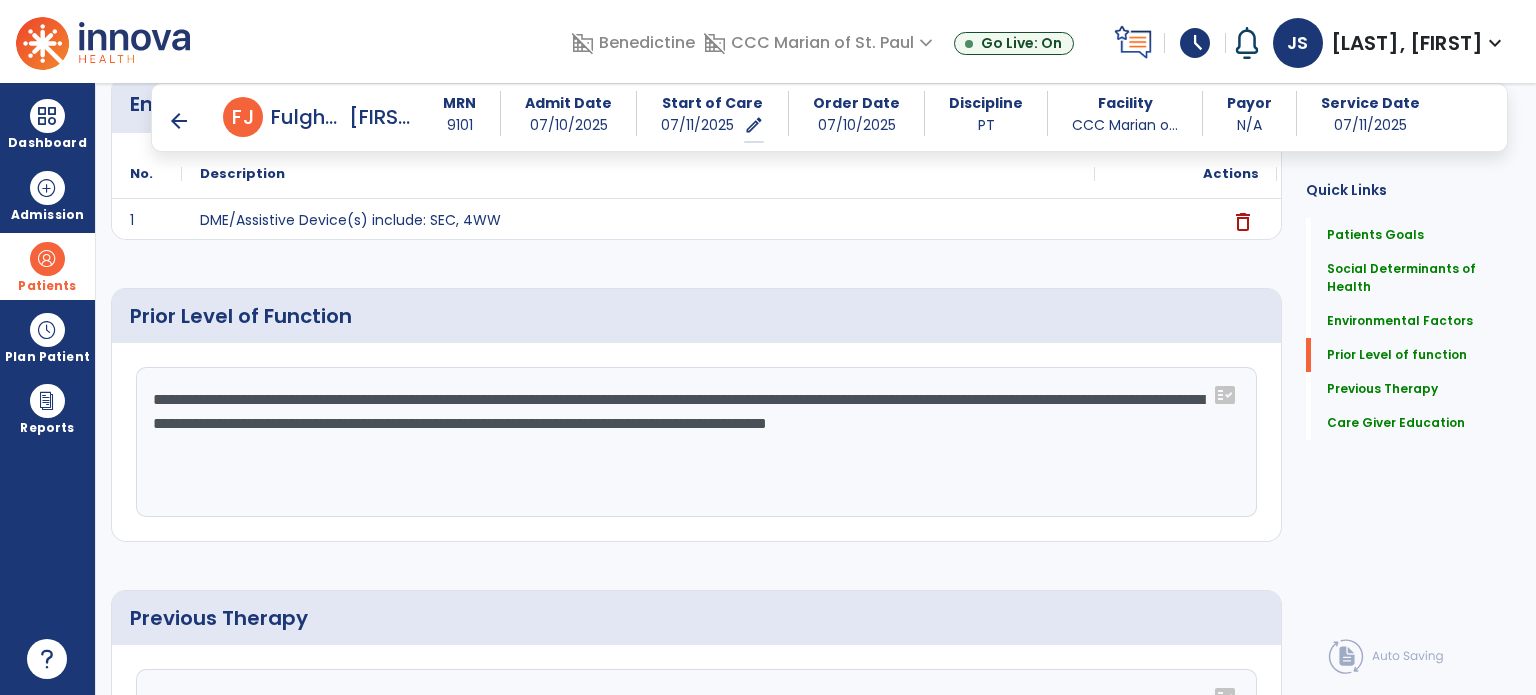 click on "**********" 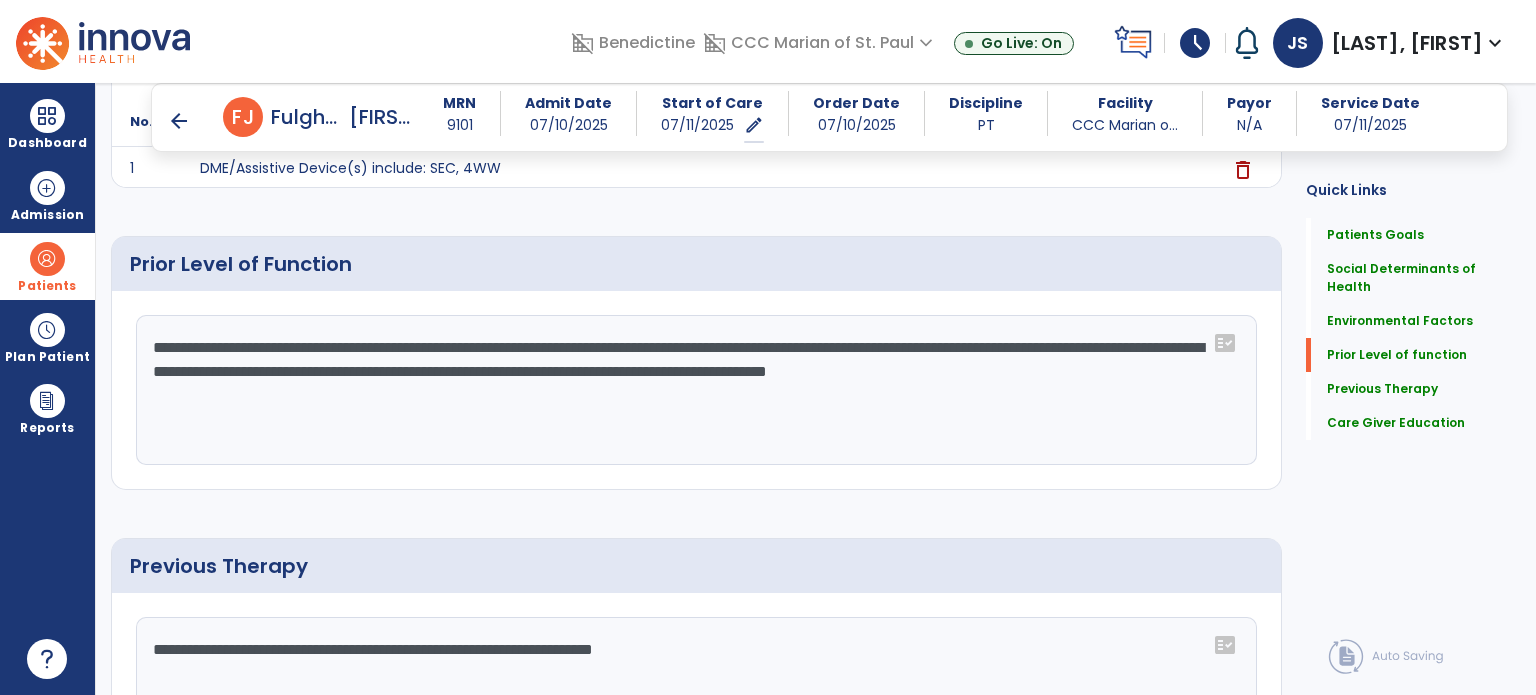 scroll, scrollTop: 732, scrollLeft: 0, axis: vertical 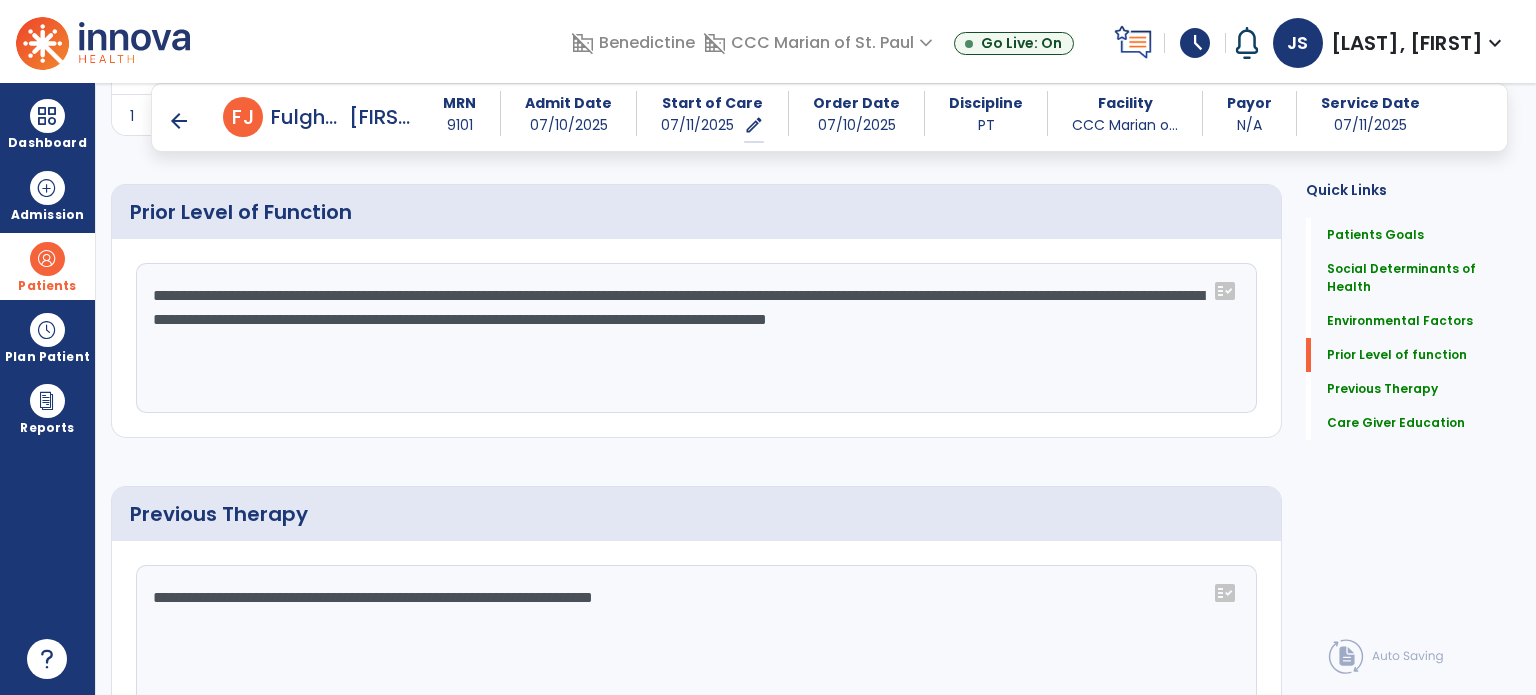 click on "**********" 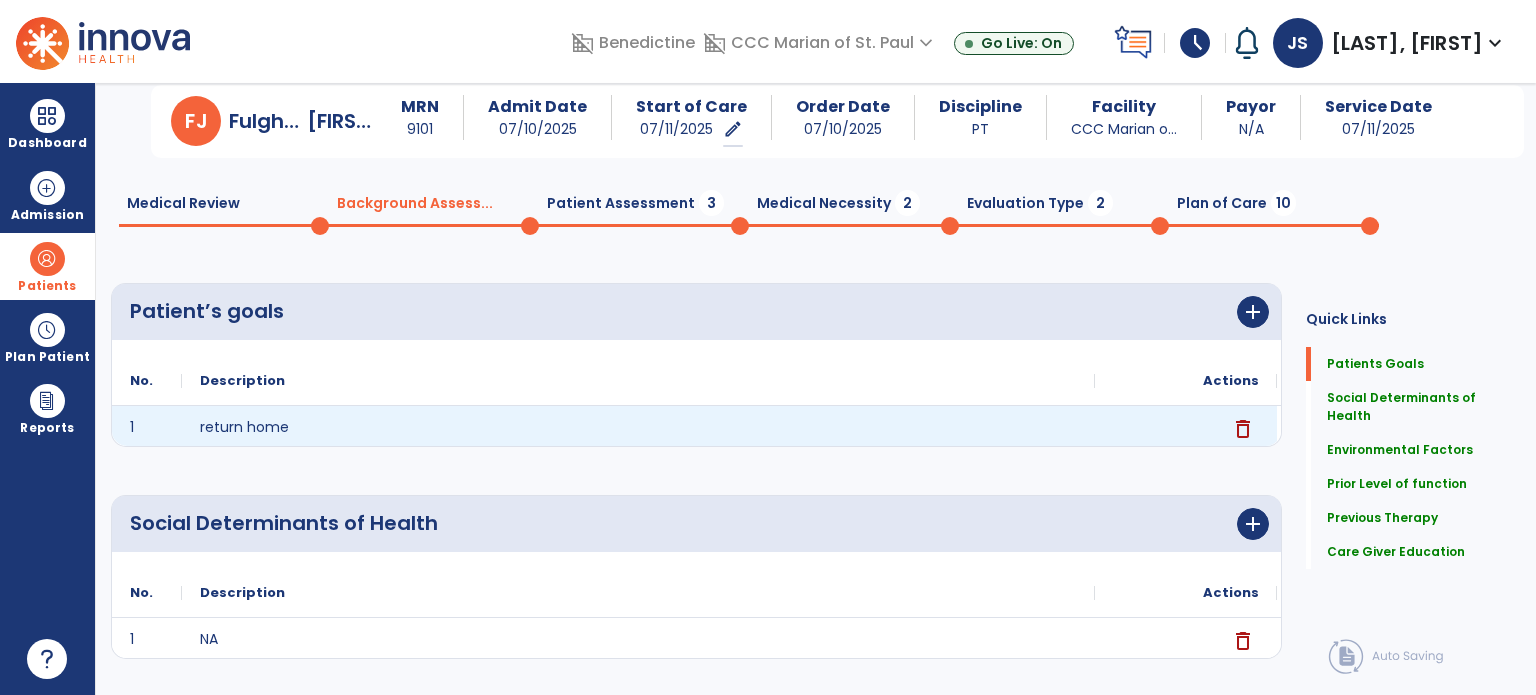 scroll, scrollTop: 0, scrollLeft: 0, axis: both 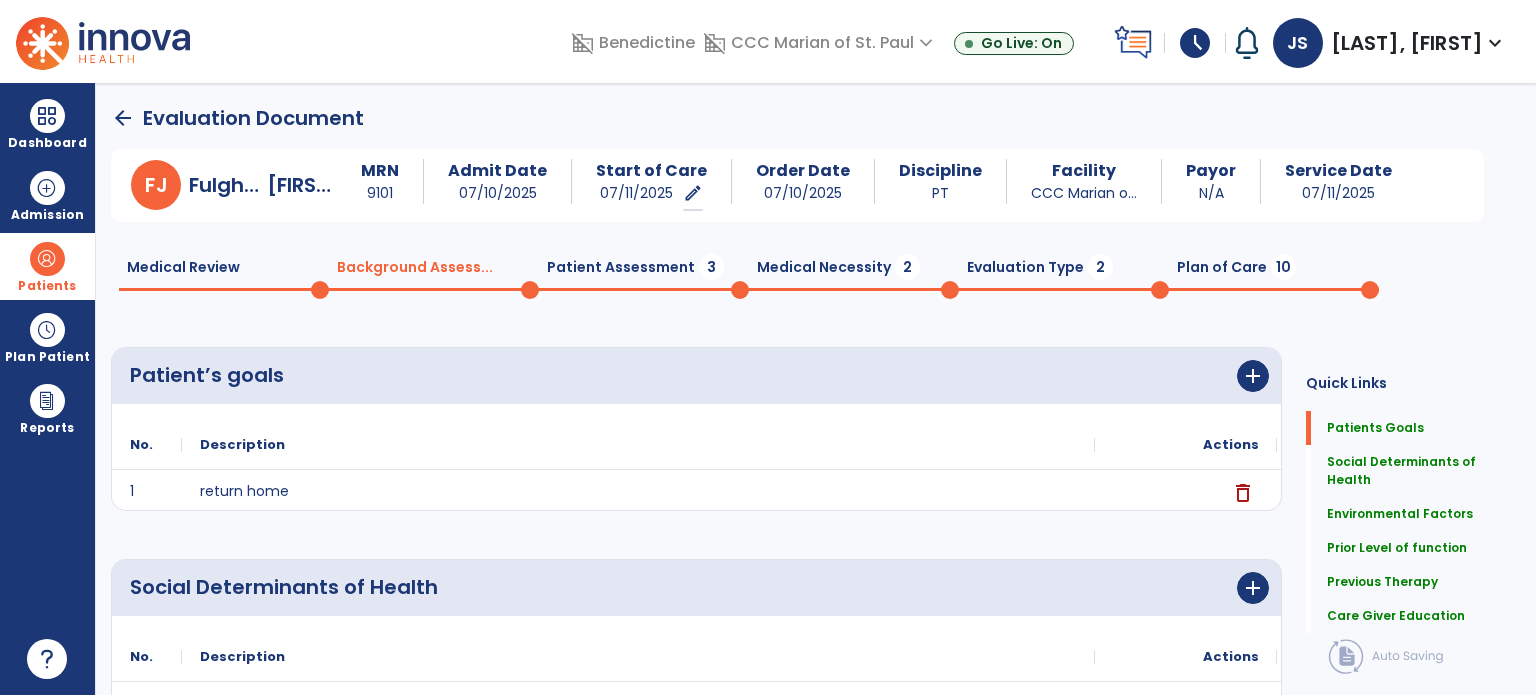 type on "**********" 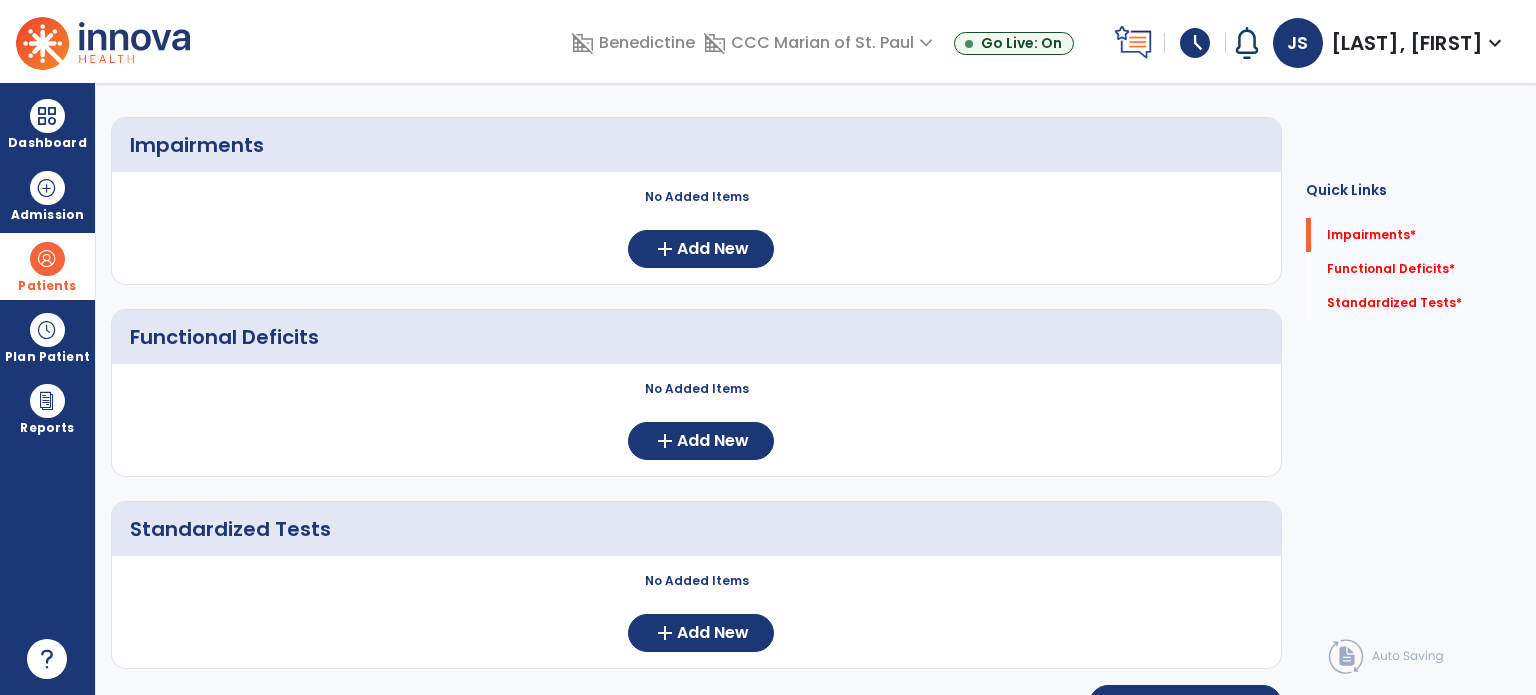 scroll, scrollTop: 0, scrollLeft: 0, axis: both 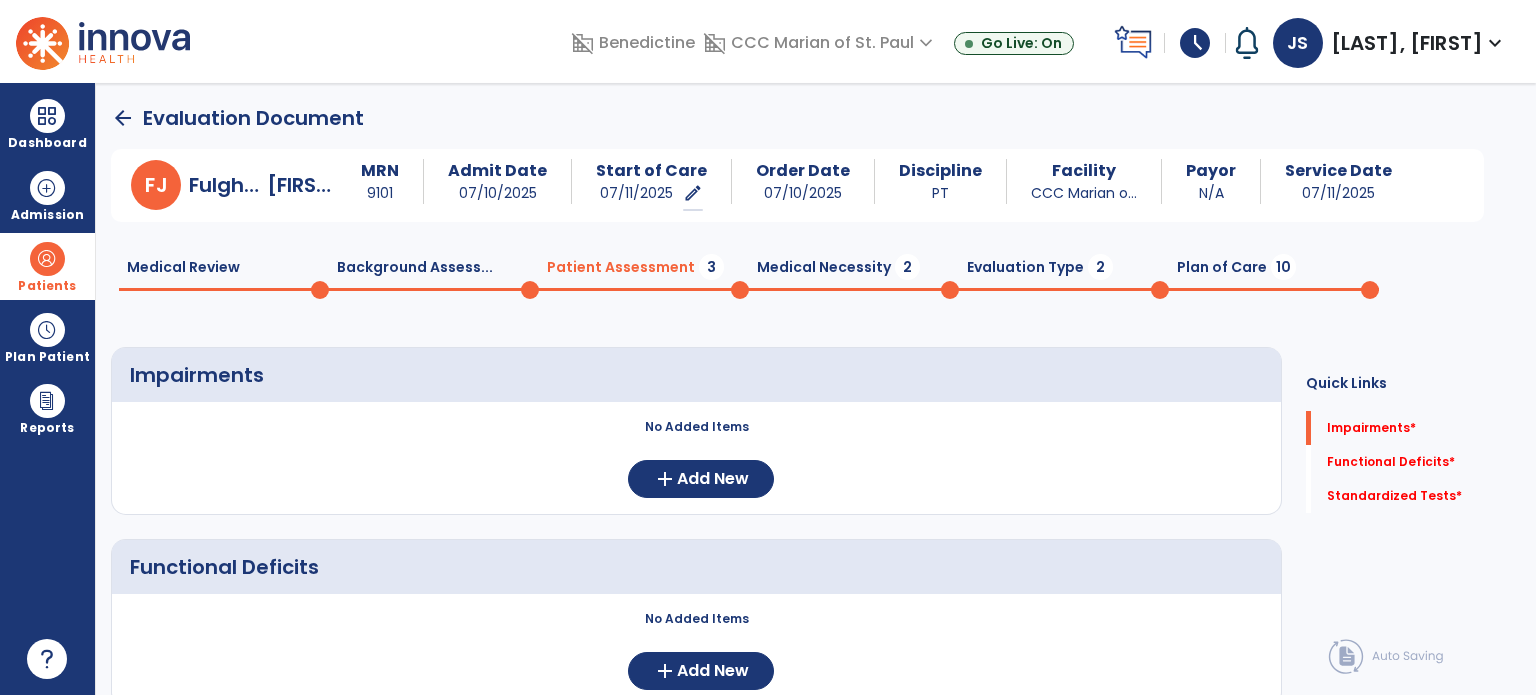 click on "Background Assess...  0" 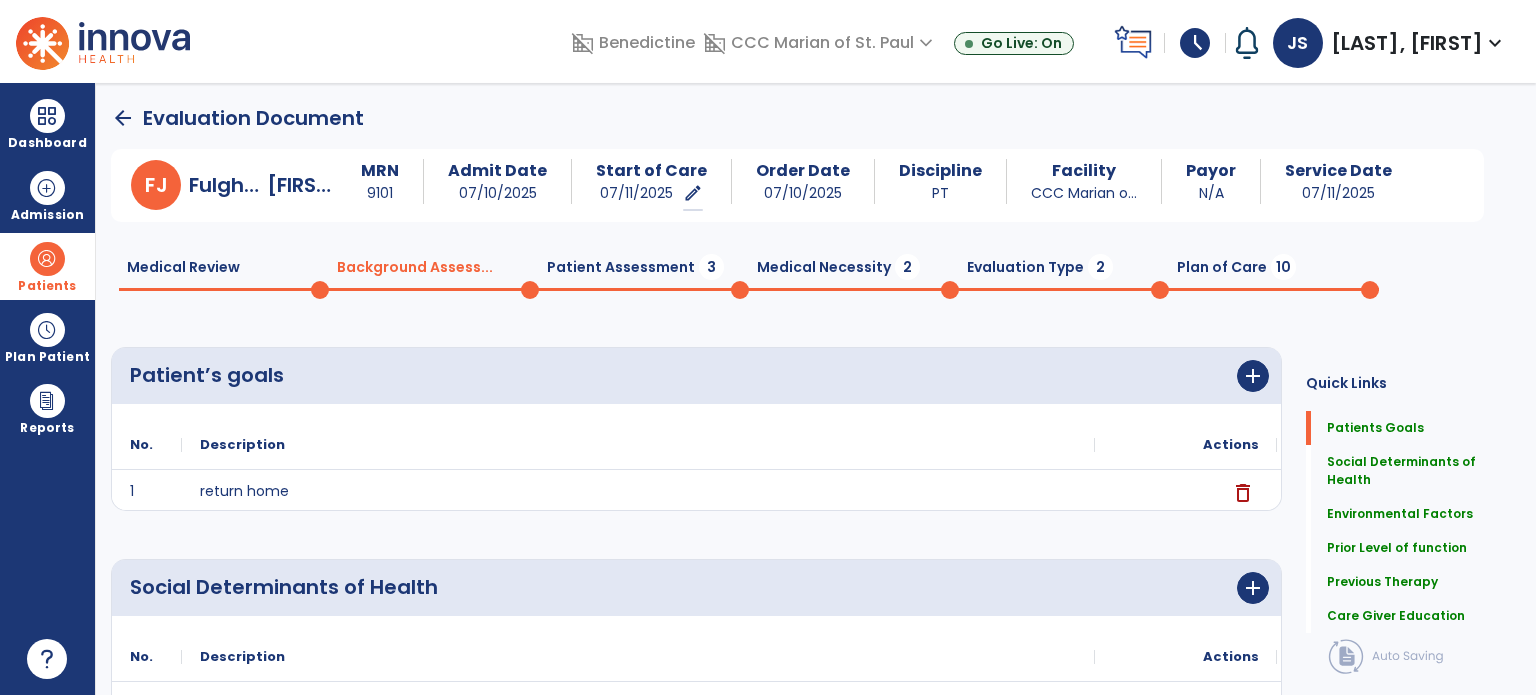 click on "Medical Review  0" 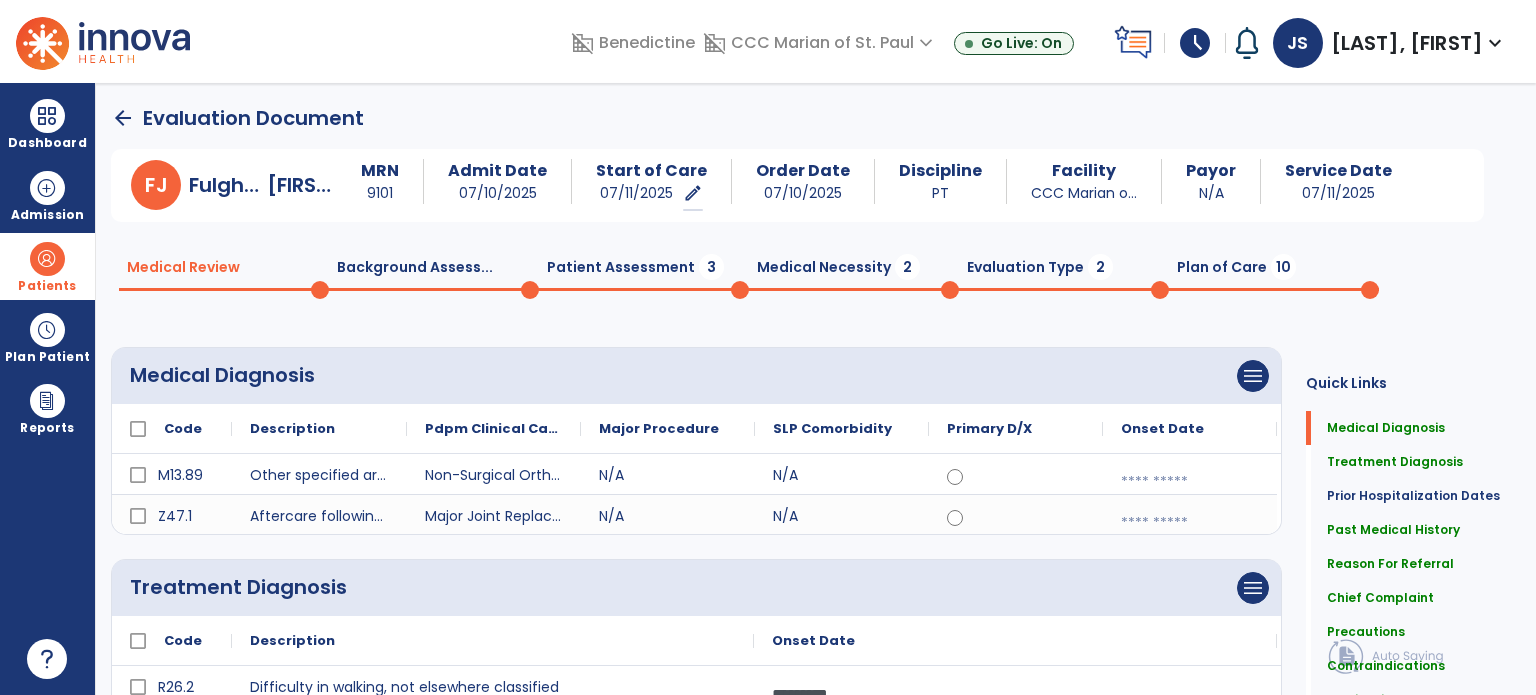 click on "Background Assess...  0" 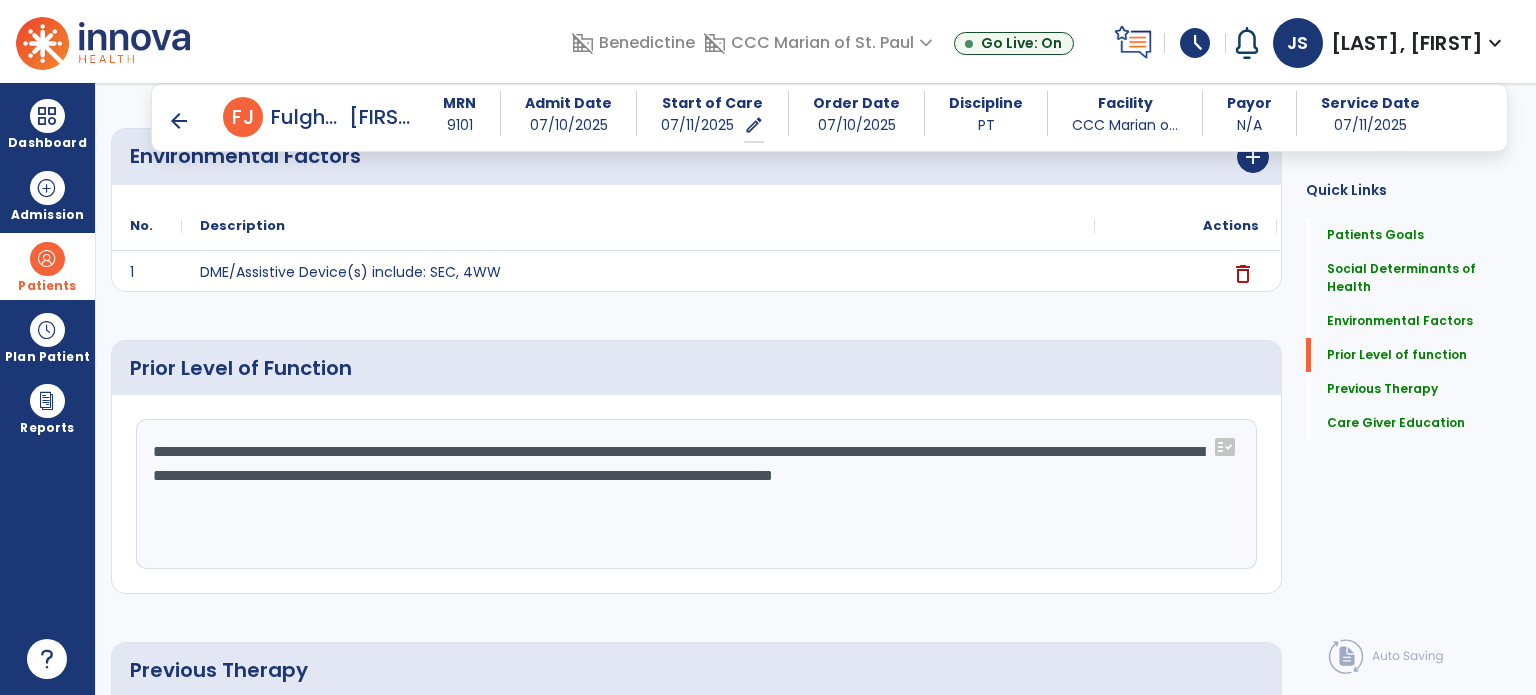 scroll, scrollTop: 756, scrollLeft: 0, axis: vertical 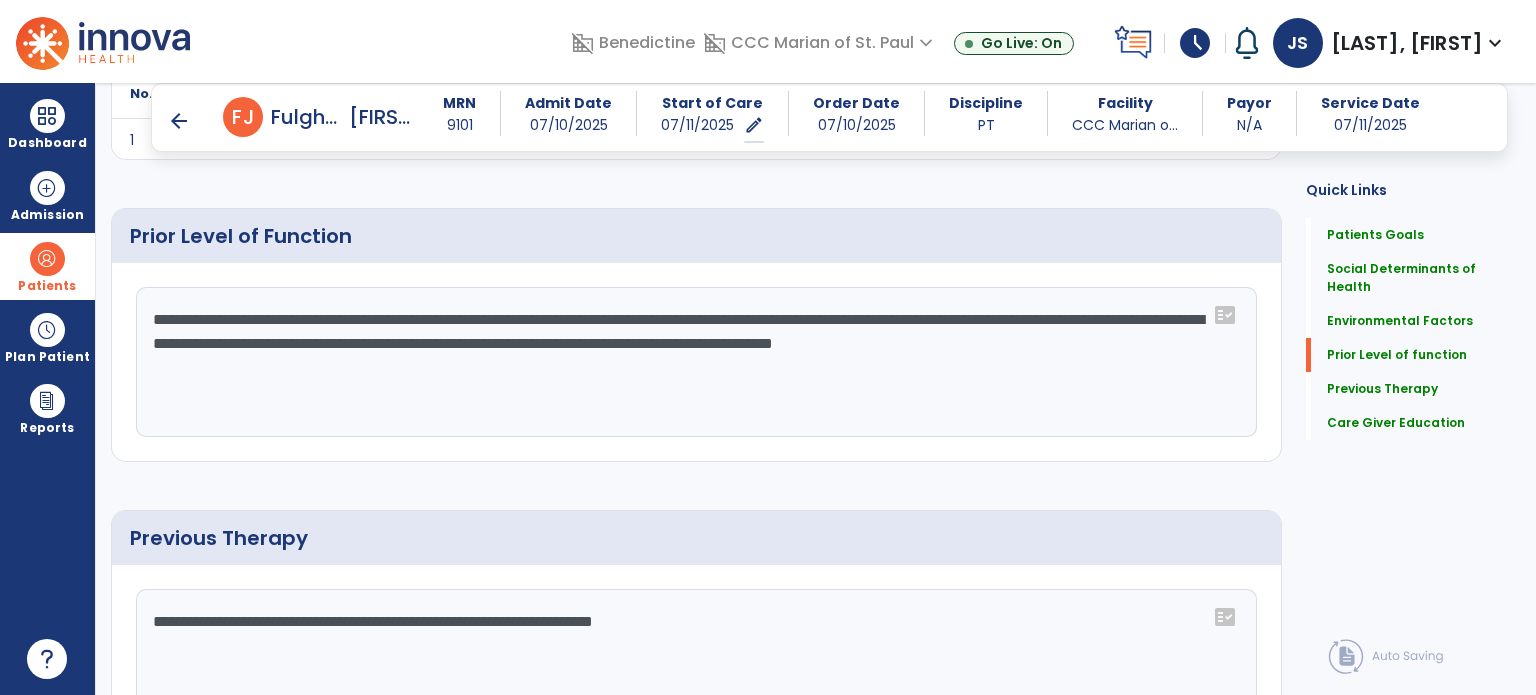 click on "**********" 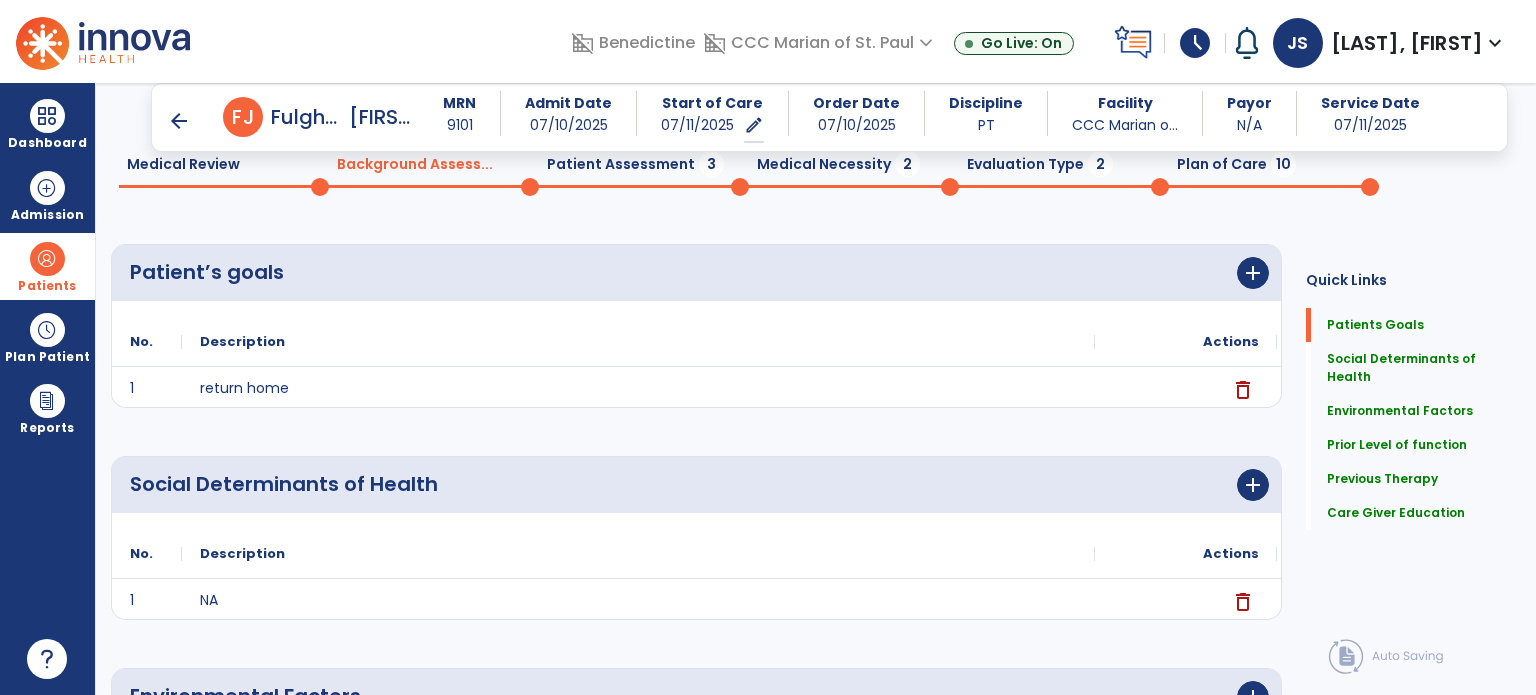 scroll, scrollTop: 0, scrollLeft: 0, axis: both 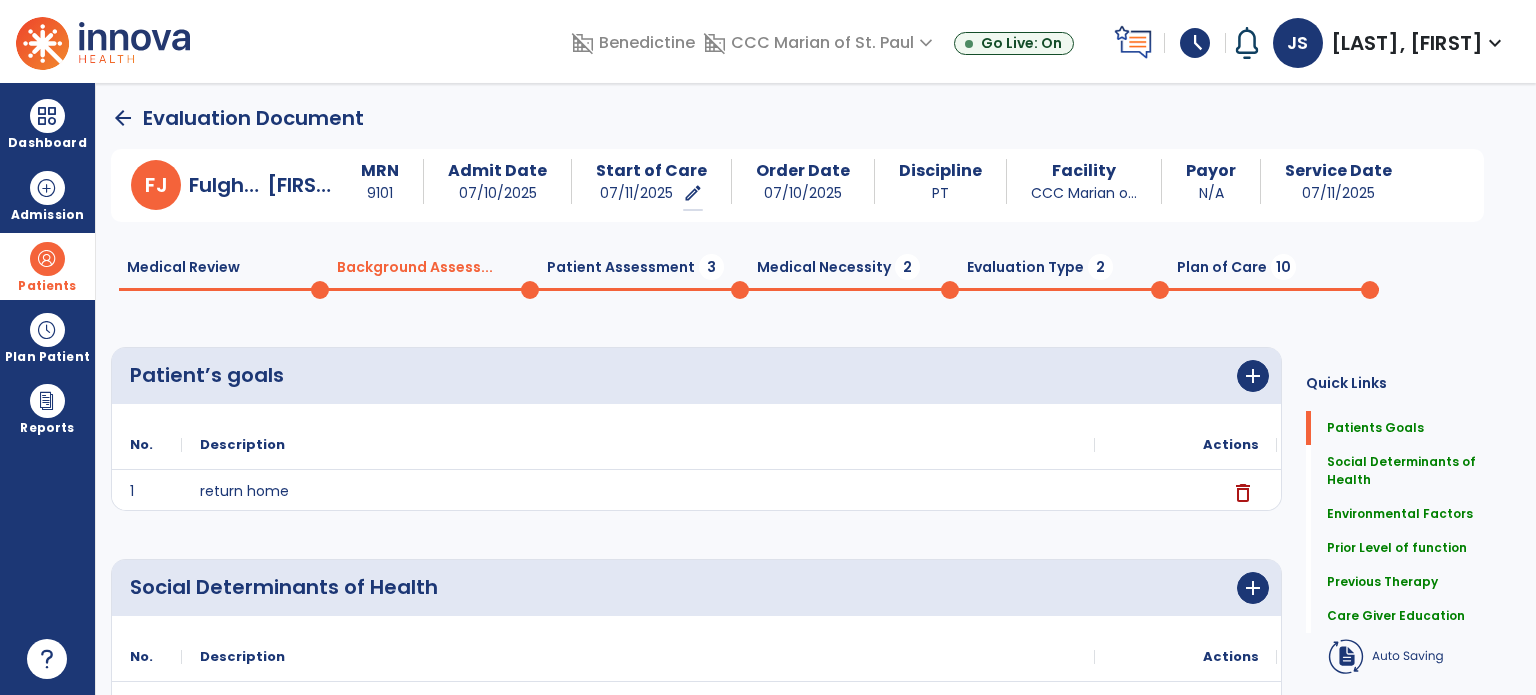 type on "**********" 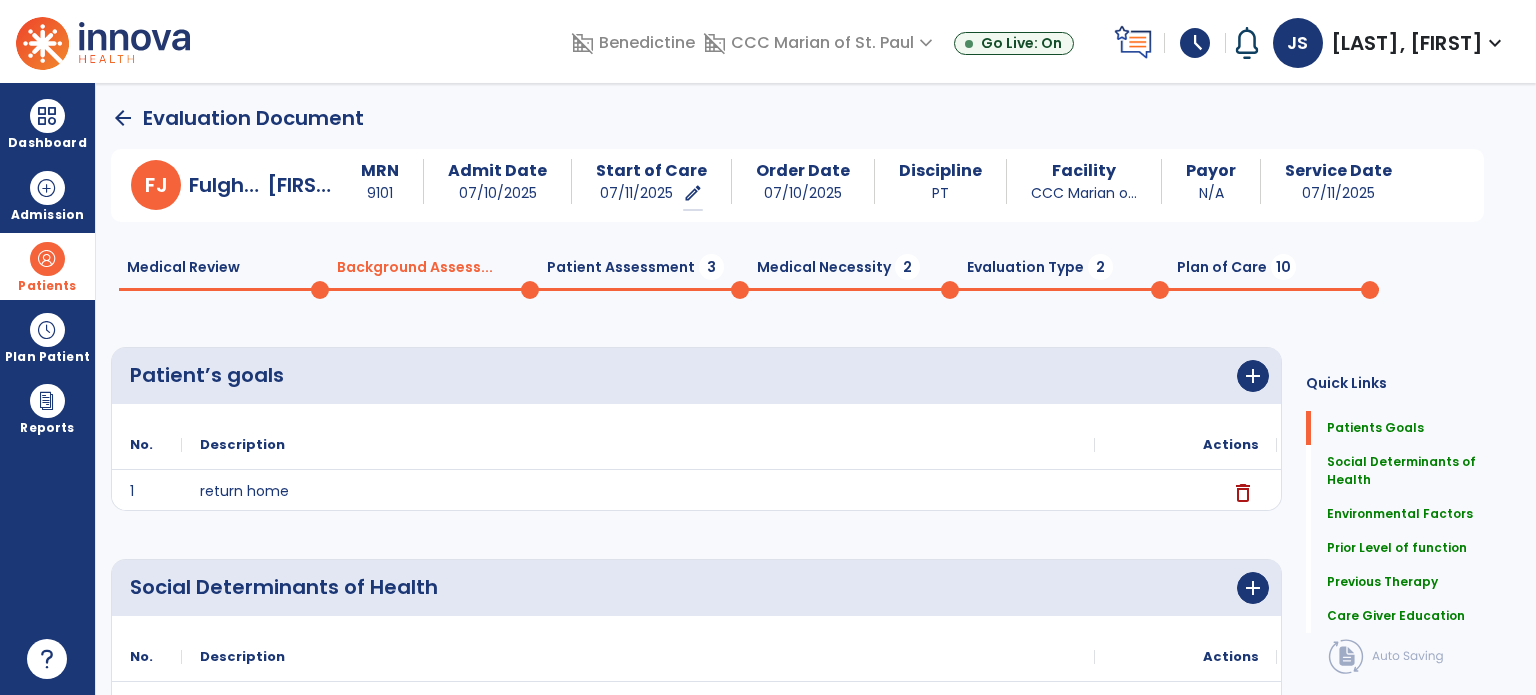 click on "F J [LAST], [FIRST] MRN [NUMBER] Admit Date [DATE] Start of Care [DATE] edit ********* Order Date [DATE] Discipline PT Facility CCC Marian o... Payor N/A Service Date [DATE] Medical Review 0 Background Assess... 0 Patient Assessment 3 Medical Necessity 2 Evaluation Type 2 Plan of Care 10 Patient’s goals     add
No.
Description" 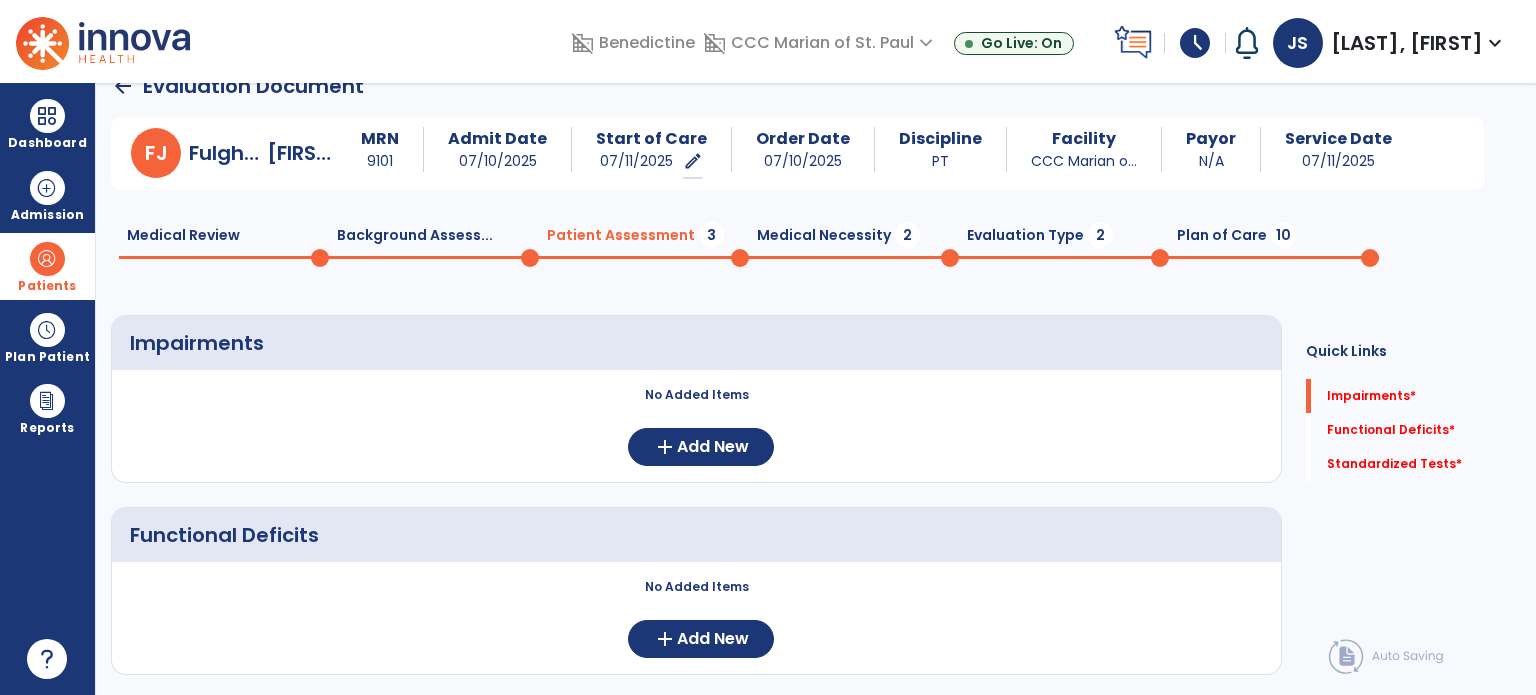 scroll, scrollTop: 0, scrollLeft: 0, axis: both 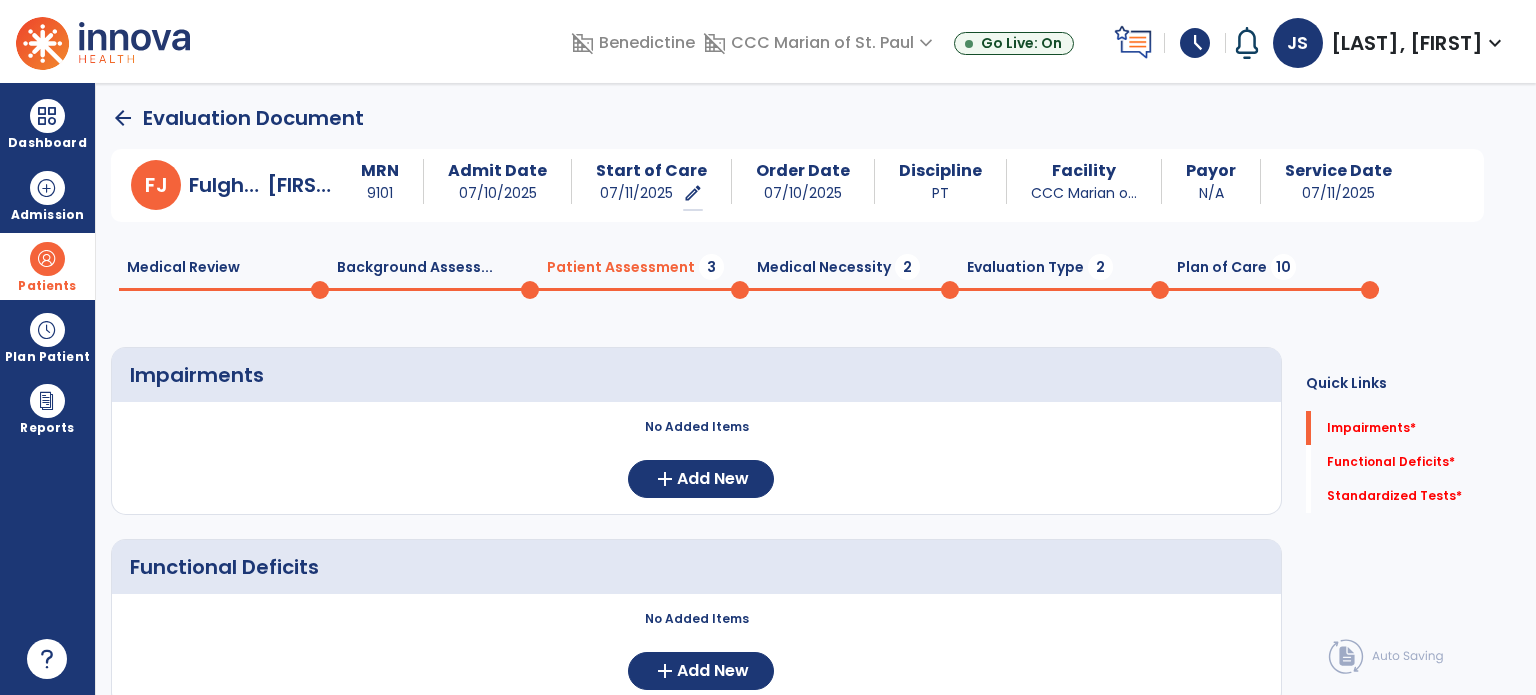 click on "Medical Review  0  Background Assess...  0  Patient Assessment  3  Medical Necessity  2  Evaluation Type  2  Plan of Care  10" 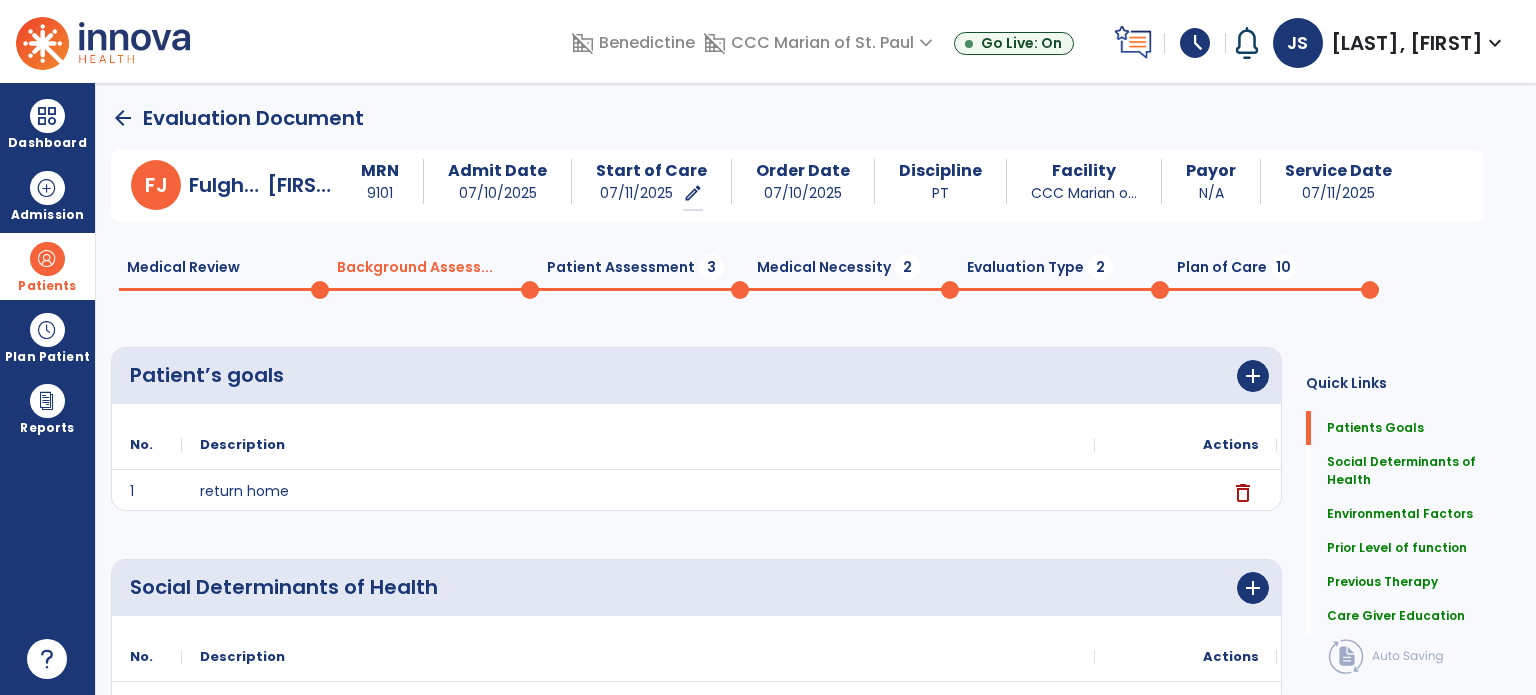 click on "arrow_back" 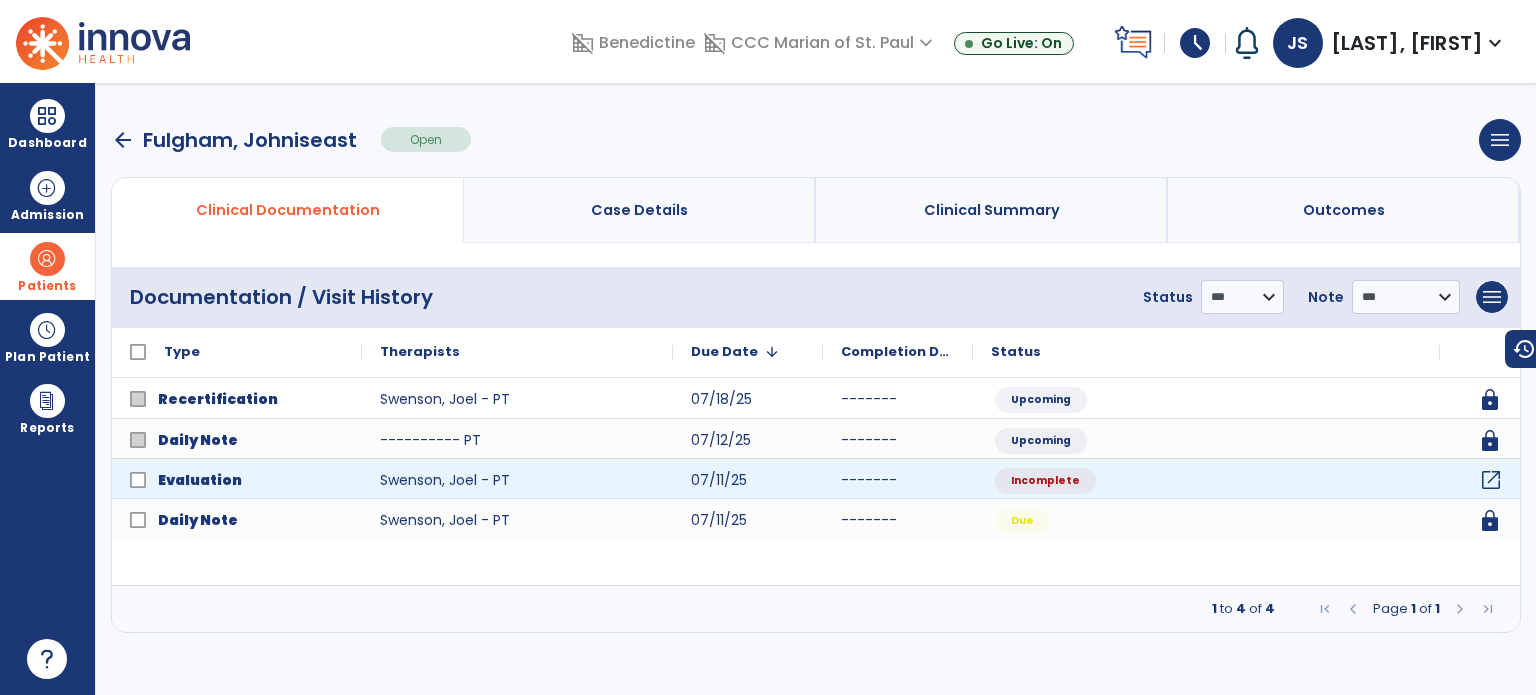 click on "open_in_new" 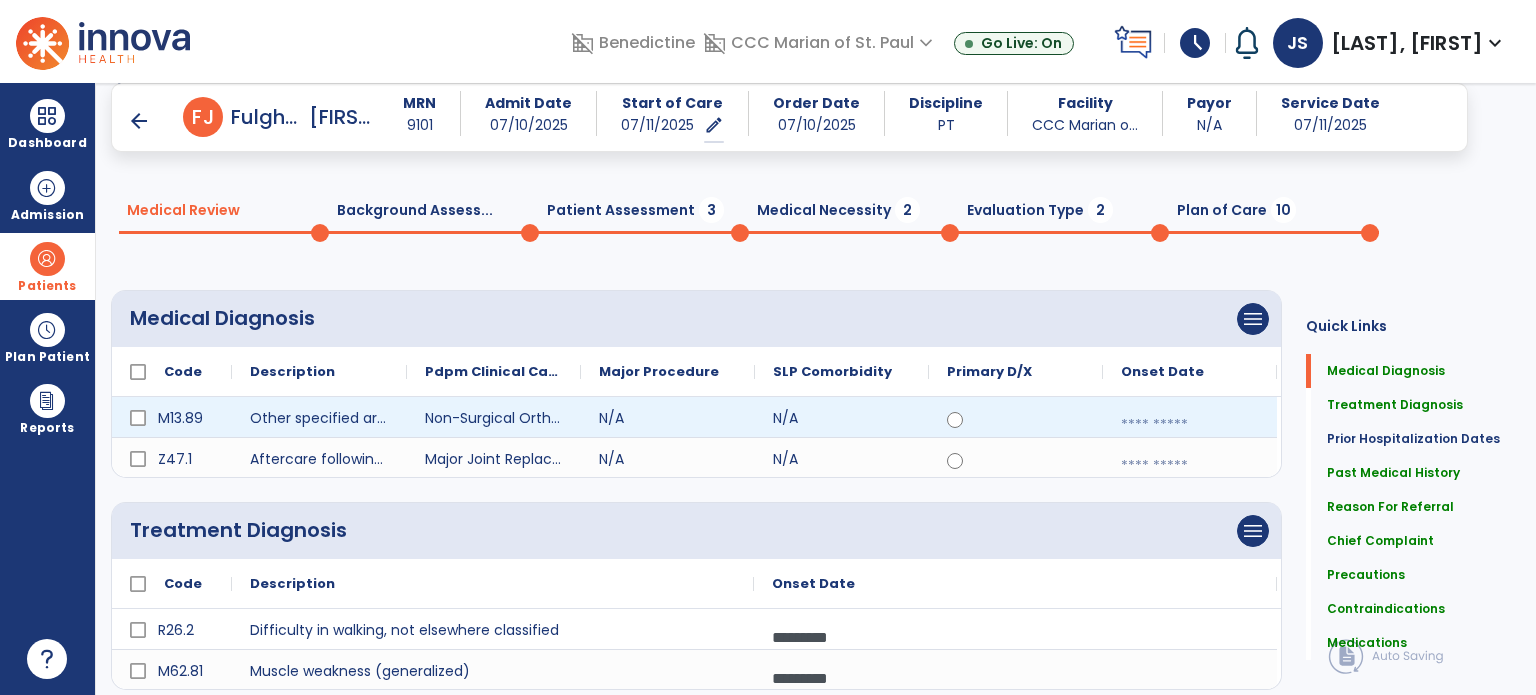 scroll, scrollTop: 70, scrollLeft: 0, axis: vertical 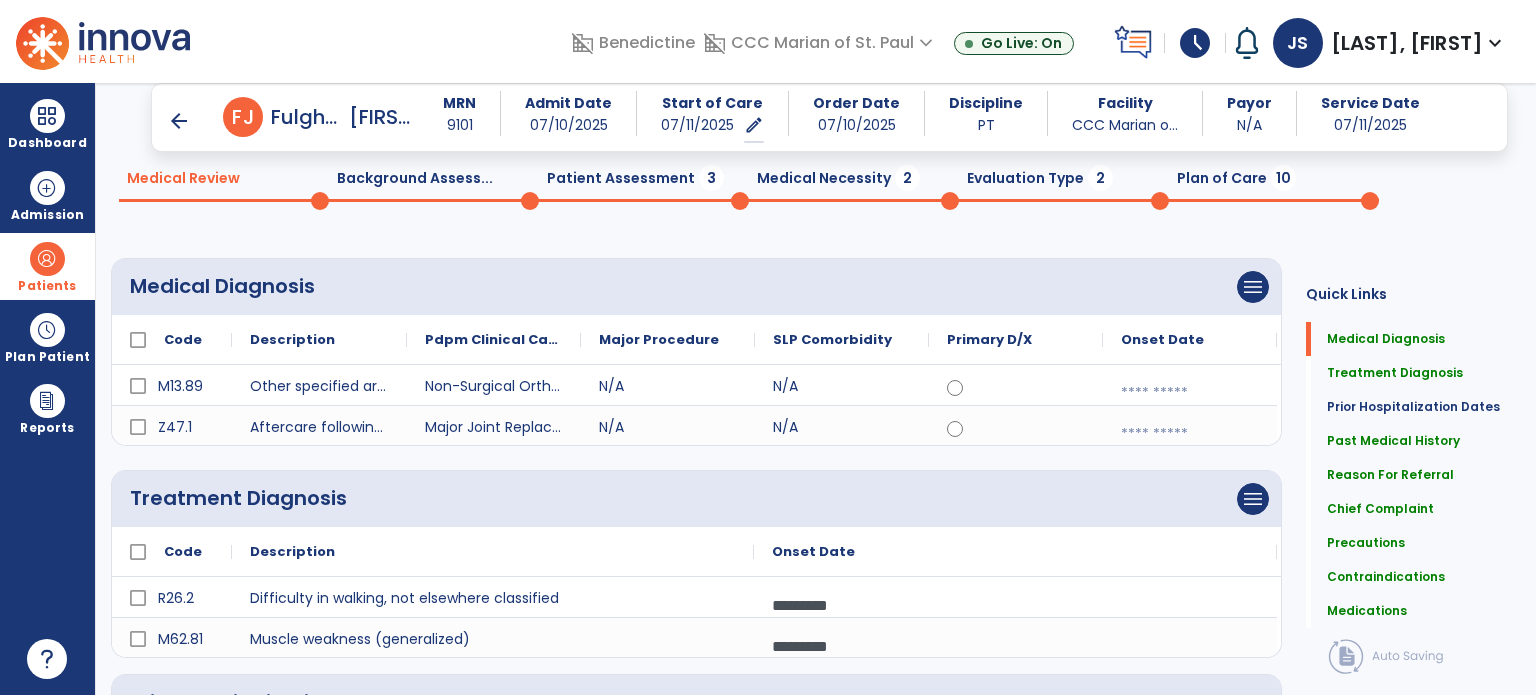 click on "Patient Assessment  3" 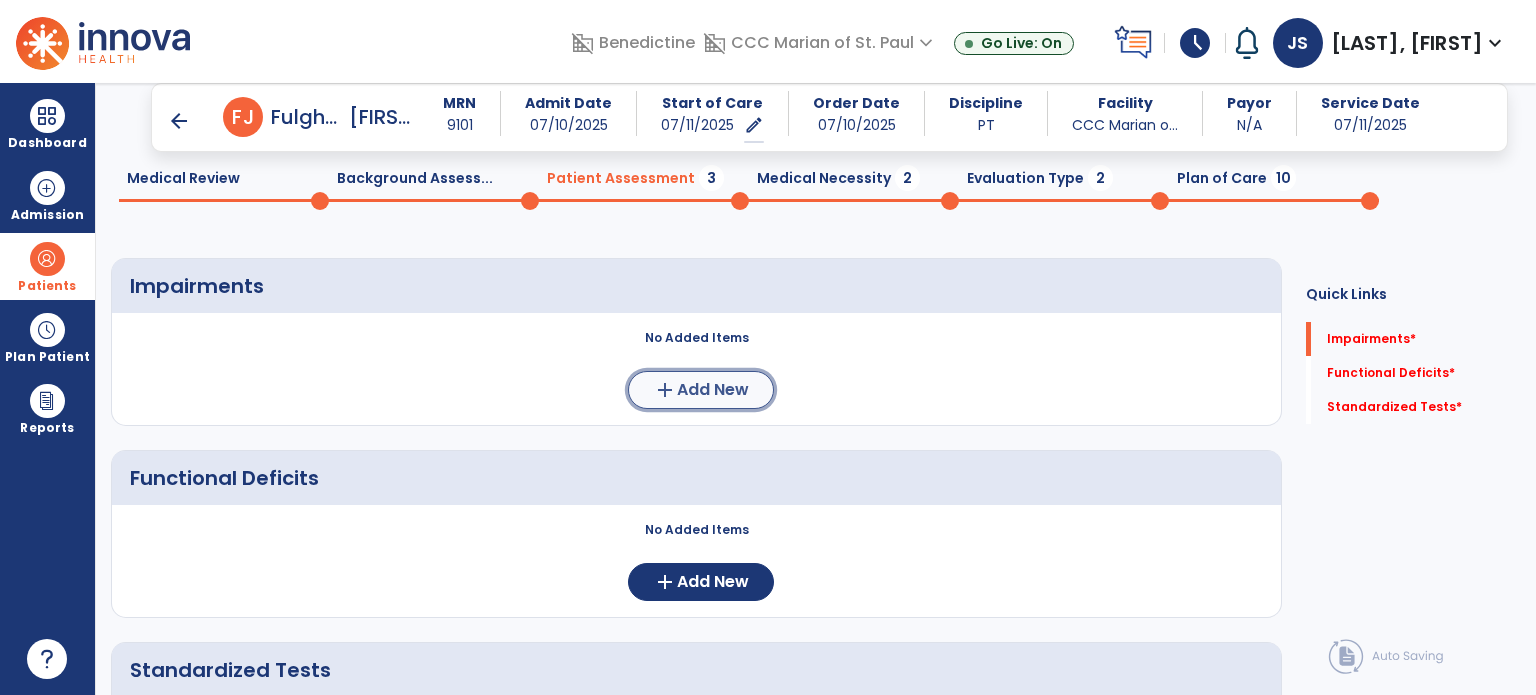 click on "Add New" 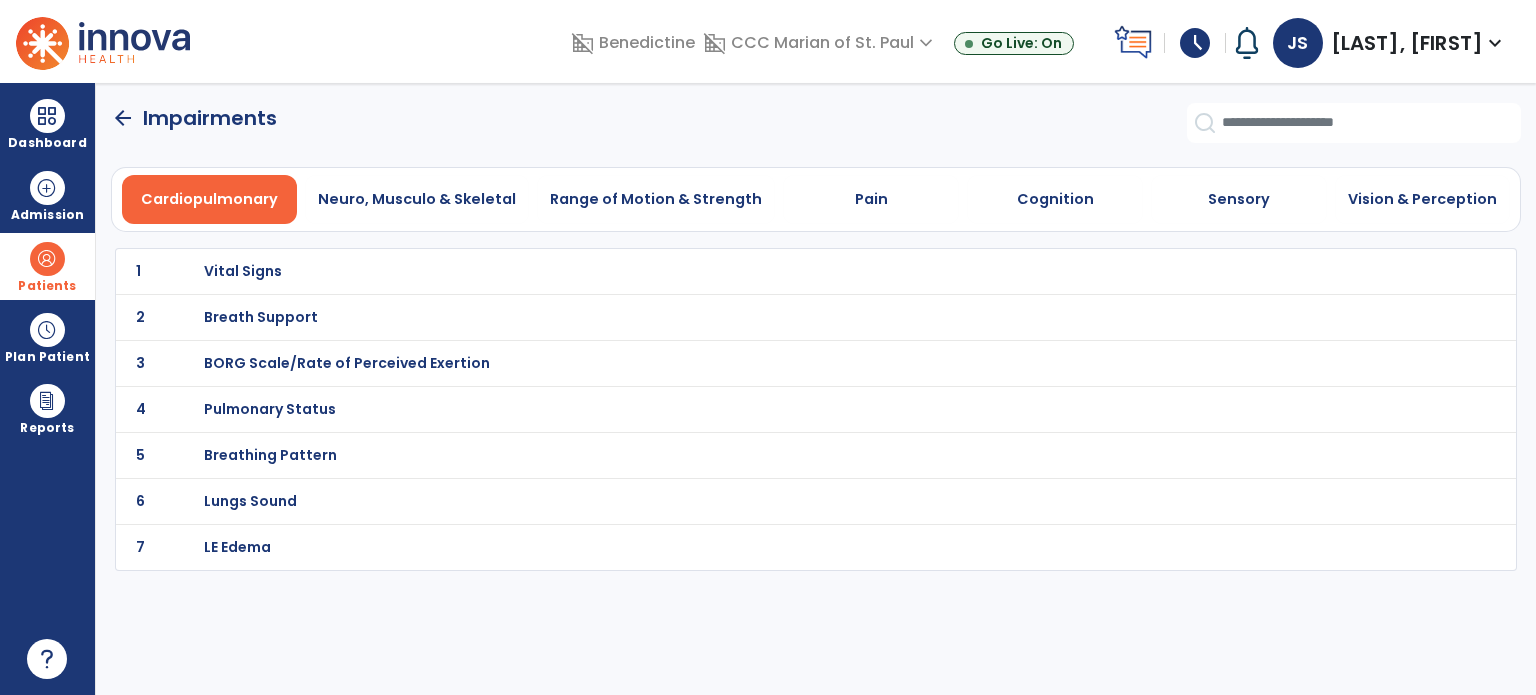 scroll, scrollTop: 0, scrollLeft: 0, axis: both 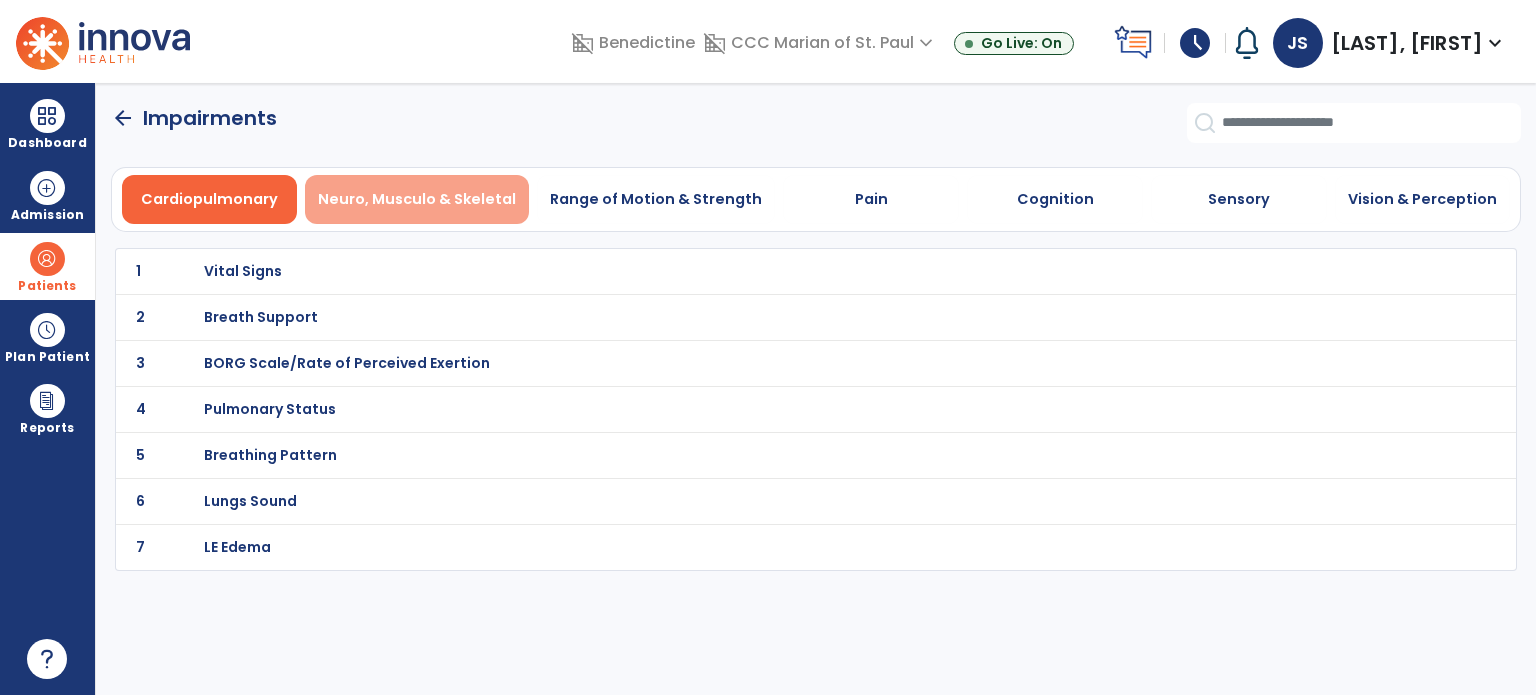 click on "Neuro, Musculo & Skeletal" at bounding box center (417, 199) 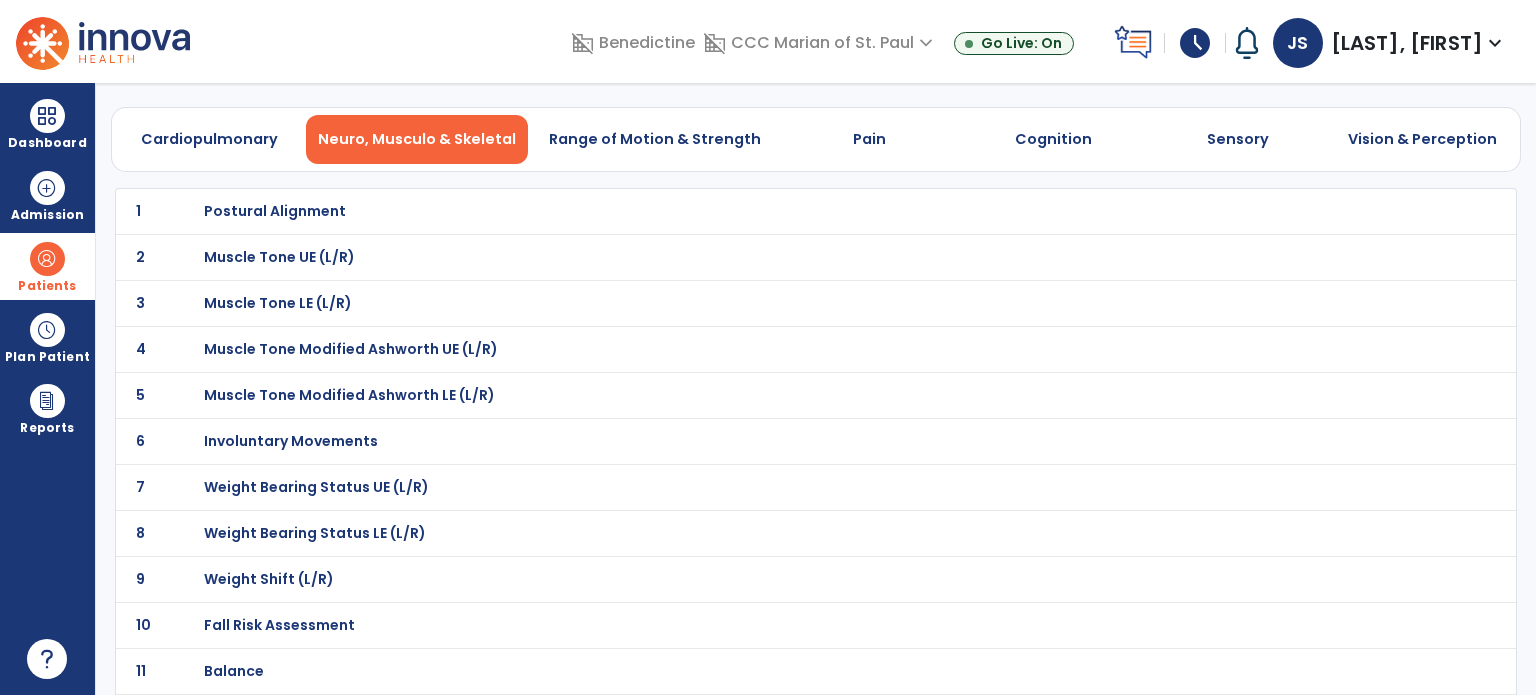 scroll, scrollTop: 76, scrollLeft: 0, axis: vertical 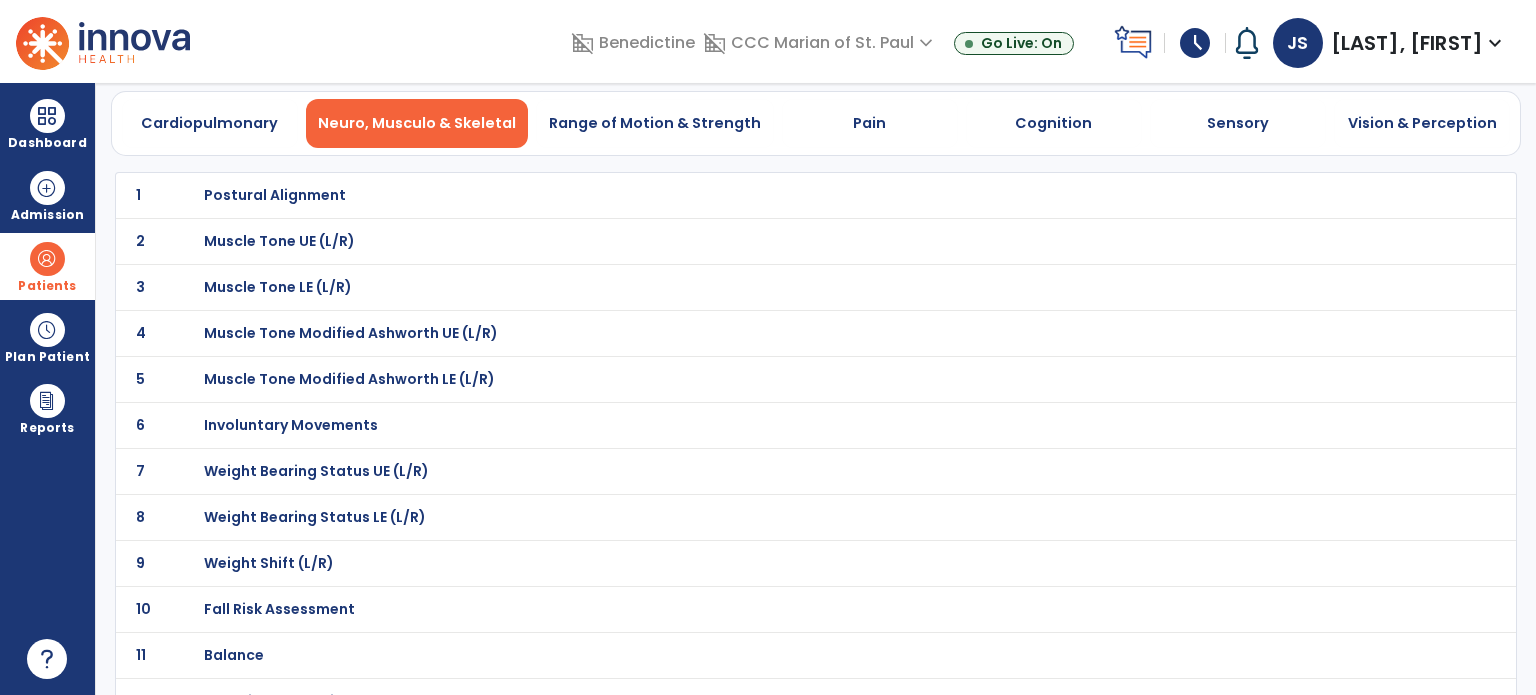 click on "8 Weight Bearing Status LE (L/R)" 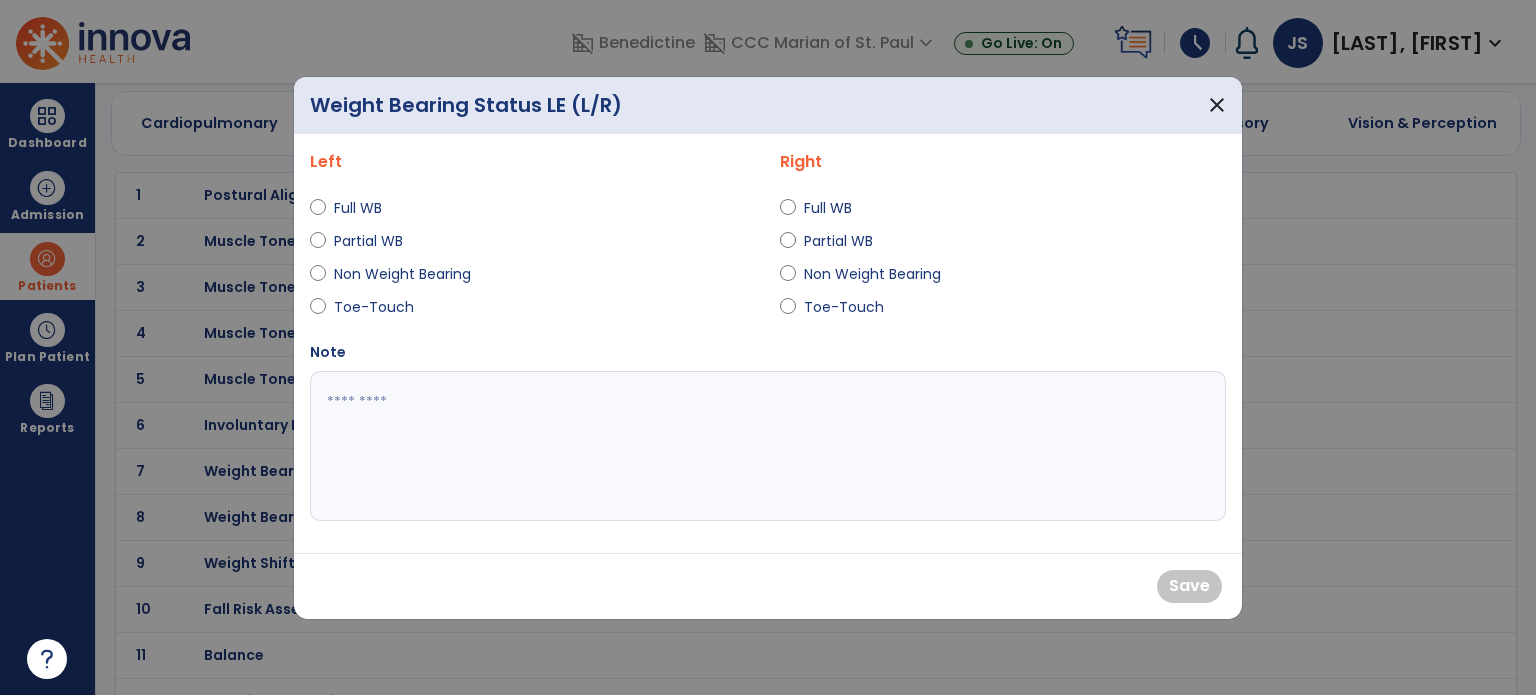 click on "Full WB" at bounding box center (369, 208) 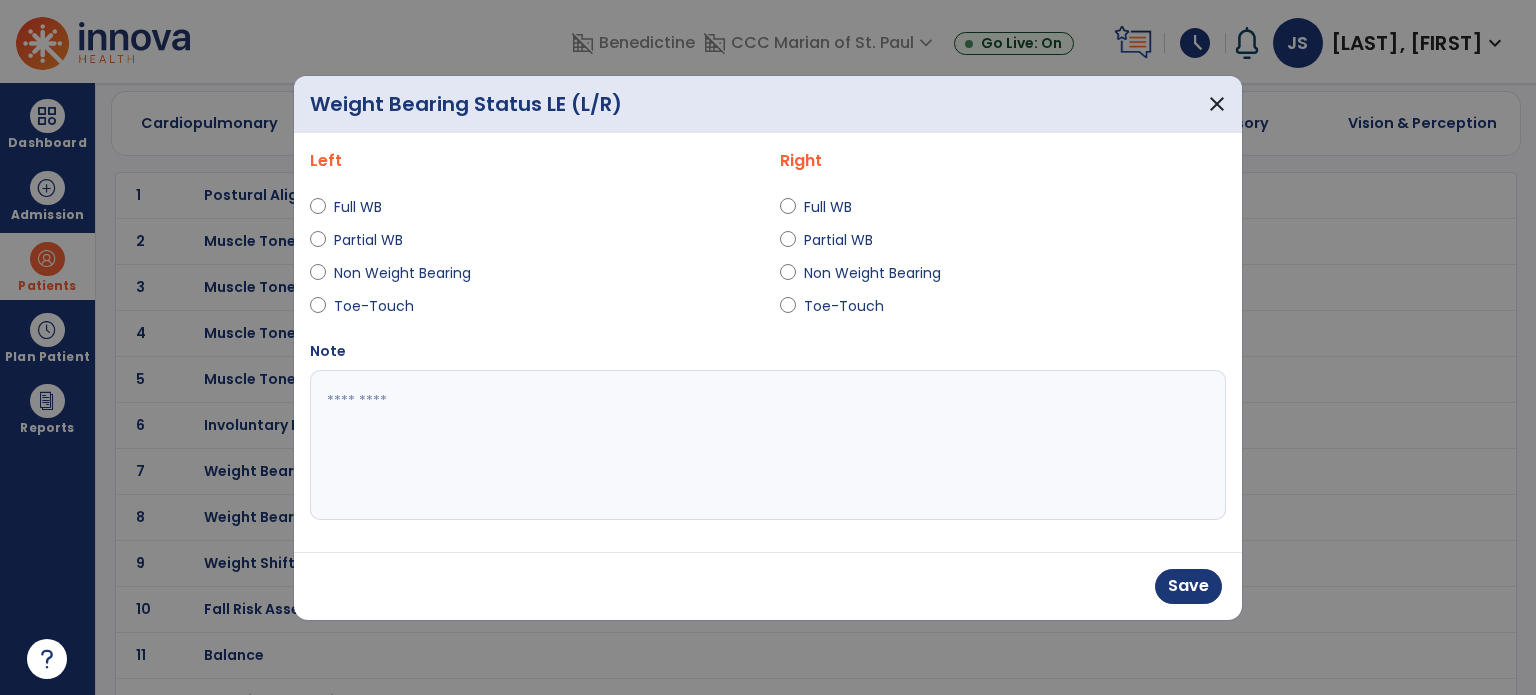 click on "Full WB" at bounding box center [839, 207] 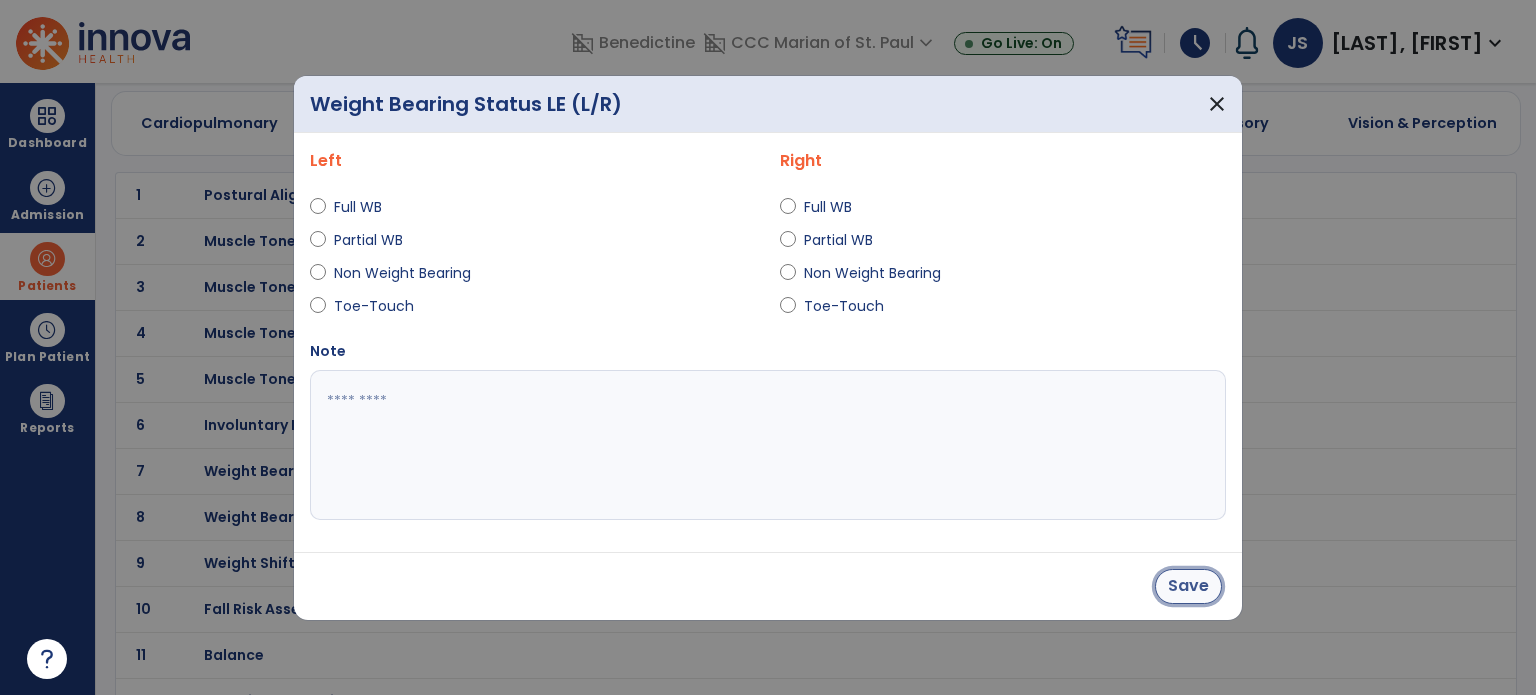 click on "Save" at bounding box center (1188, 586) 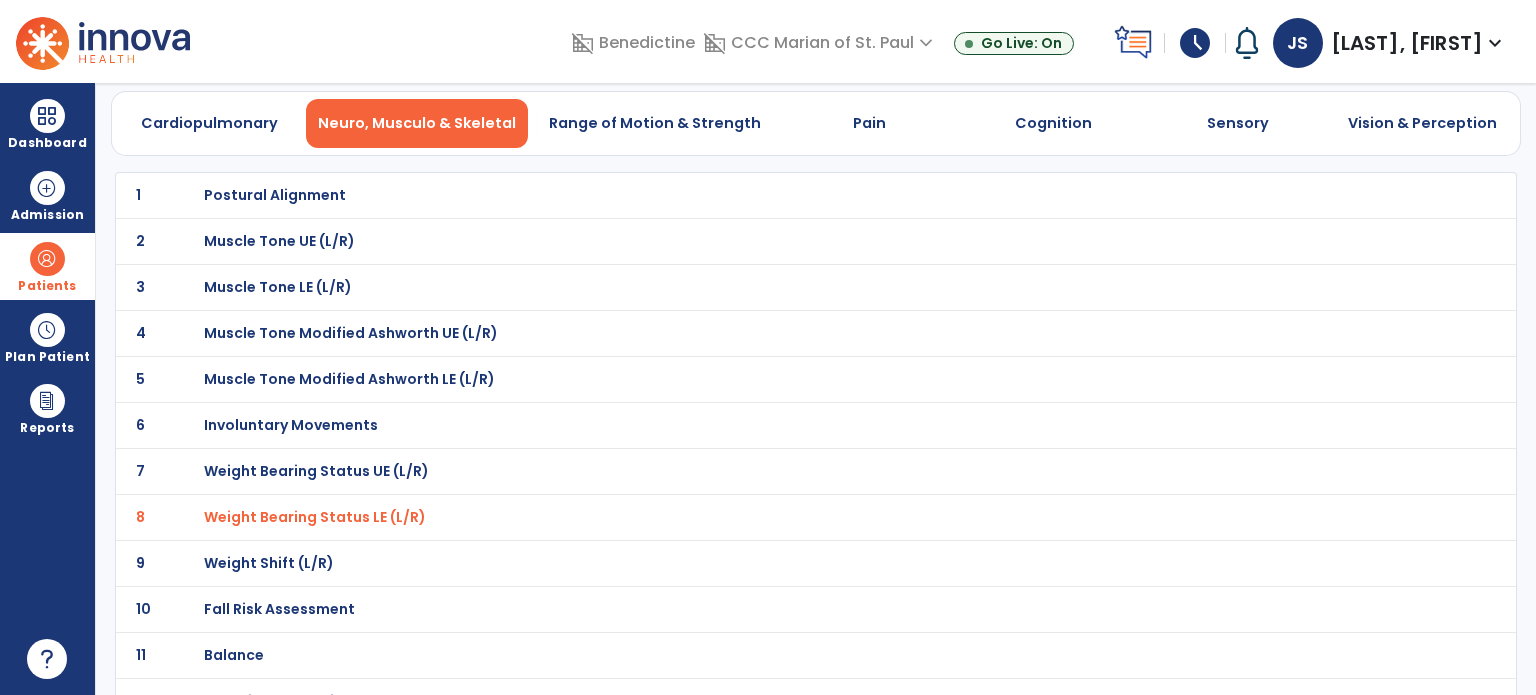 scroll, scrollTop: 186, scrollLeft: 0, axis: vertical 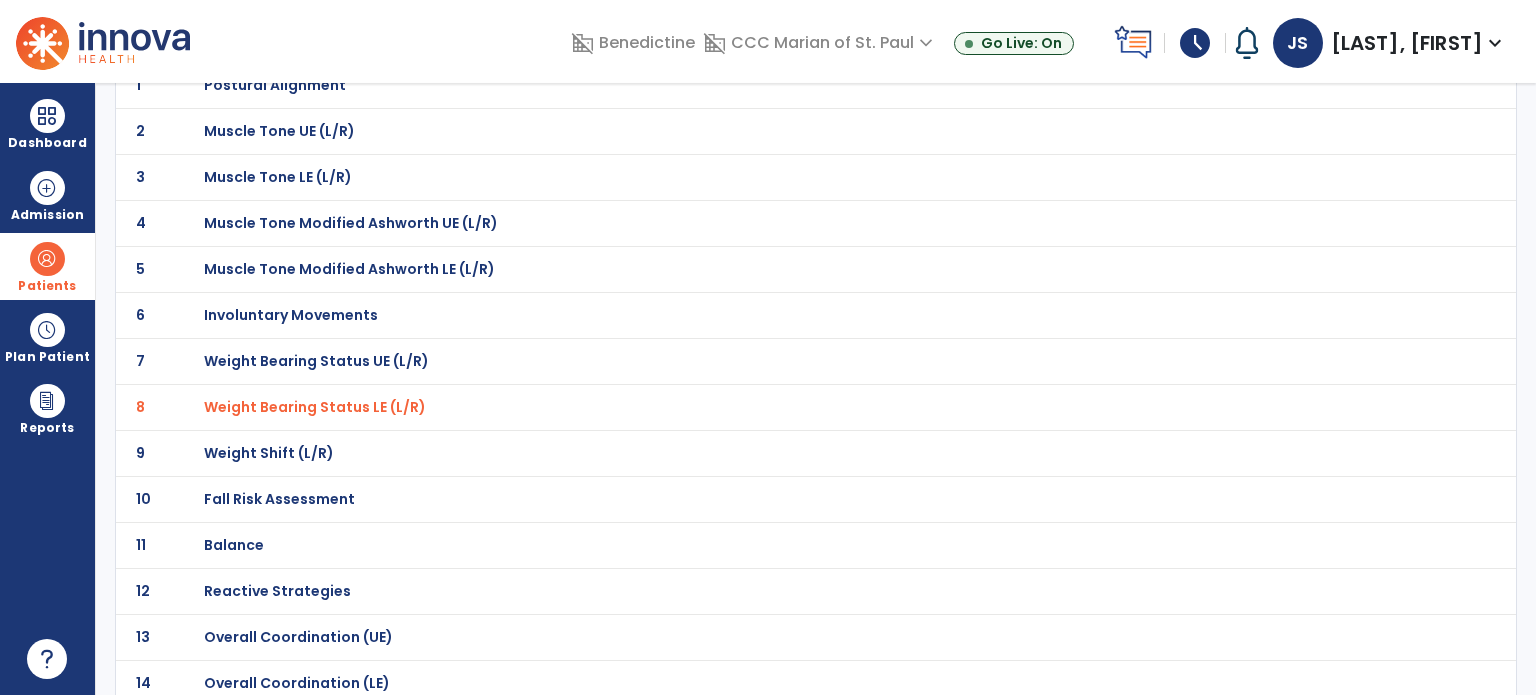 click on "Fall Risk Assessment" at bounding box center [772, 85] 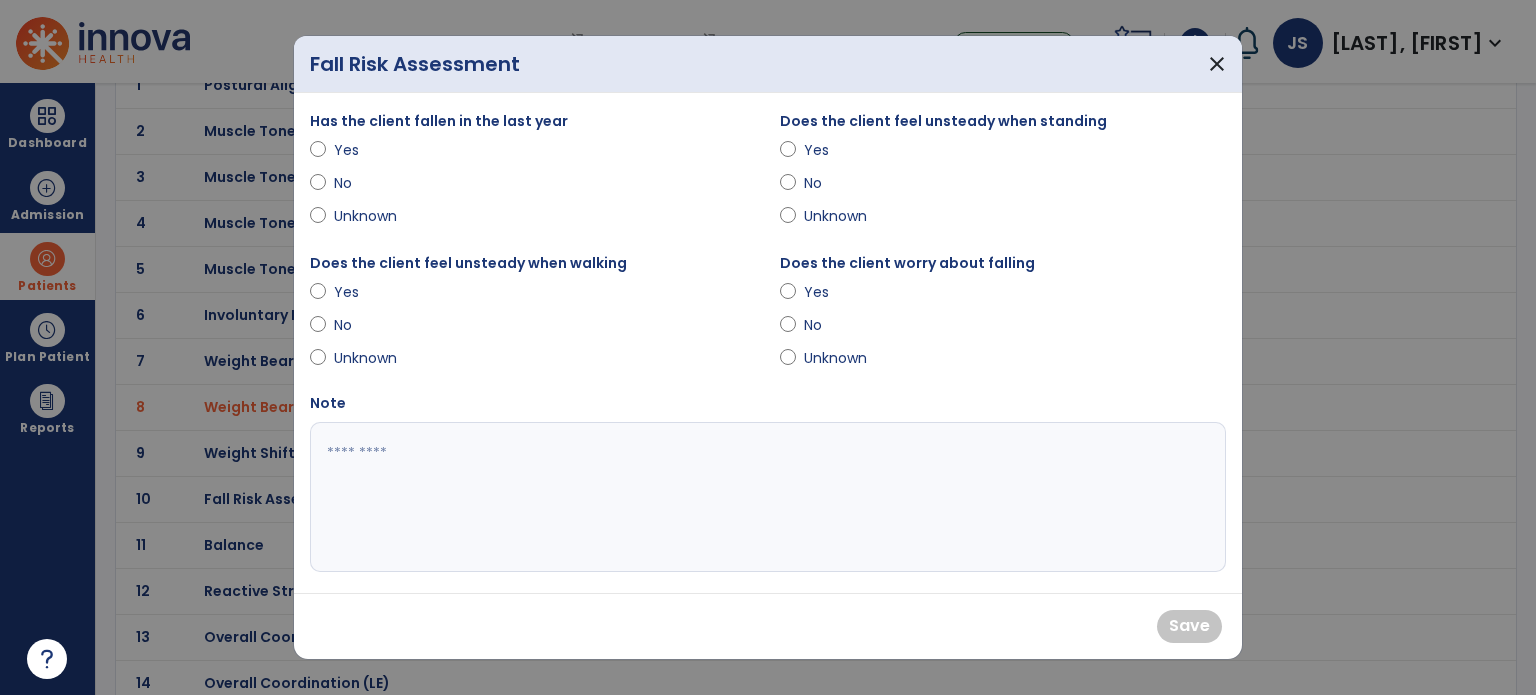 click on "Yes" at bounding box center (1003, 154) 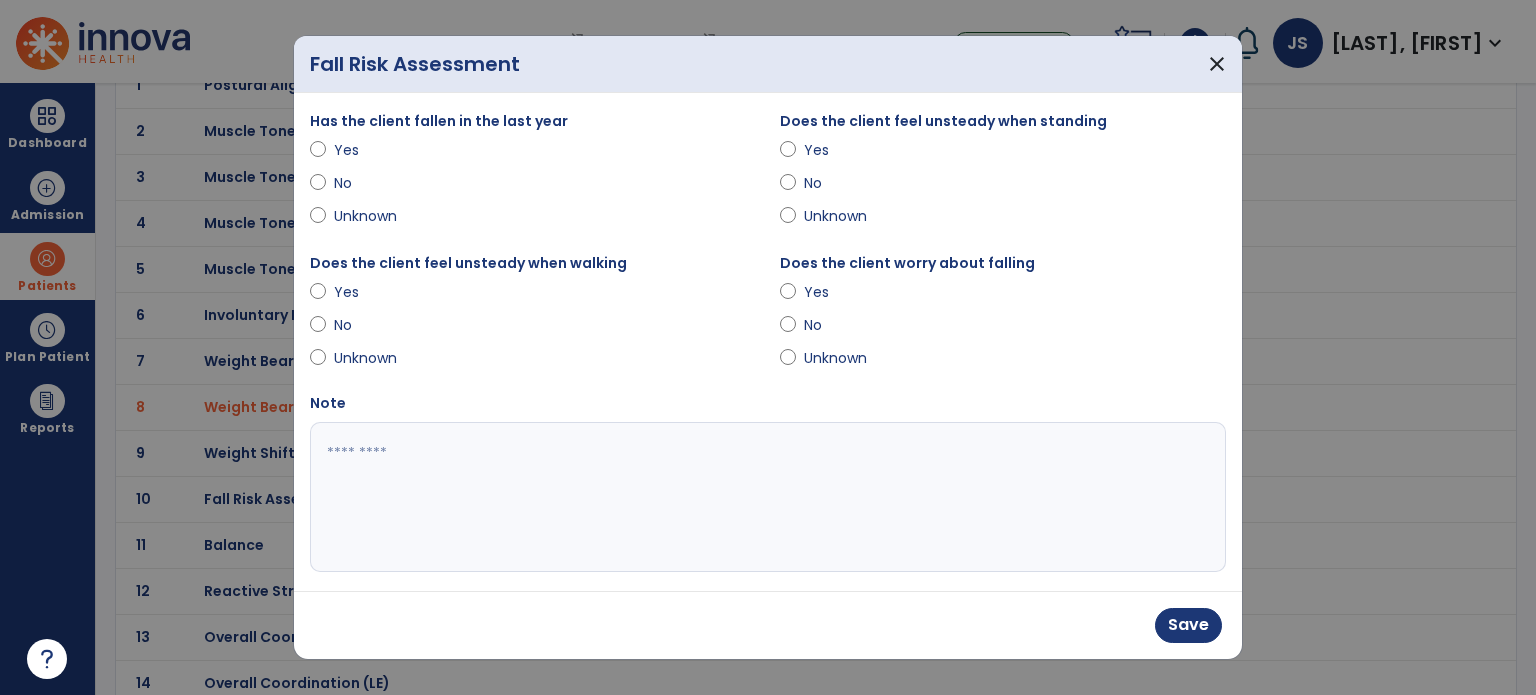click on "Unknown" at bounding box center [369, 216] 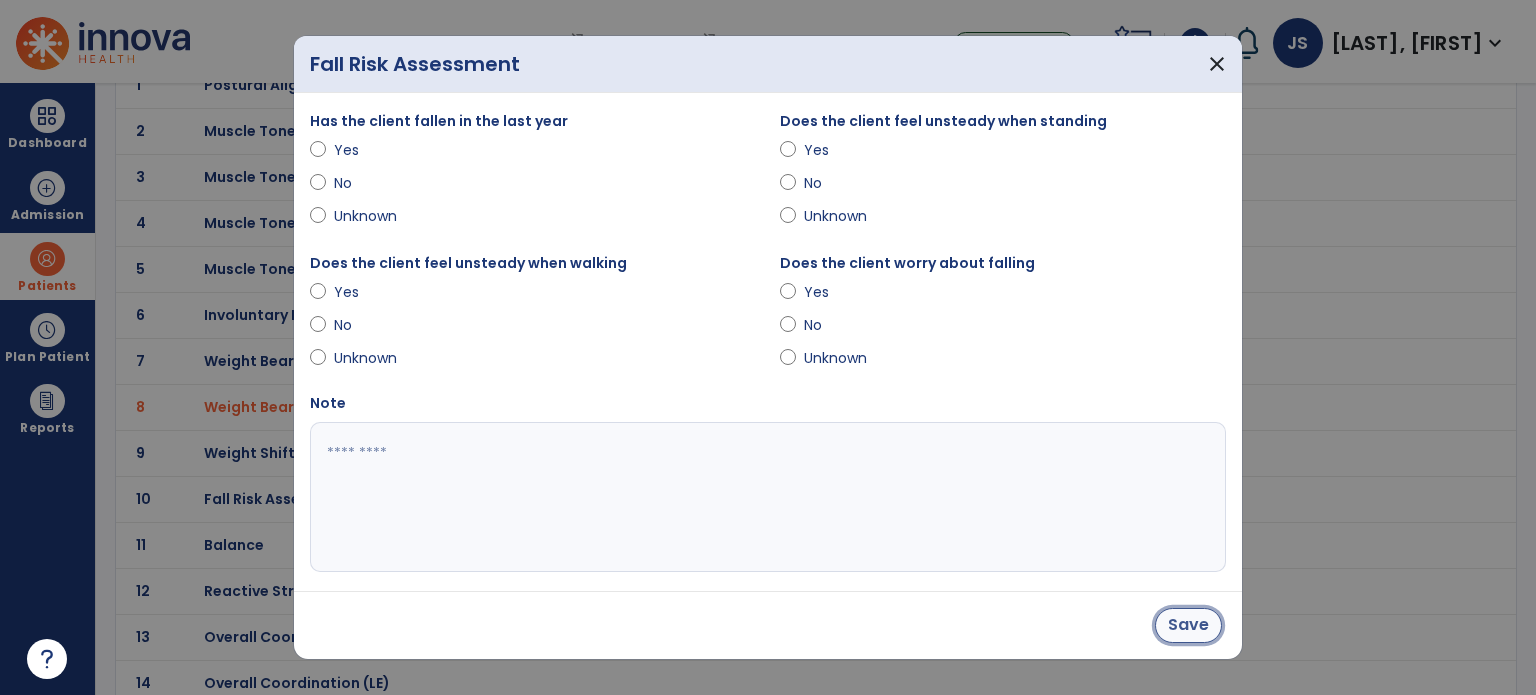 click on "Save" at bounding box center (1188, 625) 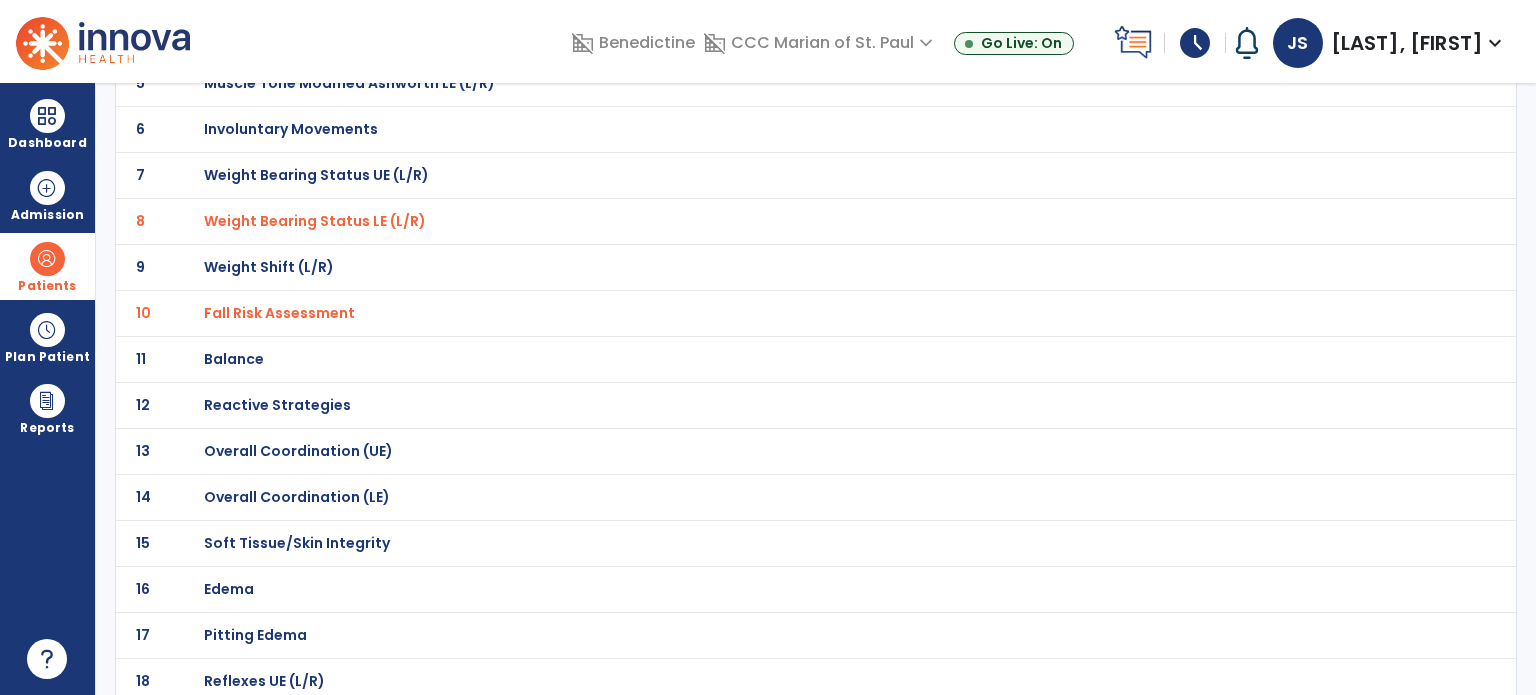 scroll, scrollTop: 372, scrollLeft: 0, axis: vertical 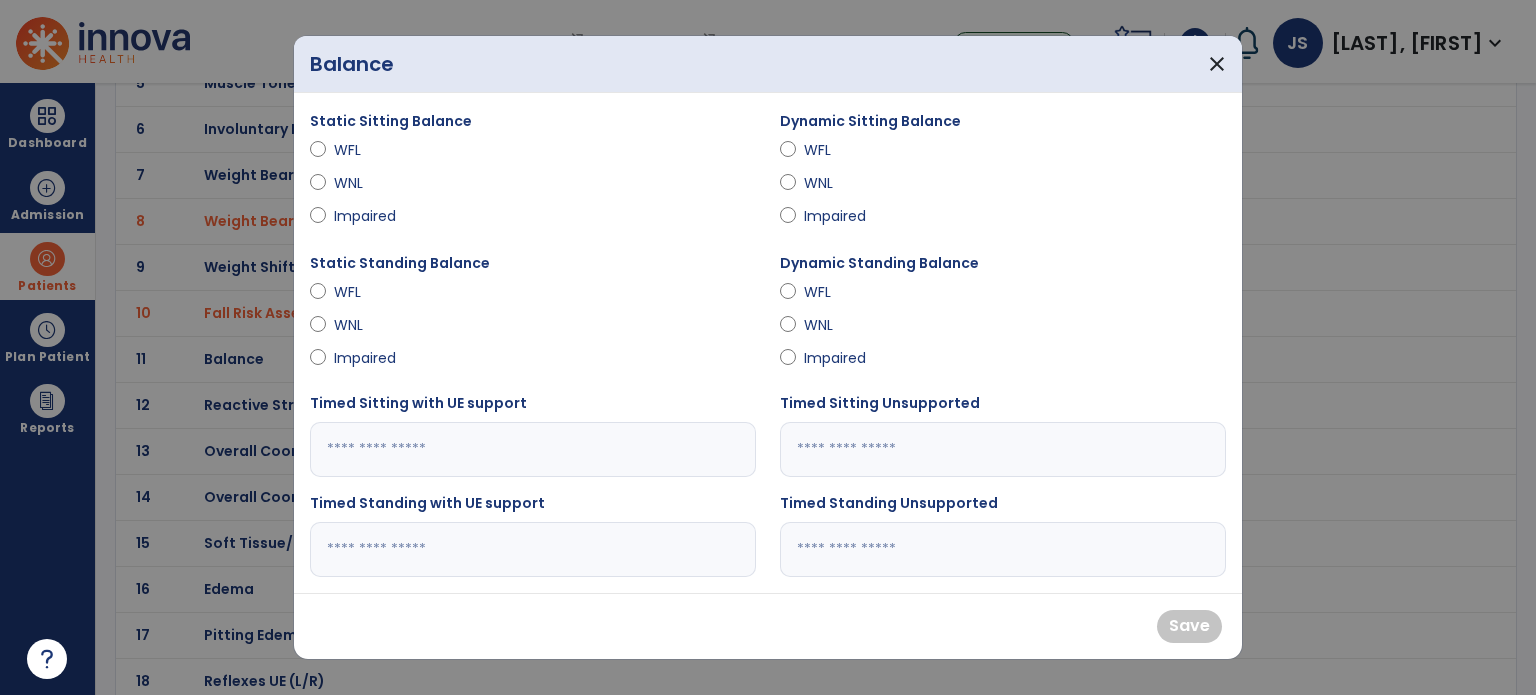 click on "WNL" at bounding box center [369, 183] 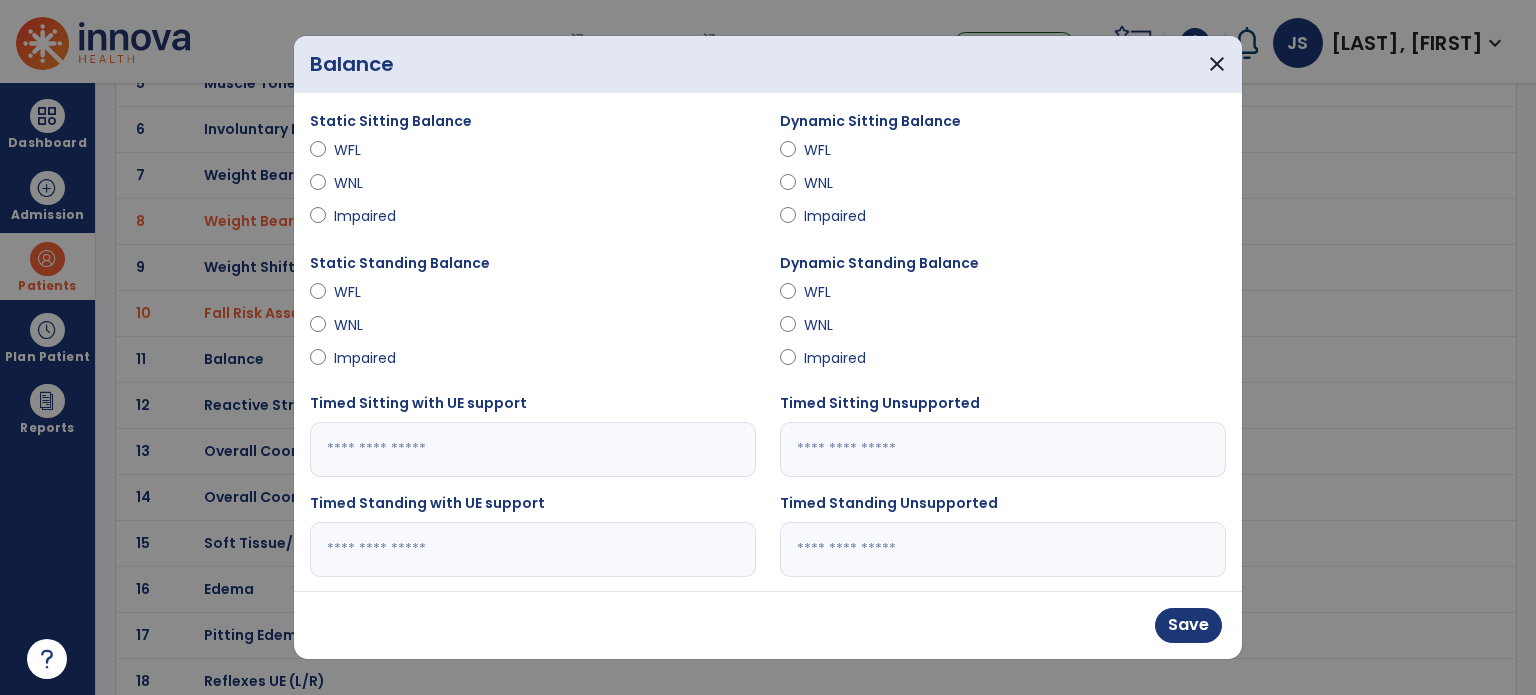 click on "Impaired" at bounding box center (369, 358) 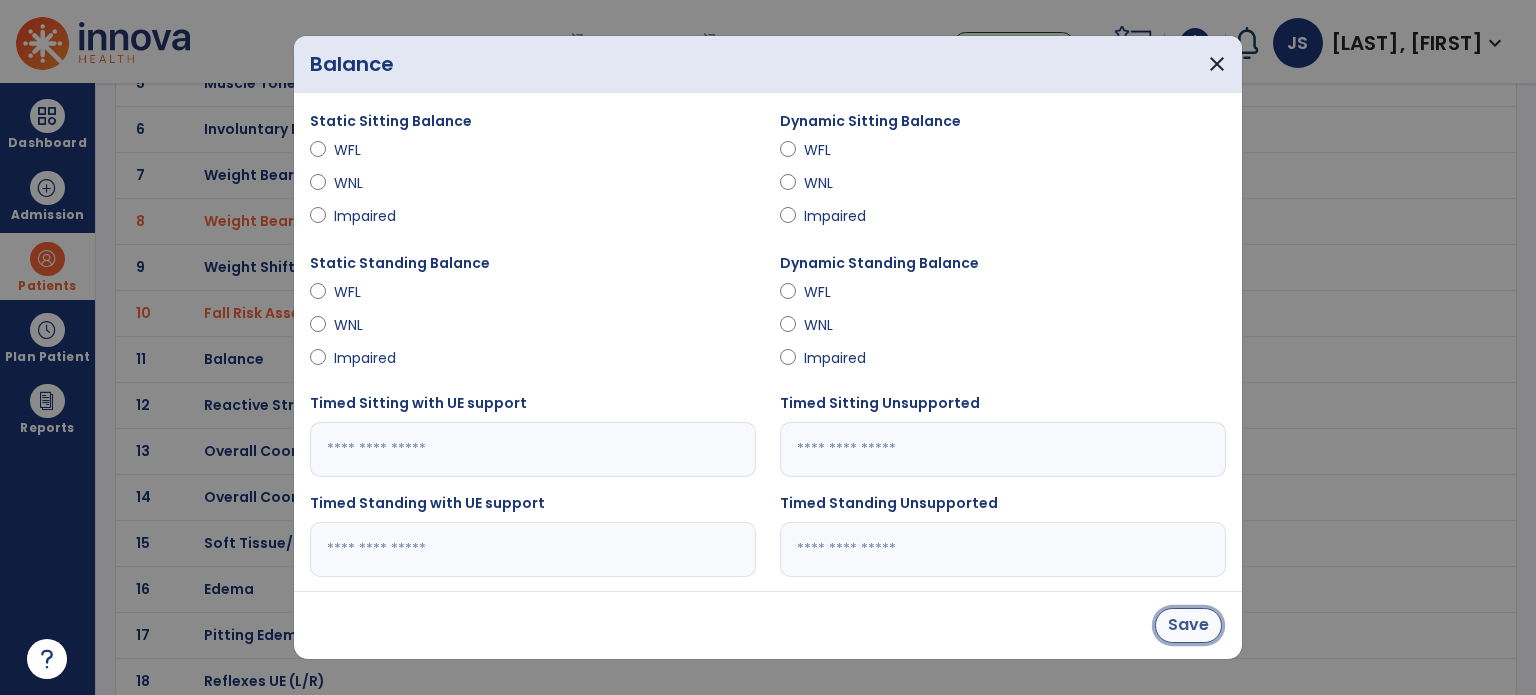 click on "Save" at bounding box center [1188, 625] 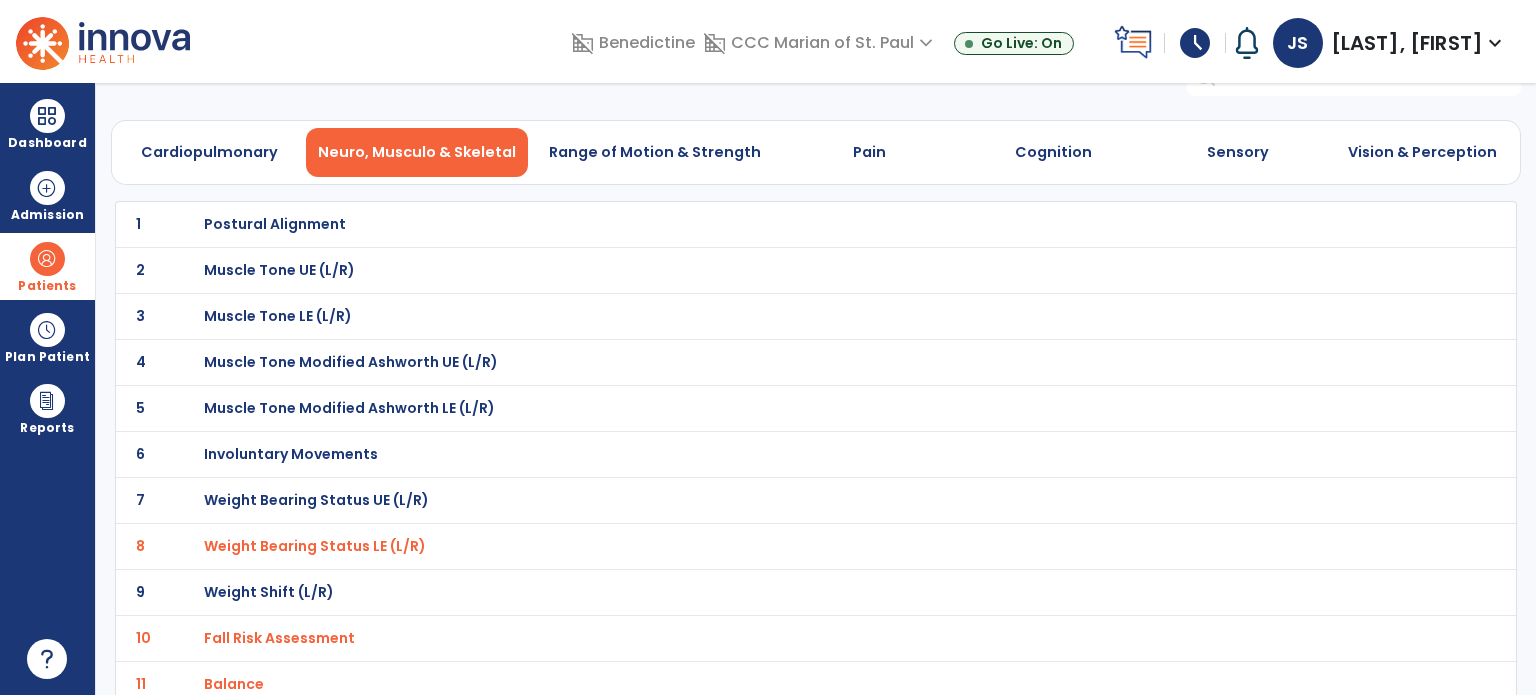 scroll, scrollTop: 0, scrollLeft: 0, axis: both 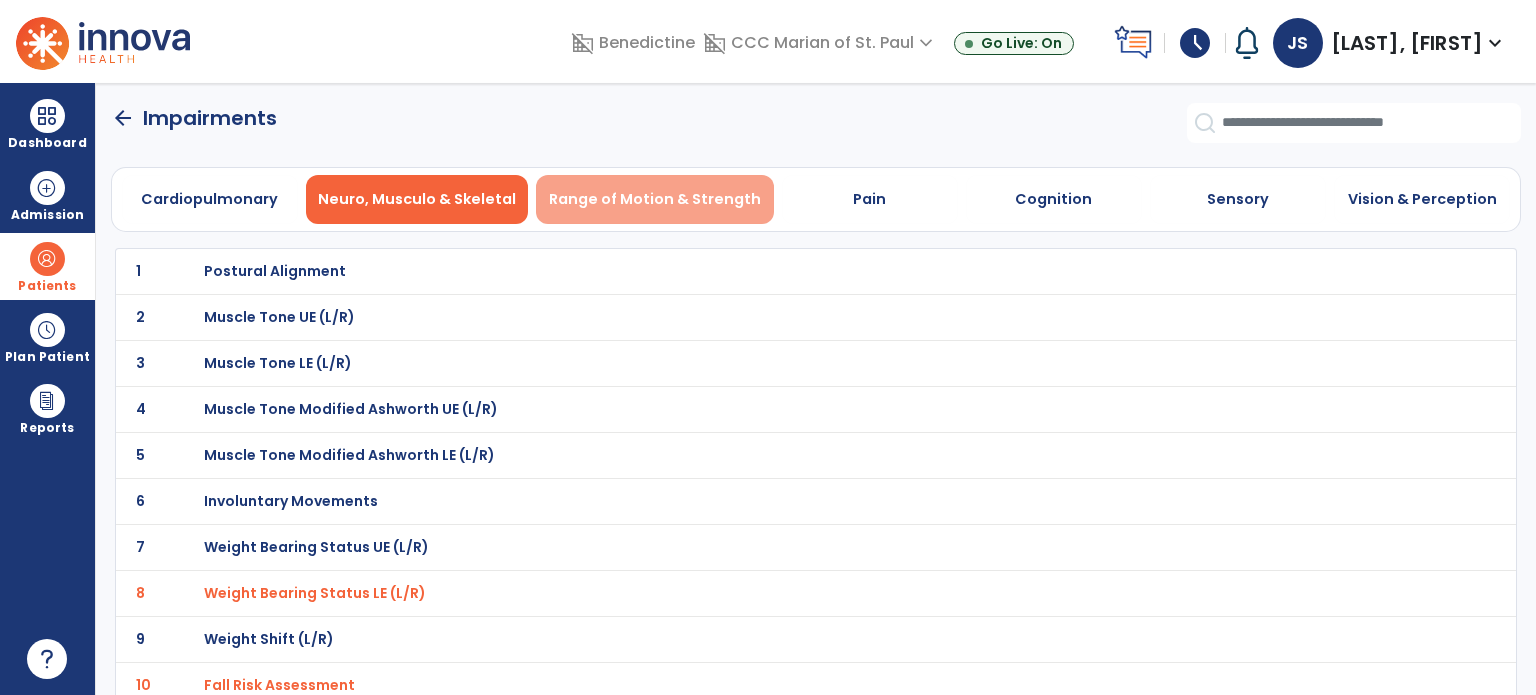 click on "Range of Motion & Strength" at bounding box center (655, 199) 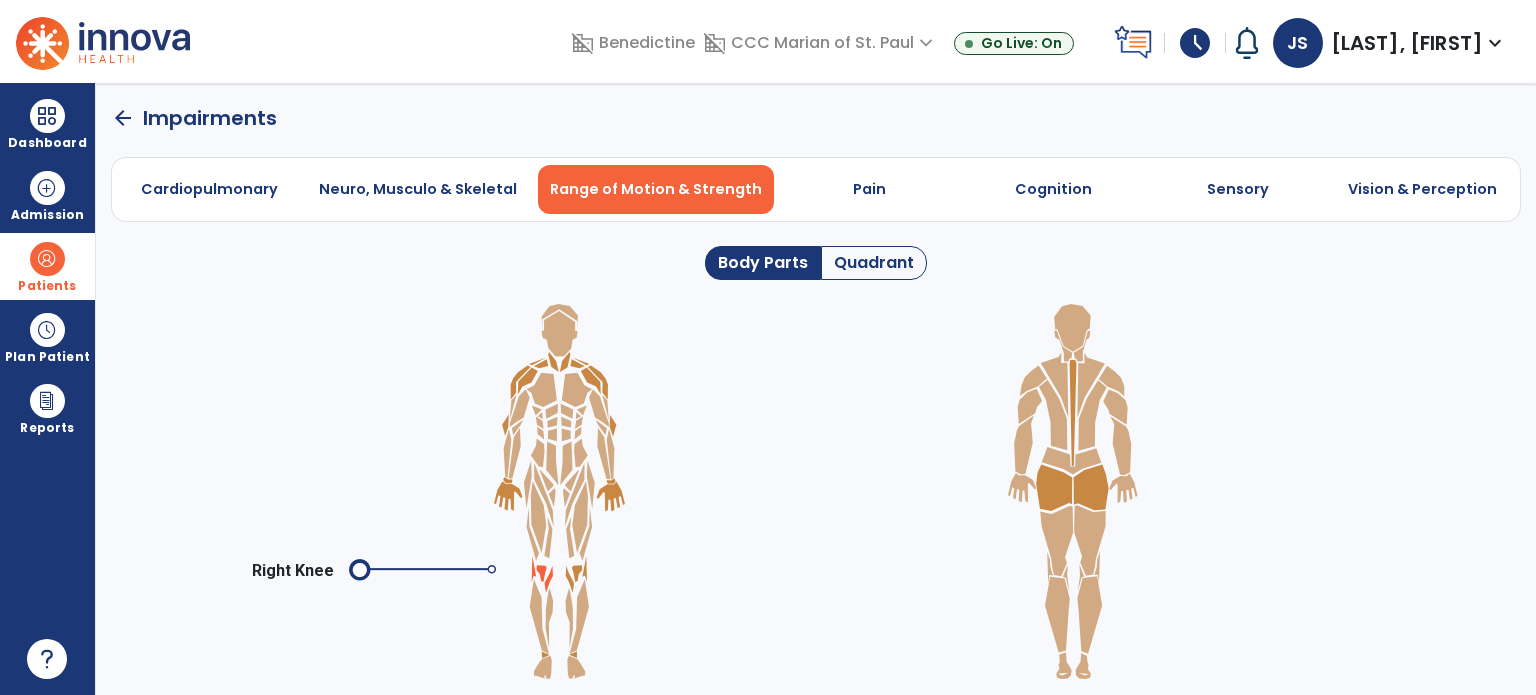 click 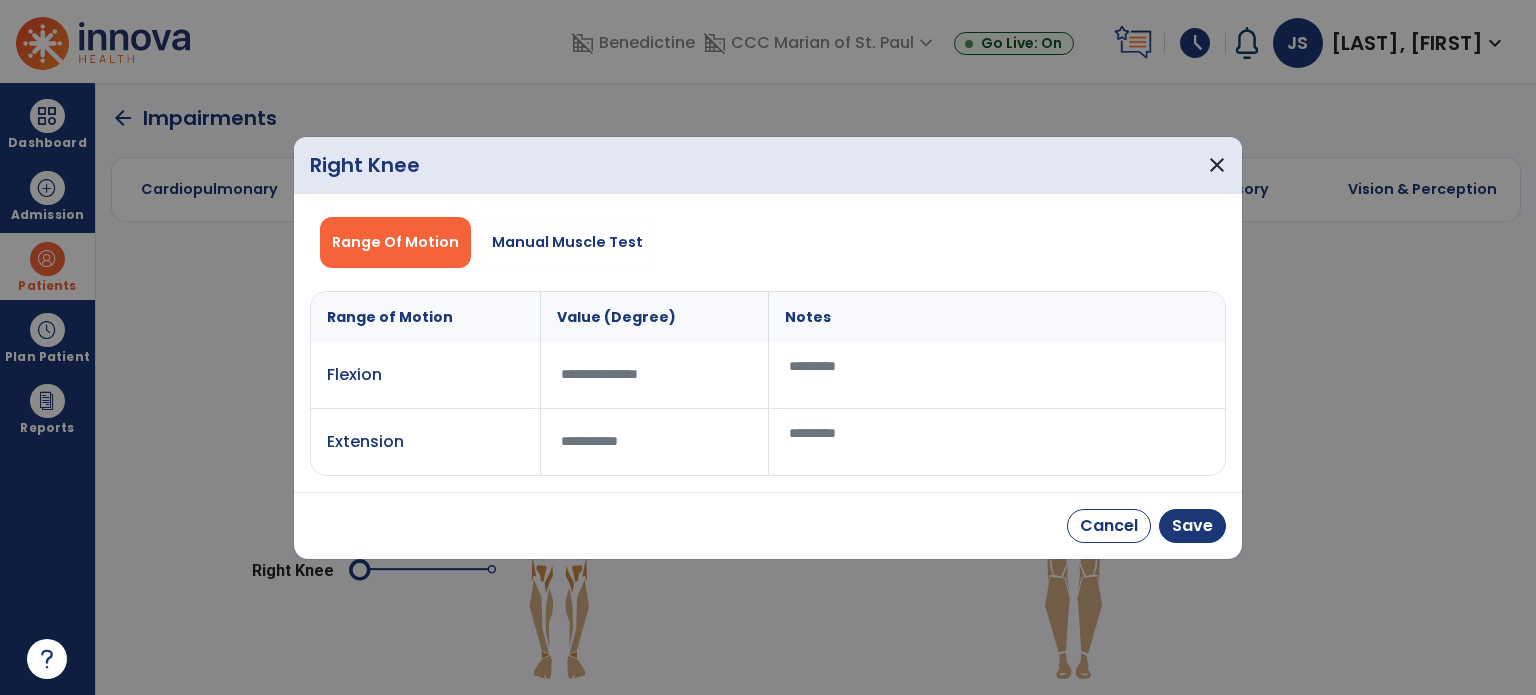 click at bounding box center [655, 374] 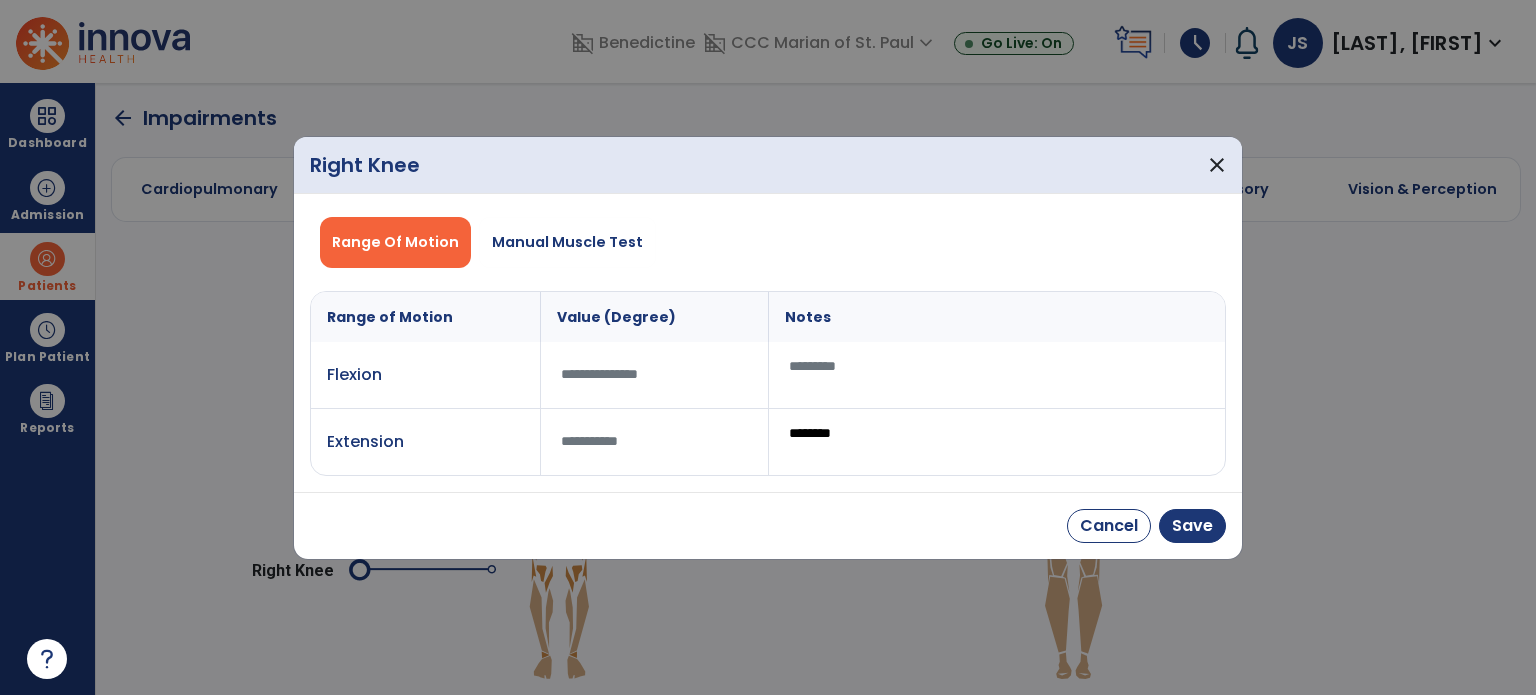 type on "*********" 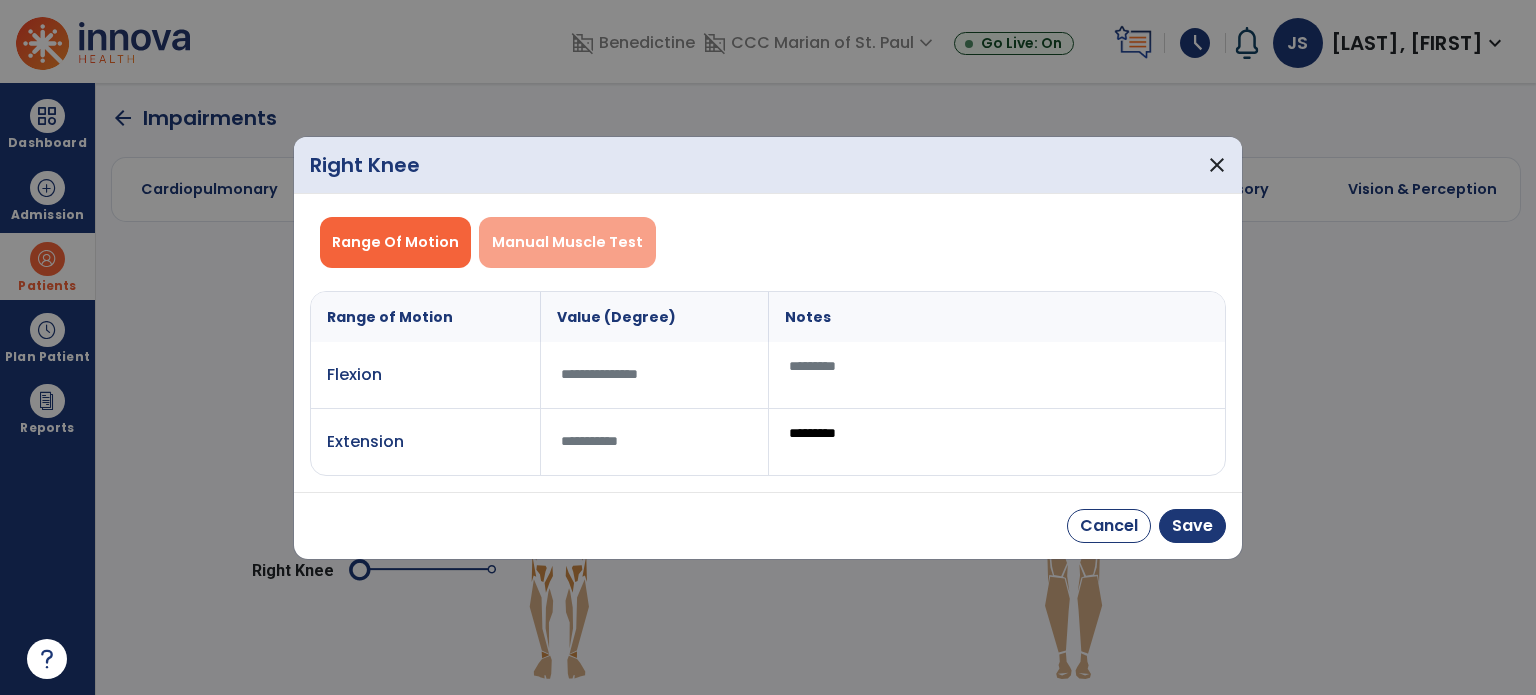 click on "Manual Muscle Test" at bounding box center (567, 242) 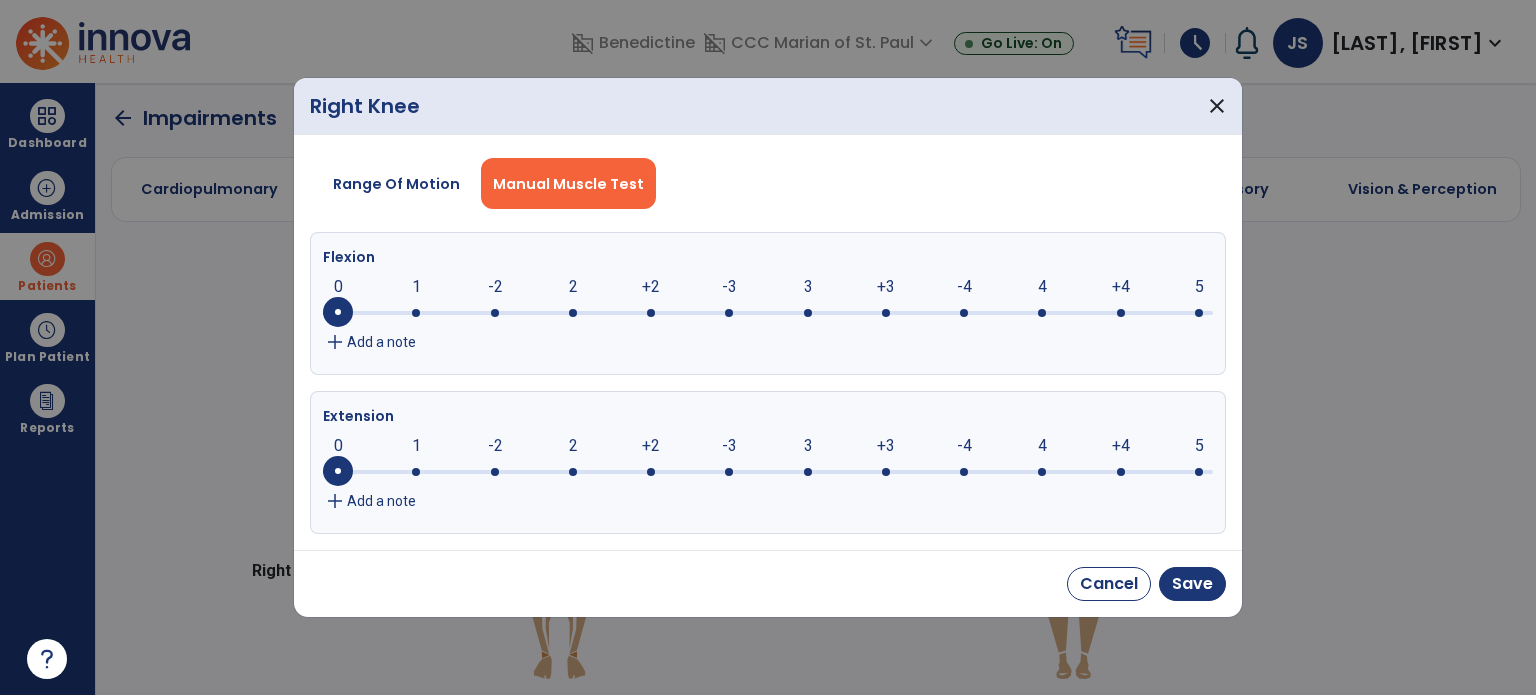 click 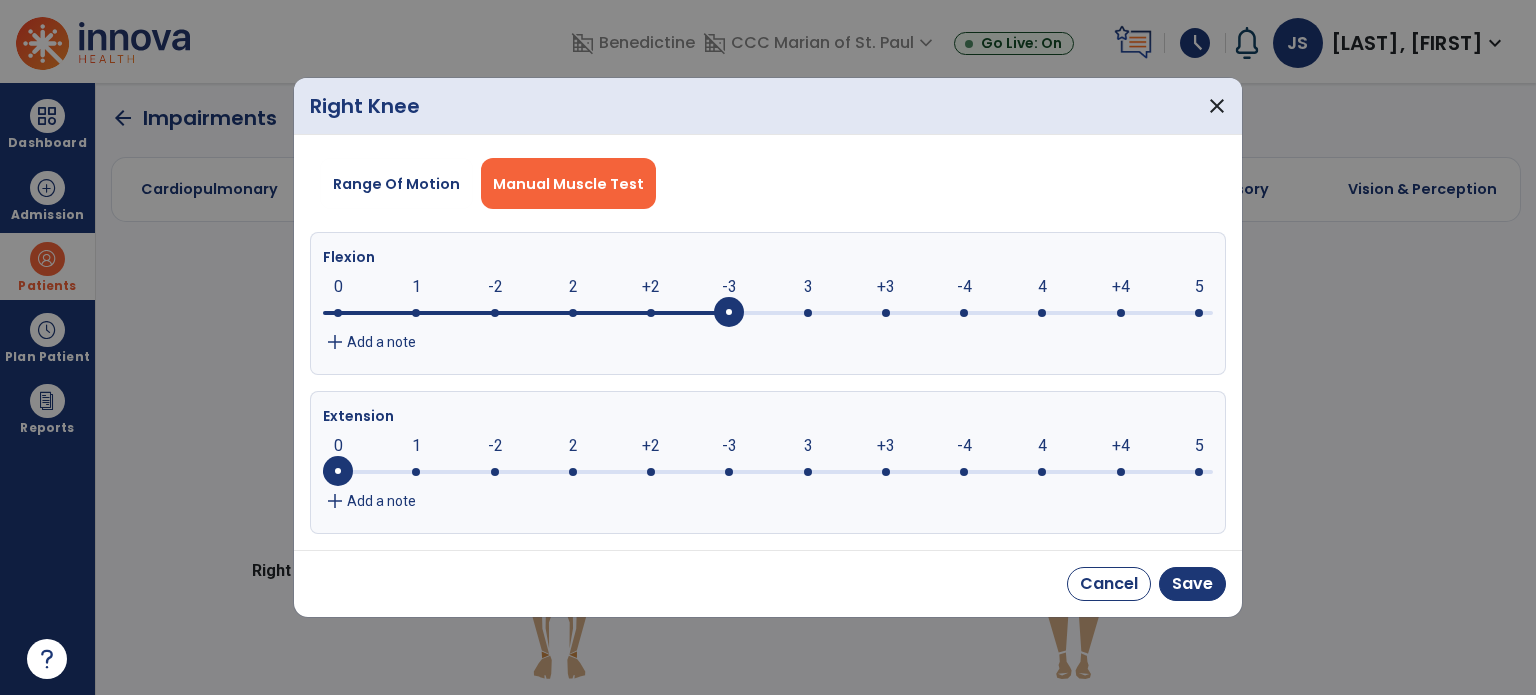 click 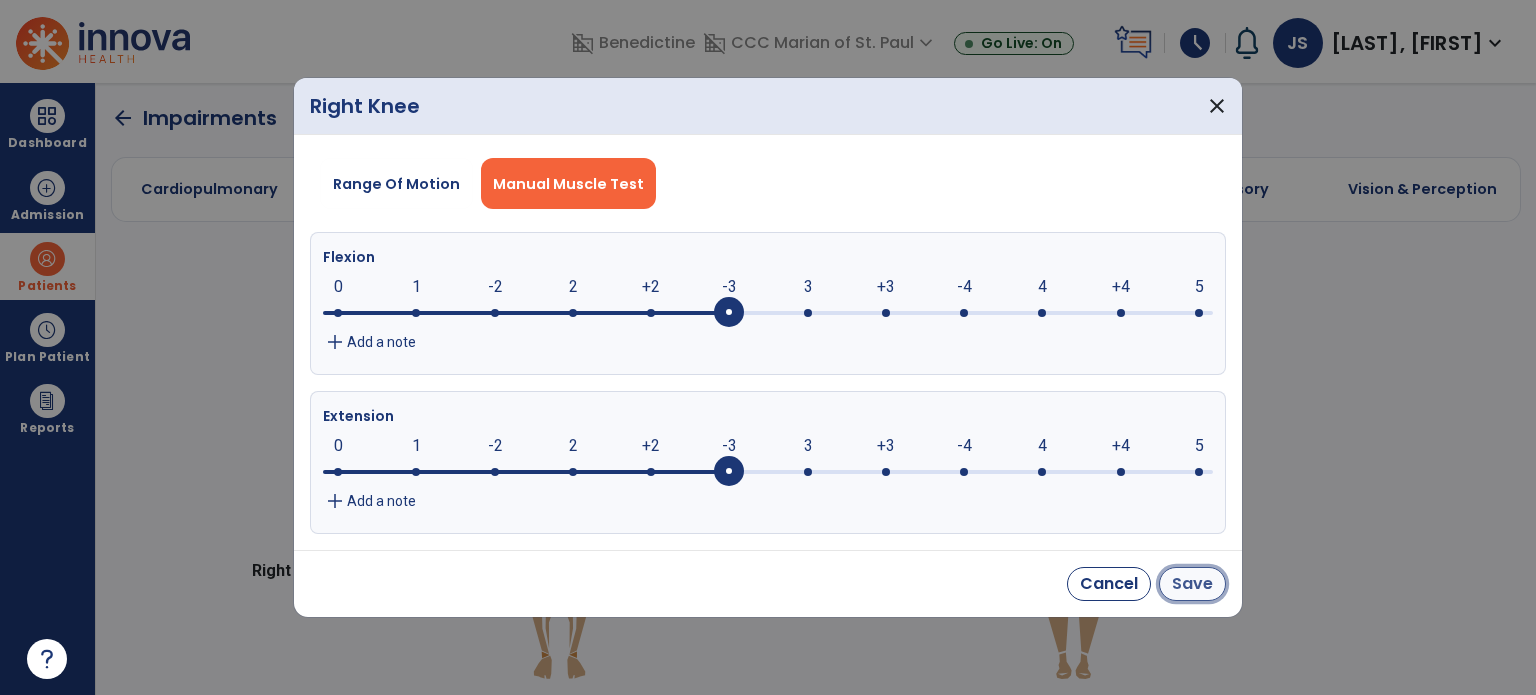 click on "Save" at bounding box center (1192, 584) 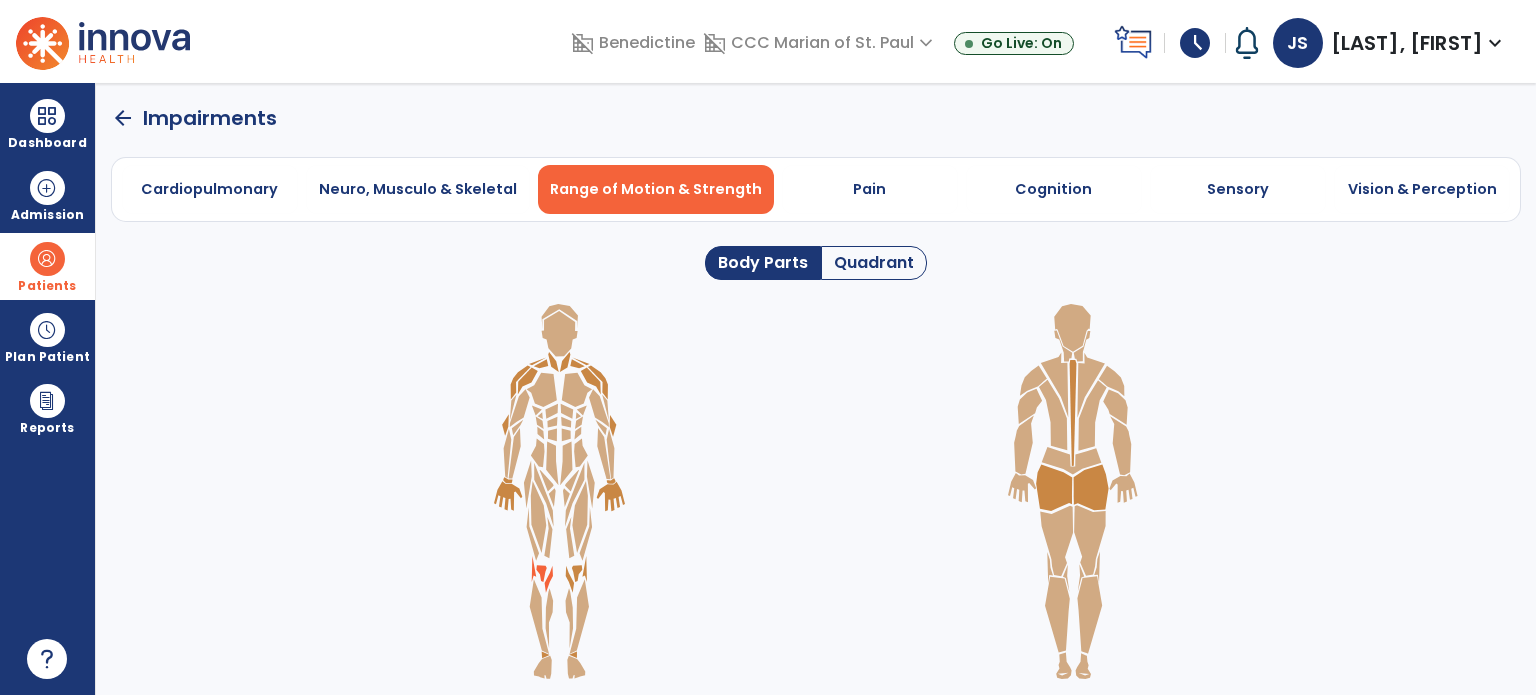 click on "Quadrant" 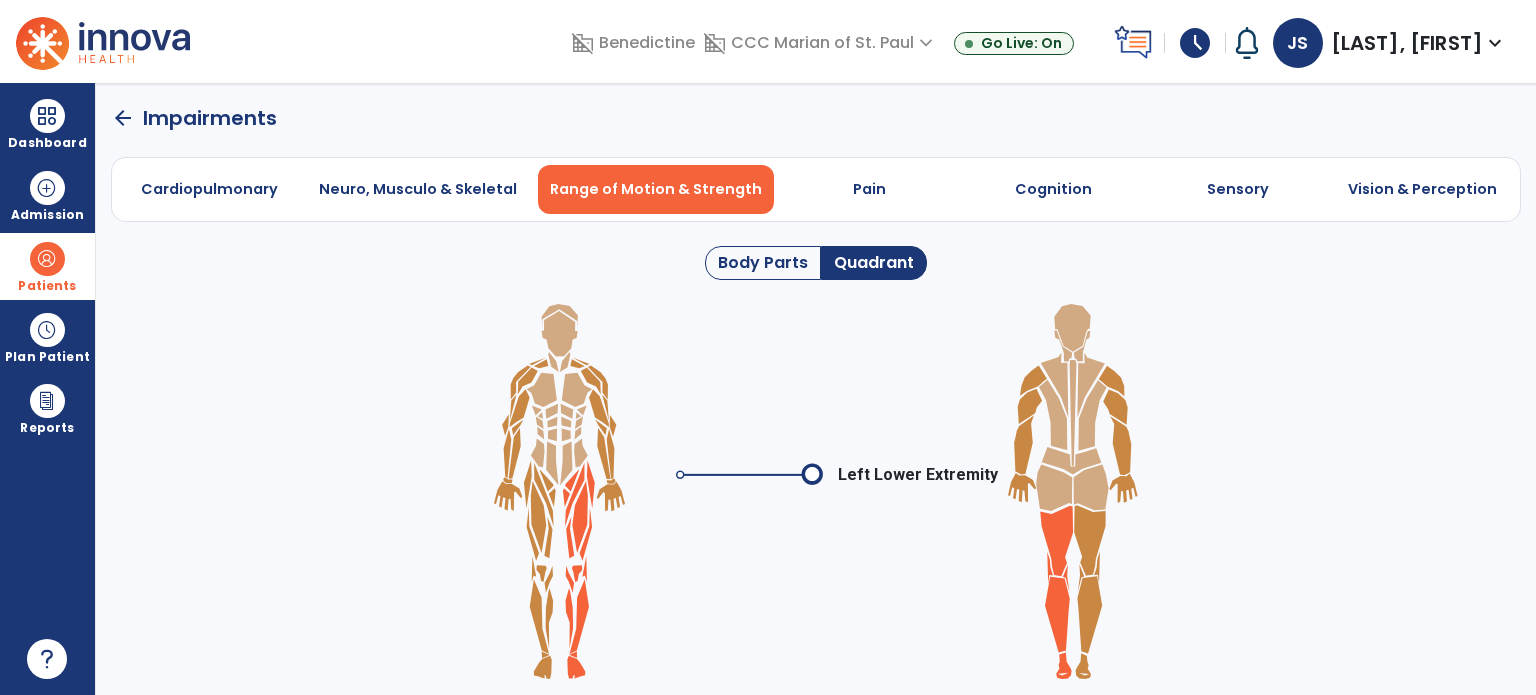 click 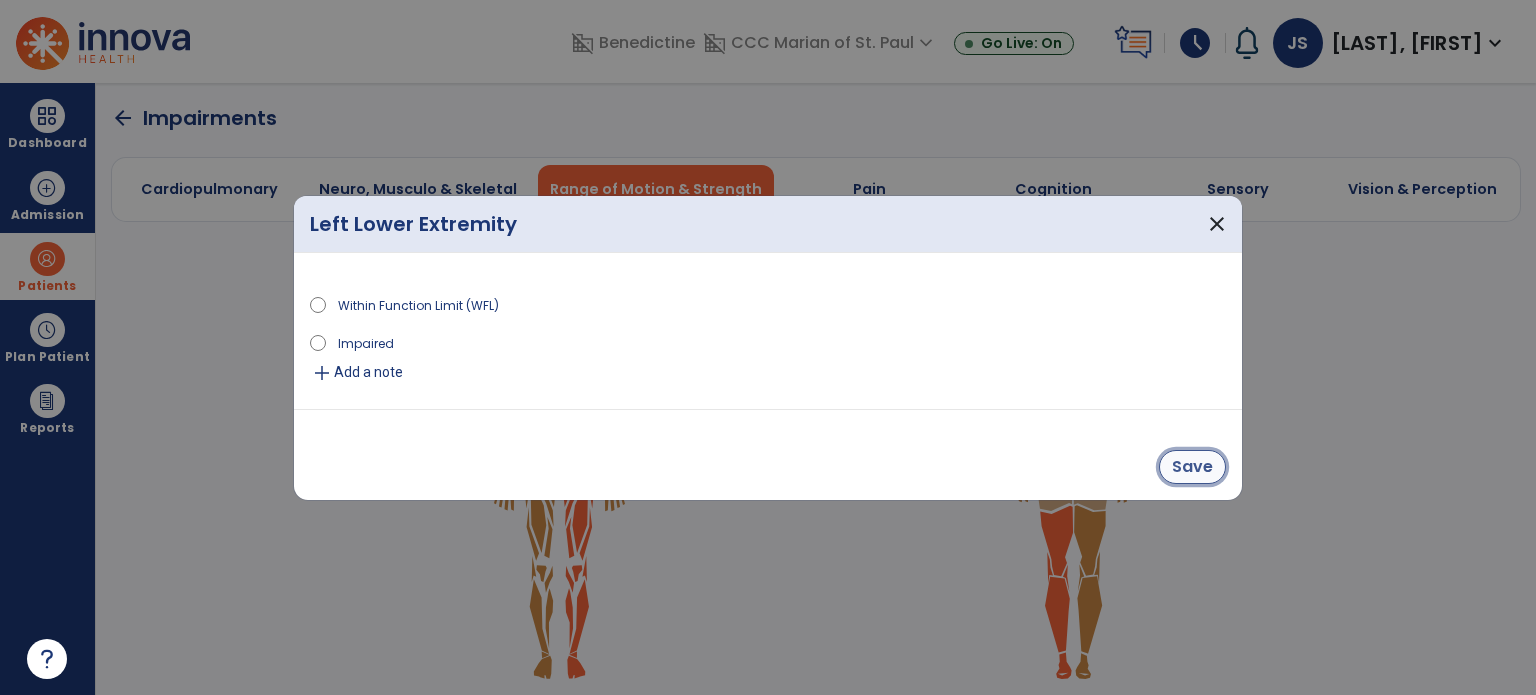 click on "Save" at bounding box center [1192, 467] 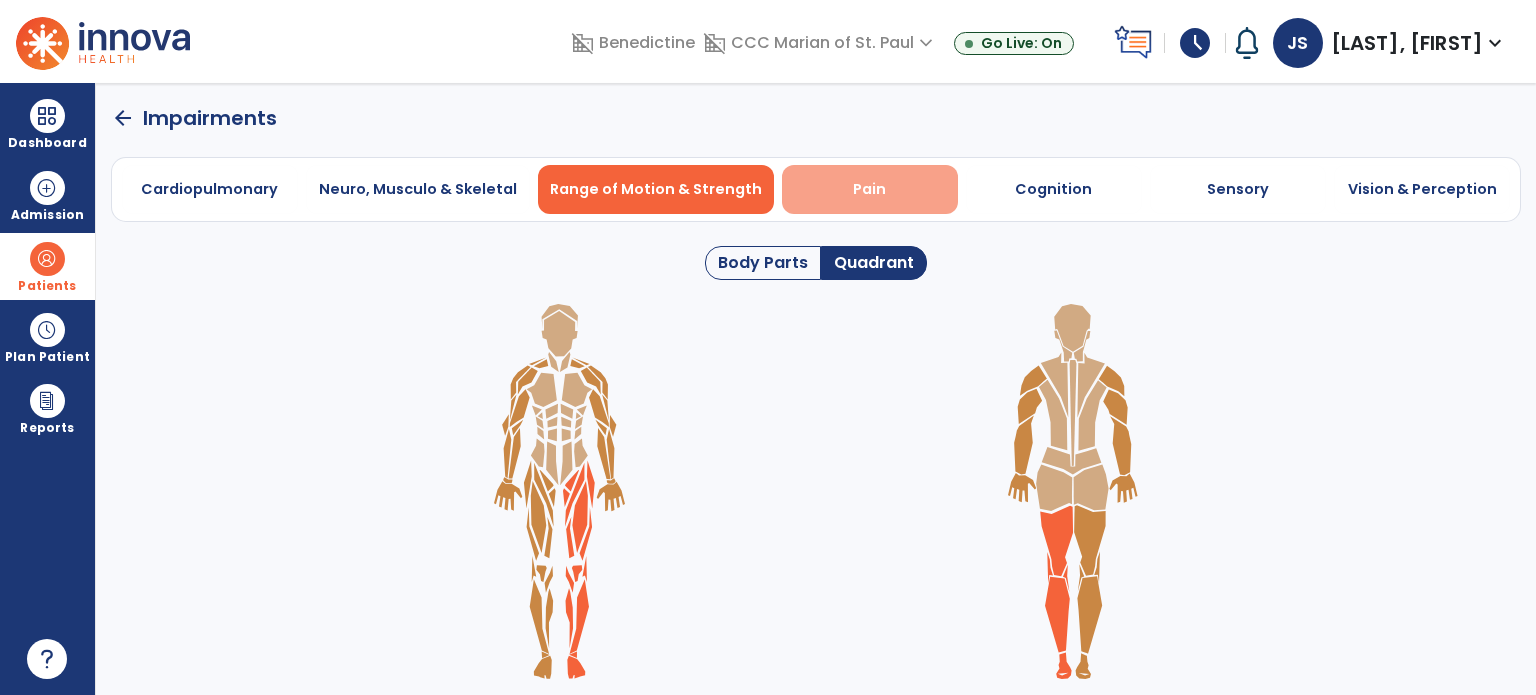 click on "Pain" at bounding box center (869, 189) 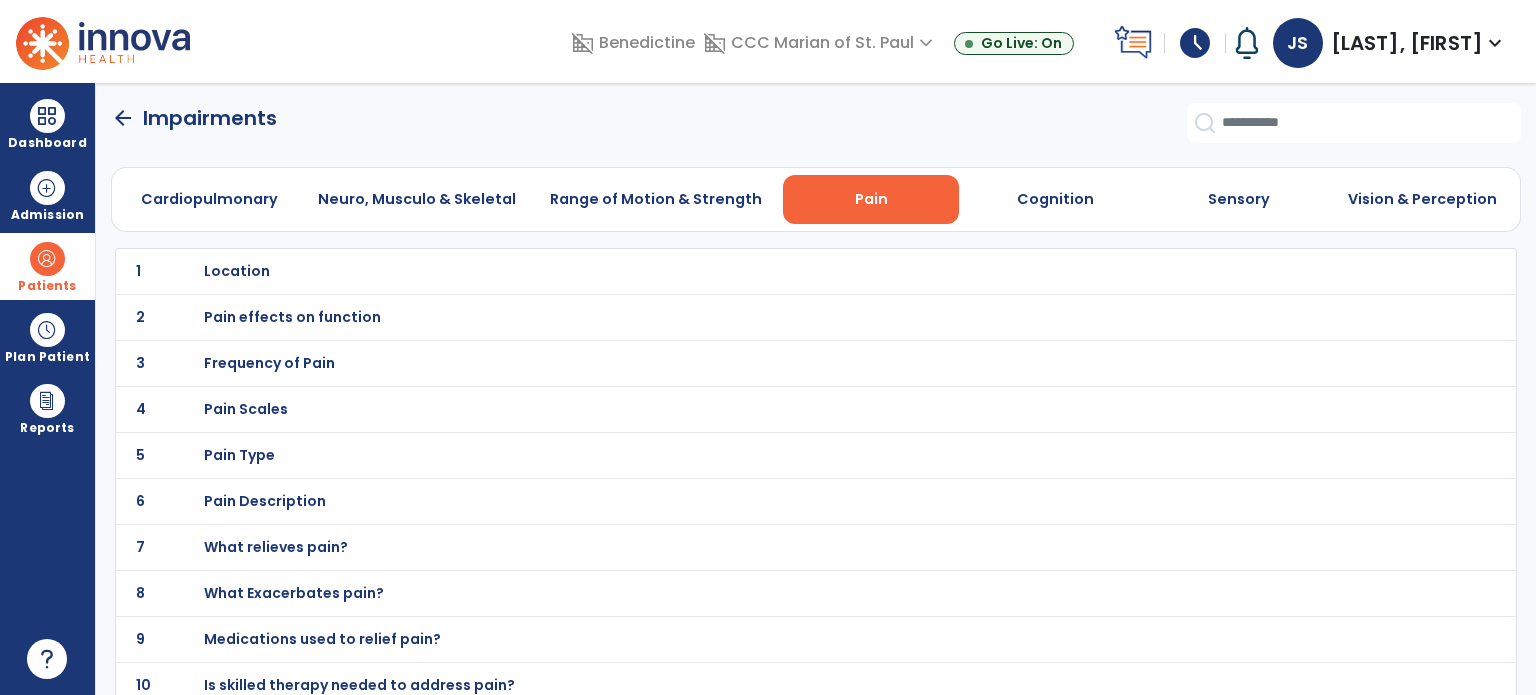 click on "Location" at bounding box center [772, 271] 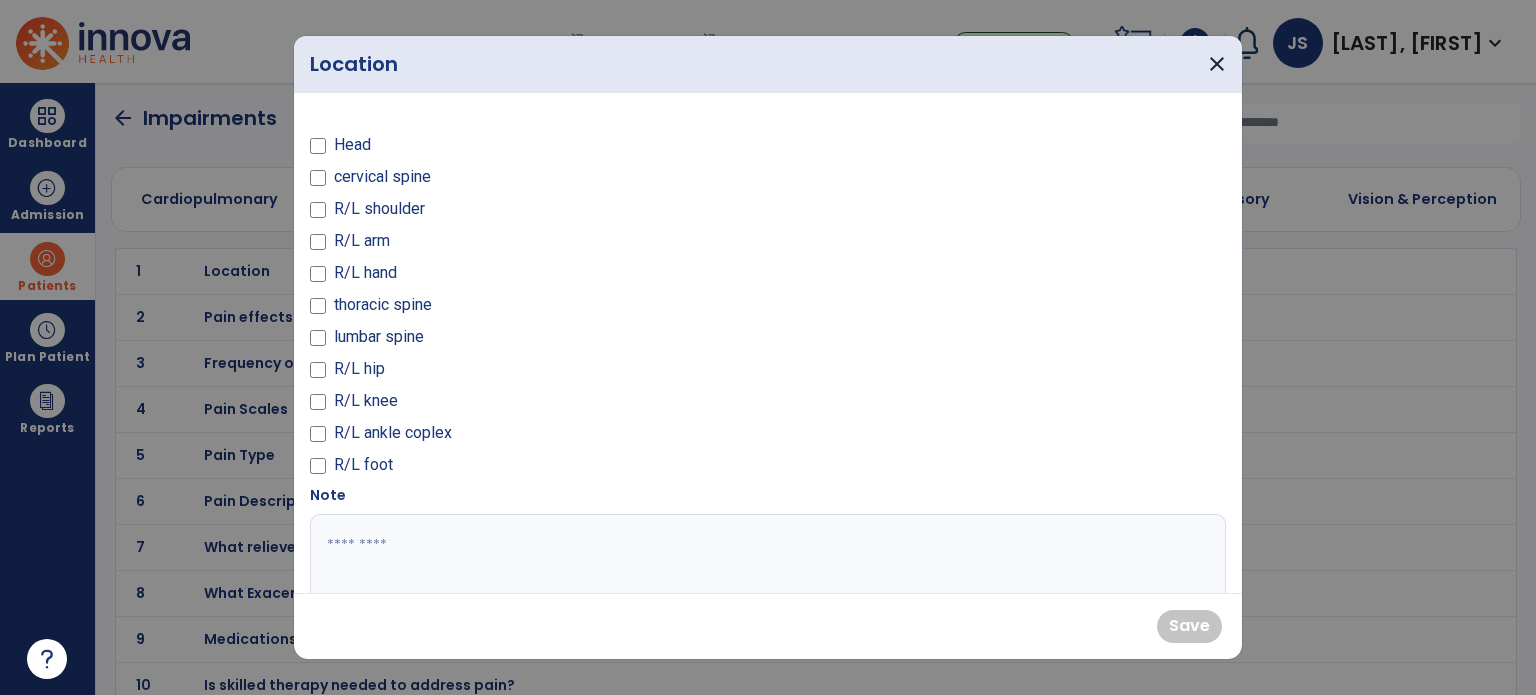 click on "R/L knee" at bounding box center (366, 401) 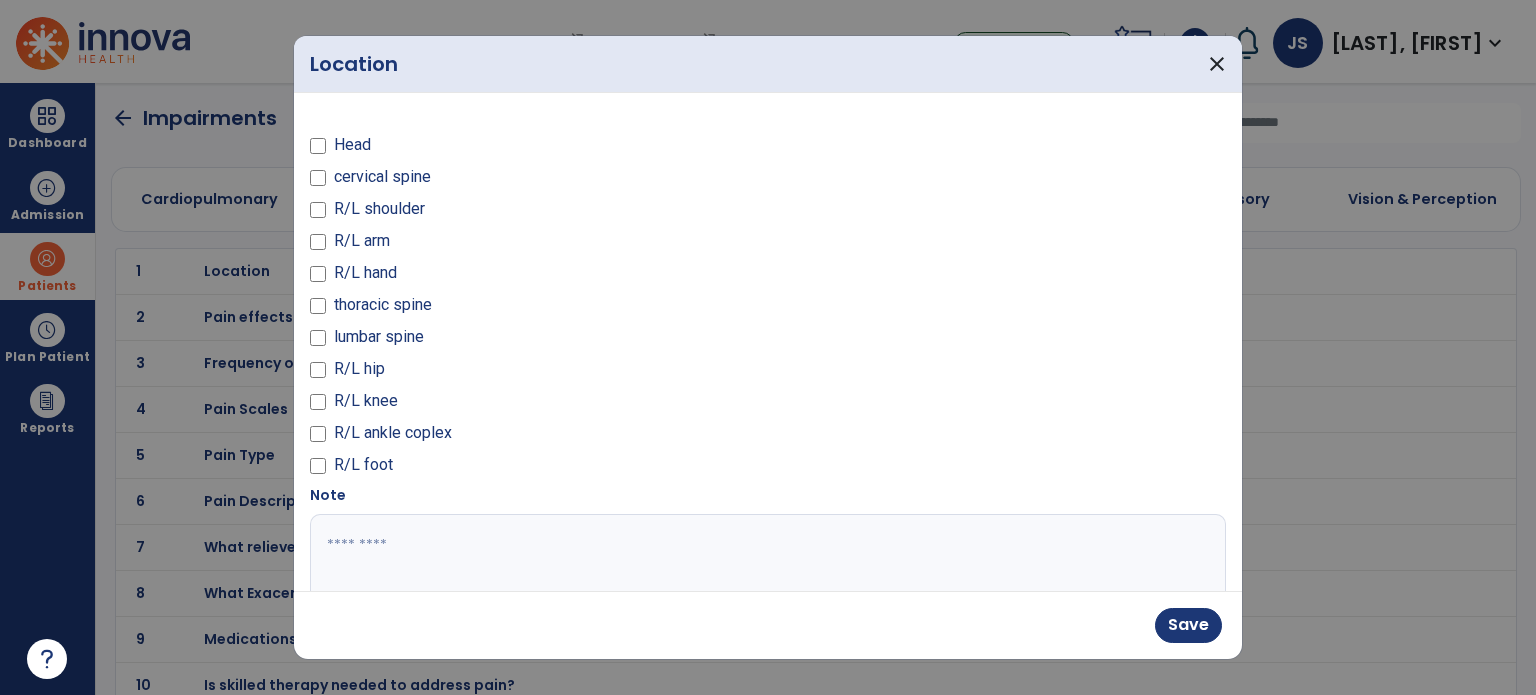 click at bounding box center [766, 589] 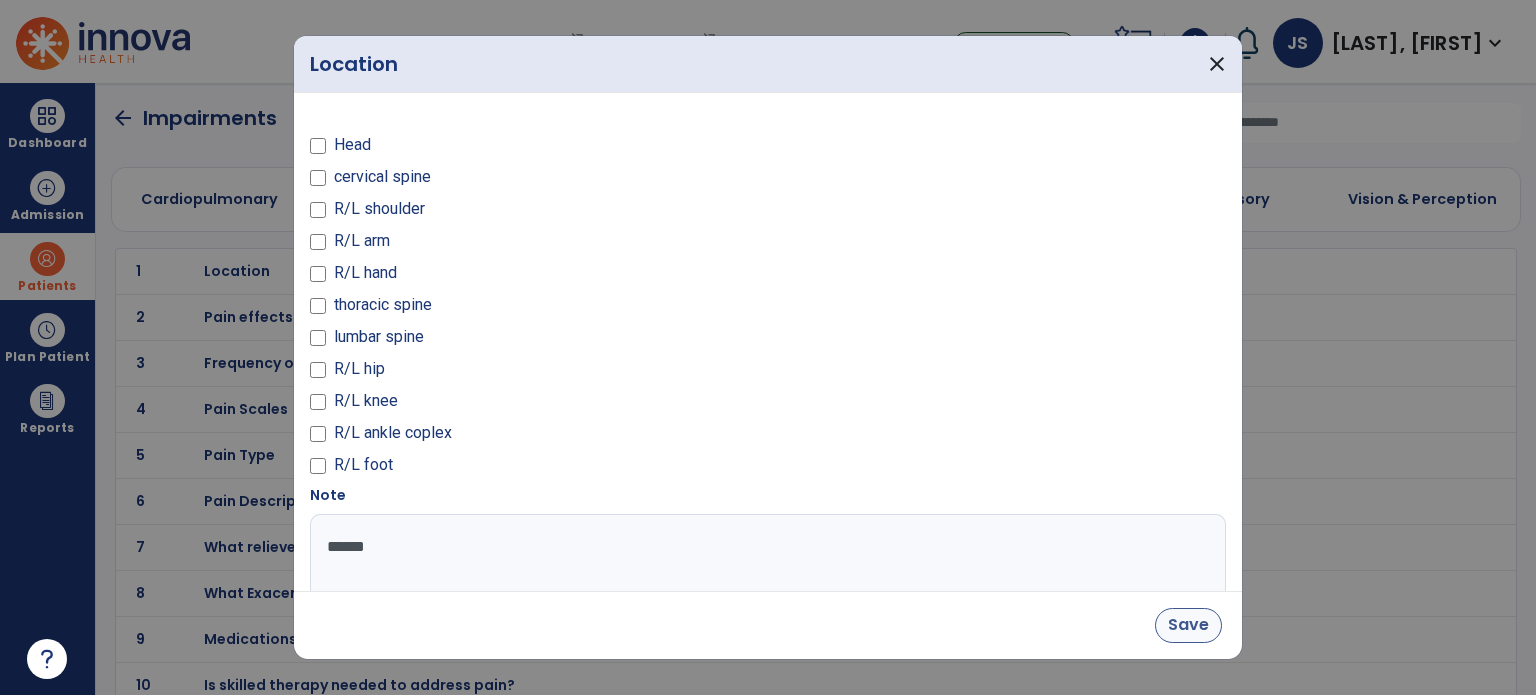 type on "******" 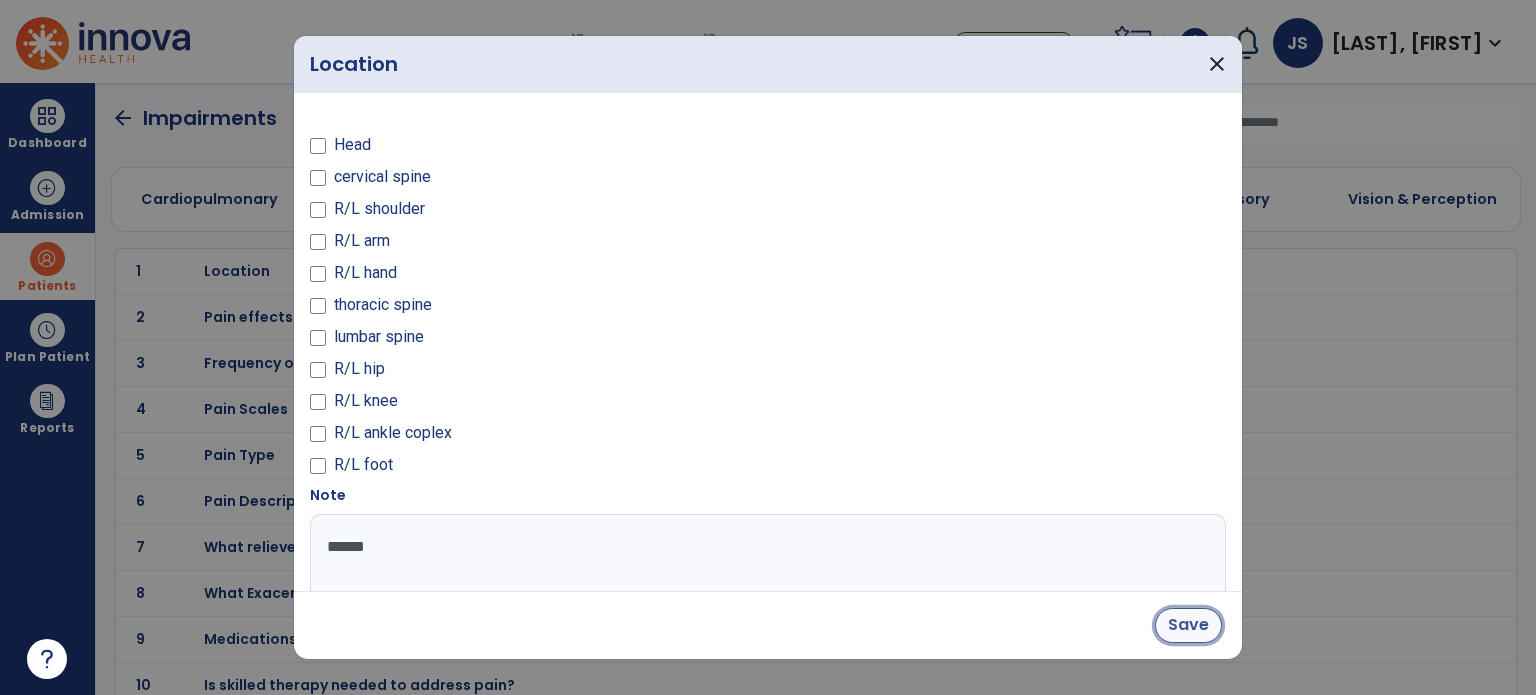 click on "Save" at bounding box center (1188, 625) 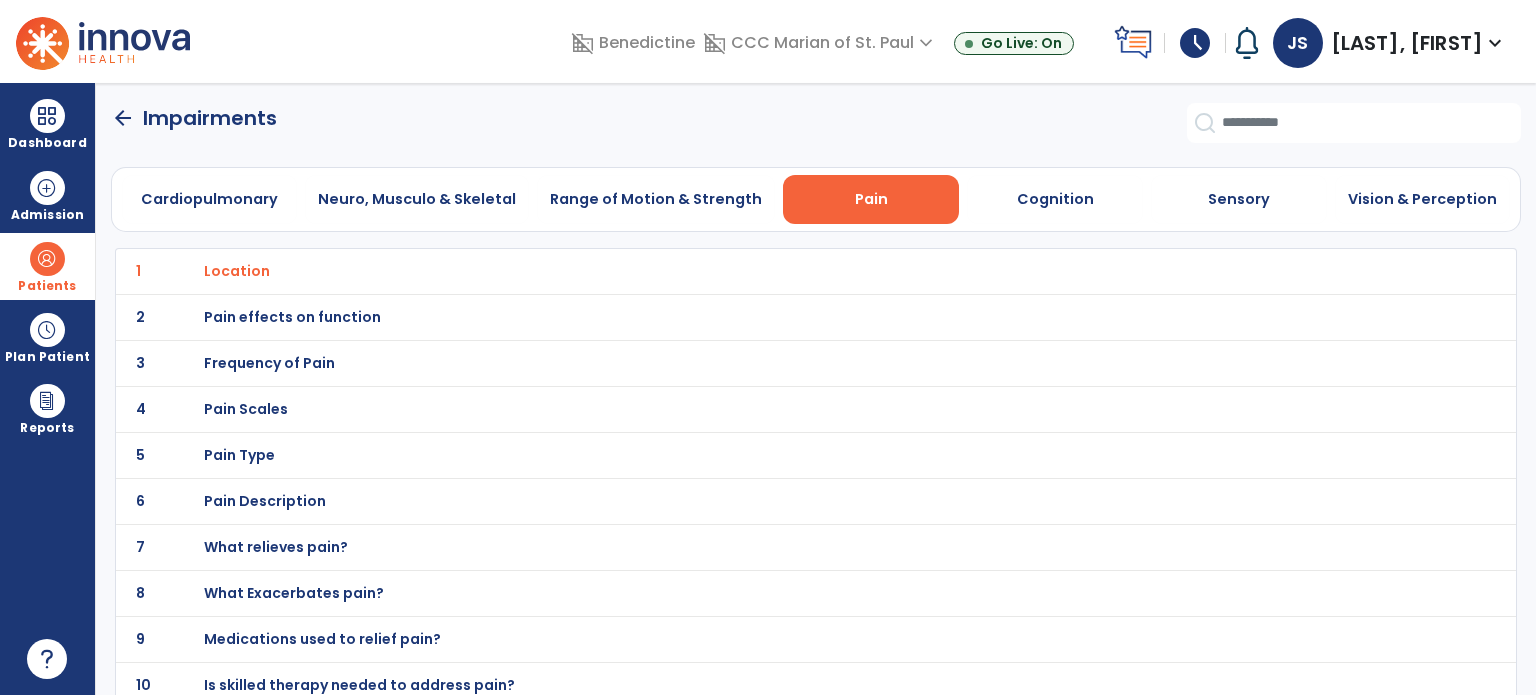 click on "Pain Scales" at bounding box center [772, 271] 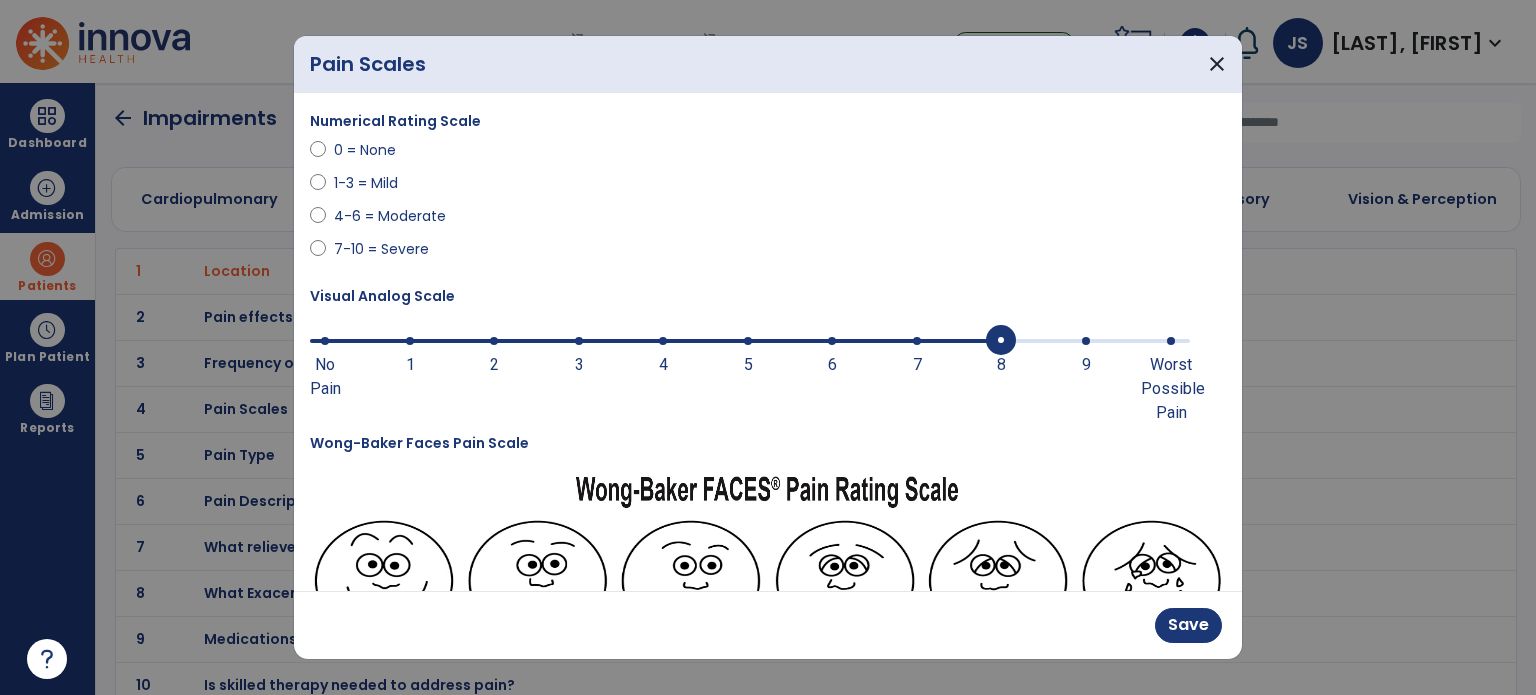 click at bounding box center [750, 339] 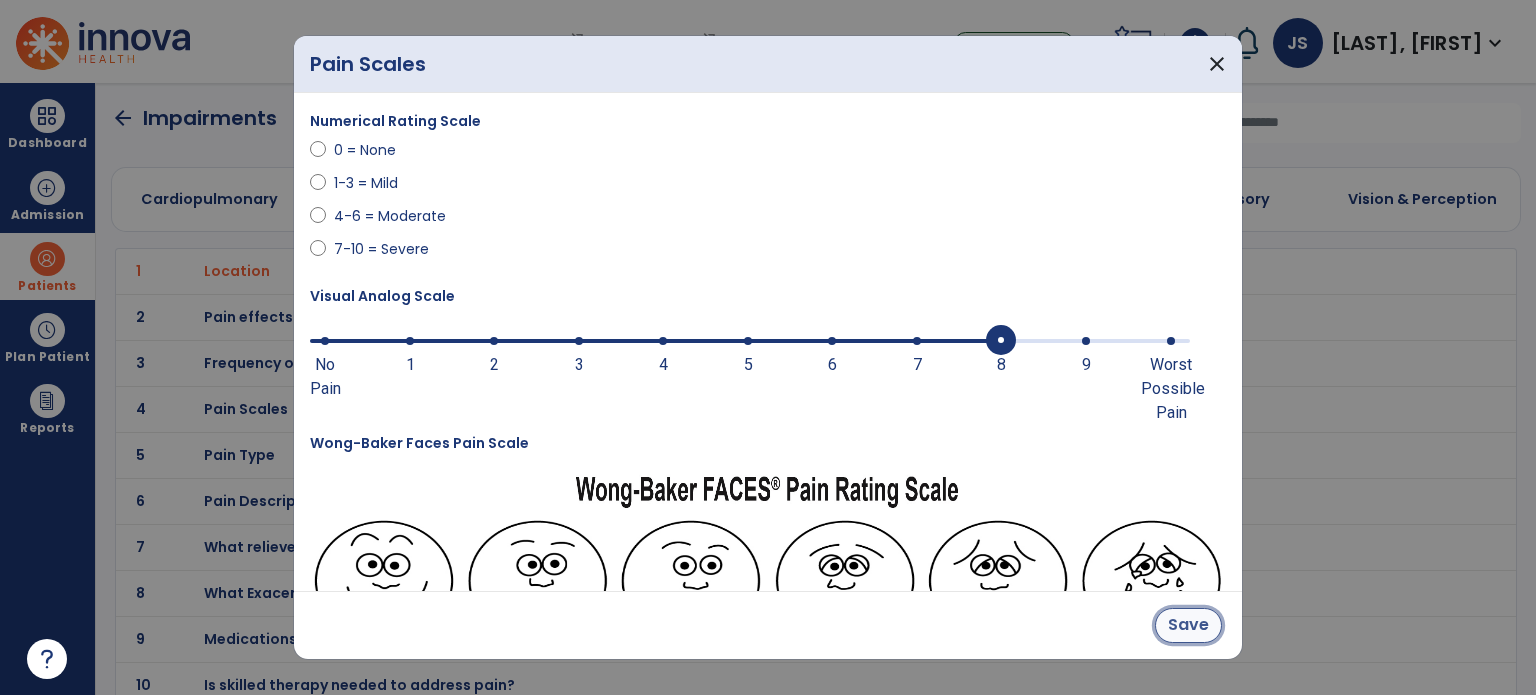 click on "Save" at bounding box center (1188, 625) 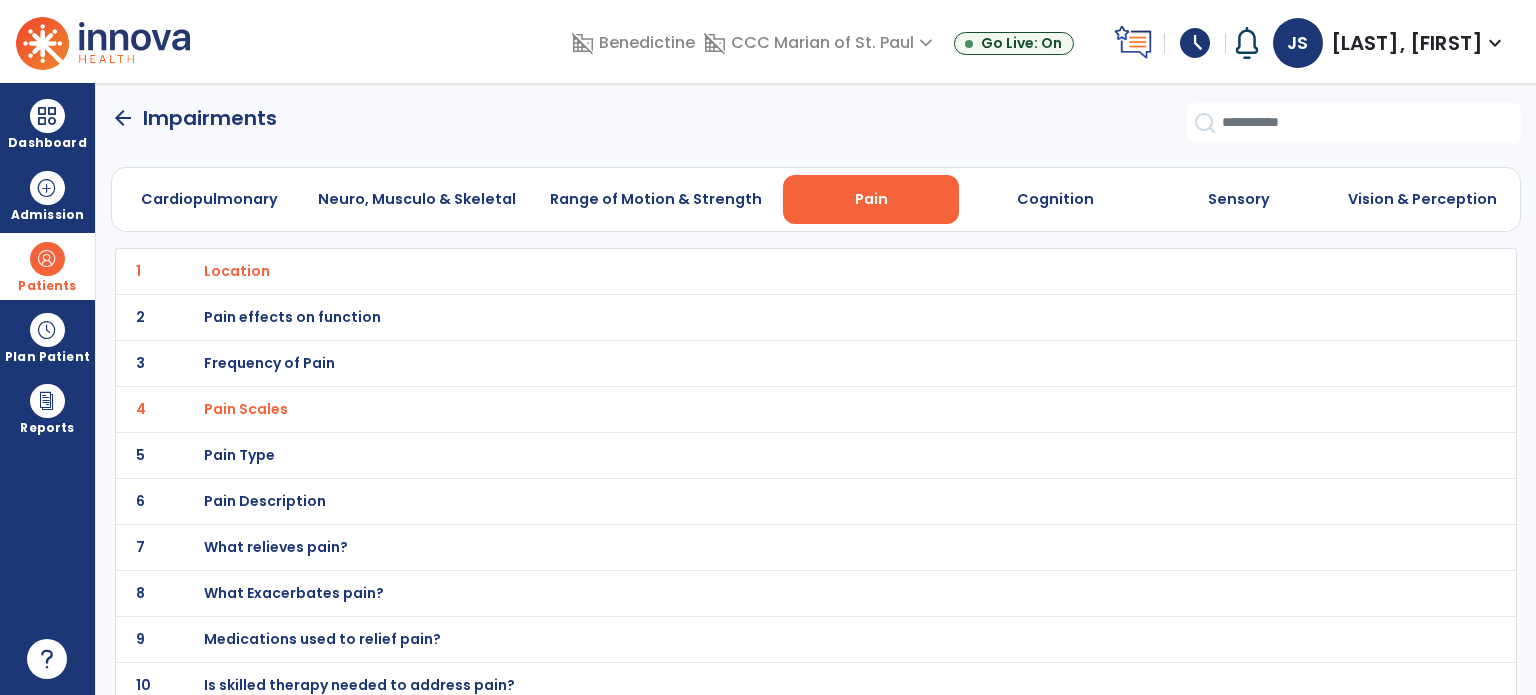 click on "2 Pain effects on function" 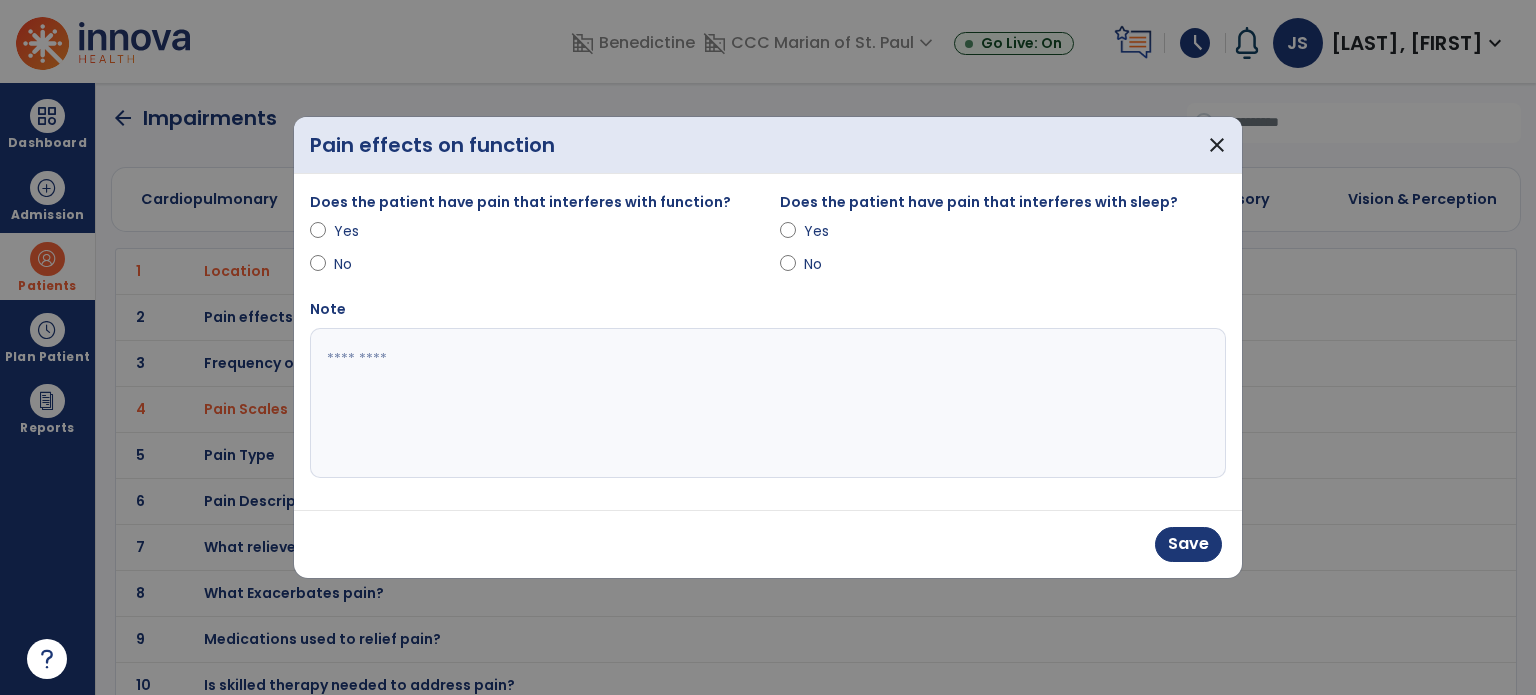 click on "Yes" at bounding box center (839, 231) 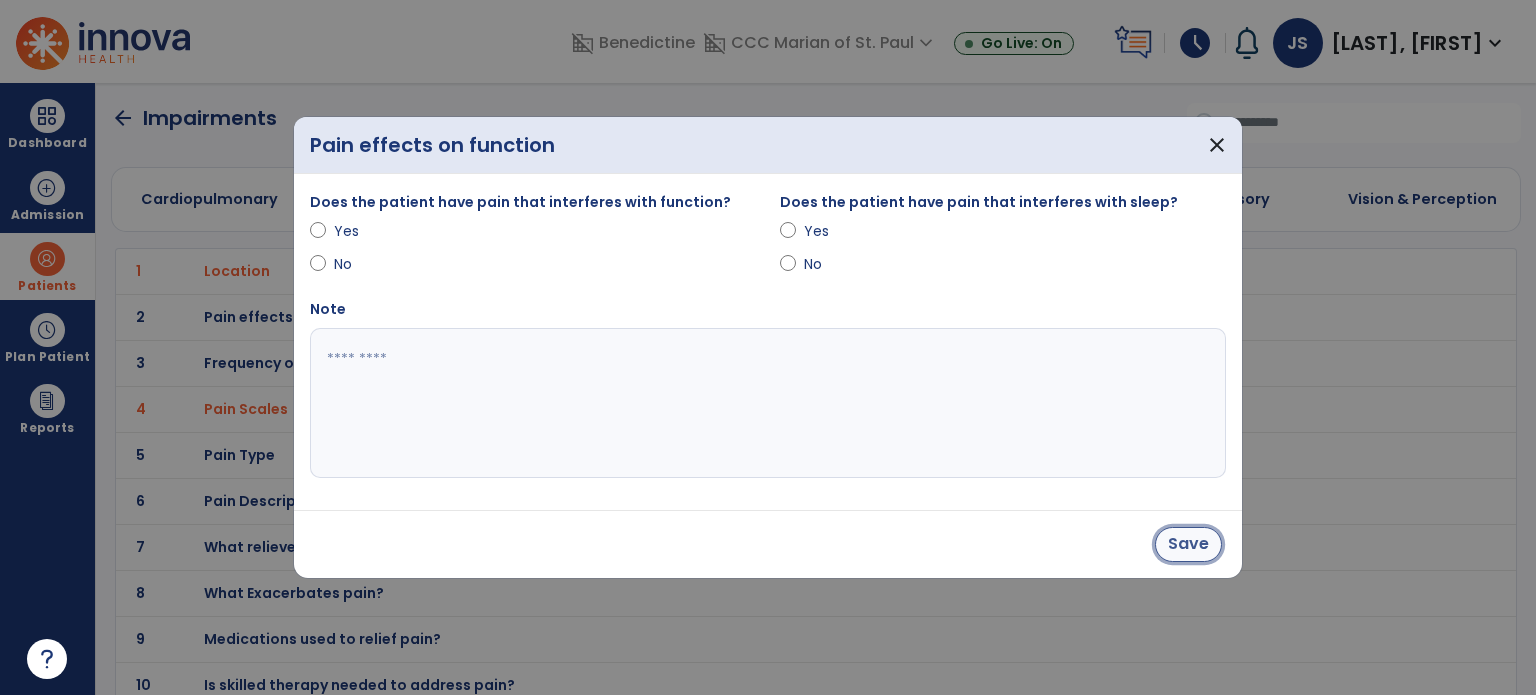 click on "Save" at bounding box center (1188, 544) 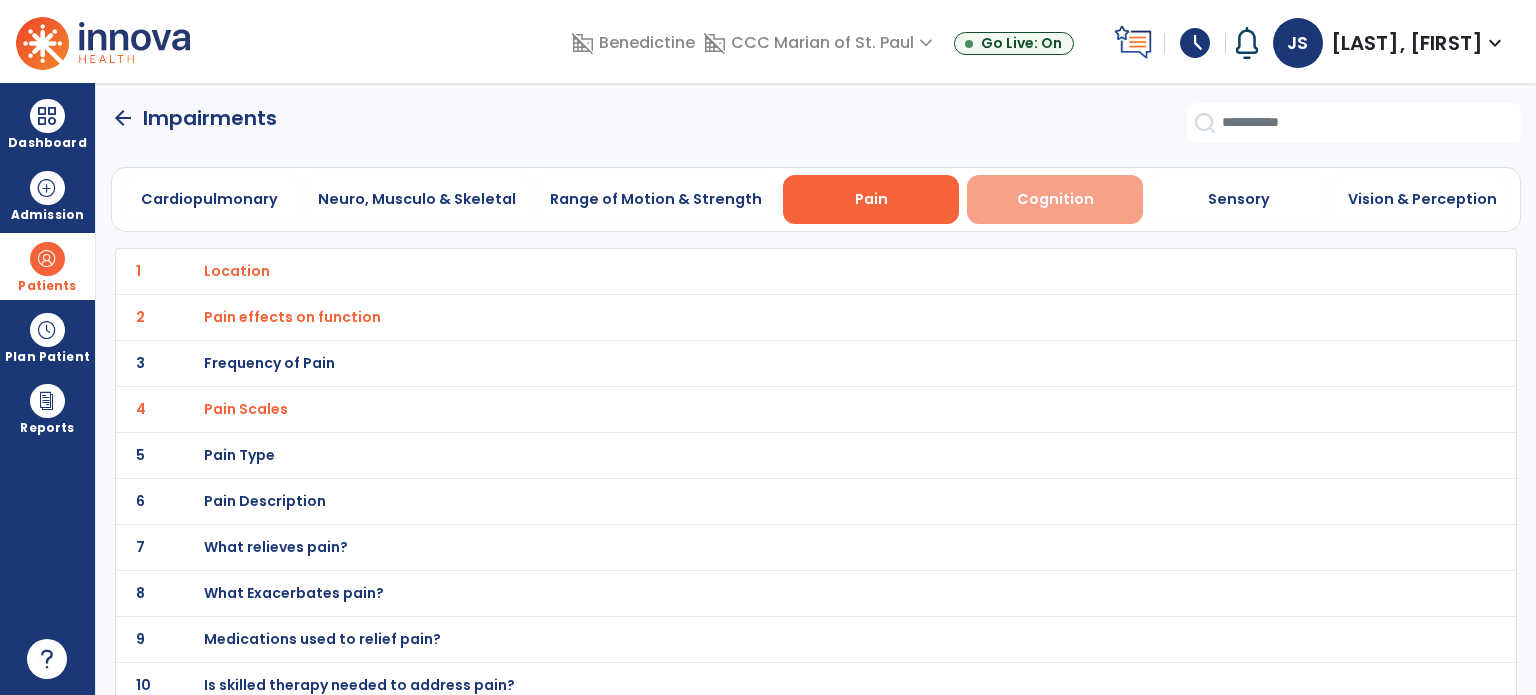 click on "Cognition" at bounding box center (1055, 199) 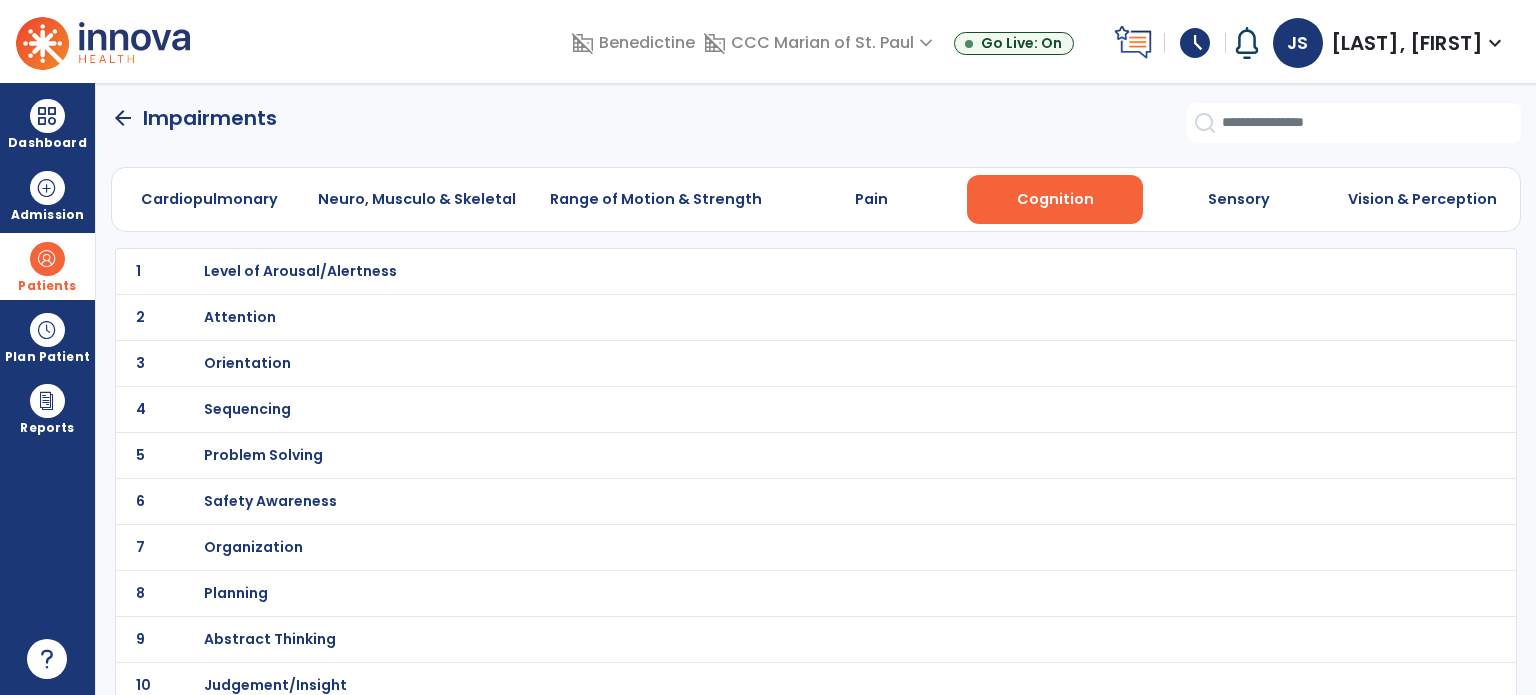 click on "6 Safety Awareness" 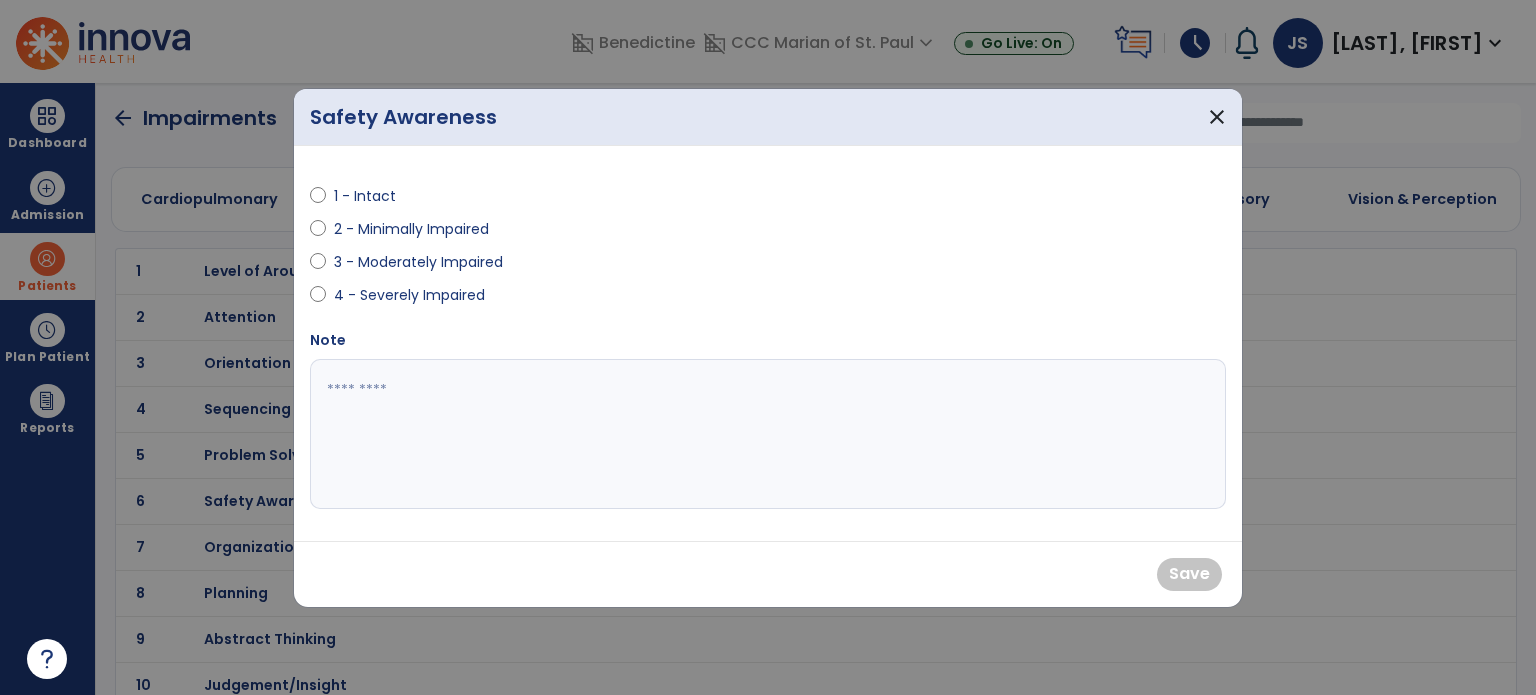 click on "2 - Minimally Impaired" at bounding box center [411, 229] 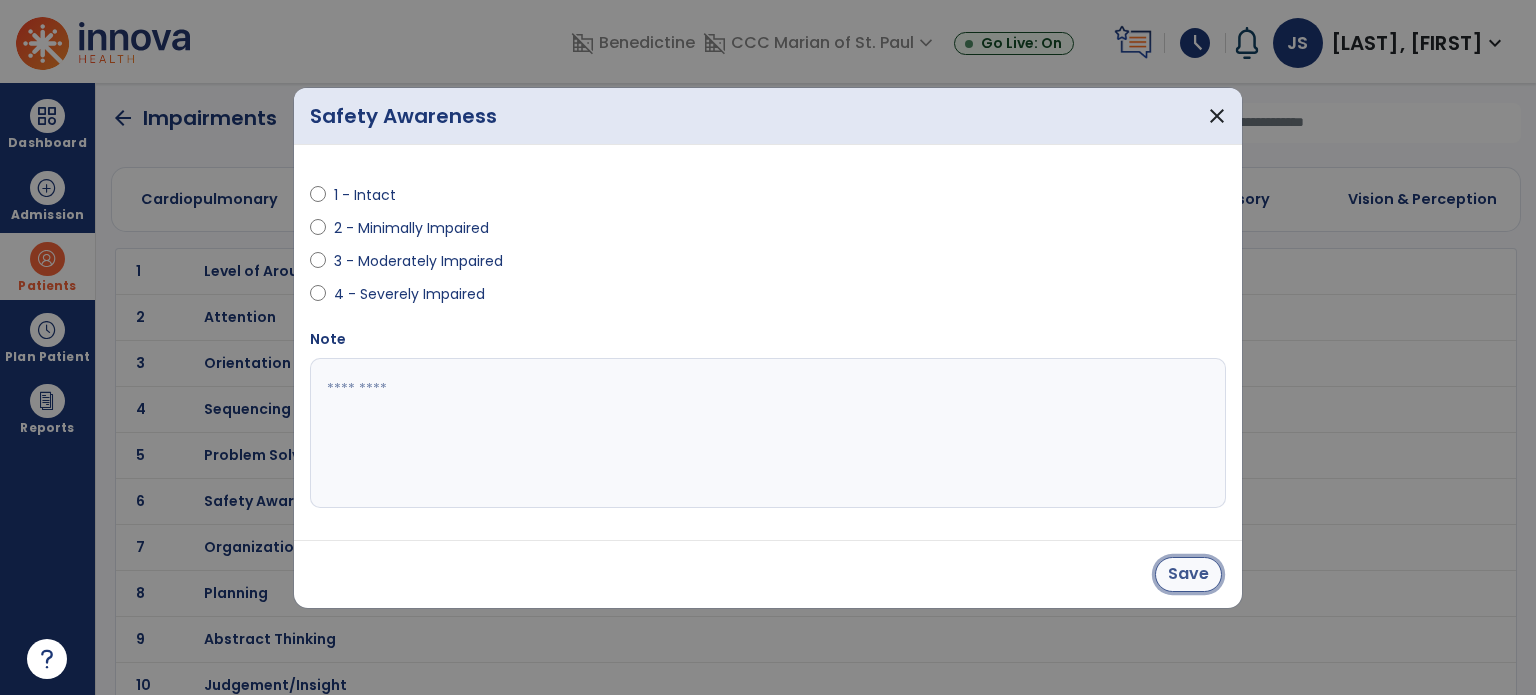 click on "Save" at bounding box center (1188, 574) 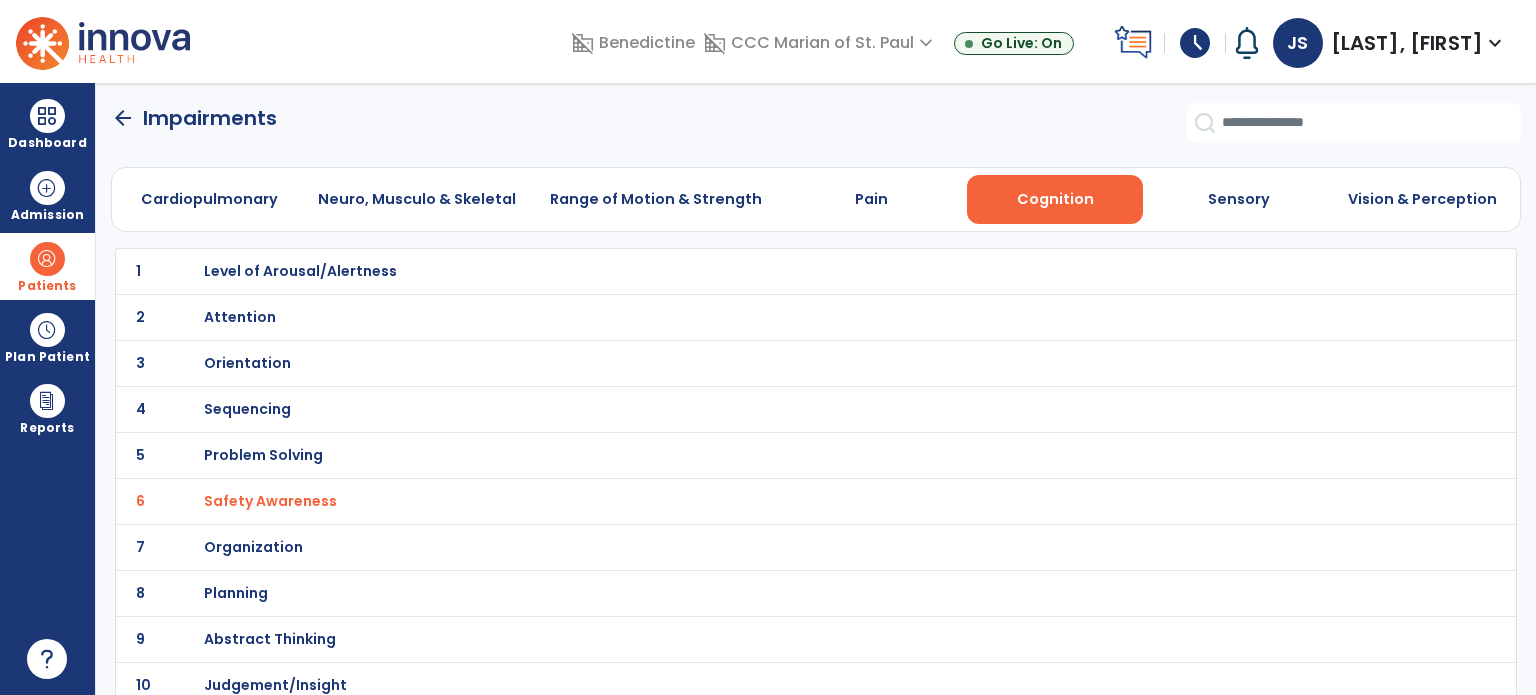 scroll, scrollTop: 148, scrollLeft: 0, axis: vertical 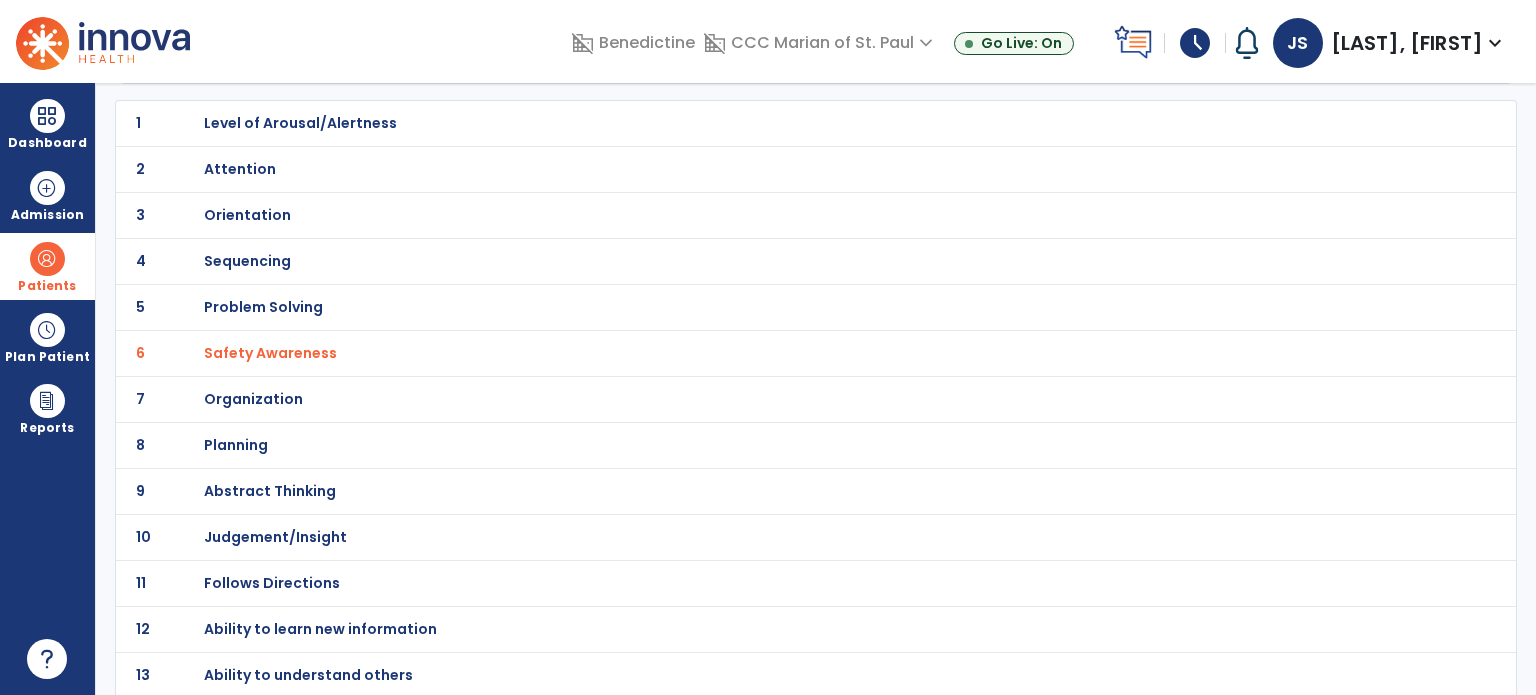 click on "Follows Directions" at bounding box center (772, 123) 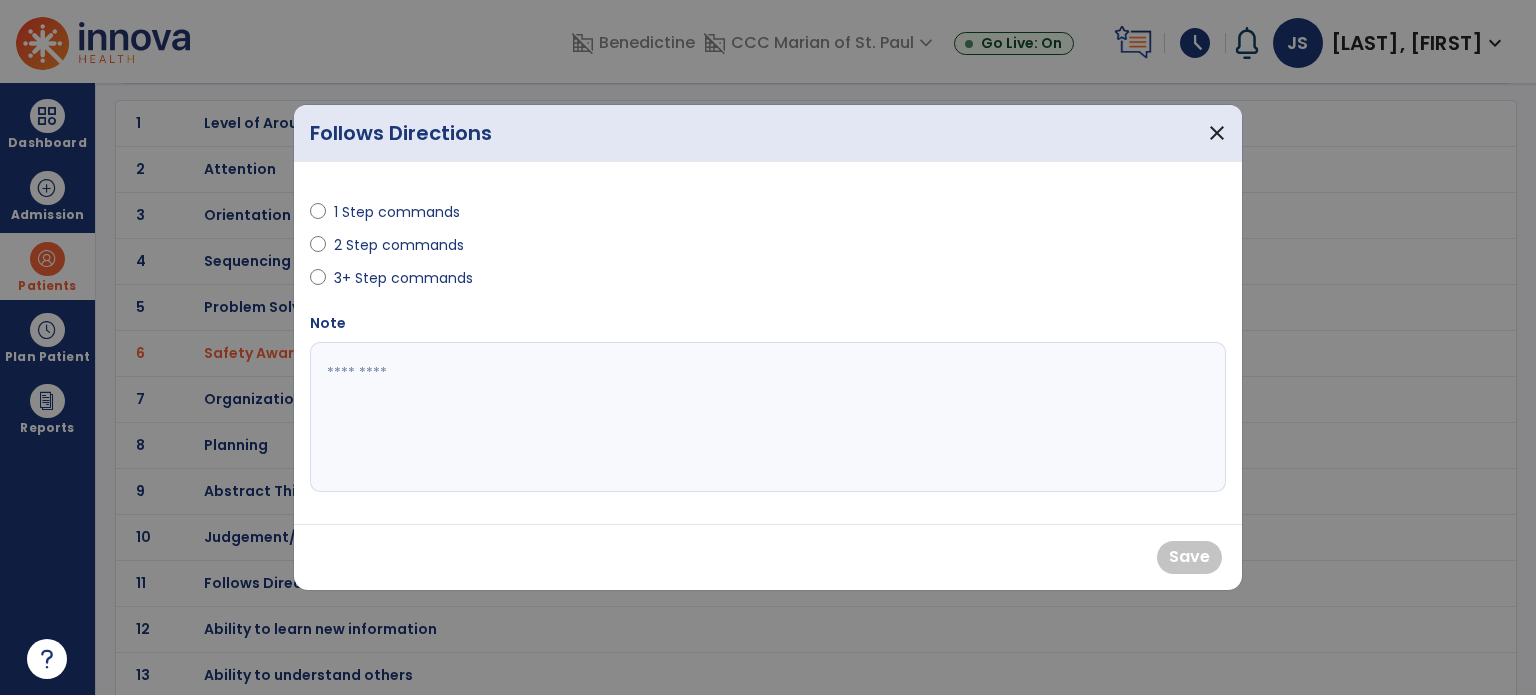 click on "2 Step commands" at bounding box center [399, 245] 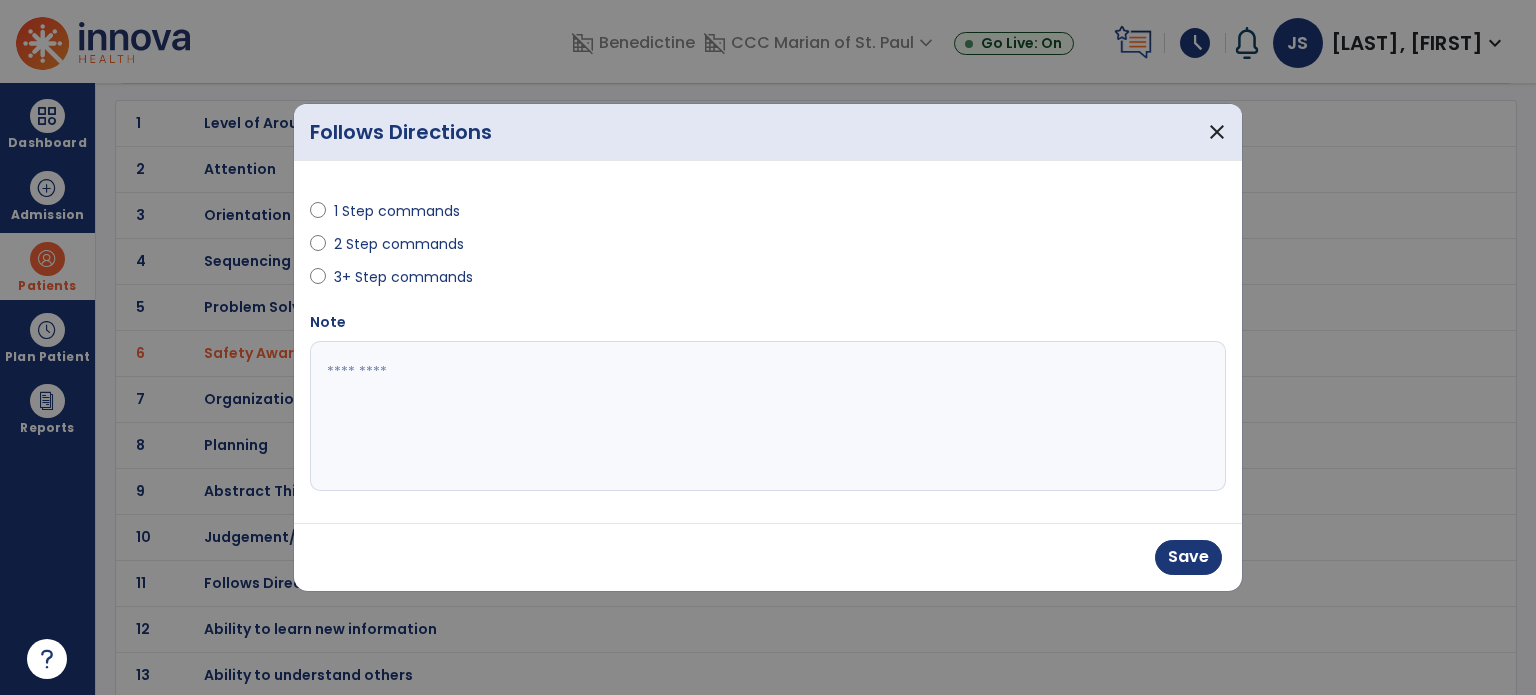 click on "3+ Step commands" at bounding box center [403, 277] 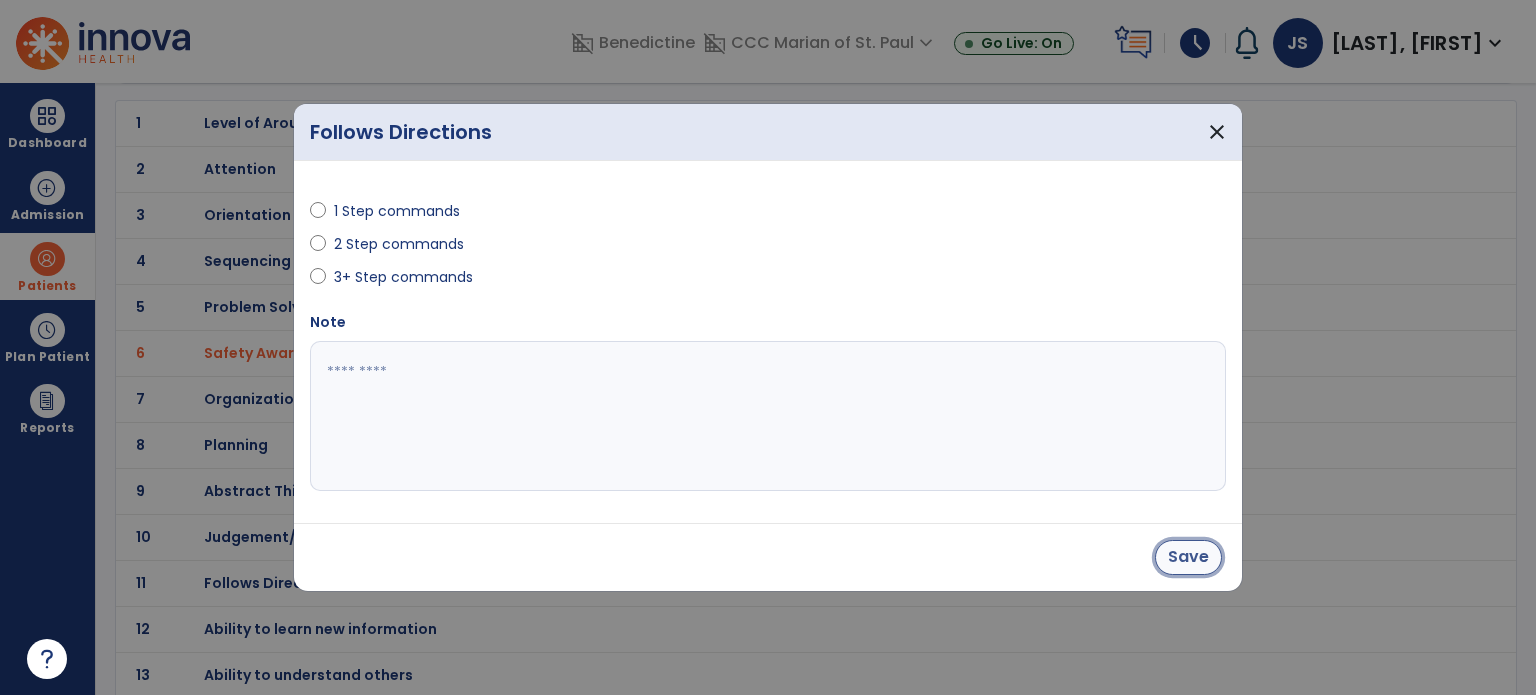 click on "Save" at bounding box center (1188, 557) 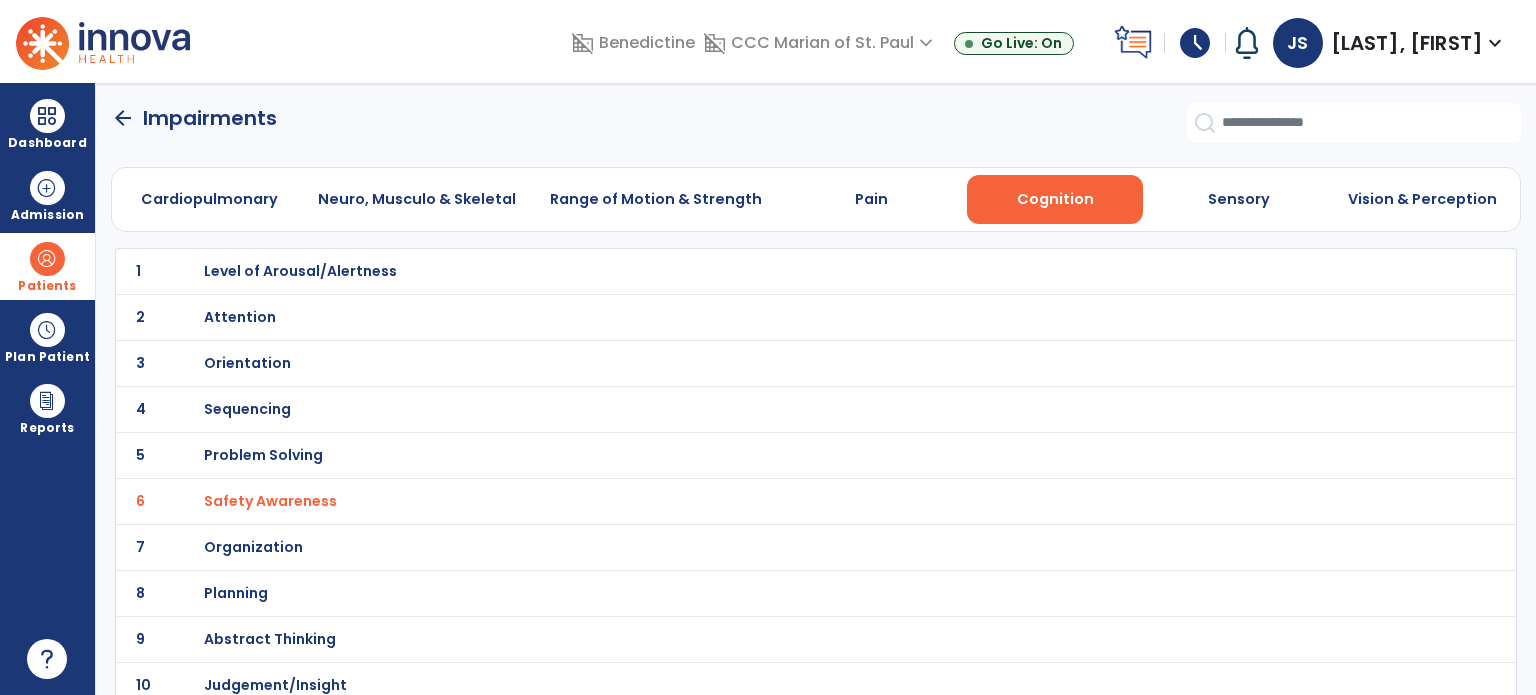scroll, scrollTop: 0, scrollLeft: 0, axis: both 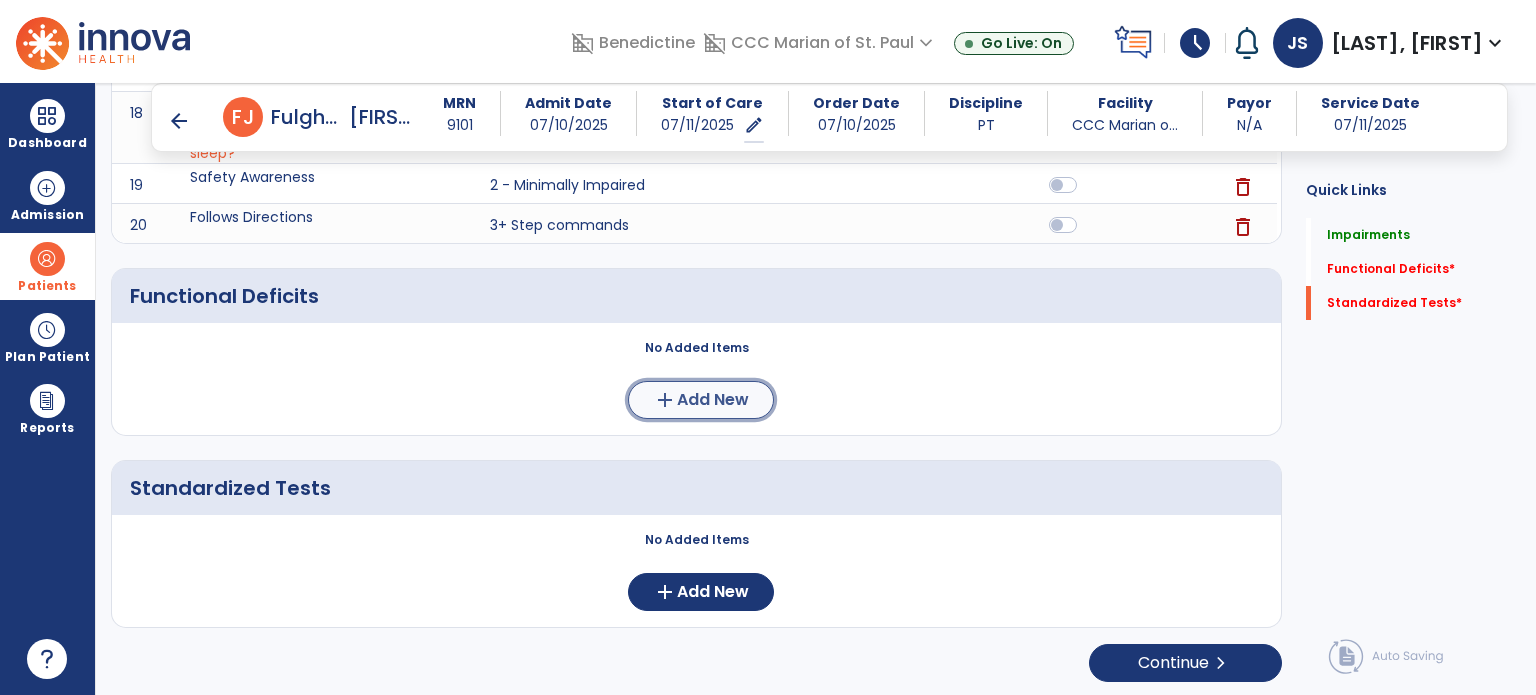 click on "add" 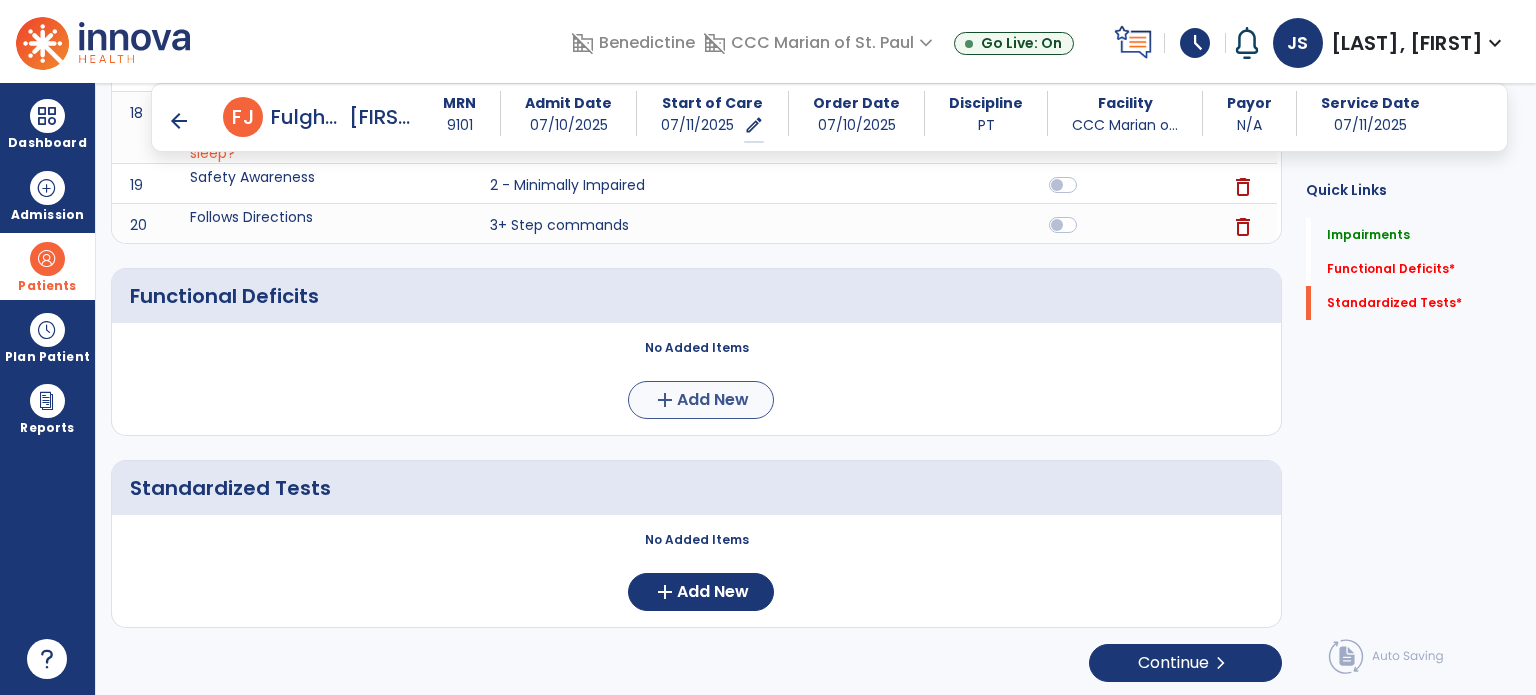 scroll, scrollTop: 0, scrollLeft: 0, axis: both 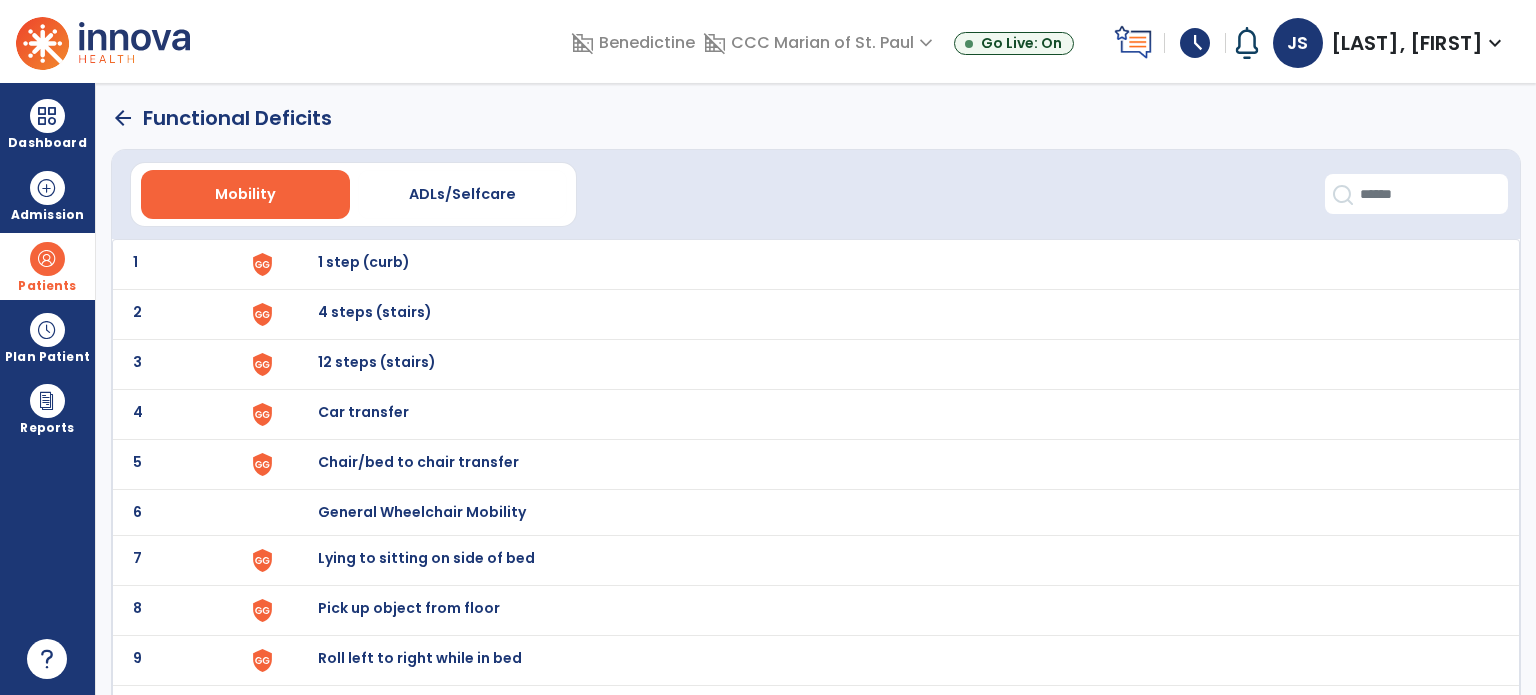 click on "1 1 step (curb)" 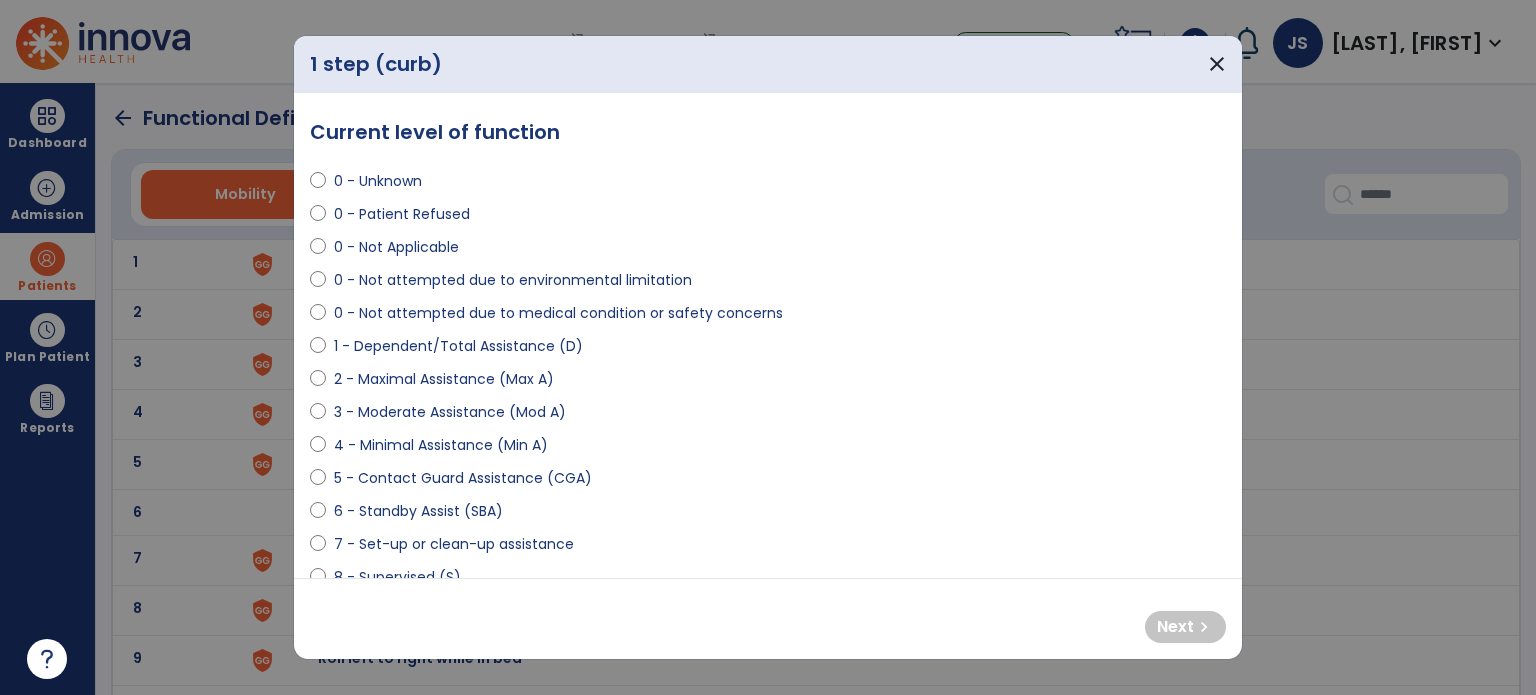 click on "0 - Not Applicable" at bounding box center [396, 247] 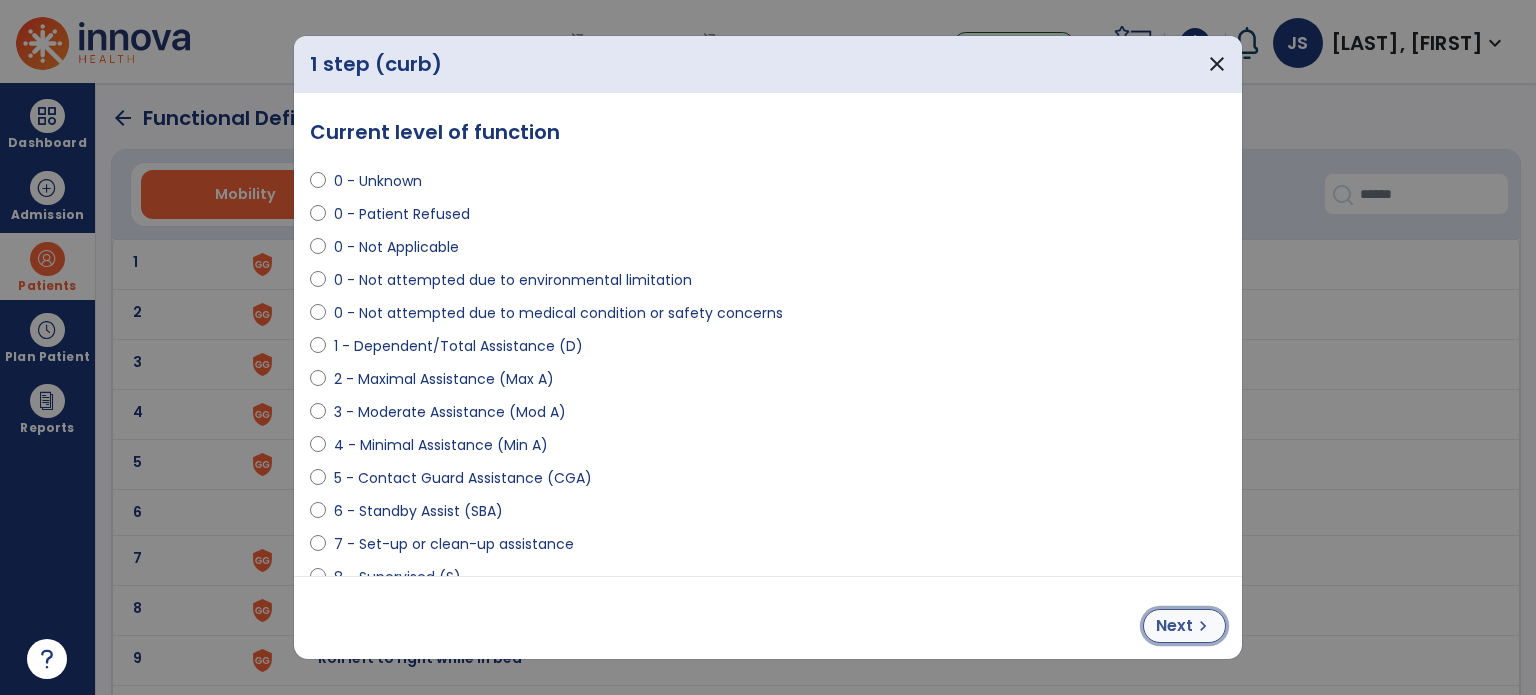 click on "Next" at bounding box center (1174, 626) 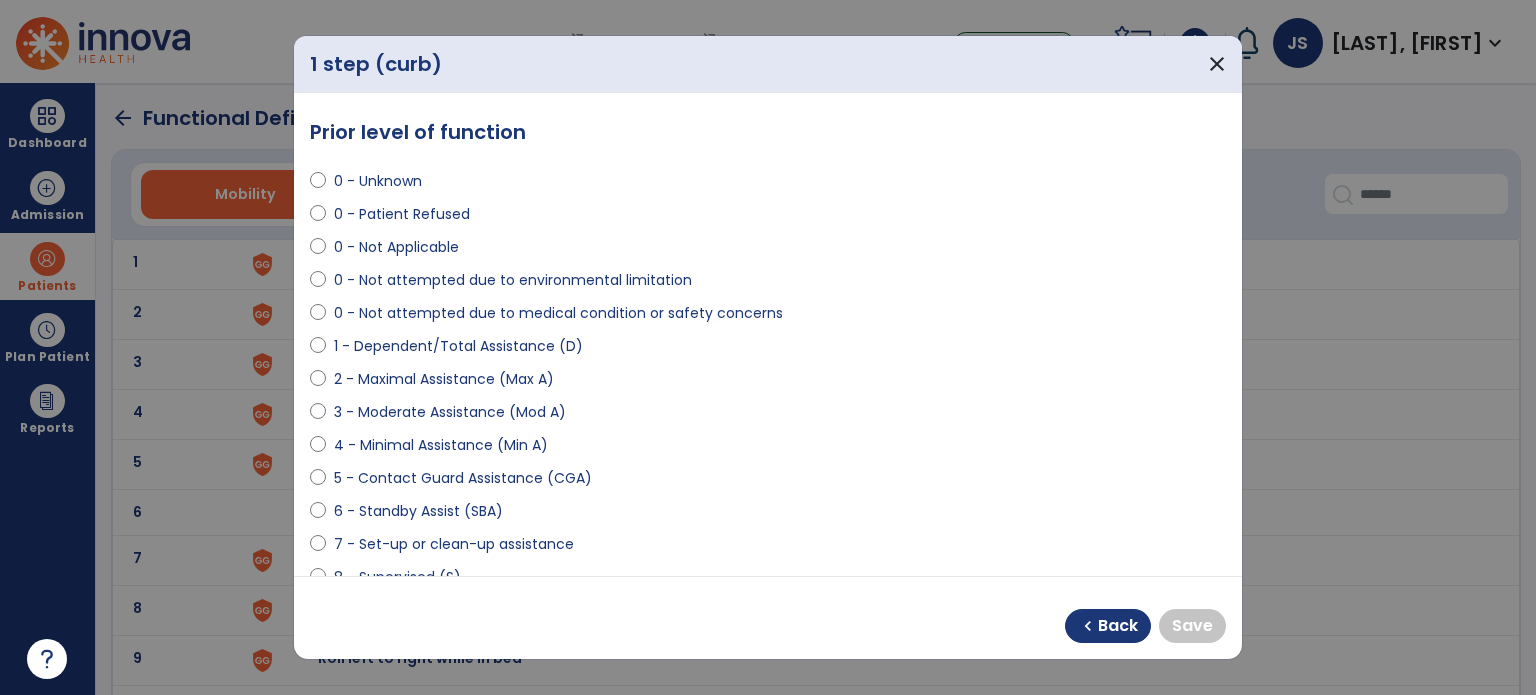 click on "0 - Not Applicable" at bounding box center [396, 247] 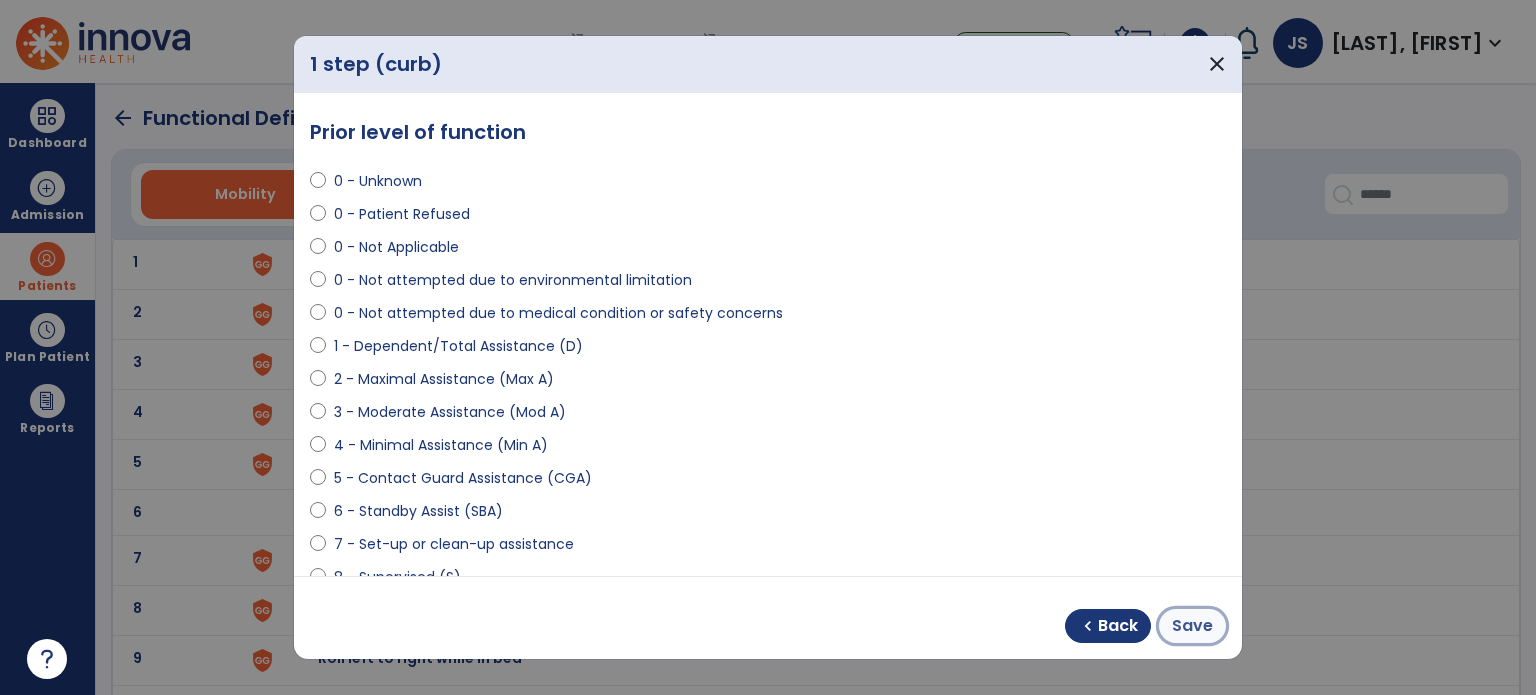 click on "Save" at bounding box center [1192, 626] 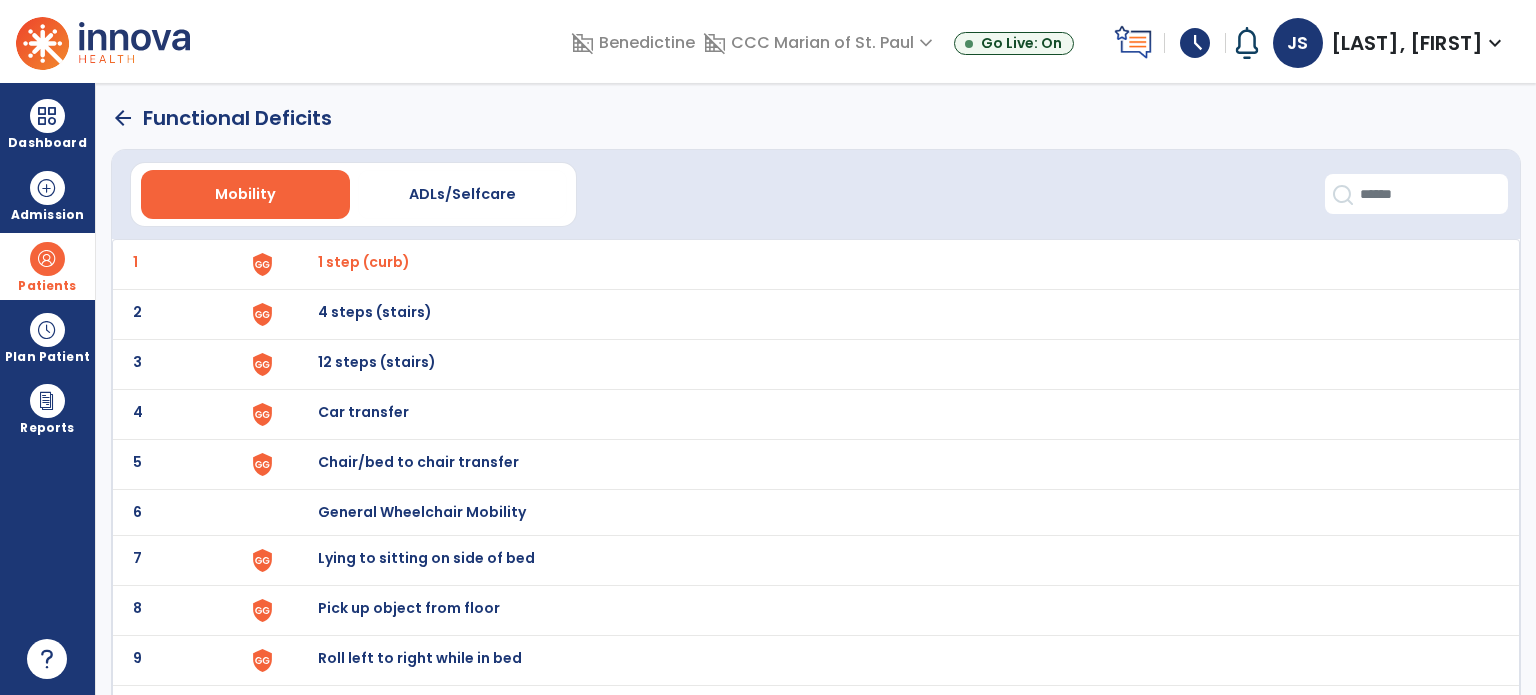 click on "4 steps (stairs)" at bounding box center (364, 262) 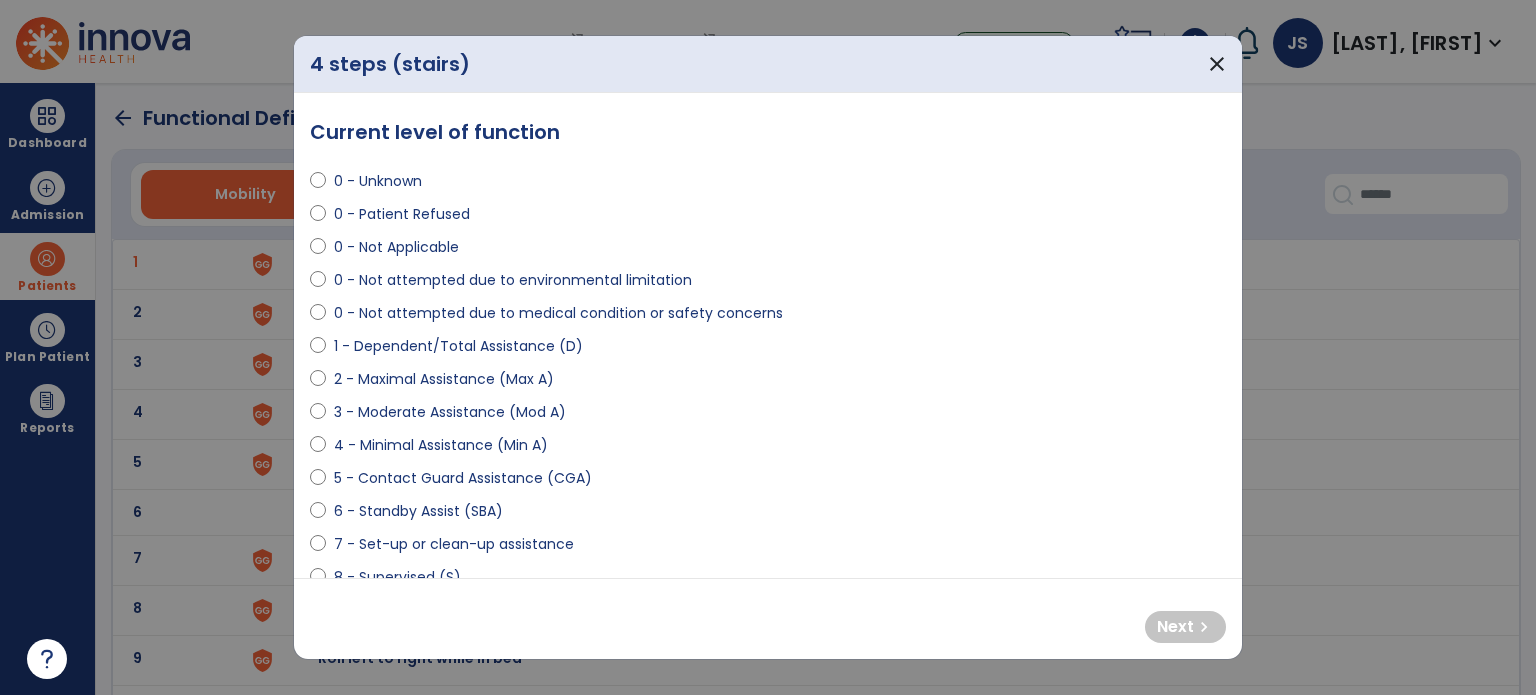 click on "0 - Not Applicable" at bounding box center [396, 247] 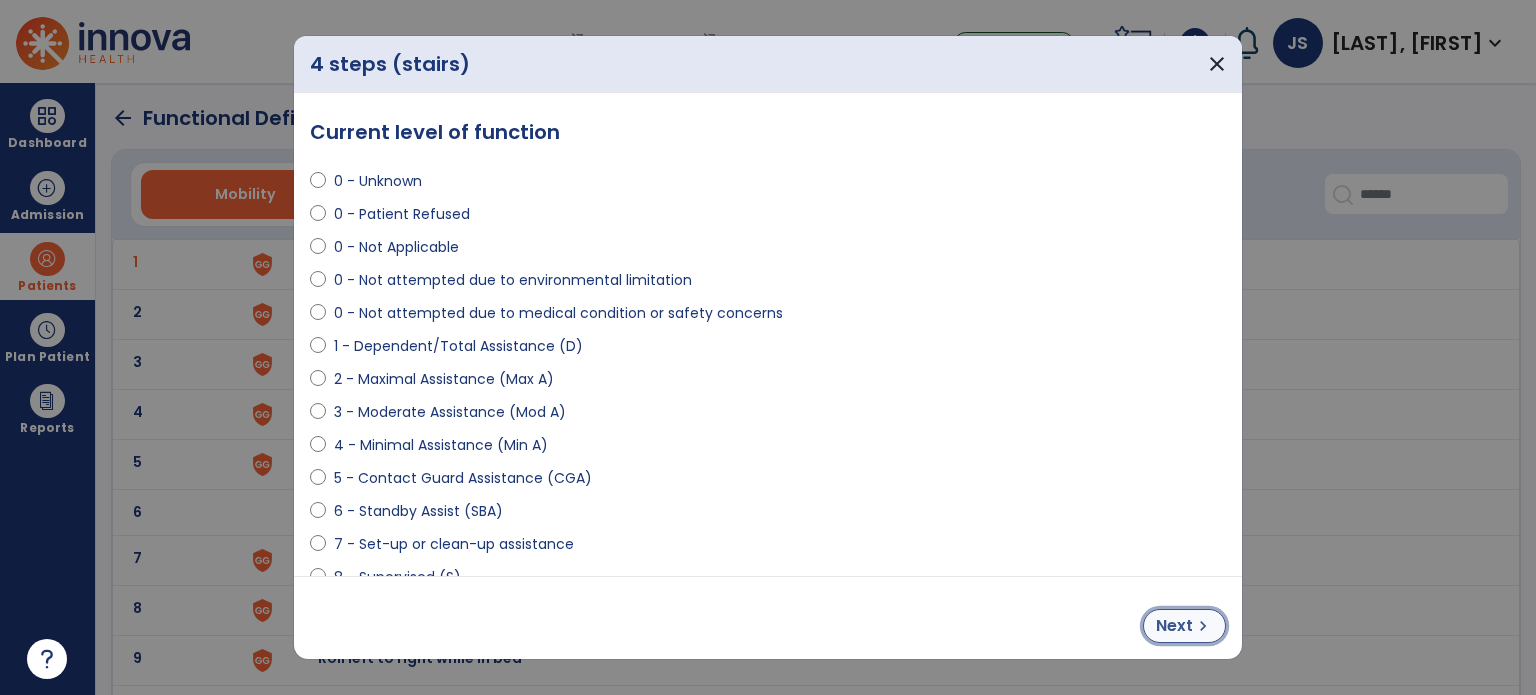 click on "Next  chevron_right" at bounding box center [1184, 626] 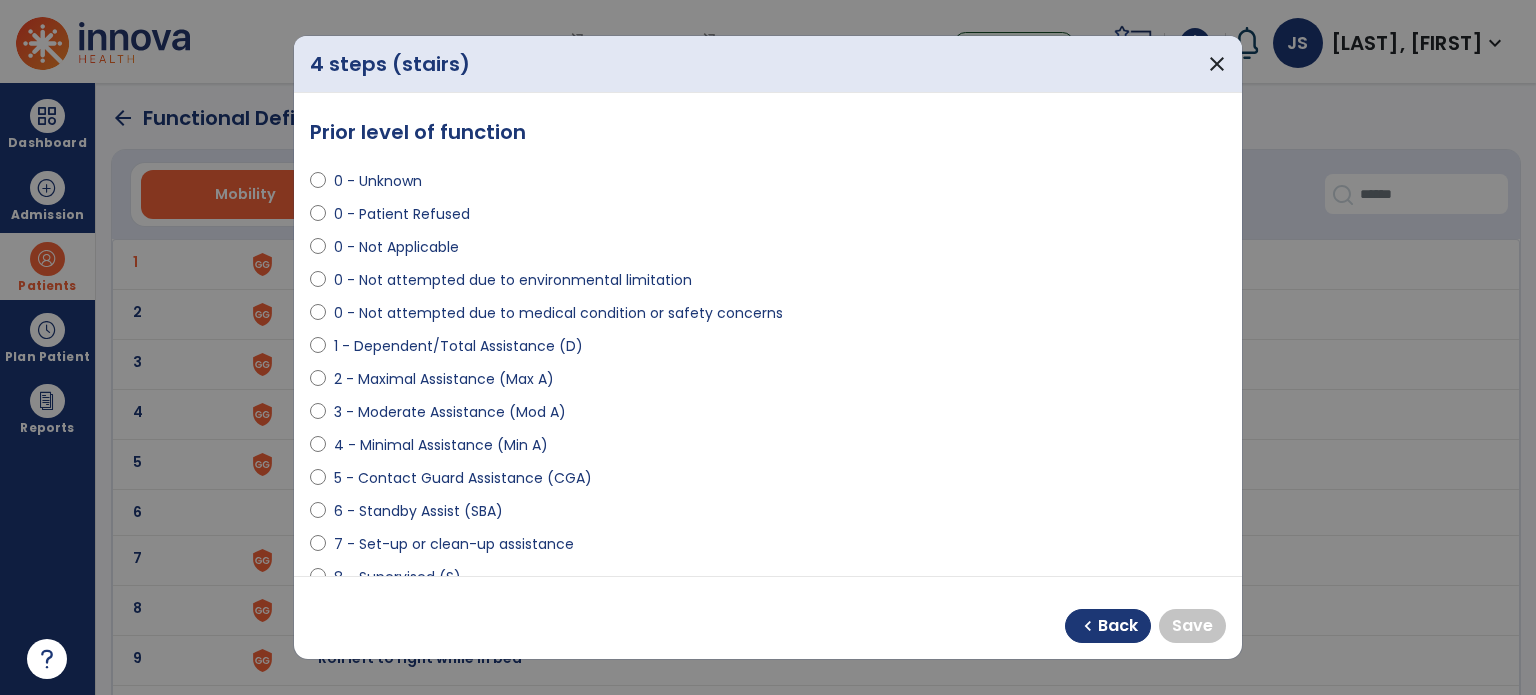 click on "0 - Not Applicable" at bounding box center (396, 247) 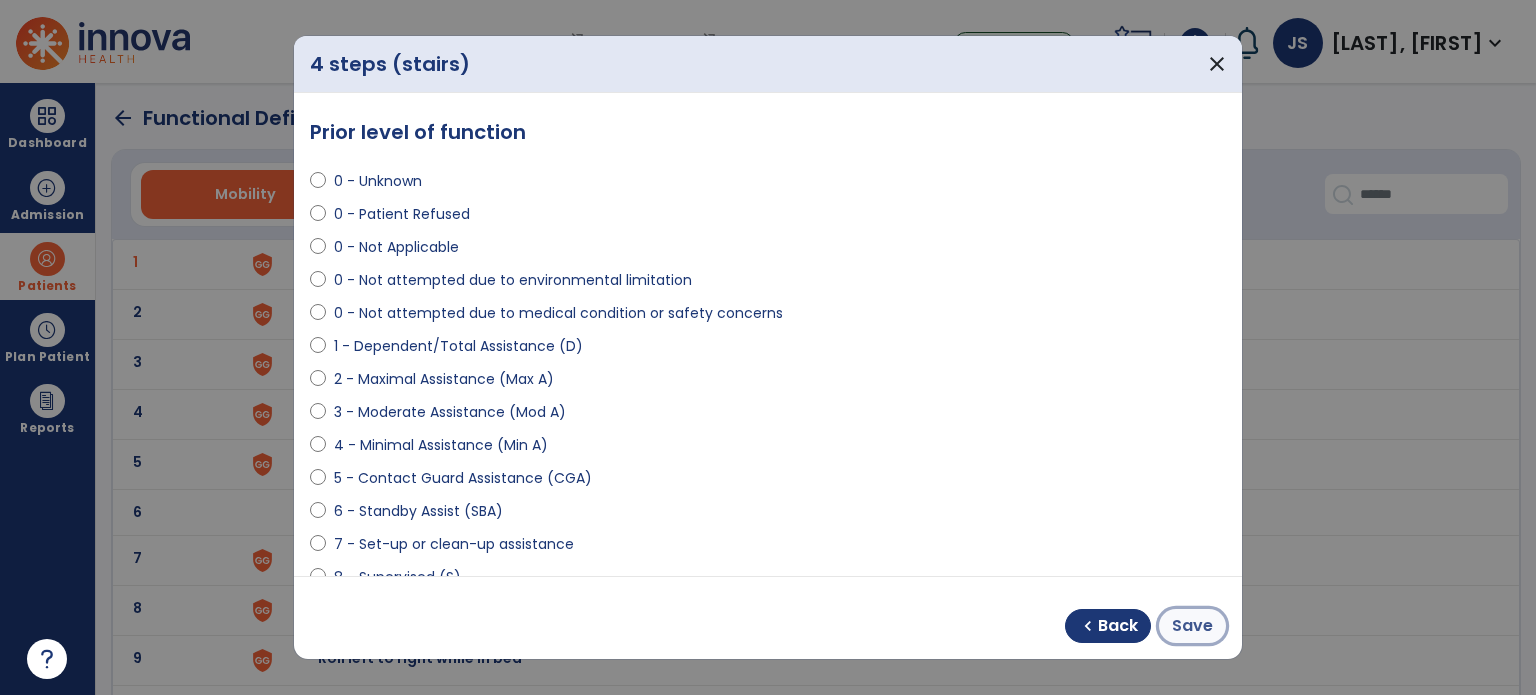 click on "Save" at bounding box center [1192, 626] 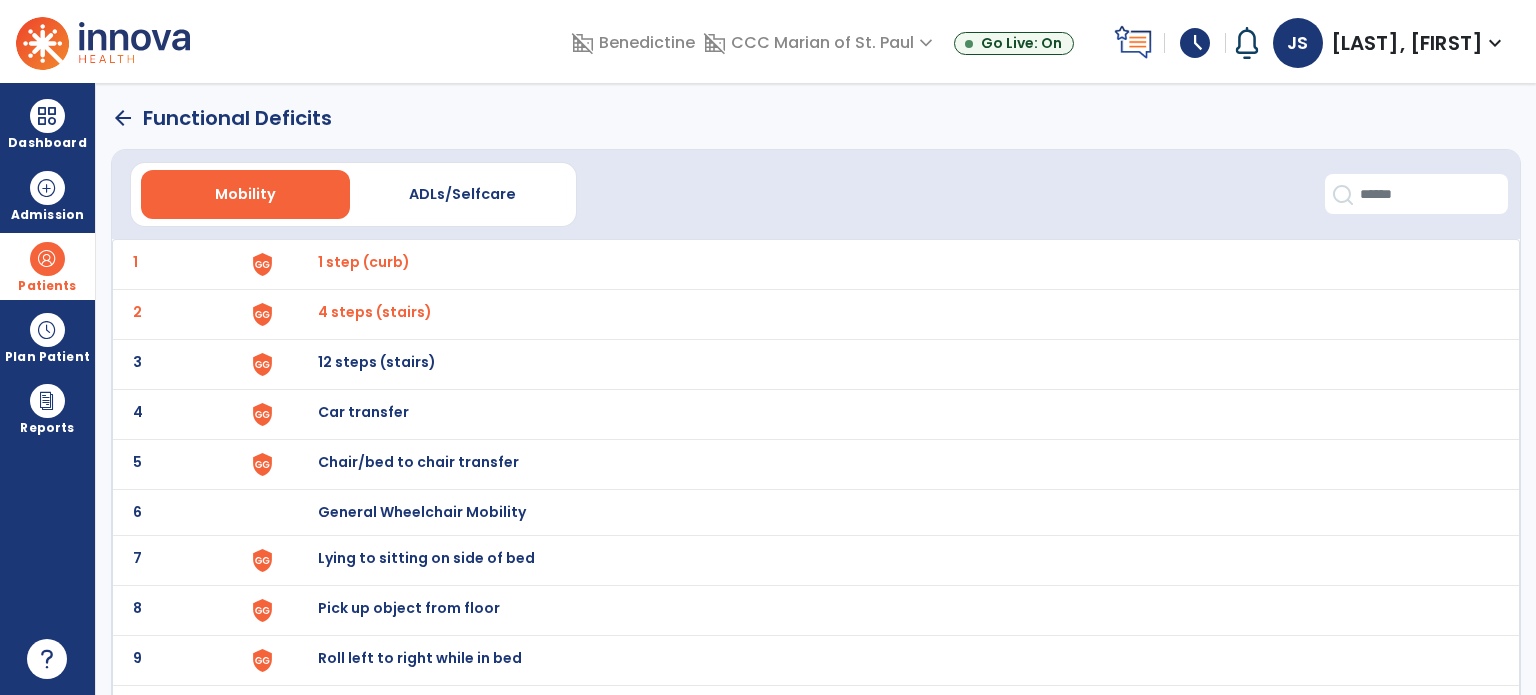 click on "12 steps (stairs)" at bounding box center [888, 264] 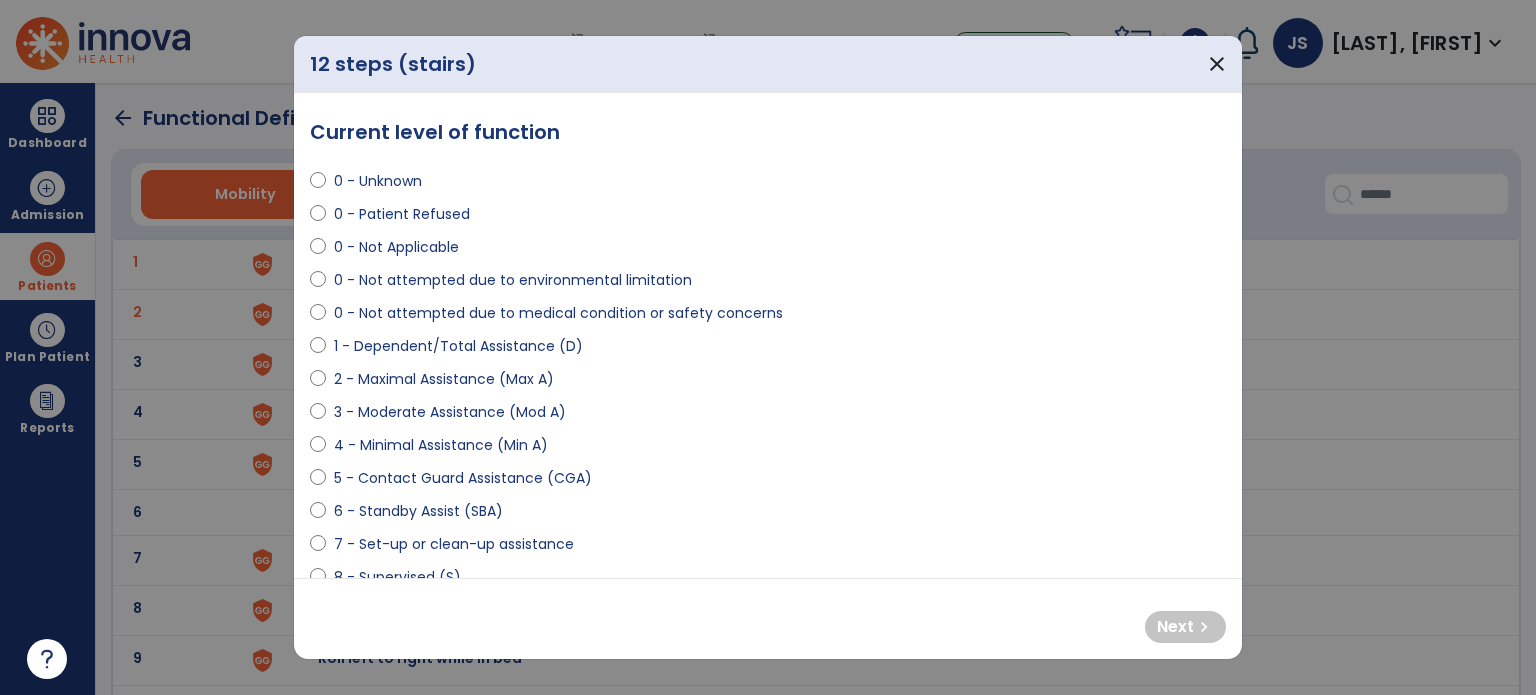 click on "0 - Not Applicable" at bounding box center [396, 247] 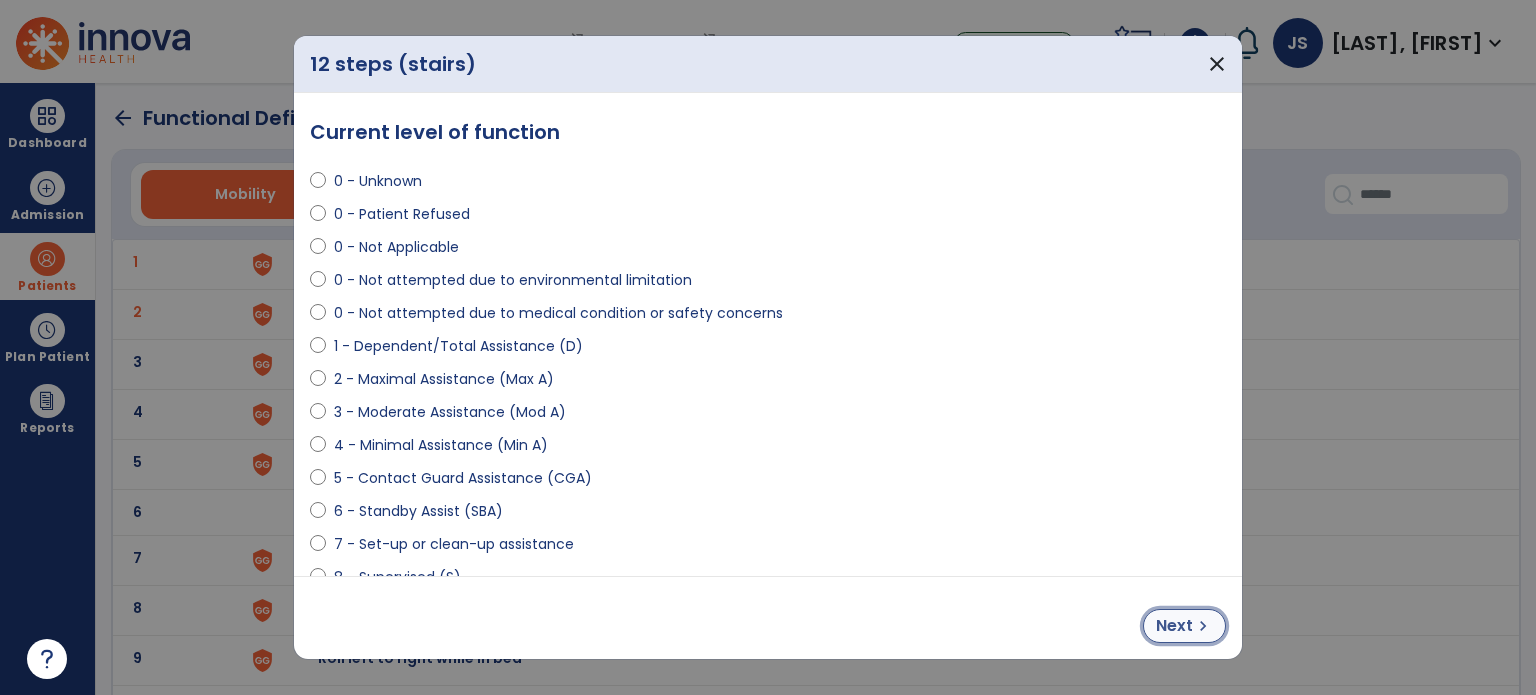 click on "chevron_right" at bounding box center [1203, 626] 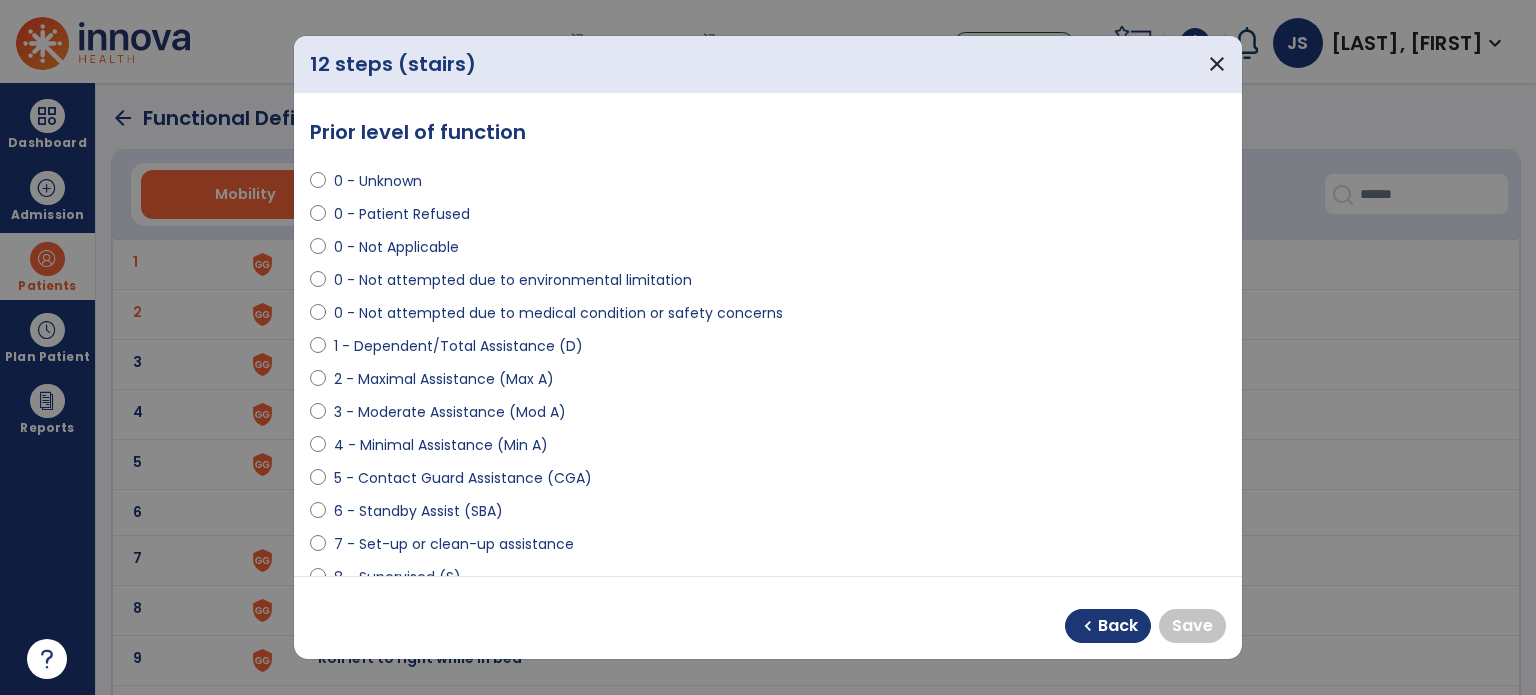 click on "0 - Not Applicable" at bounding box center (768, 251) 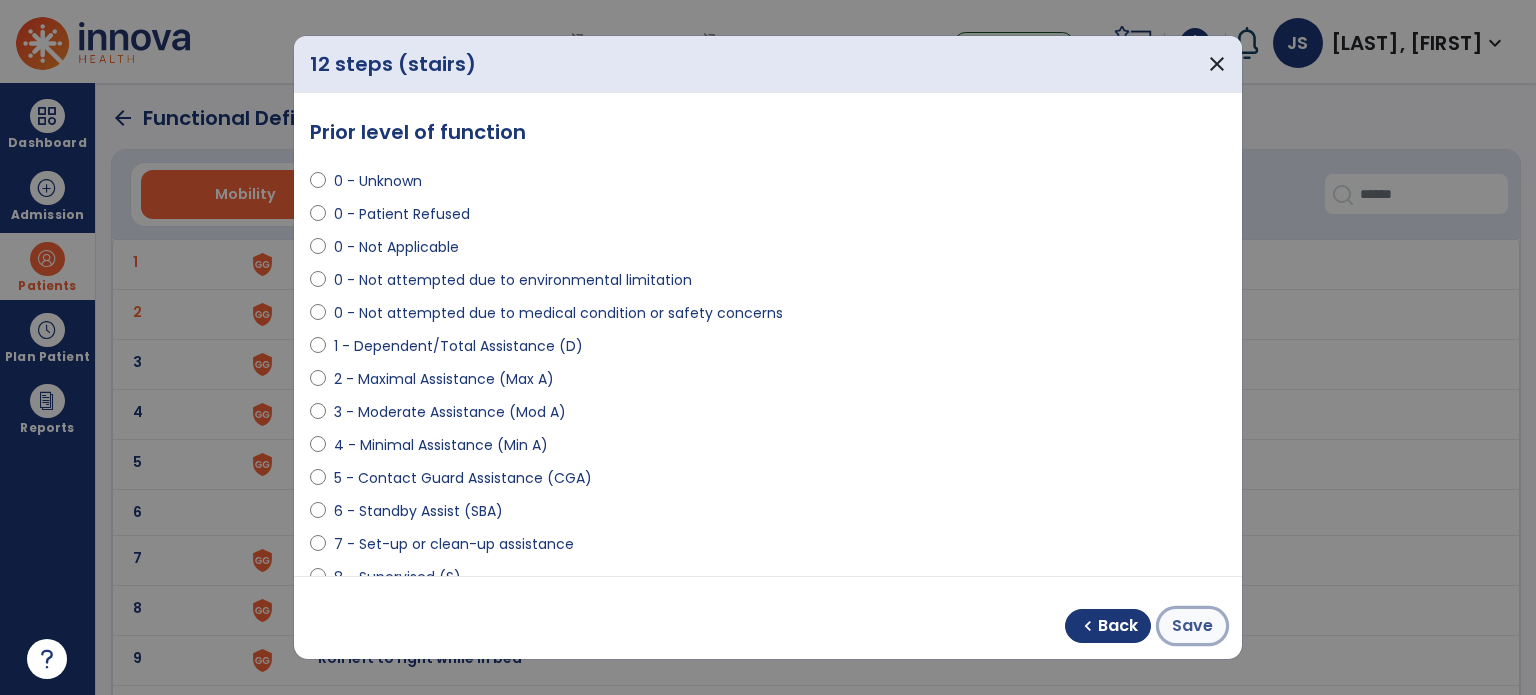 click on "Save" at bounding box center (1192, 626) 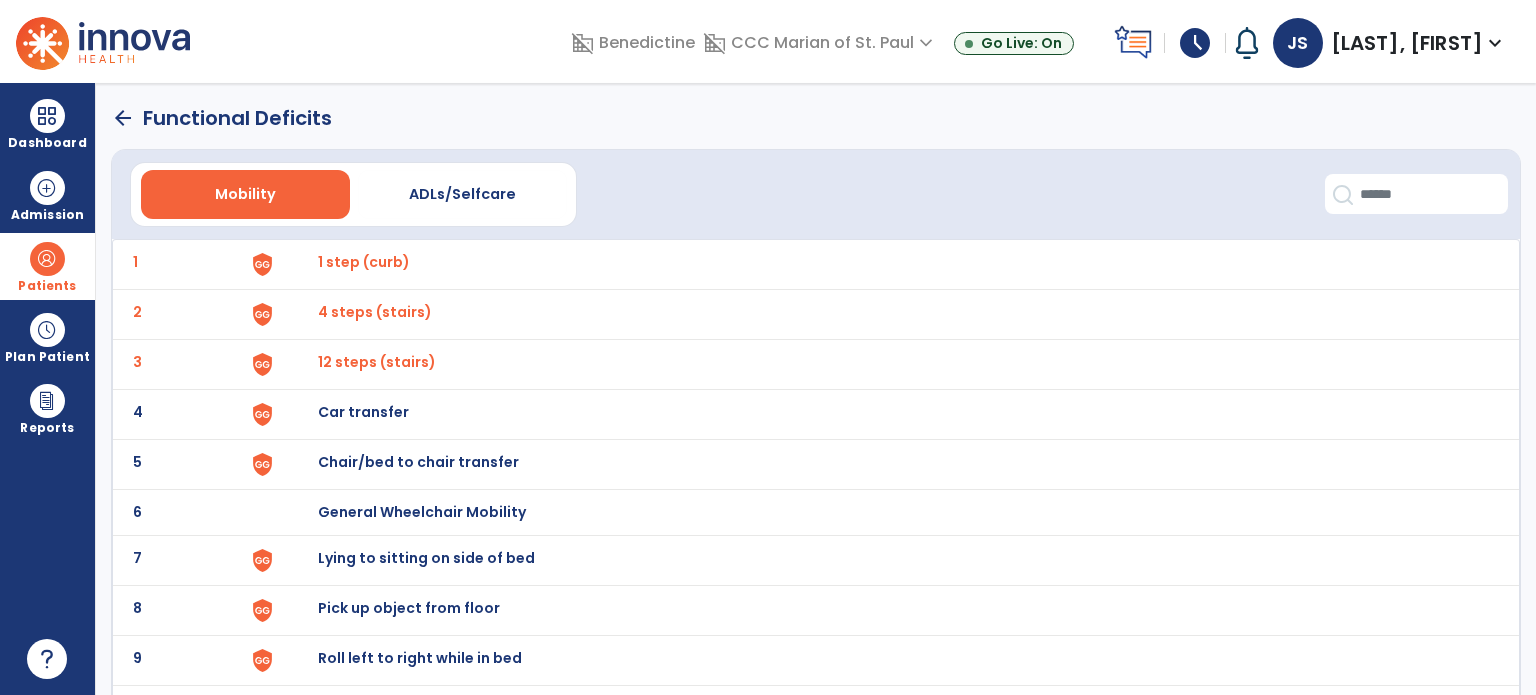 click on "Car transfer" at bounding box center (888, 264) 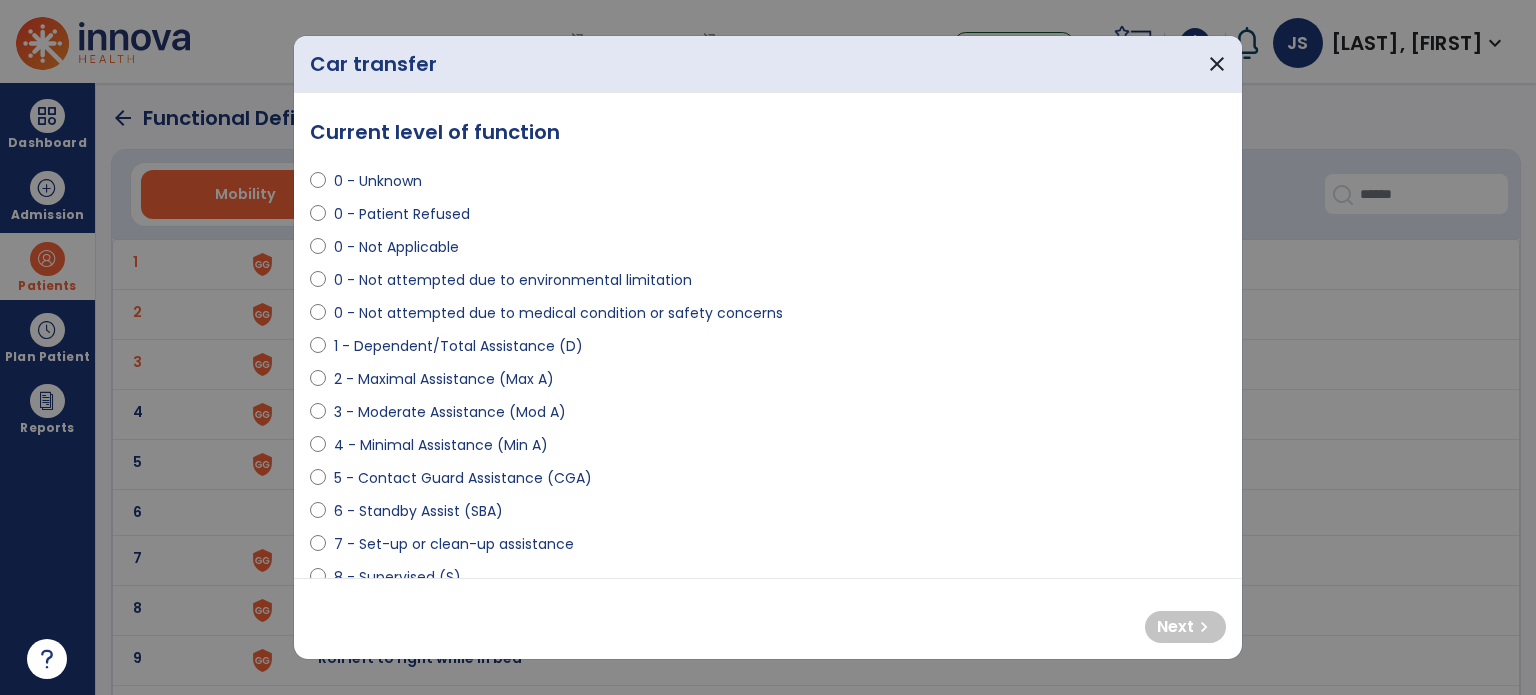 click on "0 - Not attempted due to environmental limitation" at bounding box center [513, 280] 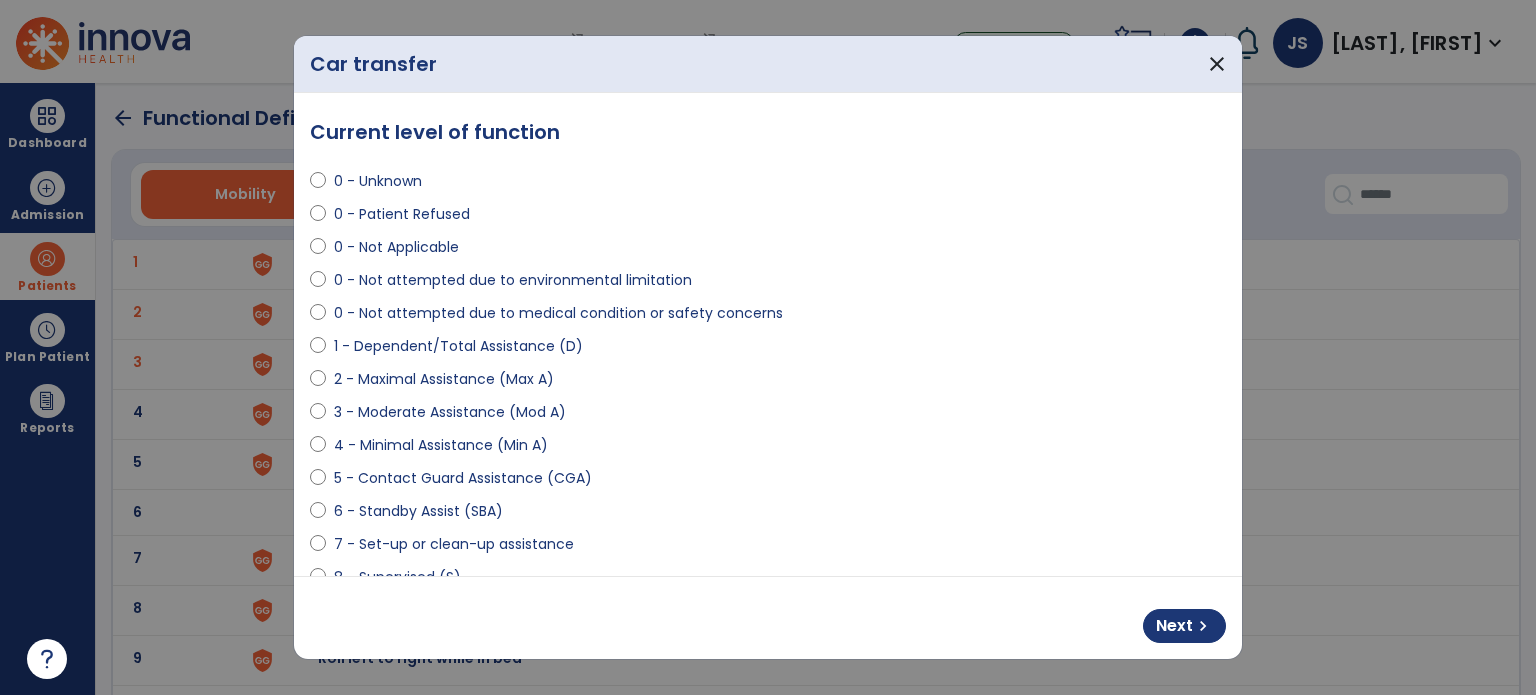 select on "**********" 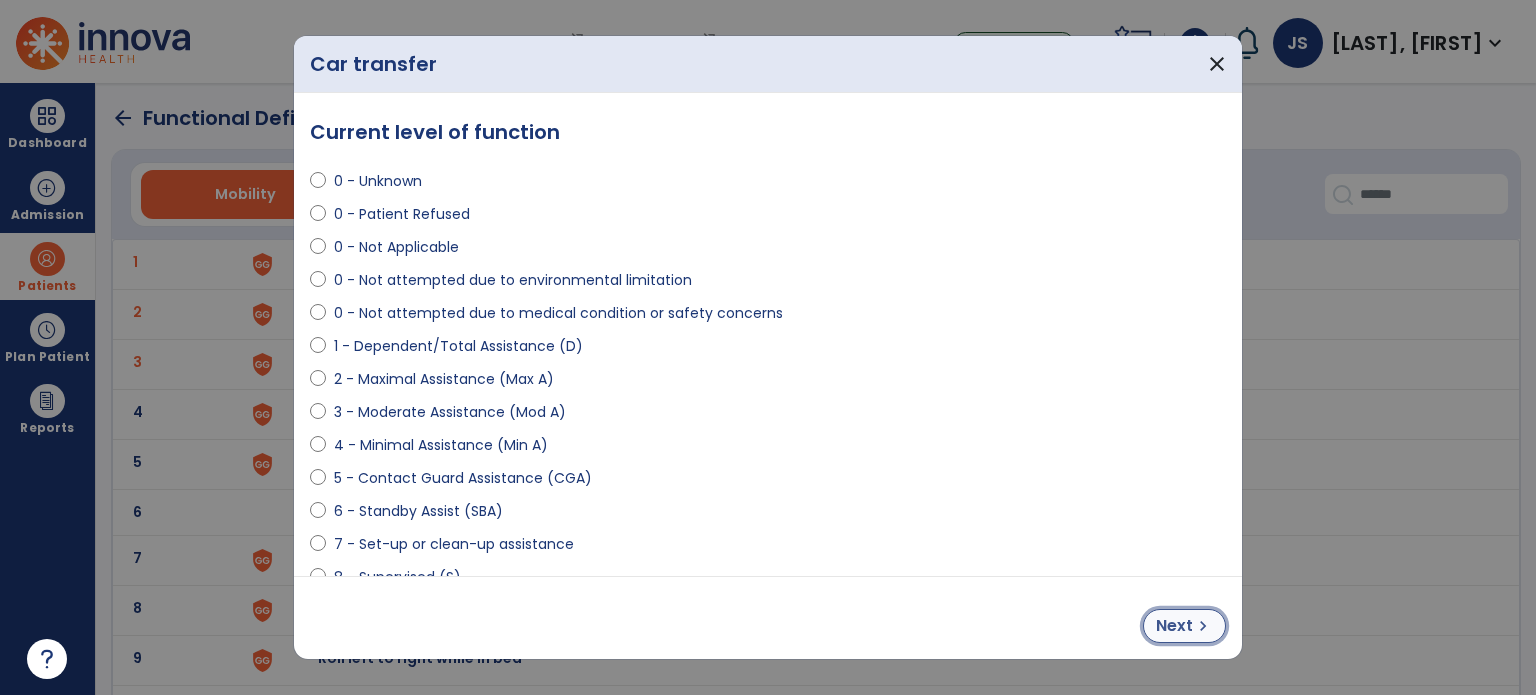 click on "chevron_right" at bounding box center [1203, 626] 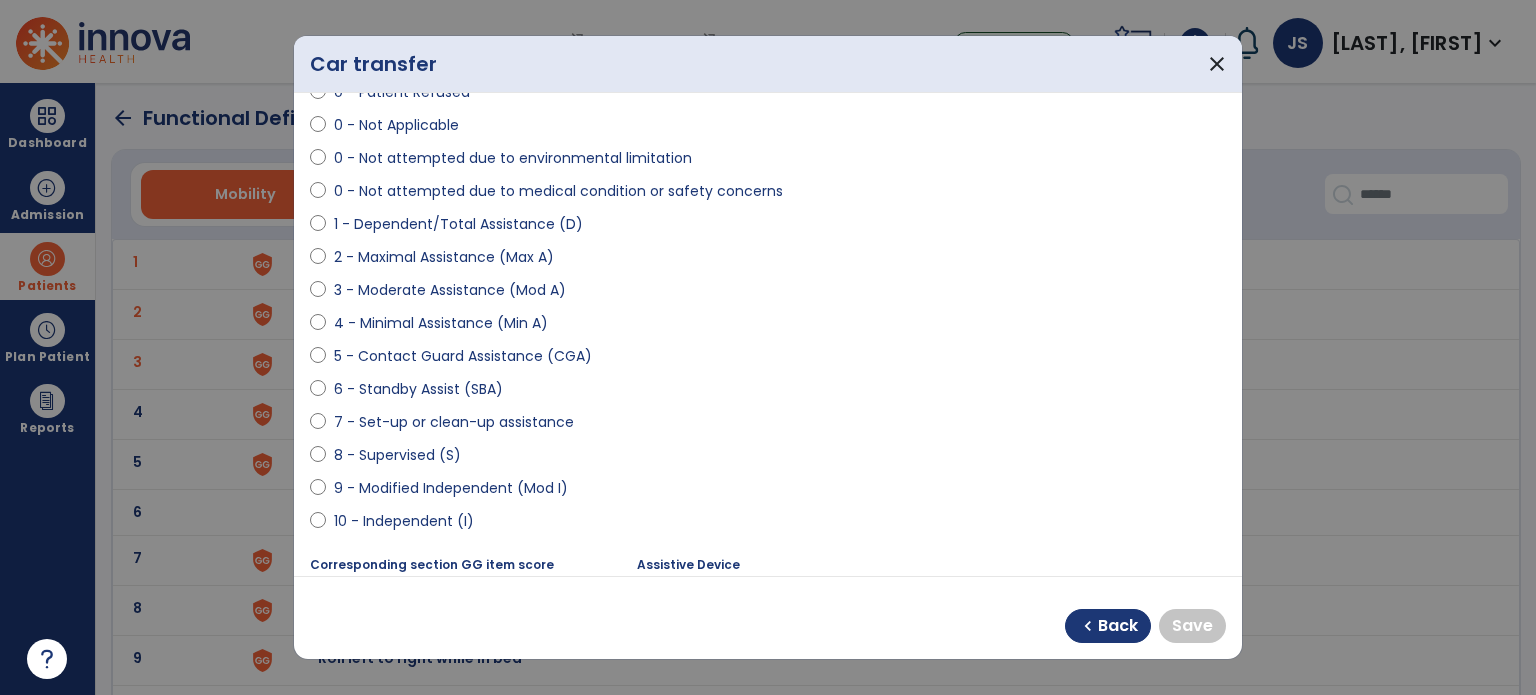 scroll, scrollTop: 128, scrollLeft: 0, axis: vertical 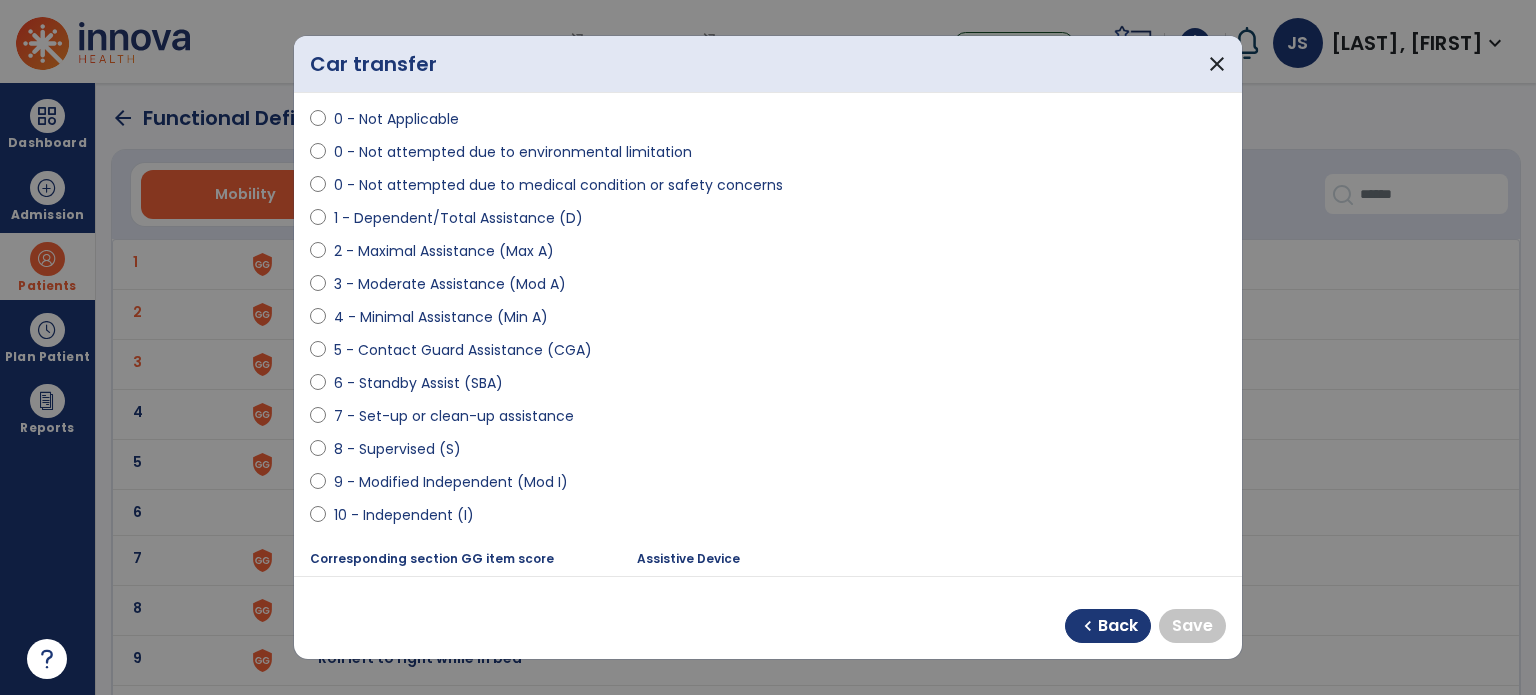 click on "9 - Modified Independent (Mod I)" at bounding box center (451, 482) 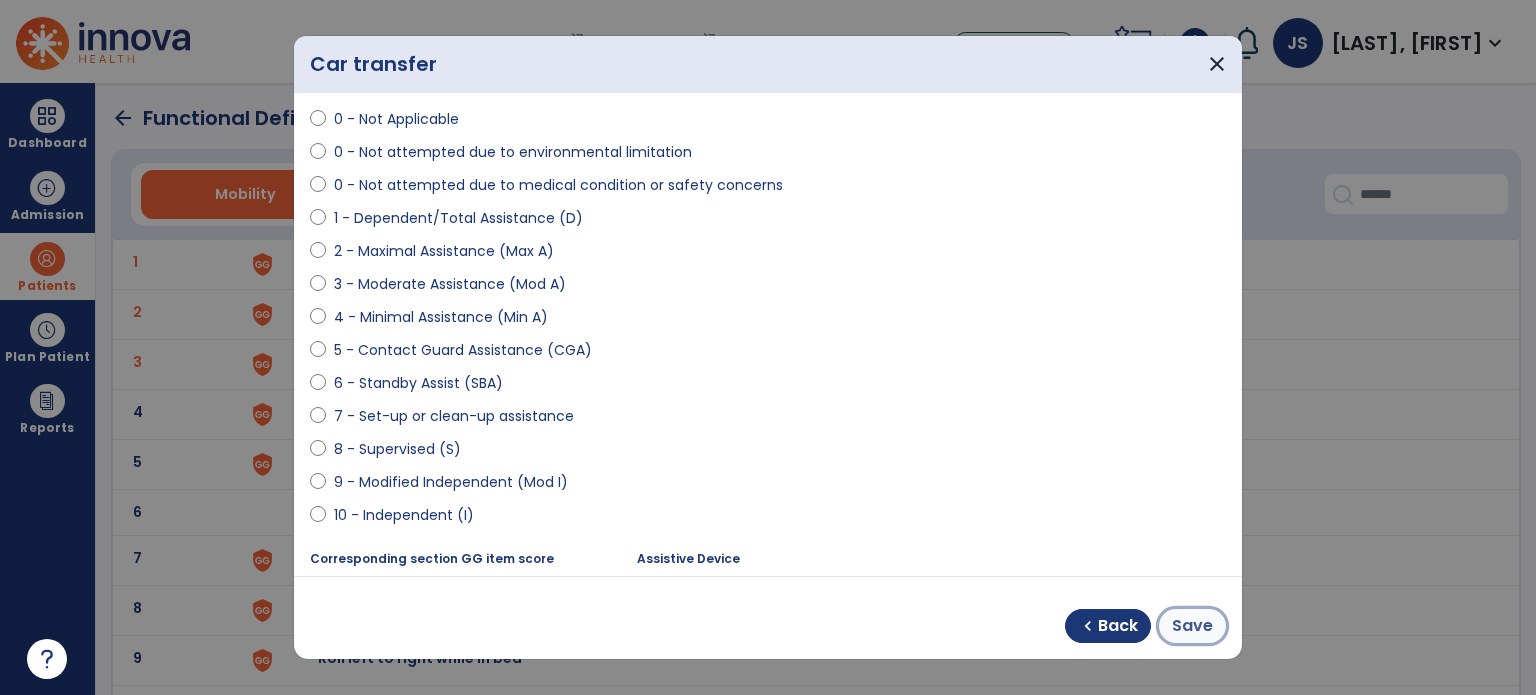 click on "Save" at bounding box center [1192, 626] 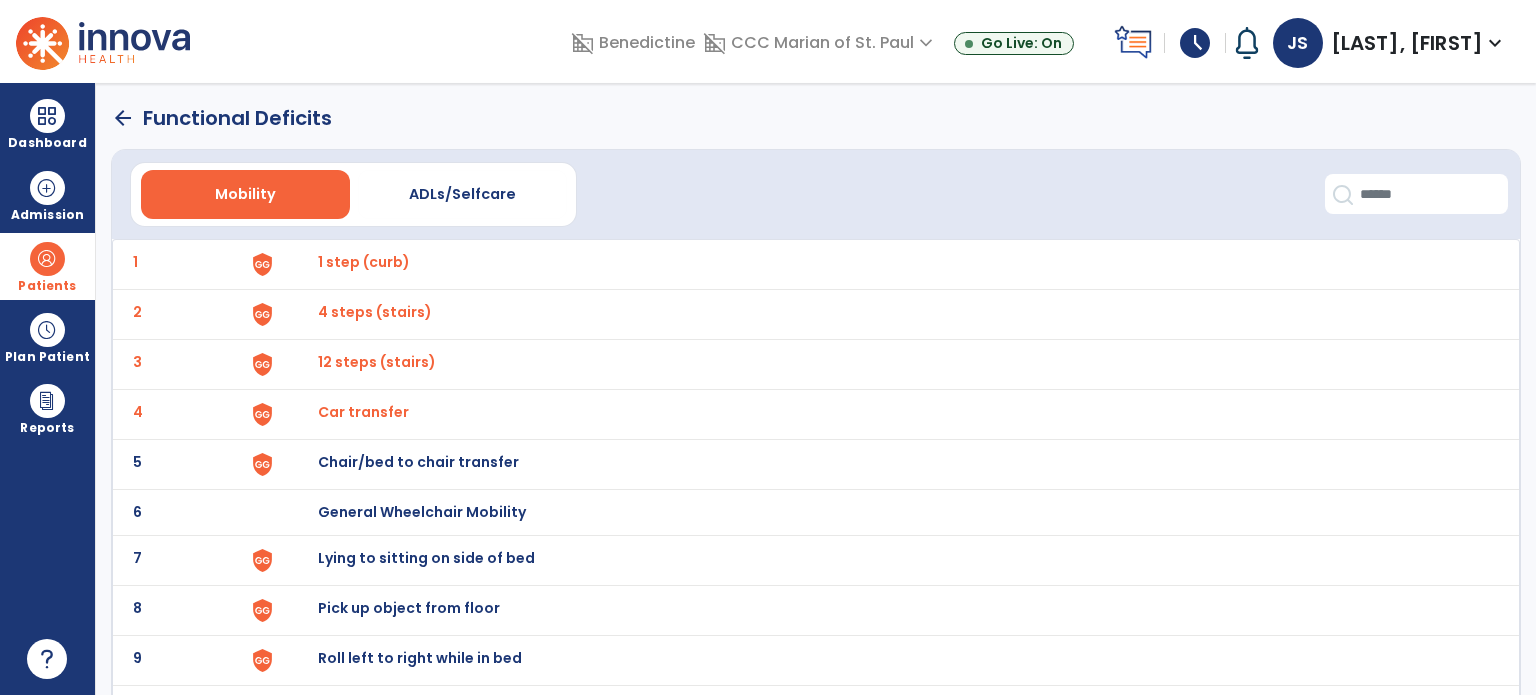 click on "Chair/bed to chair transfer" at bounding box center (888, 264) 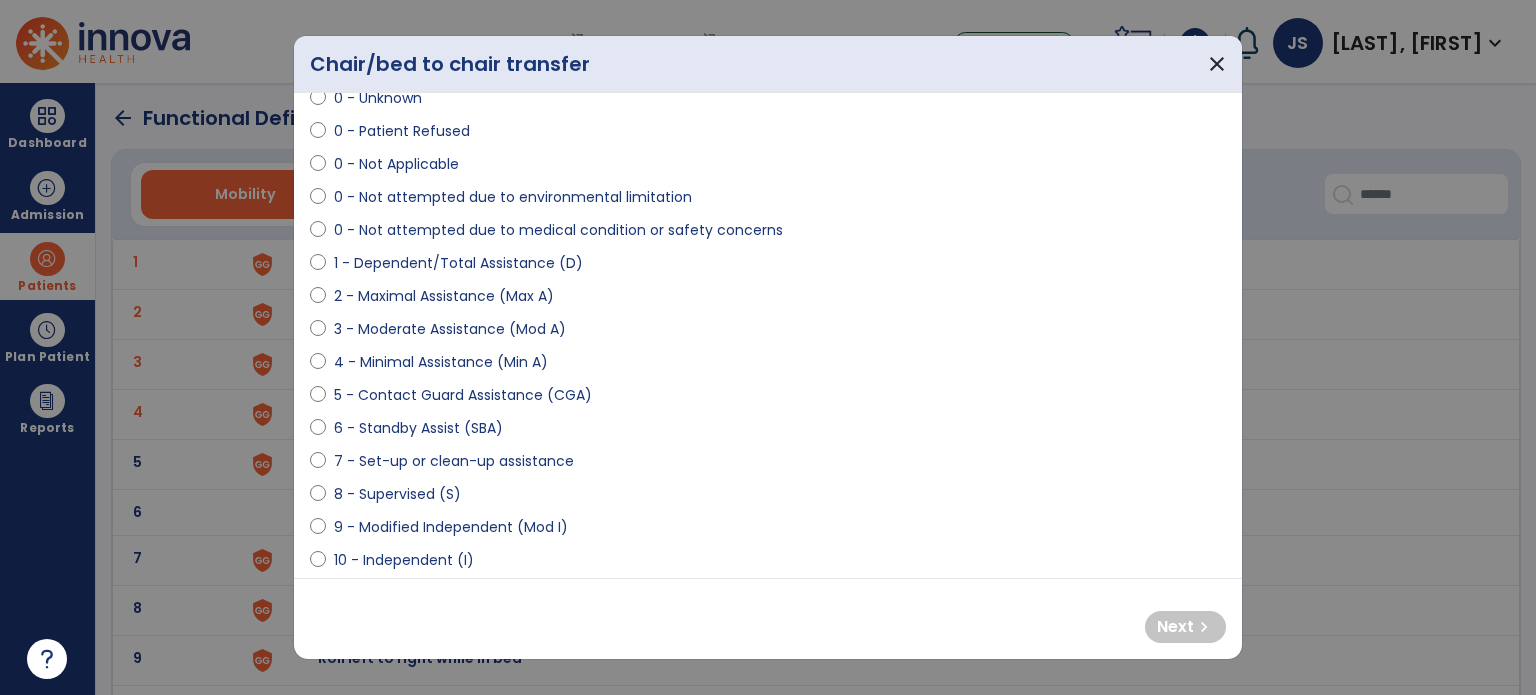 scroll, scrollTop: 84, scrollLeft: 0, axis: vertical 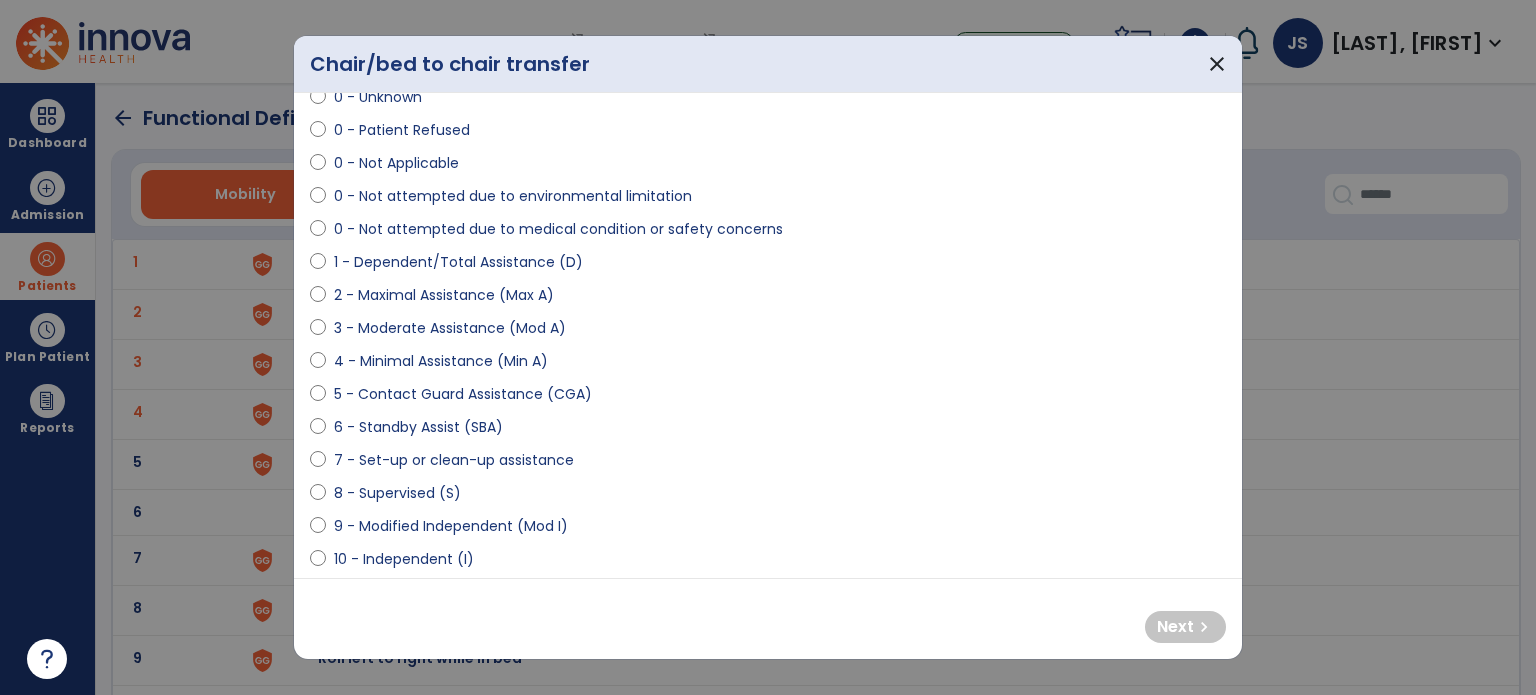 click on "5 - Contact Guard Assistance (CGA)" at bounding box center (768, 398) 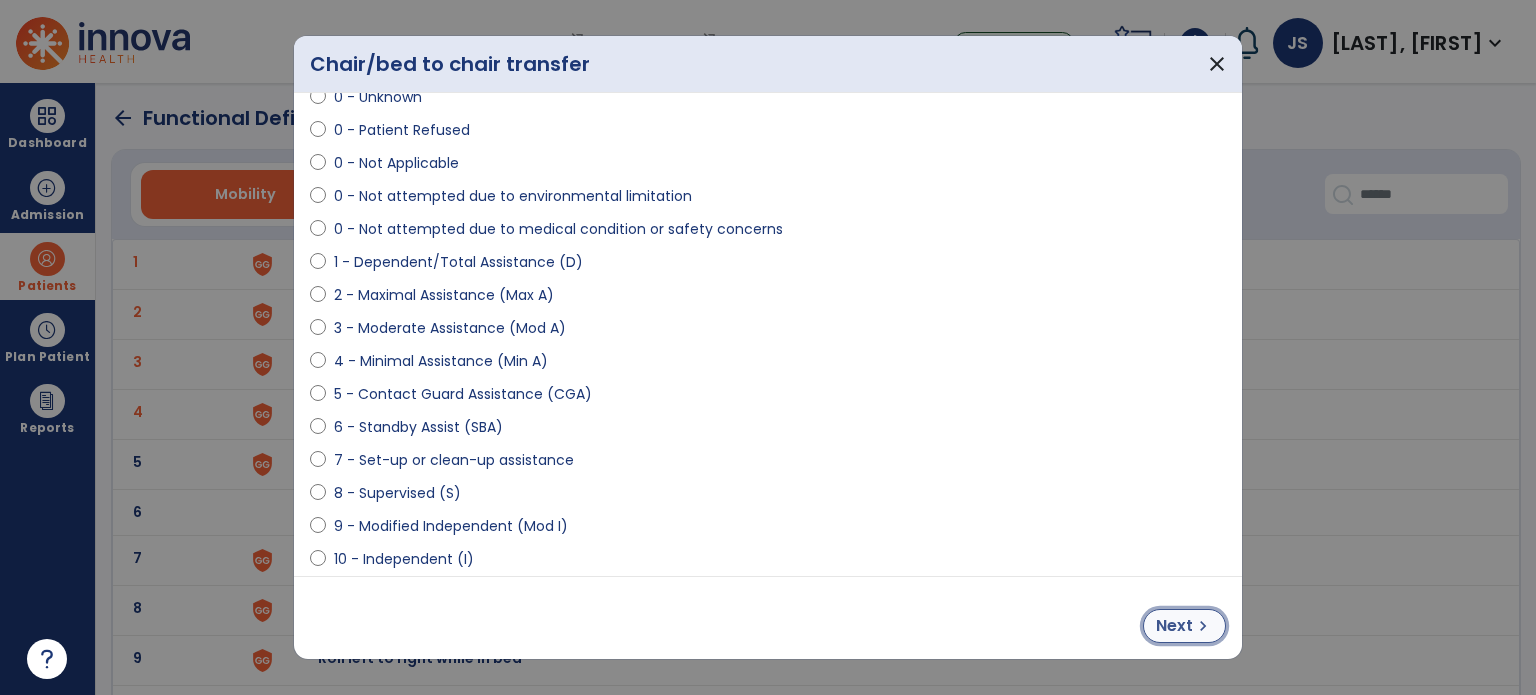 click on "Next  chevron_right" at bounding box center [1184, 626] 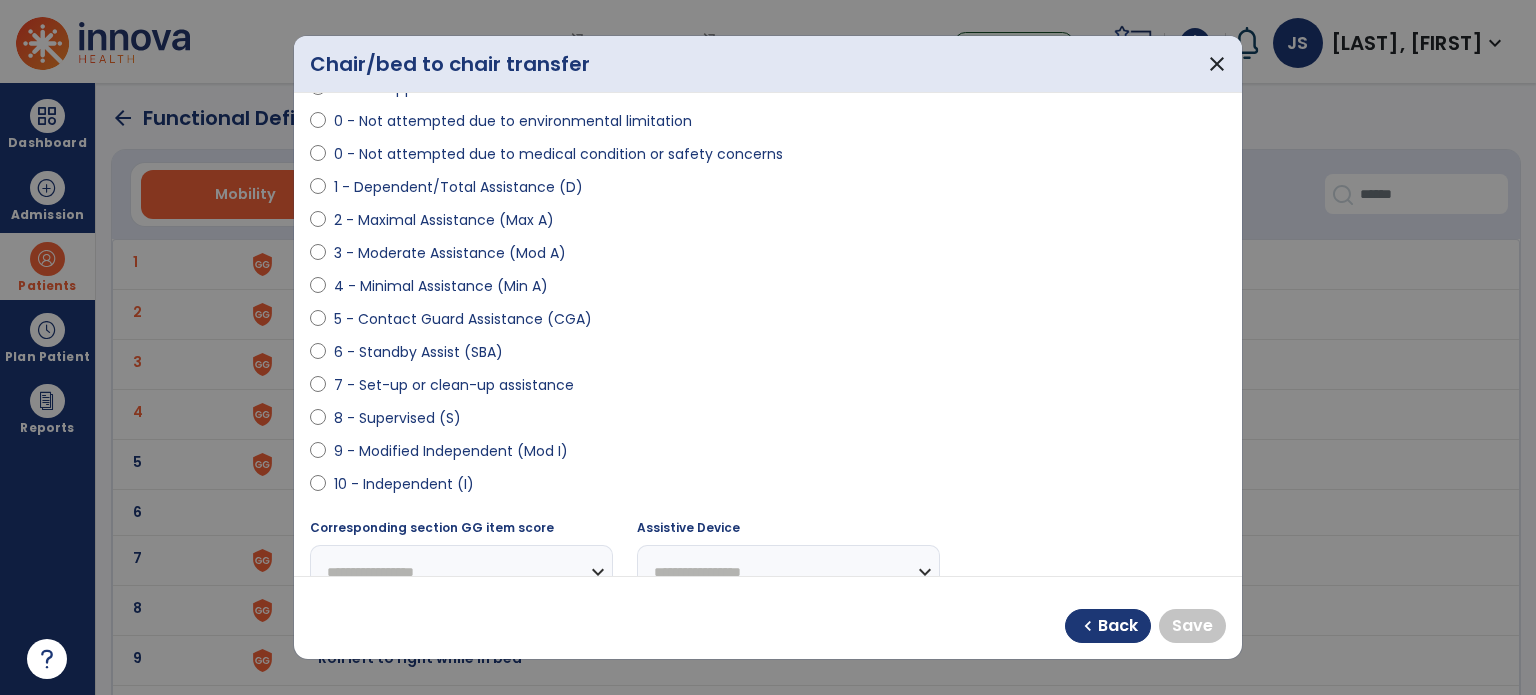 scroll, scrollTop: 160, scrollLeft: 0, axis: vertical 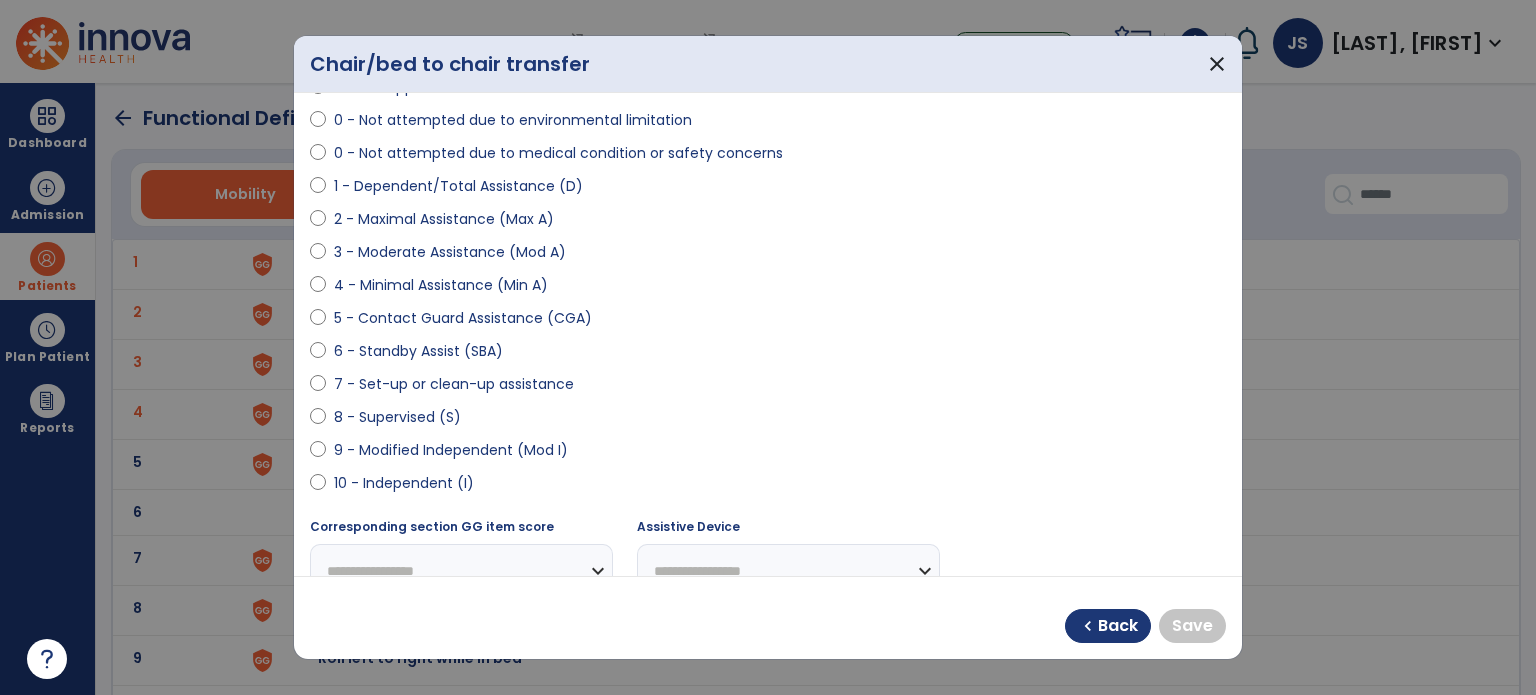 click on "9 - Modified Independent (Mod I)" at bounding box center (451, 450) 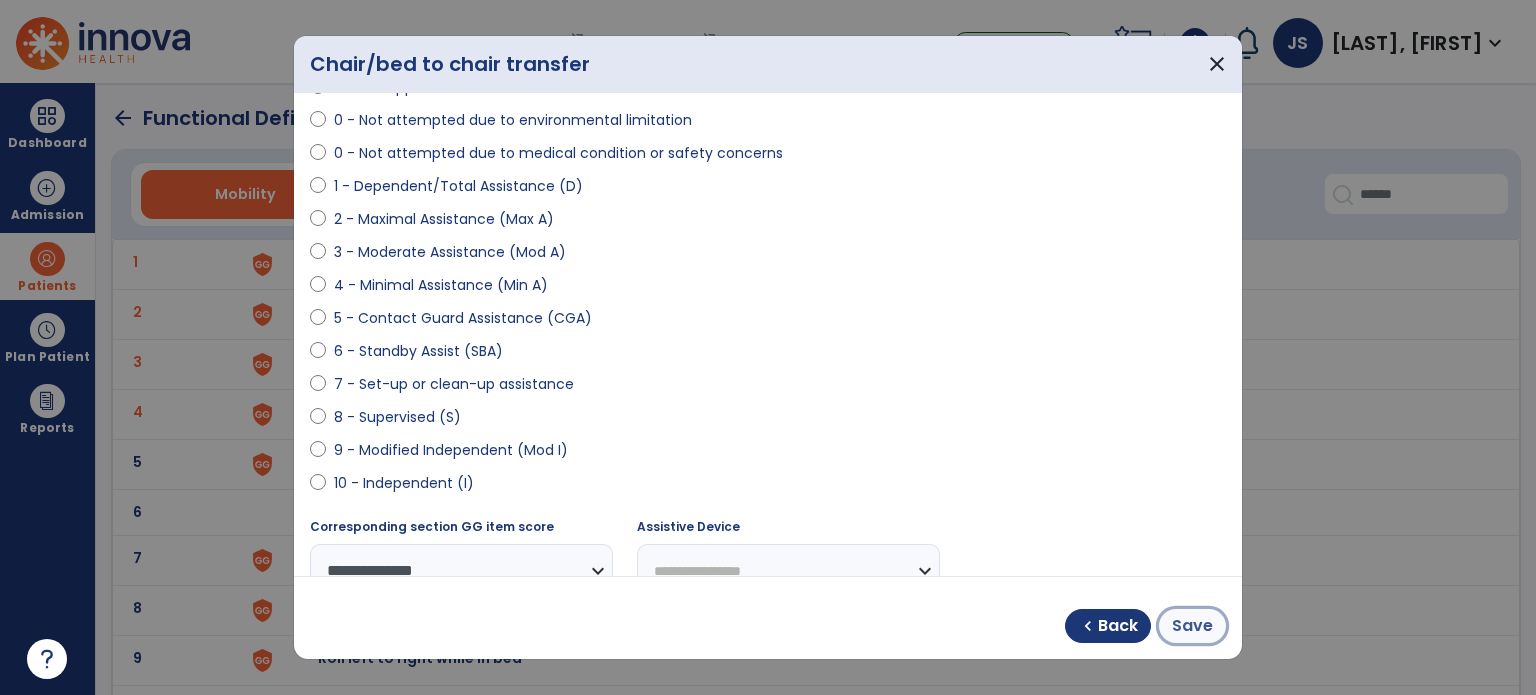 click on "Save" at bounding box center [1192, 626] 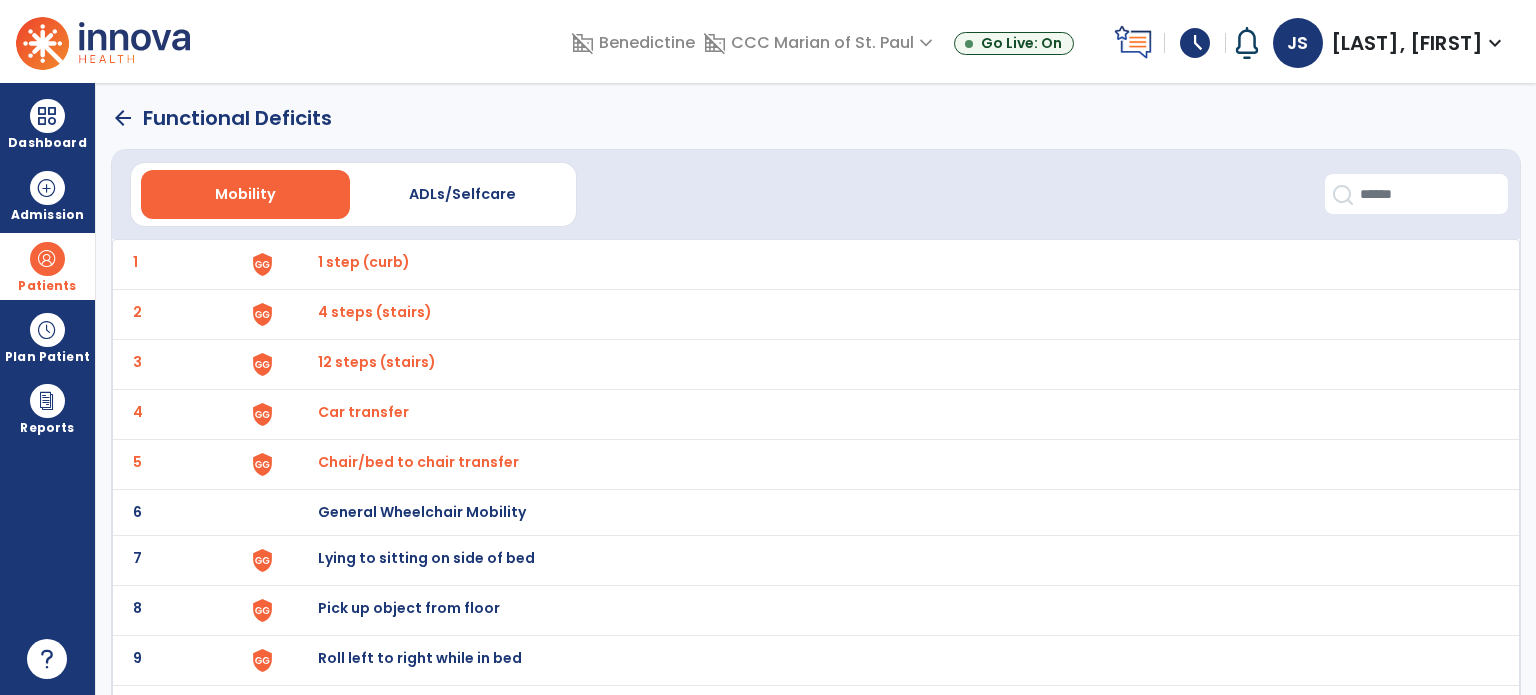 click on "Lying to sitting on side of bed" at bounding box center (364, 262) 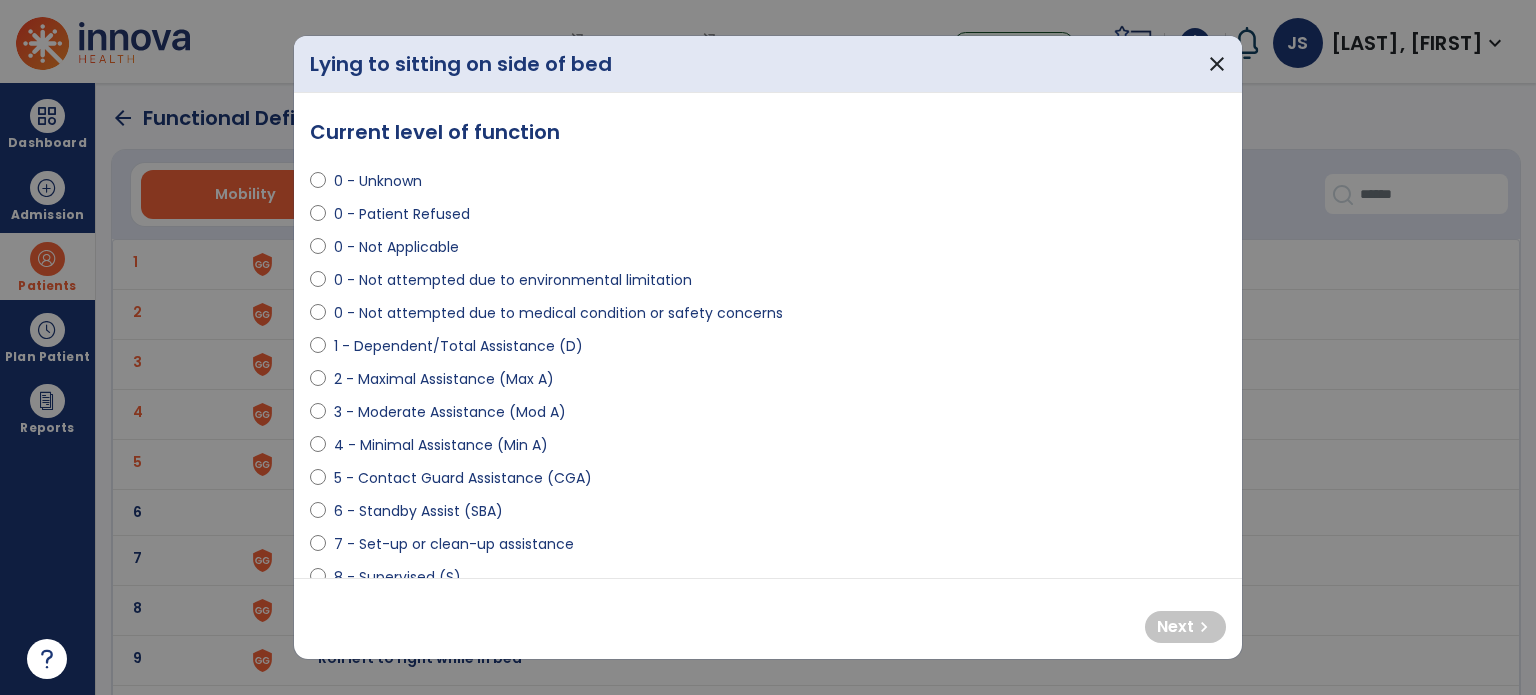 scroll, scrollTop: 15, scrollLeft: 0, axis: vertical 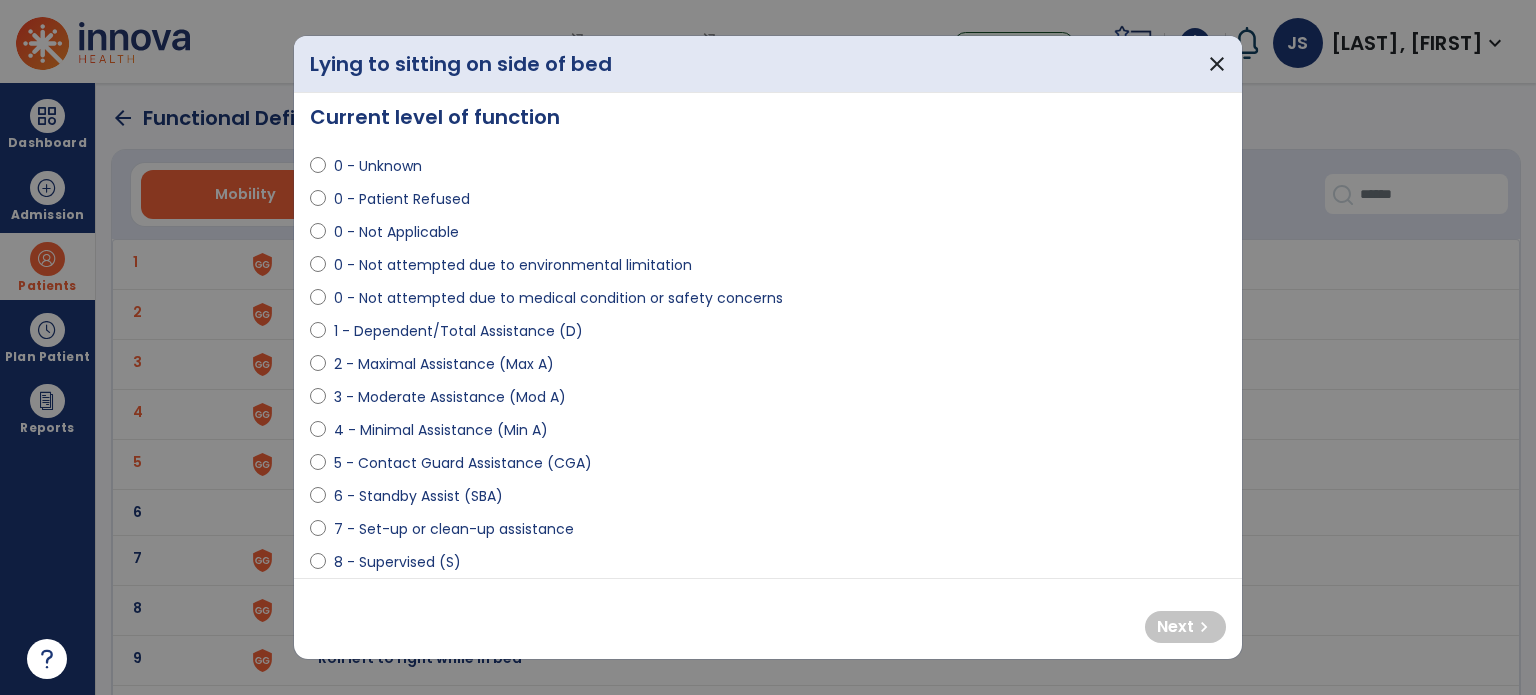 click on "3 - Moderate Assistance (Mod A)" at bounding box center [450, 397] 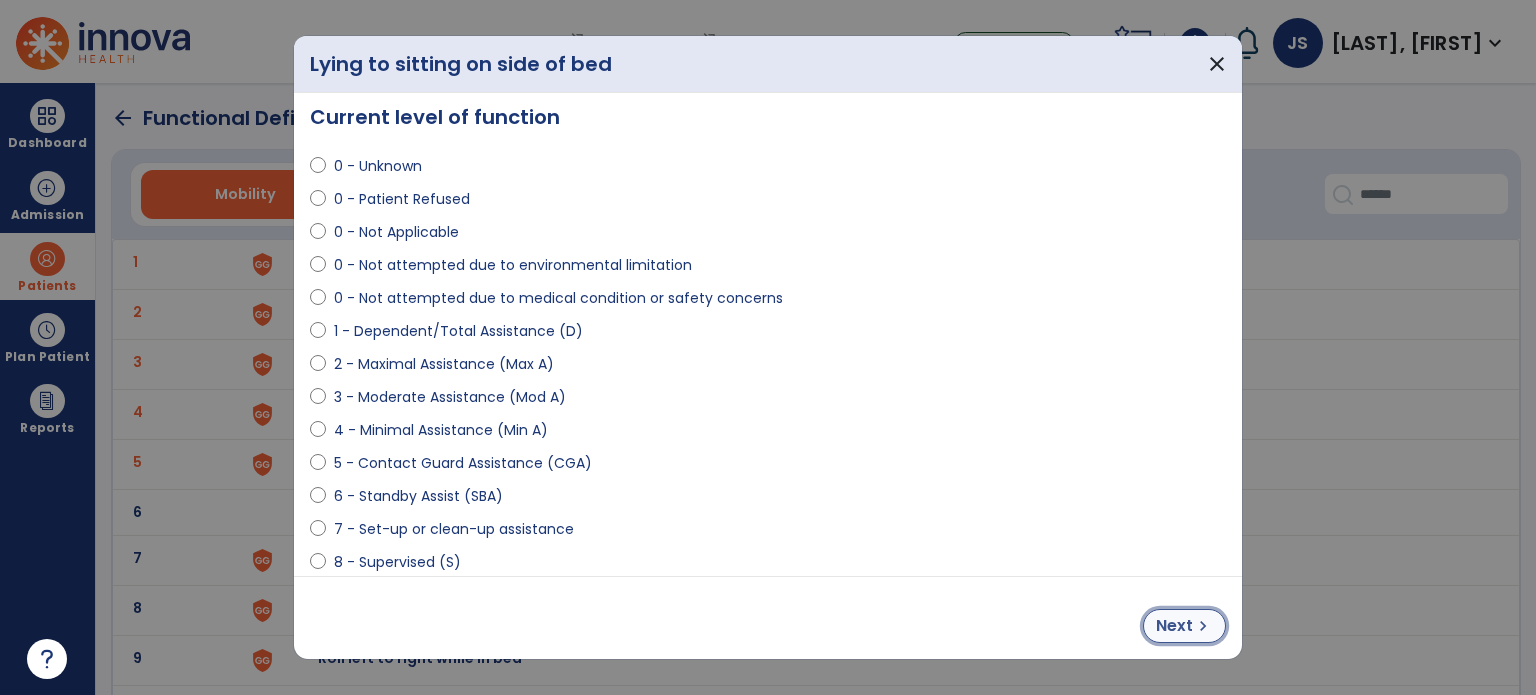 click on "Next  chevron_right" at bounding box center [1184, 626] 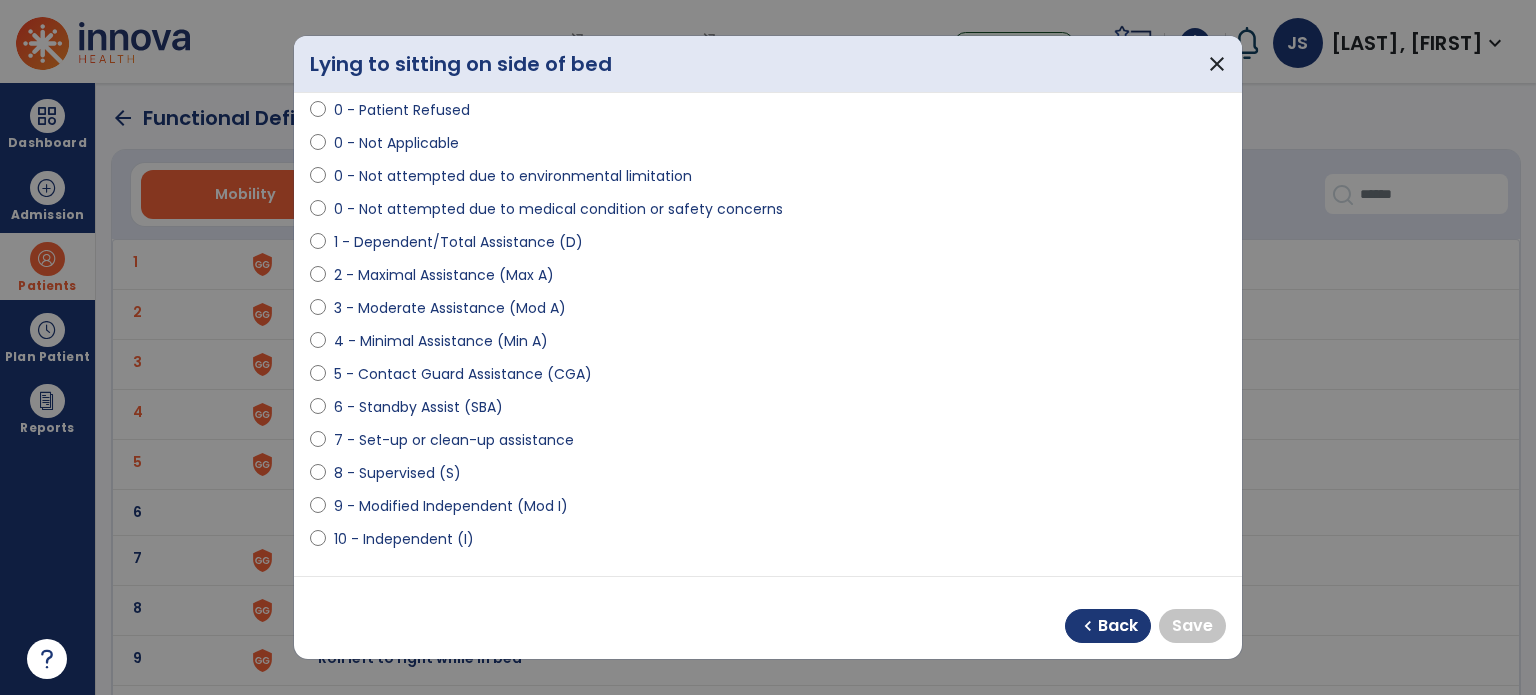 scroll, scrollTop: 108, scrollLeft: 0, axis: vertical 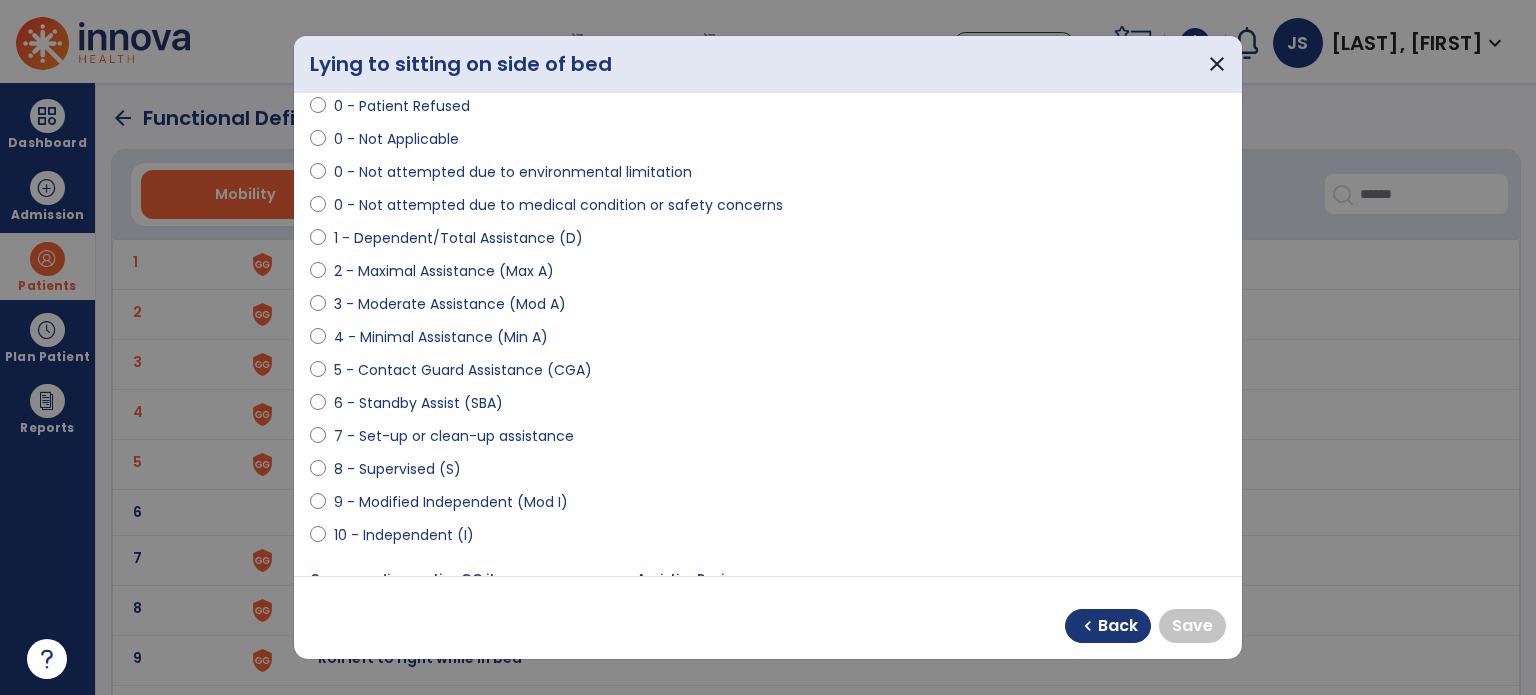 click on "10 - Independent (I)" at bounding box center (404, 535) 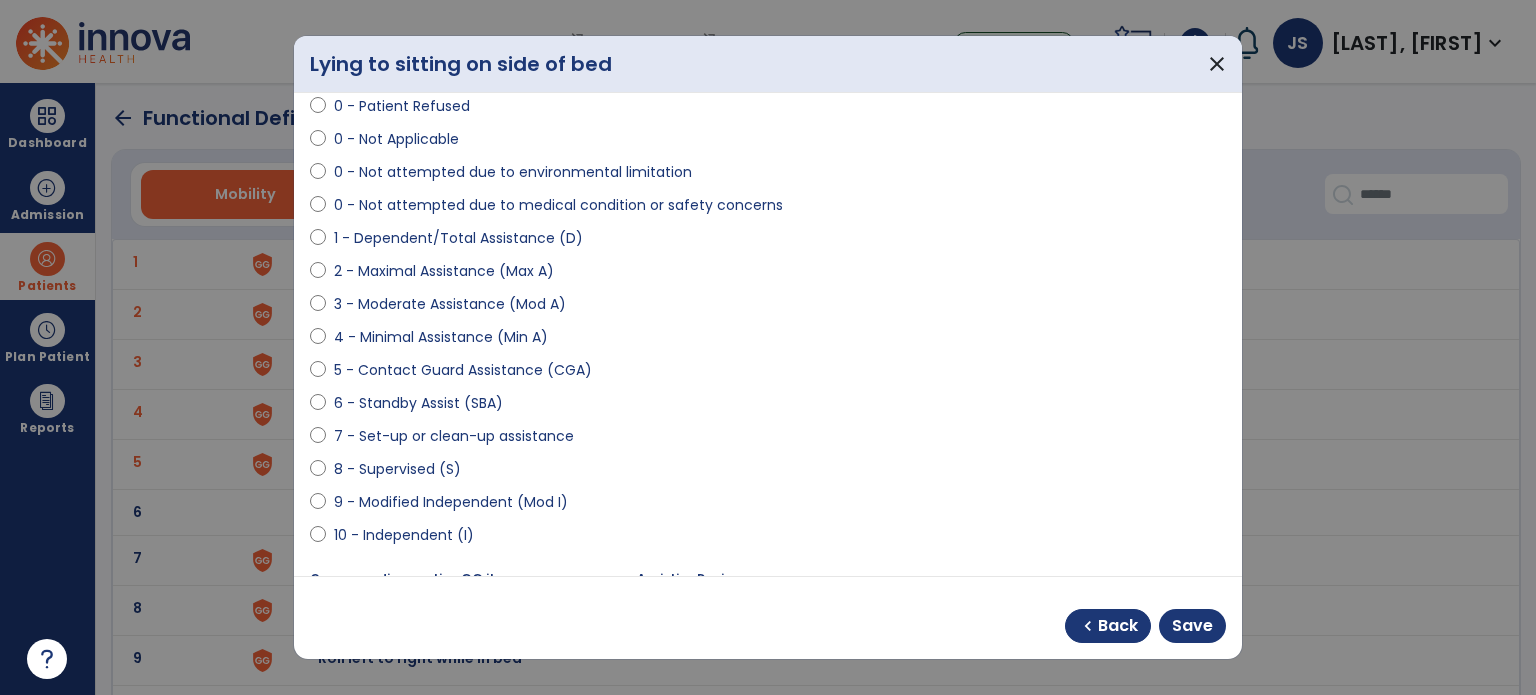 click on "chevron_left  Back Save" at bounding box center (1145, 626) 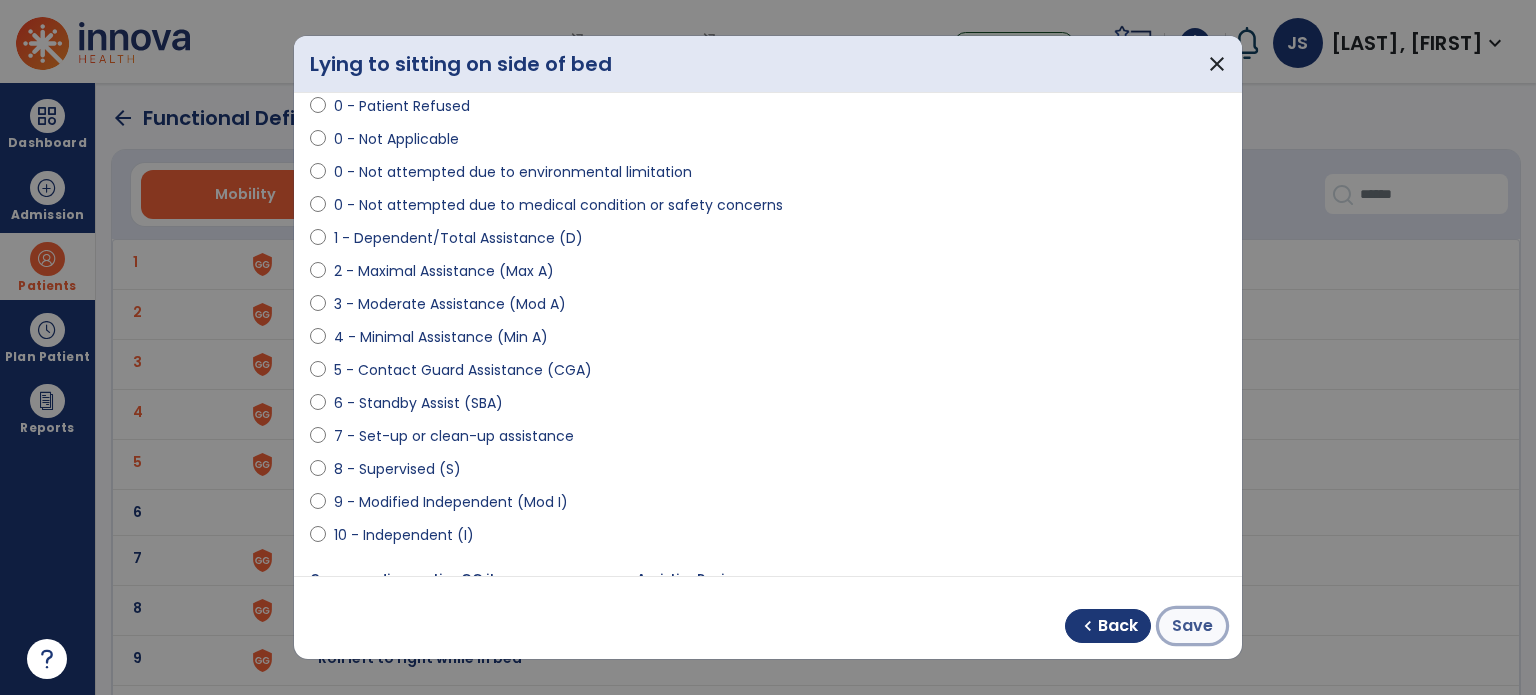click on "Save" at bounding box center (1192, 626) 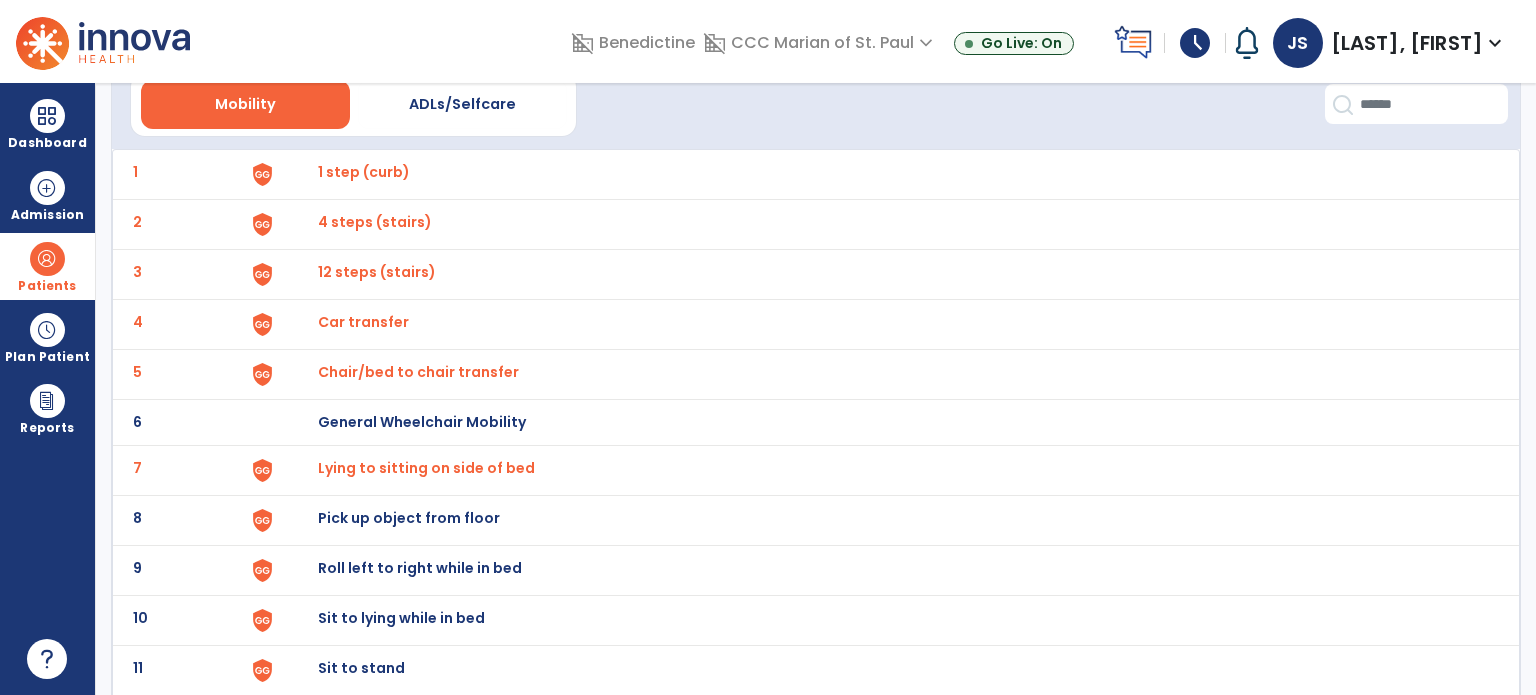 scroll, scrollTop: 91, scrollLeft: 0, axis: vertical 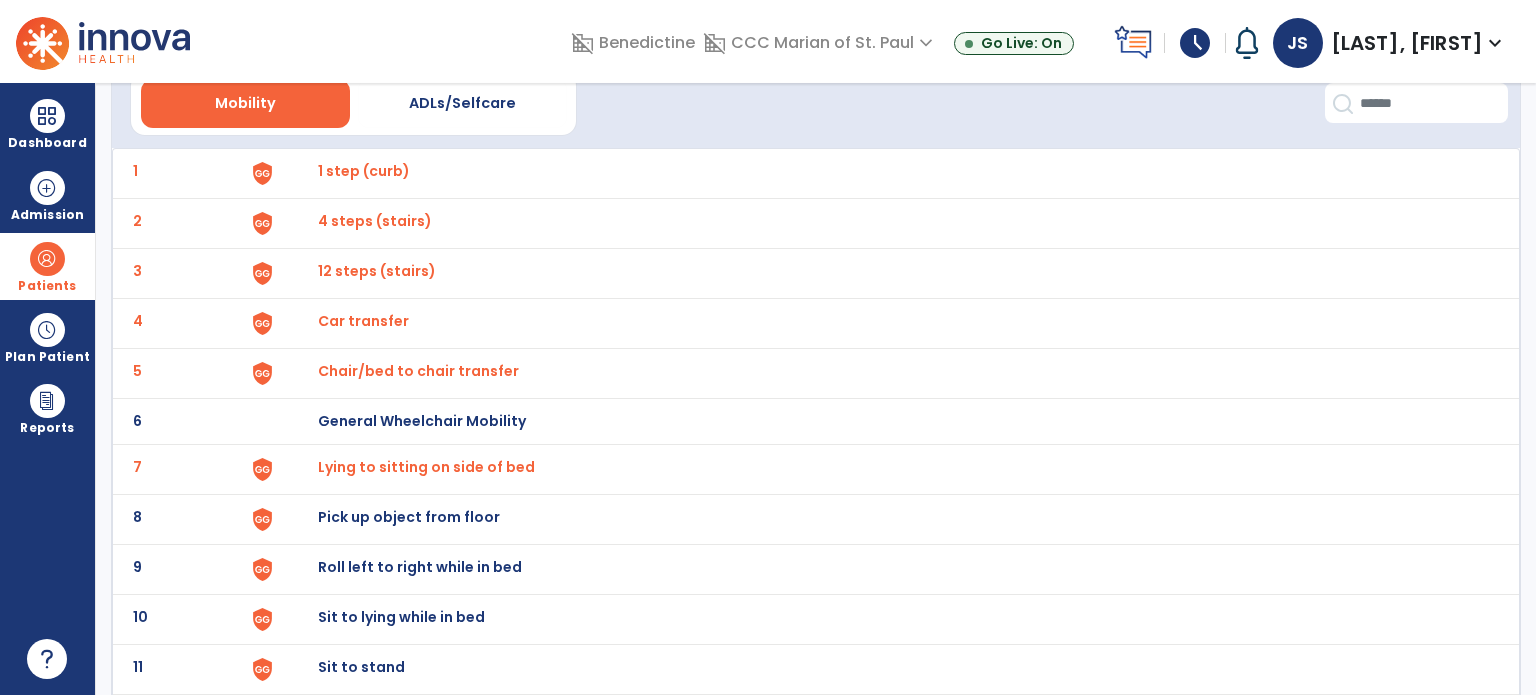 click on "Pick up object from floor" at bounding box center [364, 171] 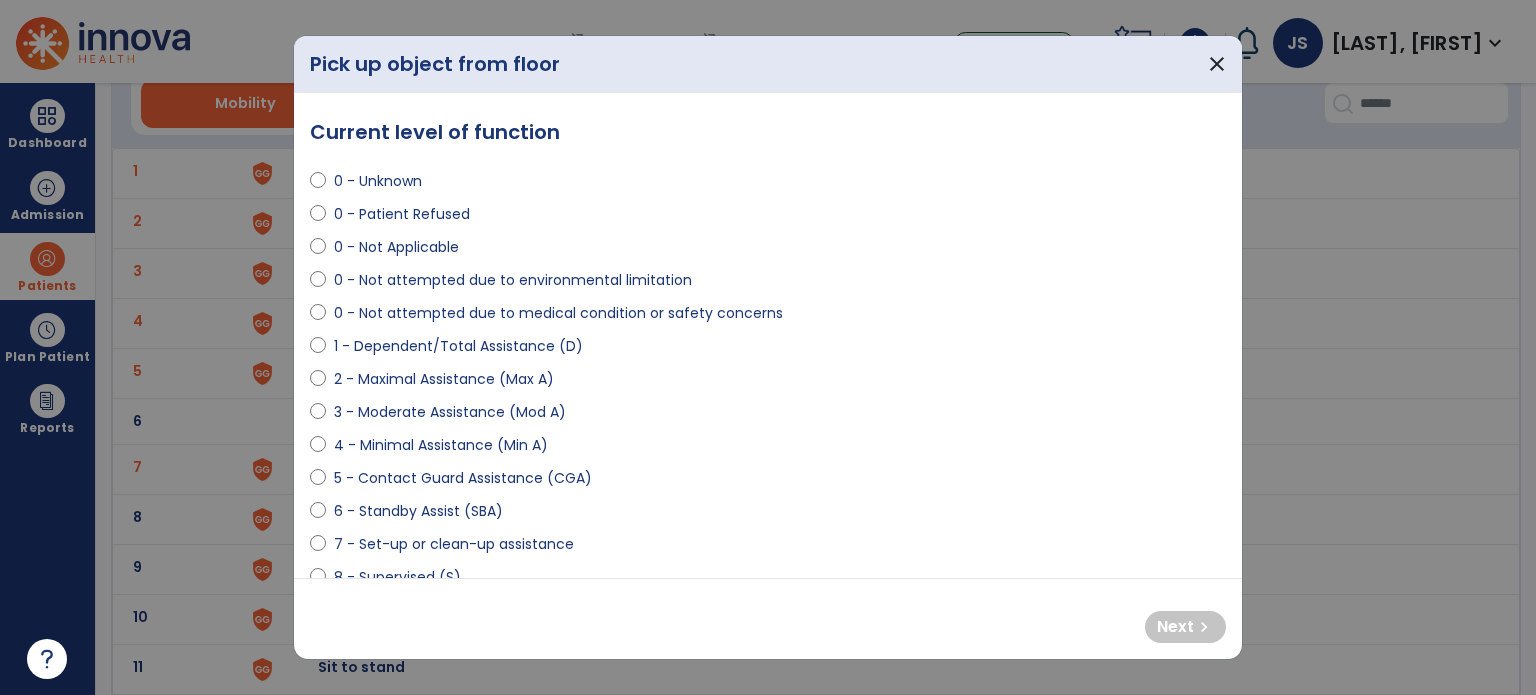 click on "0 - Not attempted due to medical condition or safety concerns" at bounding box center (558, 313) 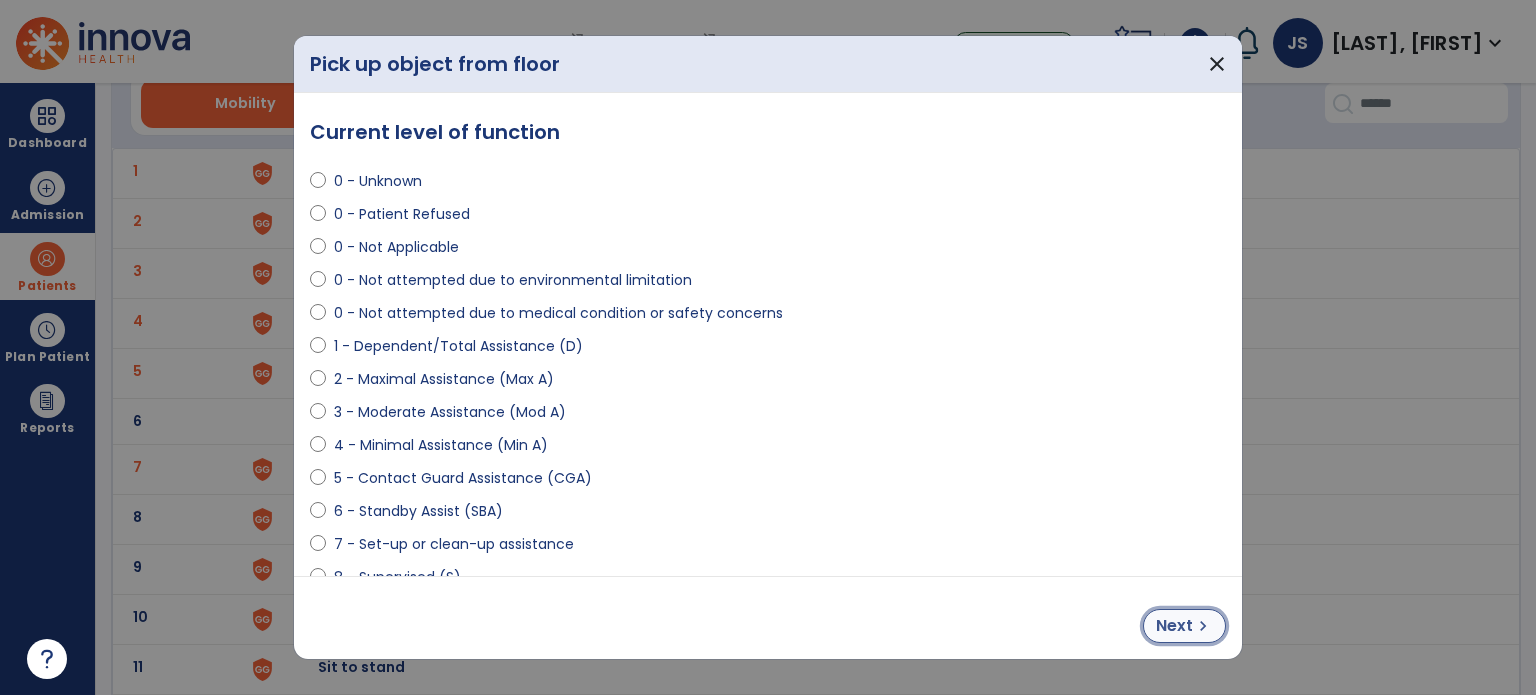 click on "chevron_right" at bounding box center (1203, 626) 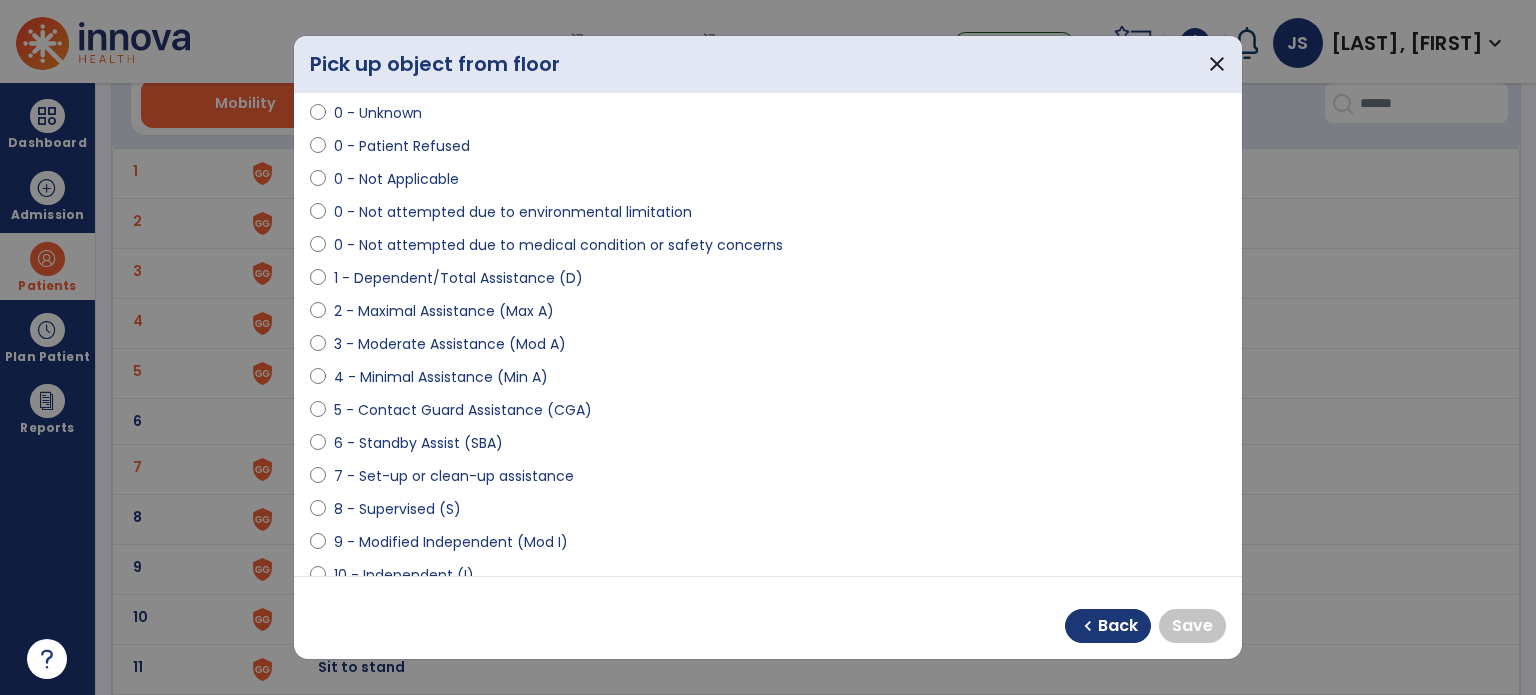 scroll, scrollTop: 70, scrollLeft: 0, axis: vertical 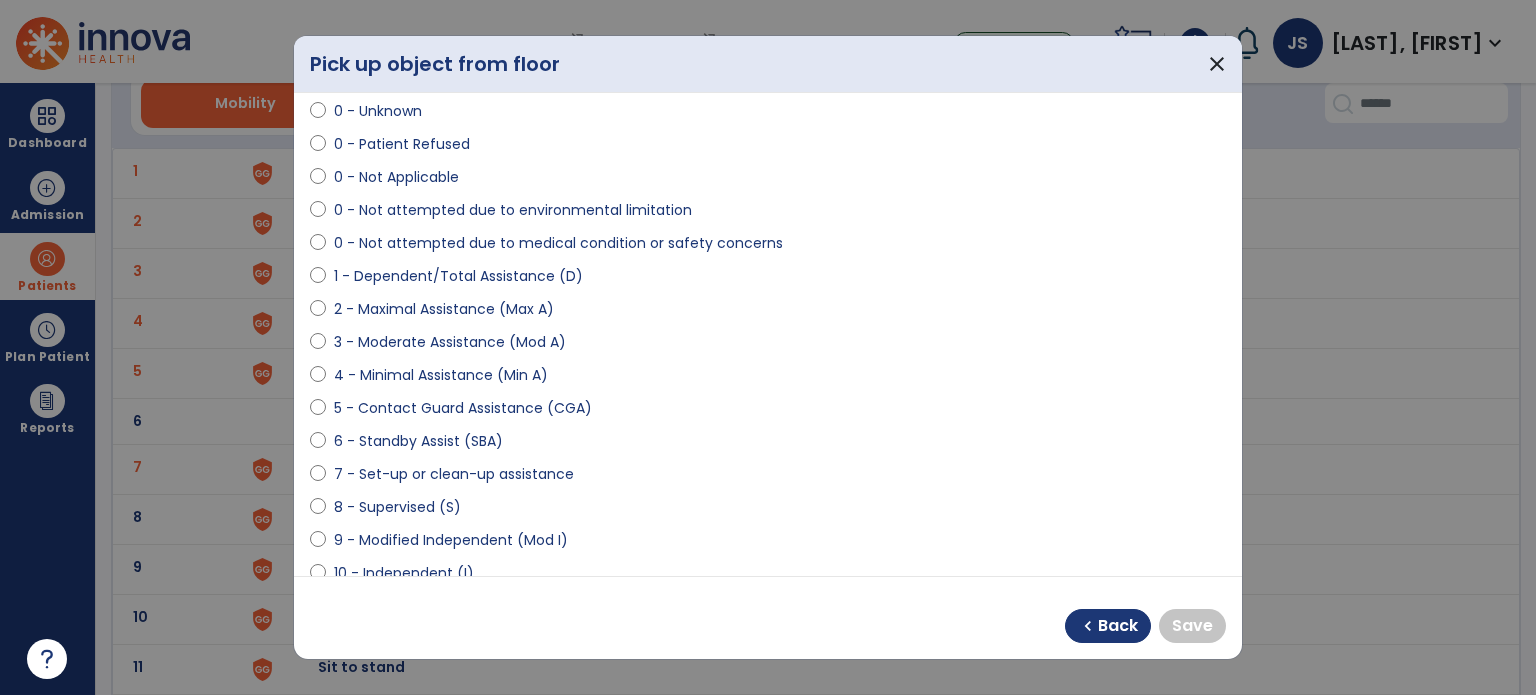 click on "9 - Modified Independent (Mod I)" at bounding box center [451, 540] 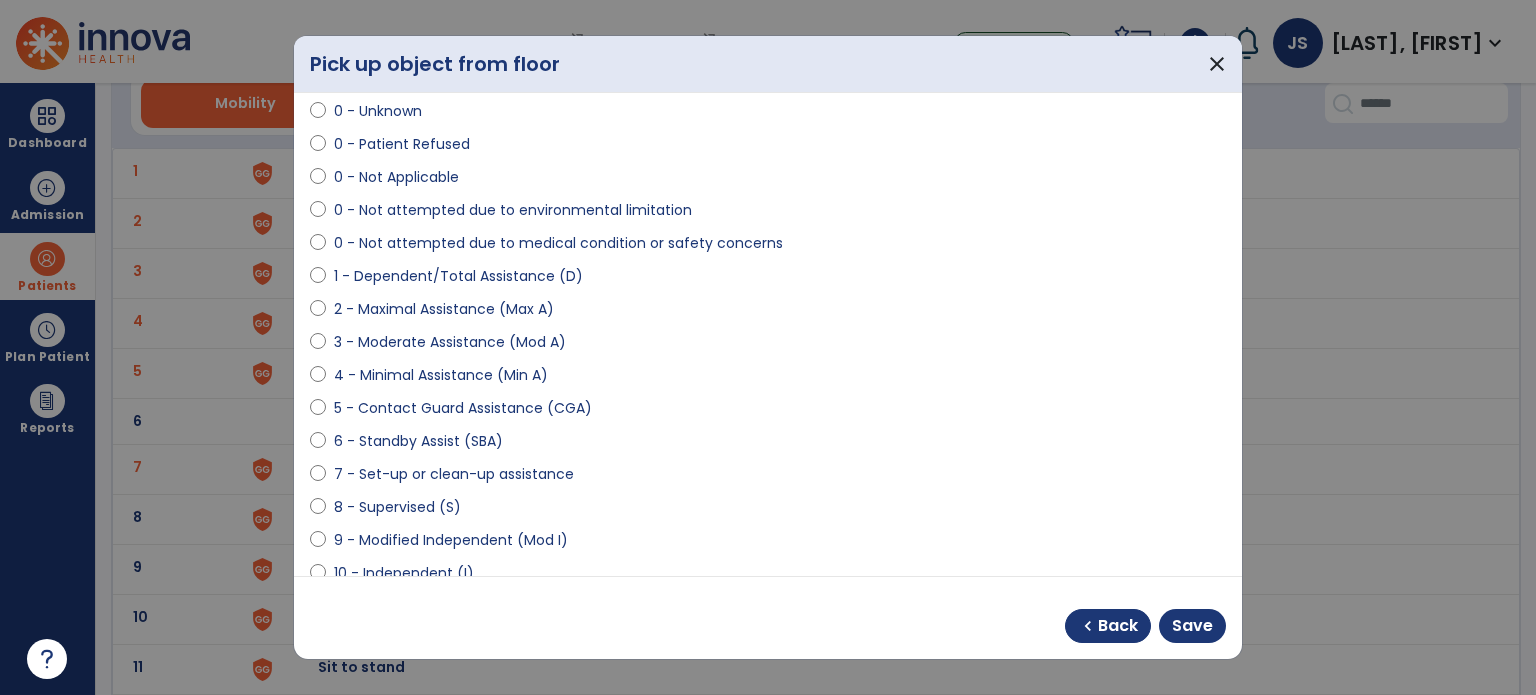 click on "chevron_left  Back Save" at bounding box center [768, 618] 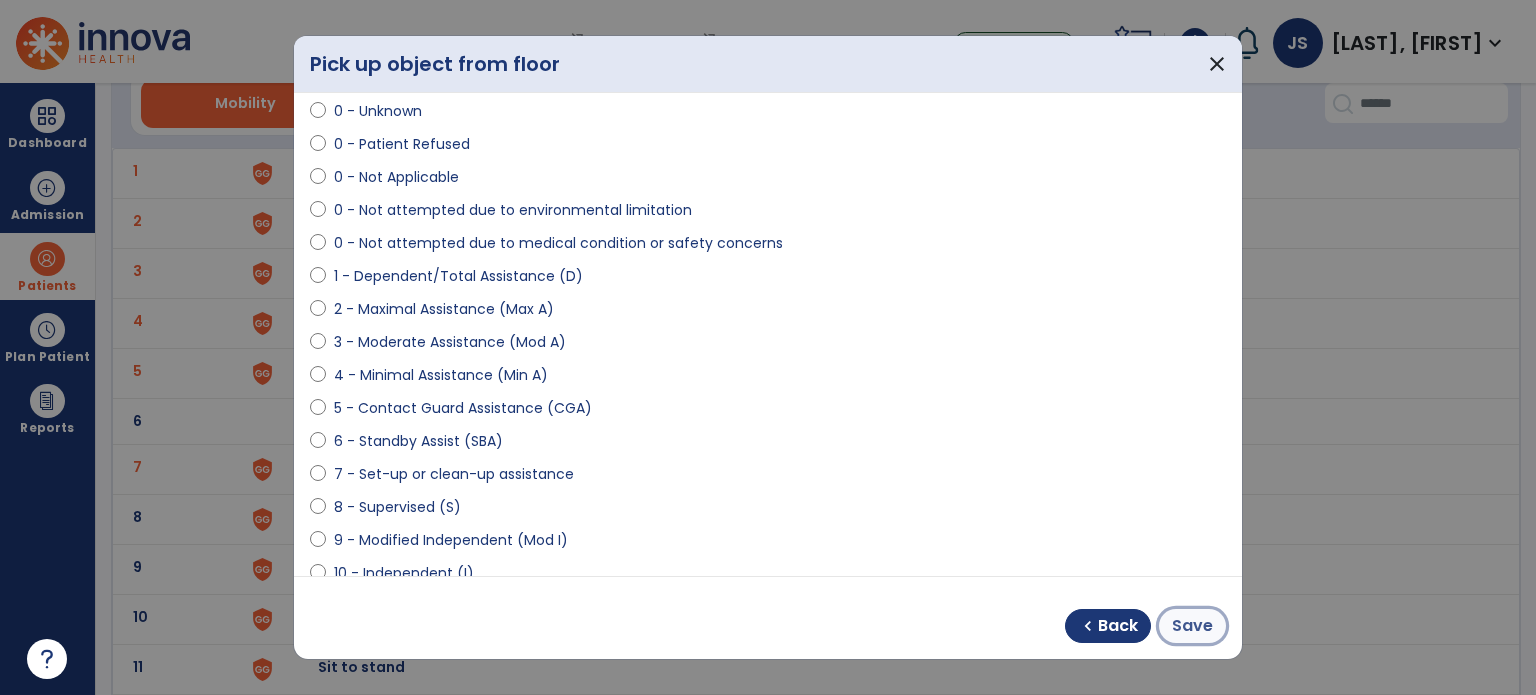 click on "Save" at bounding box center [1192, 626] 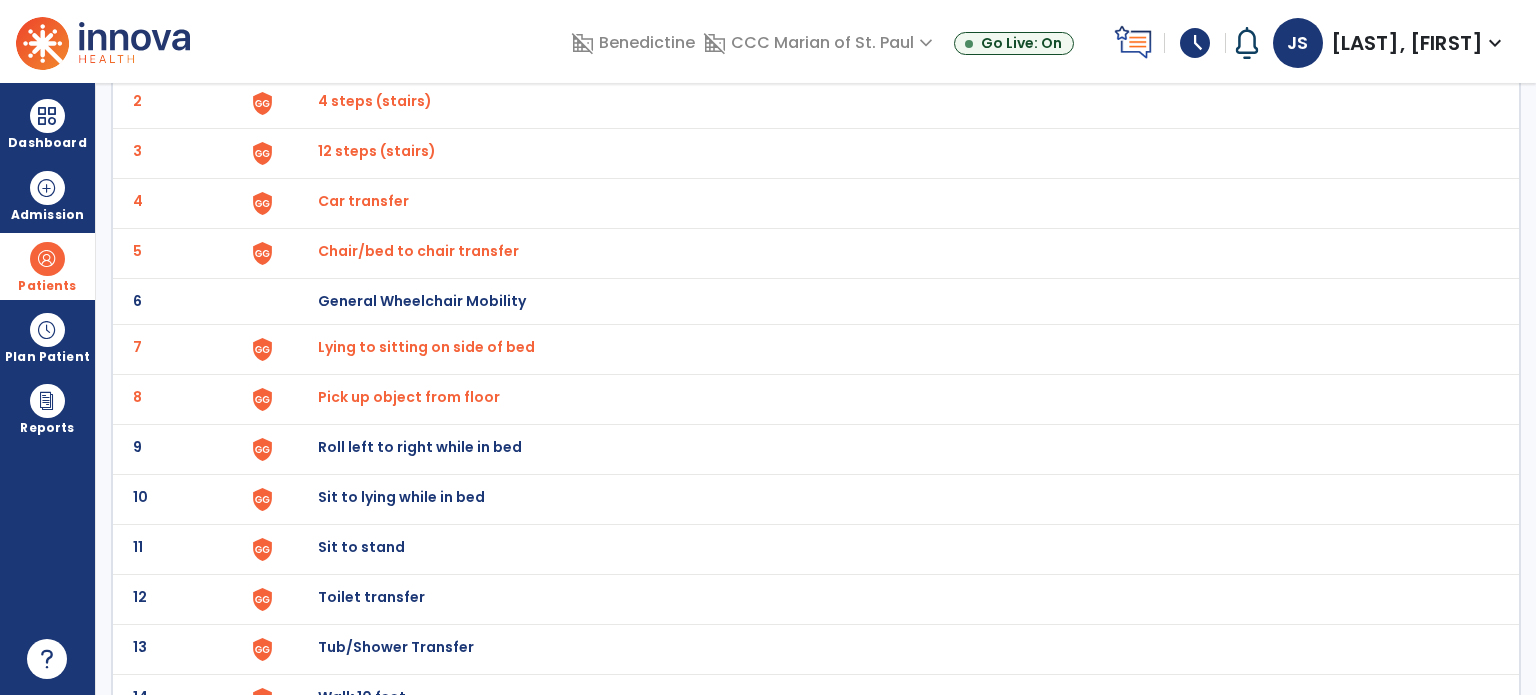 scroll, scrollTop: 212, scrollLeft: 0, axis: vertical 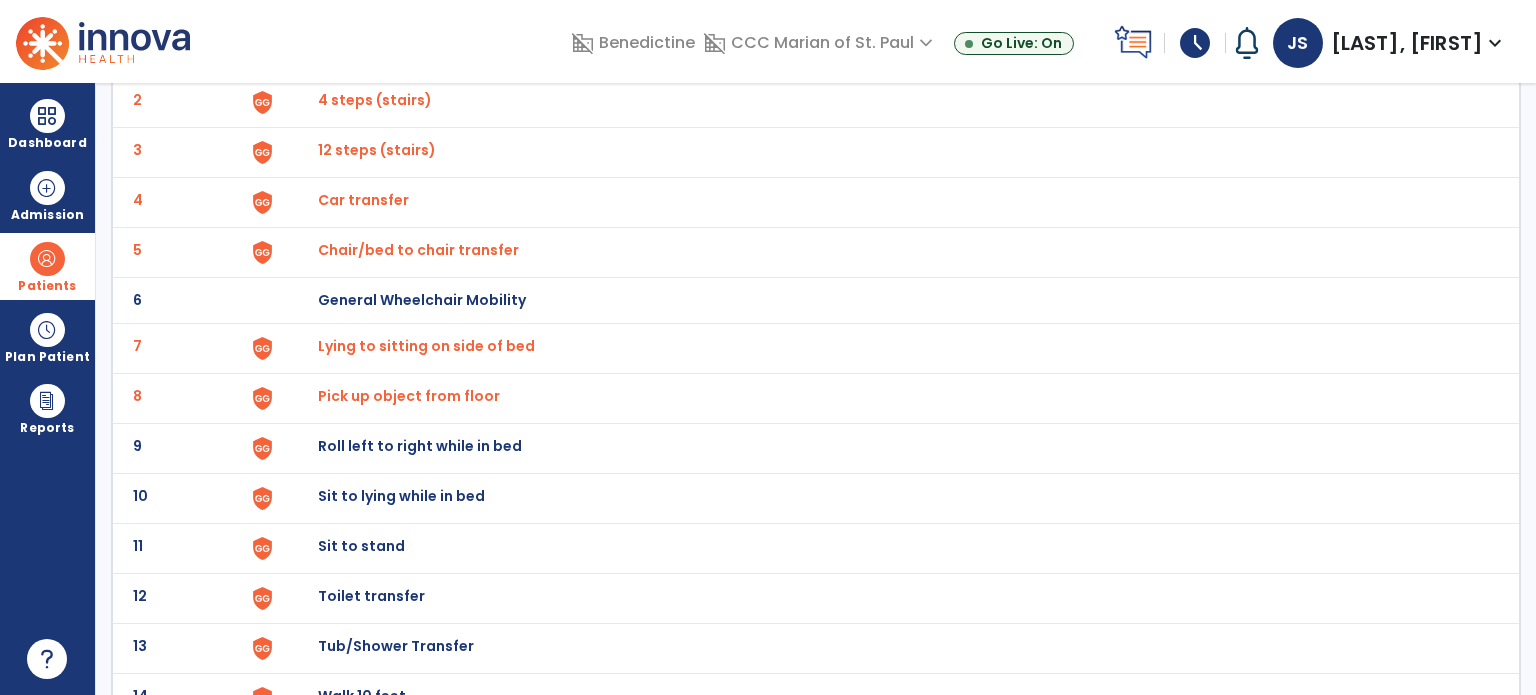click on "Roll left to right while in bed" at bounding box center (888, 52) 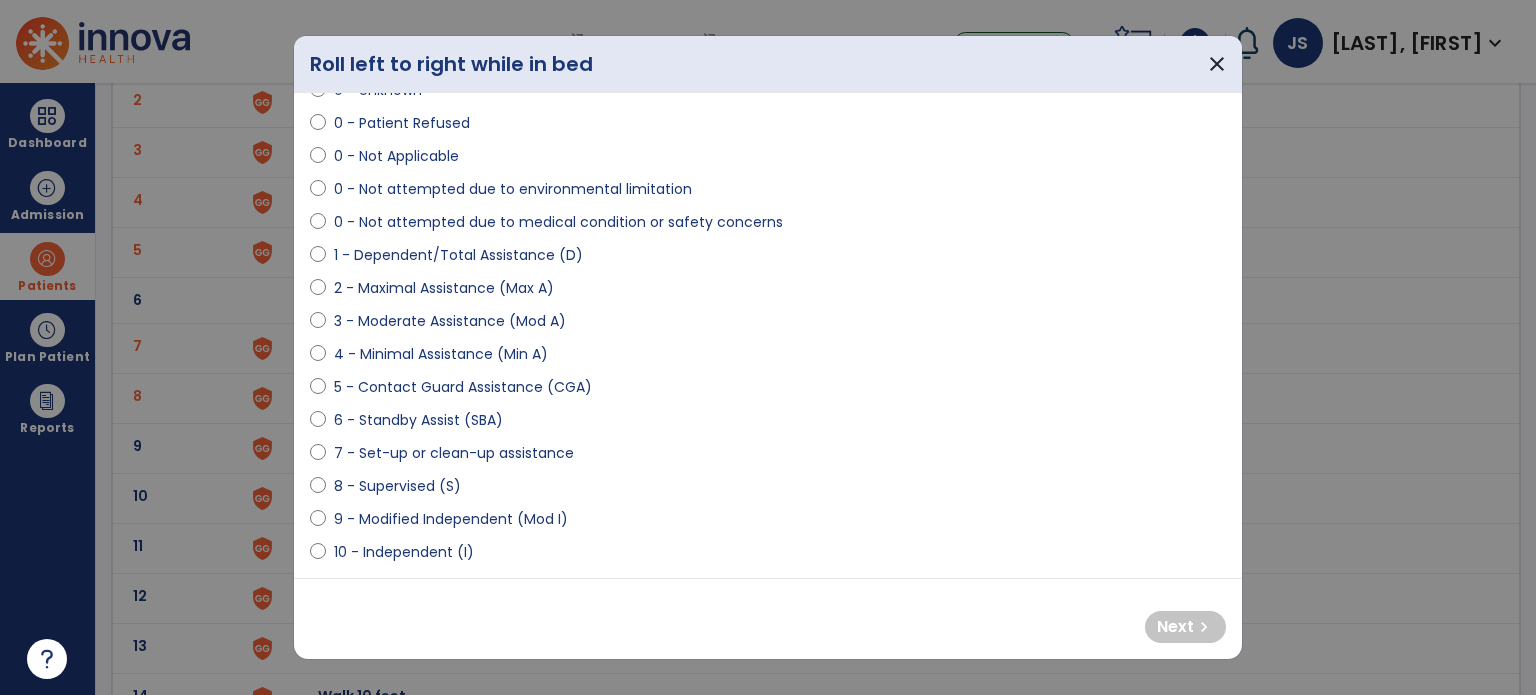 scroll, scrollTop: 92, scrollLeft: 0, axis: vertical 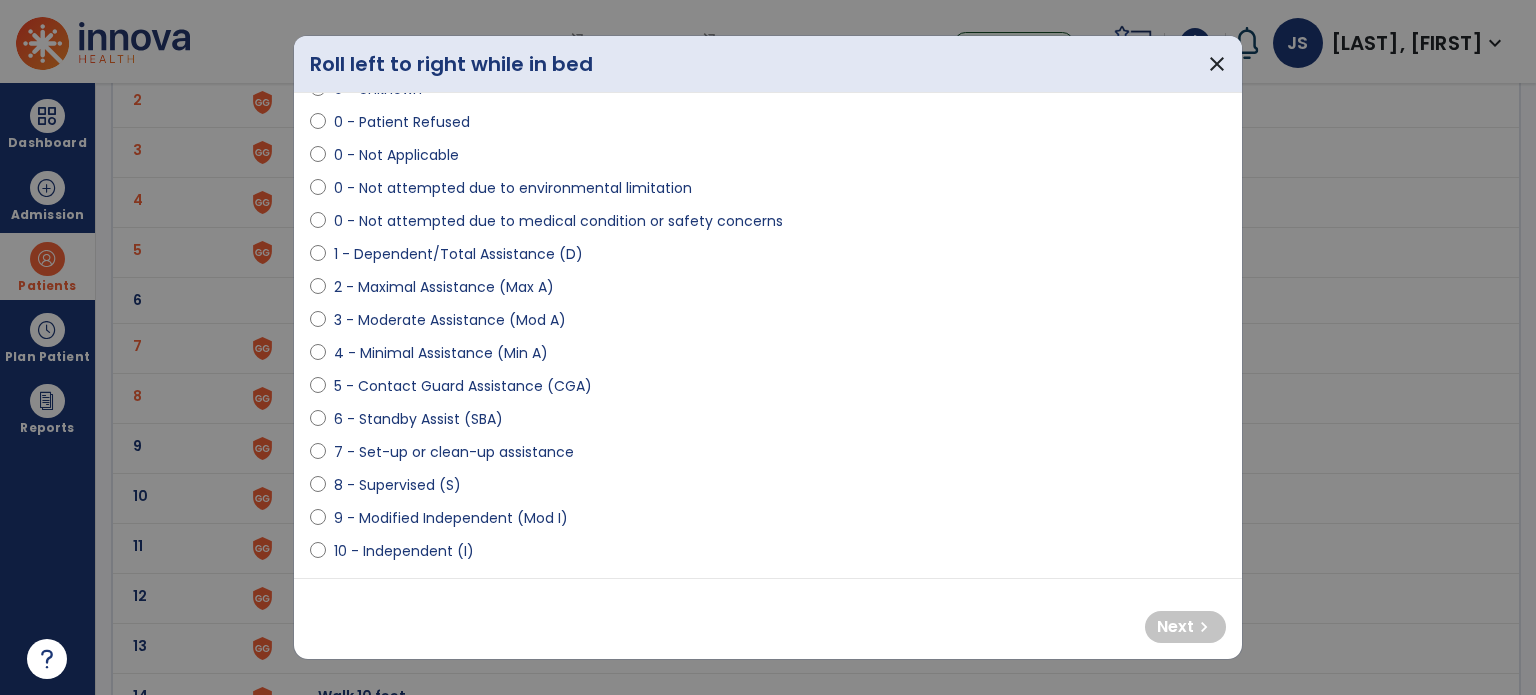click on "4 - Minimal Assistance (Min A)" at bounding box center [441, 353] 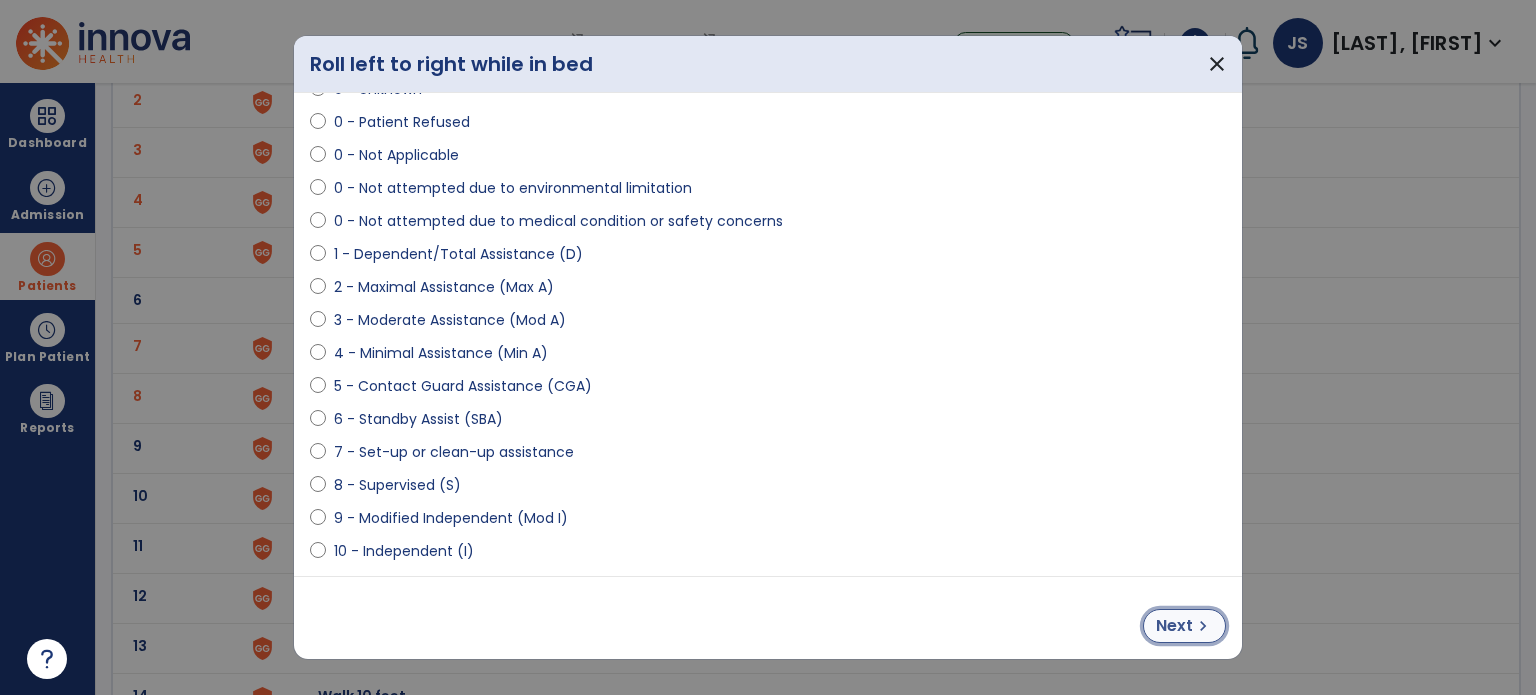 click on "Next" at bounding box center (1174, 626) 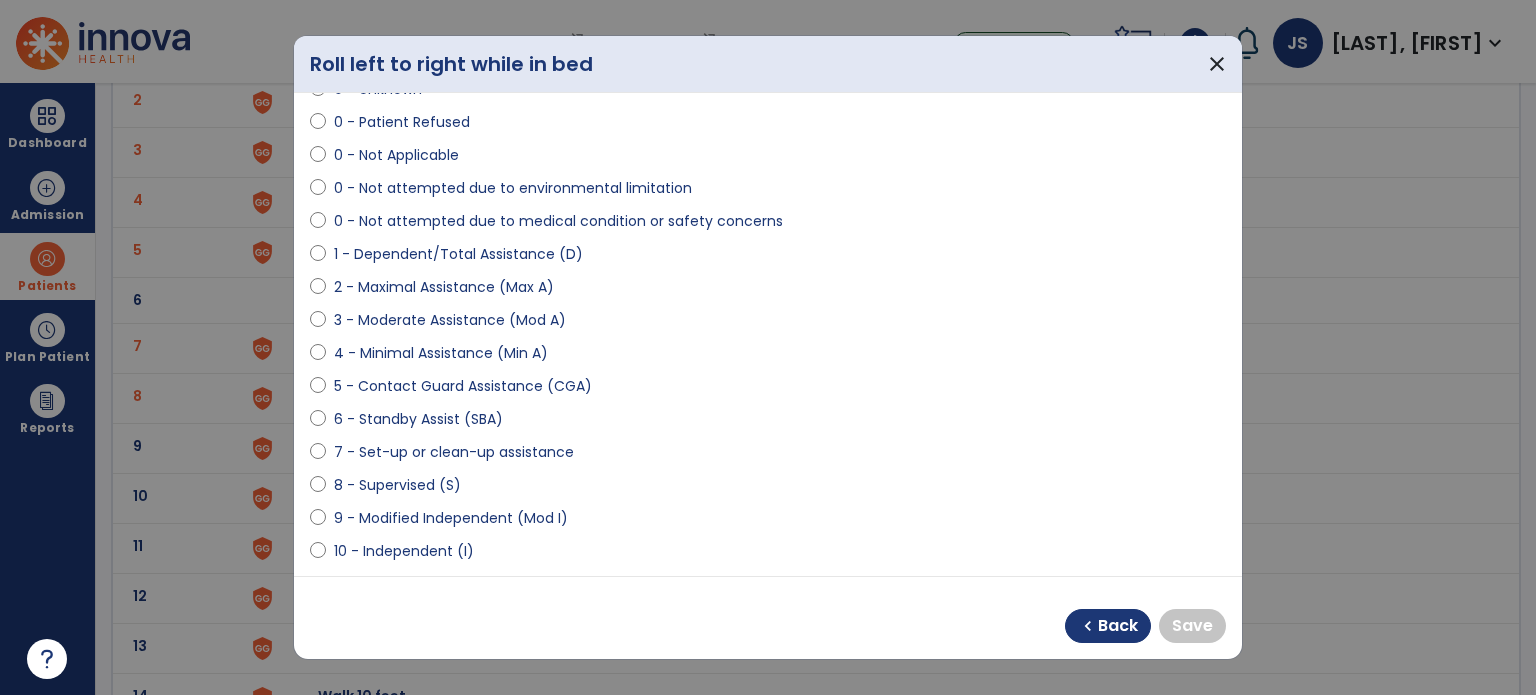 click on "10 - Independent (I)" at bounding box center [404, 551] 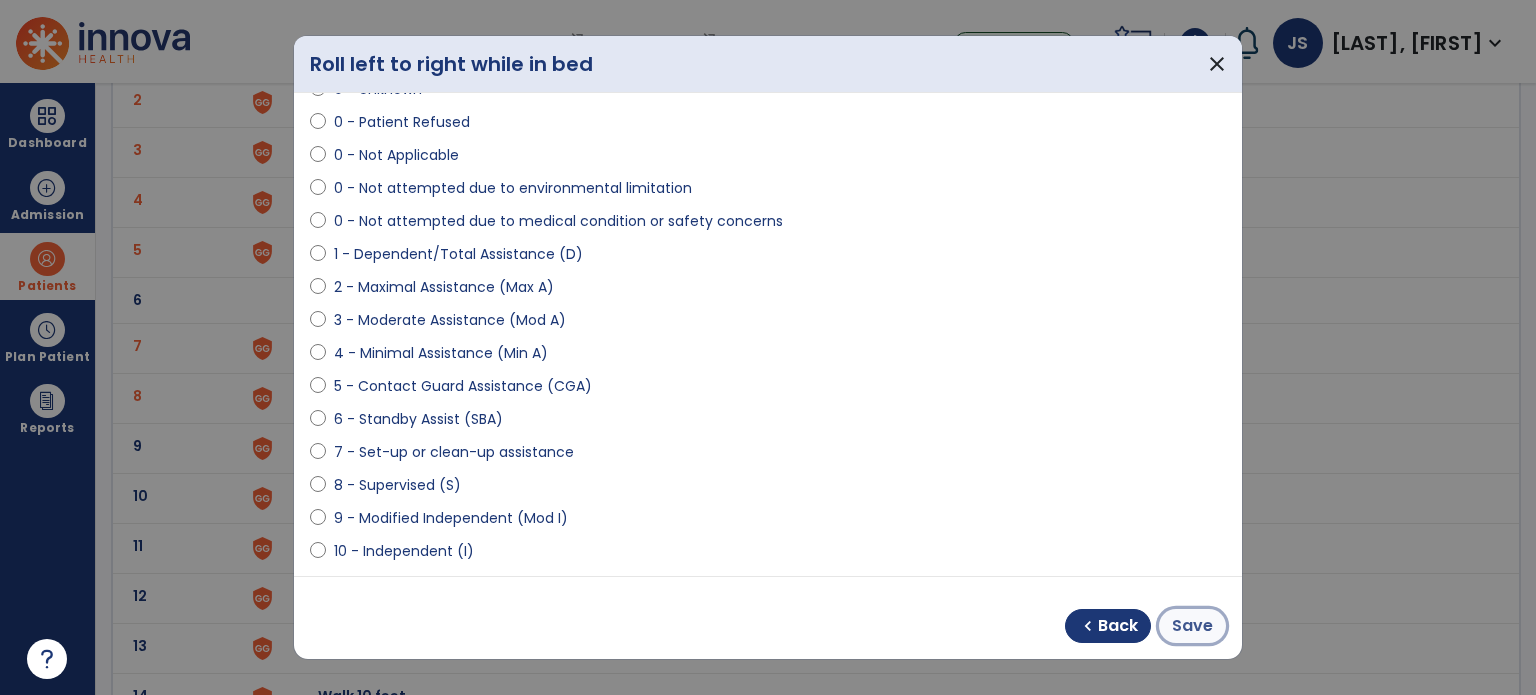 click on "Save" at bounding box center [1192, 626] 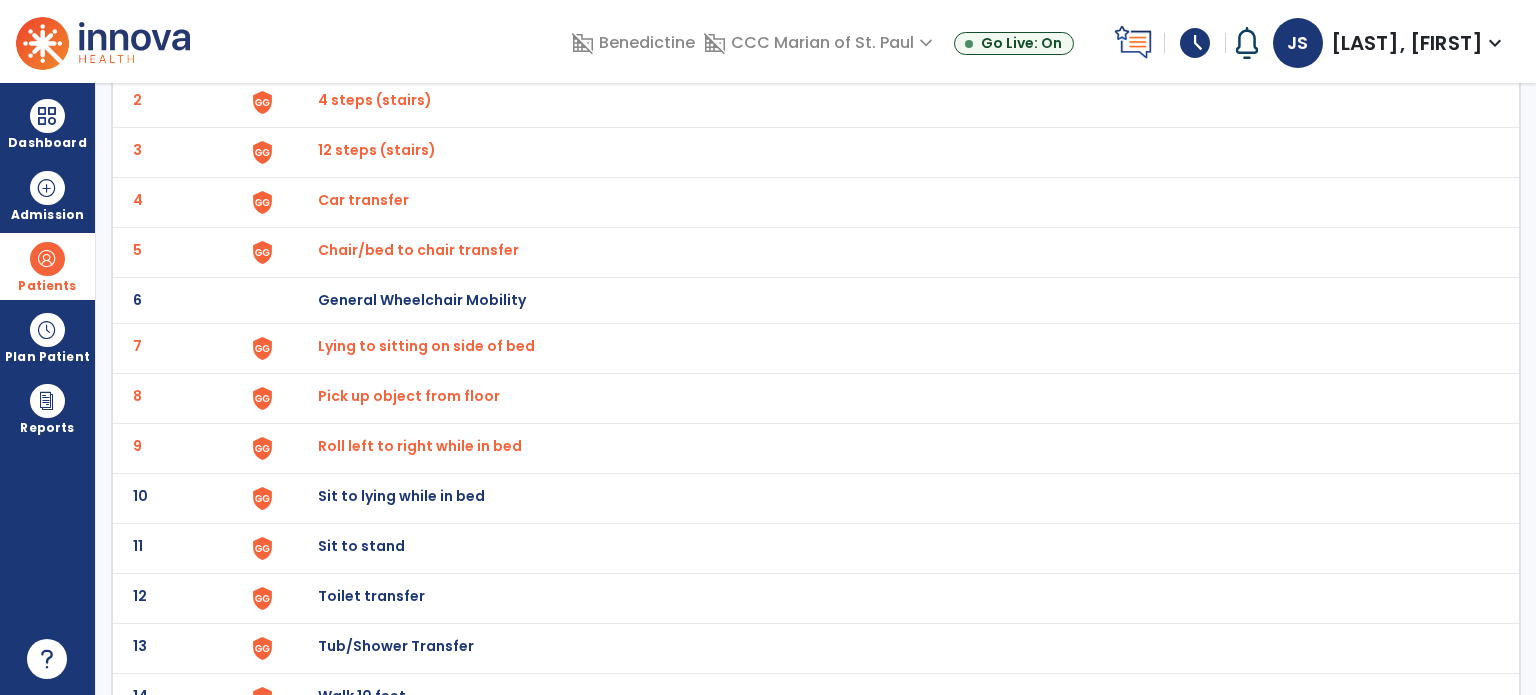 click on "Sit to lying while in bed" at bounding box center [888, 52] 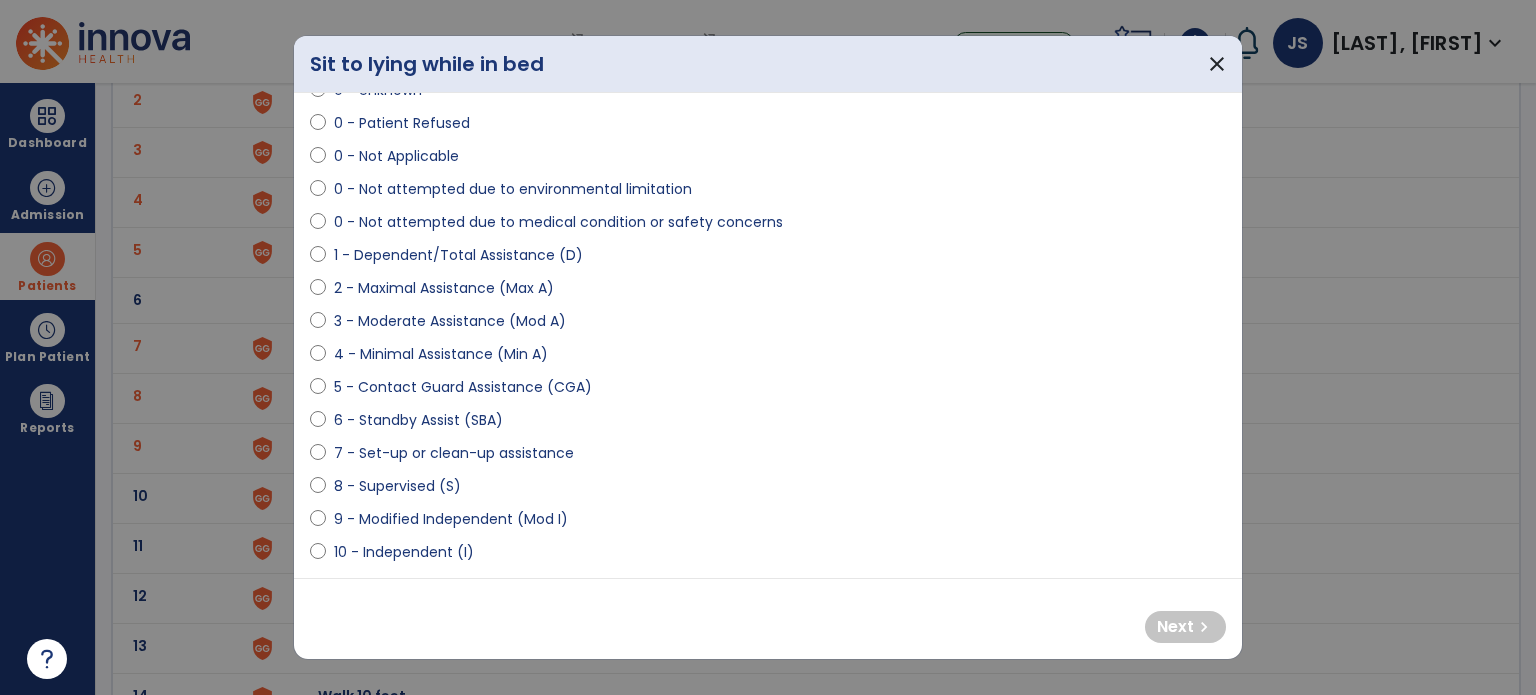 scroll, scrollTop: 92, scrollLeft: 0, axis: vertical 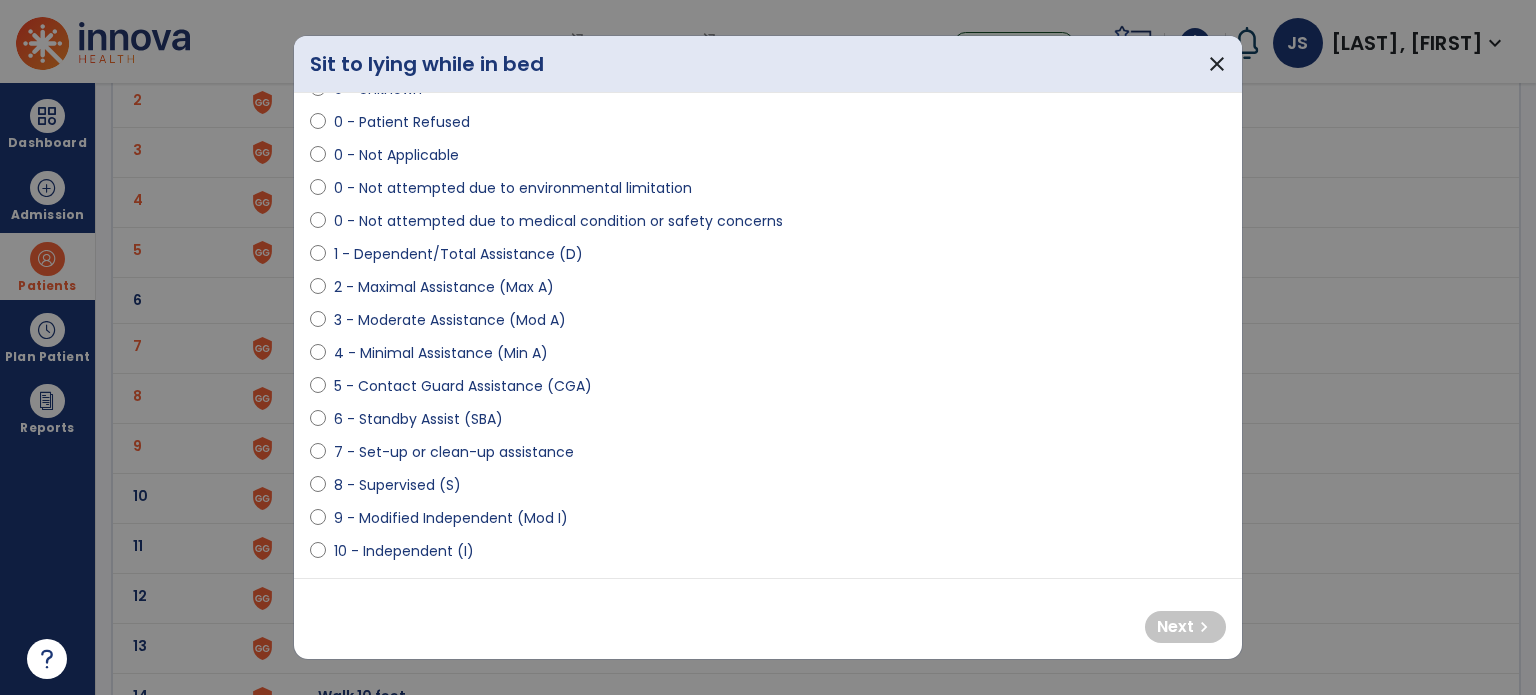 click on "3 - Moderate Assistance (Mod A)" at bounding box center (450, 320) 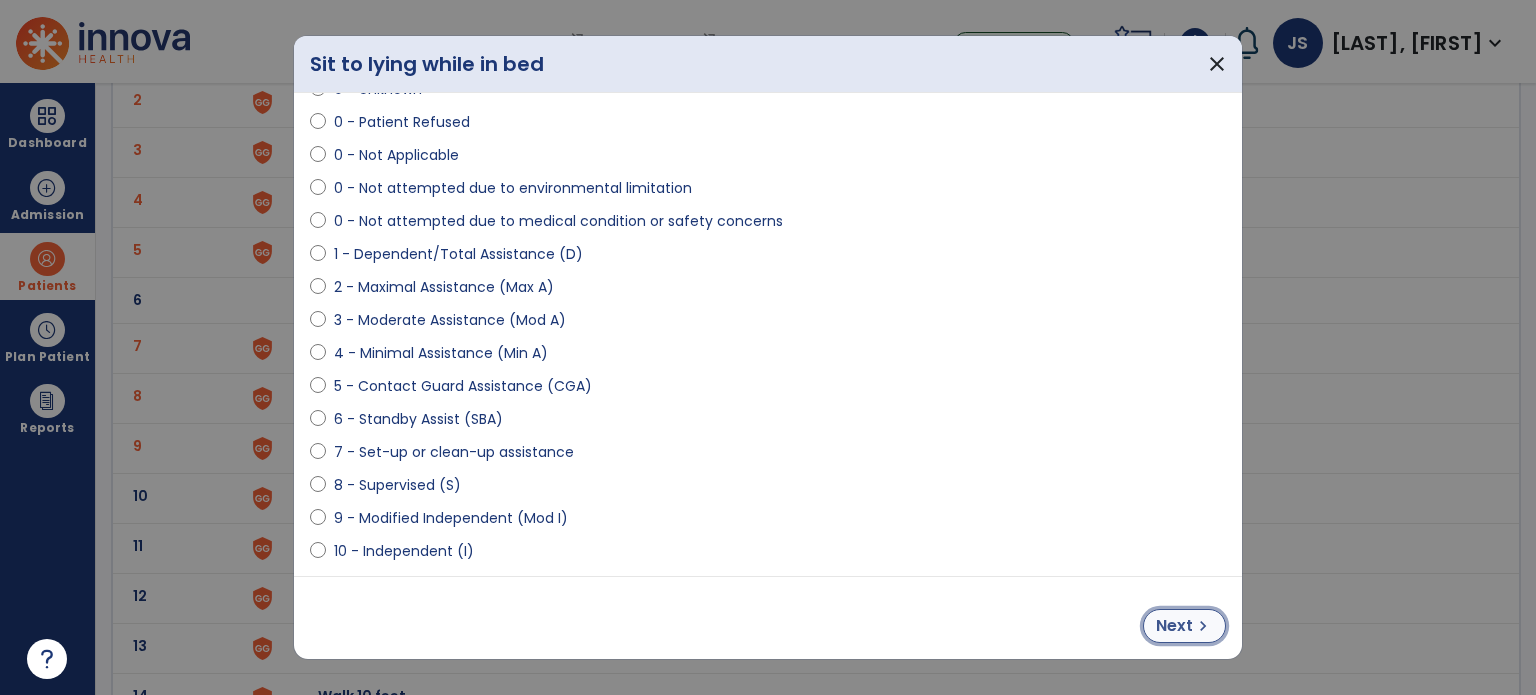 click on "Next" at bounding box center [1174, 626] 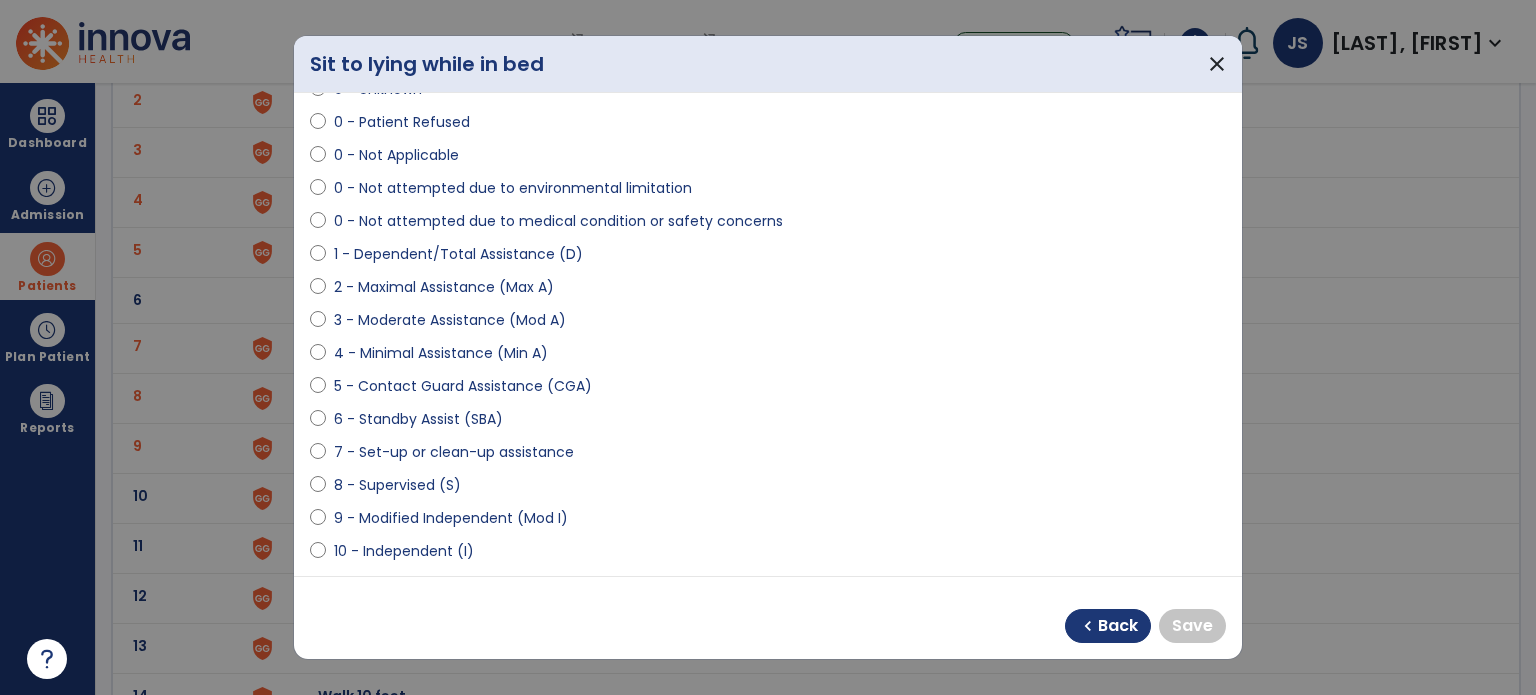 click on "10 - Independent (I)" at bounding box center [404, 551] 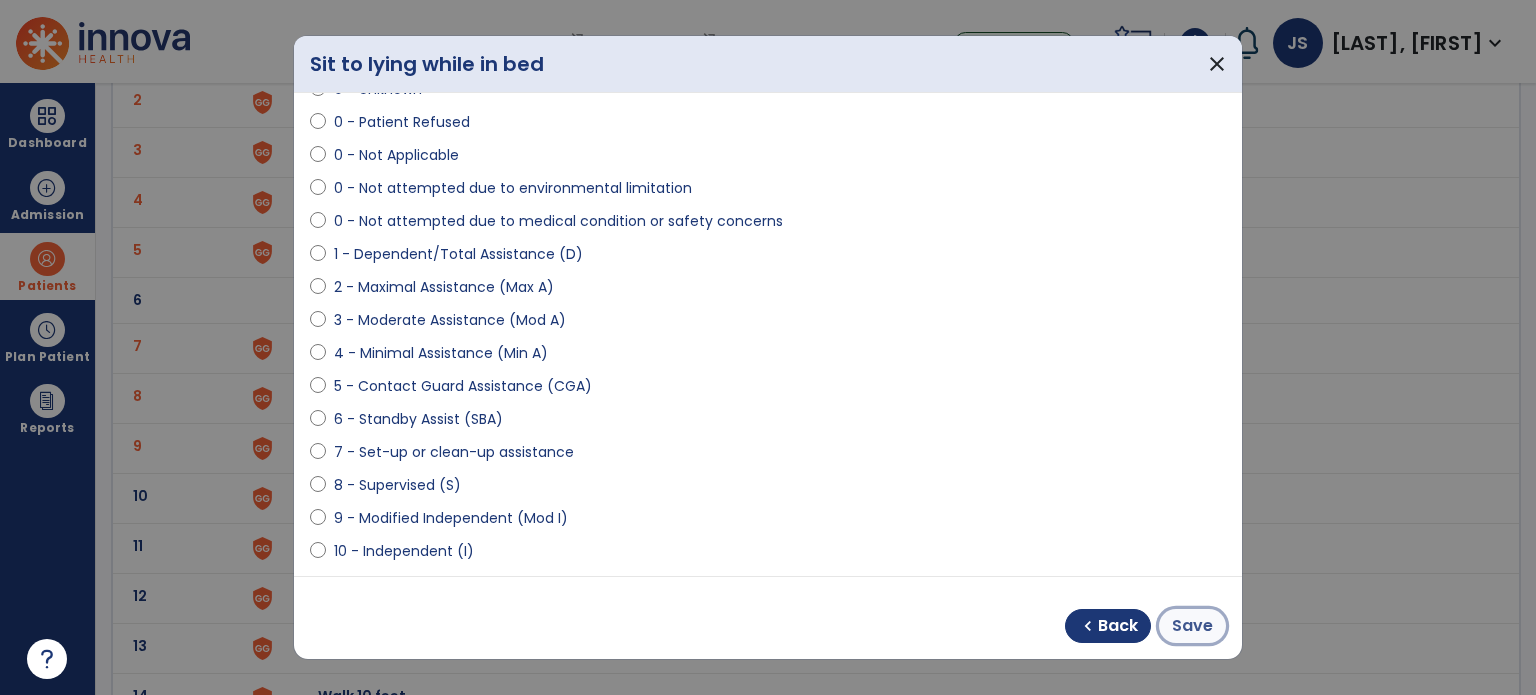 click on "Save" at bounding box center (1192, 626) 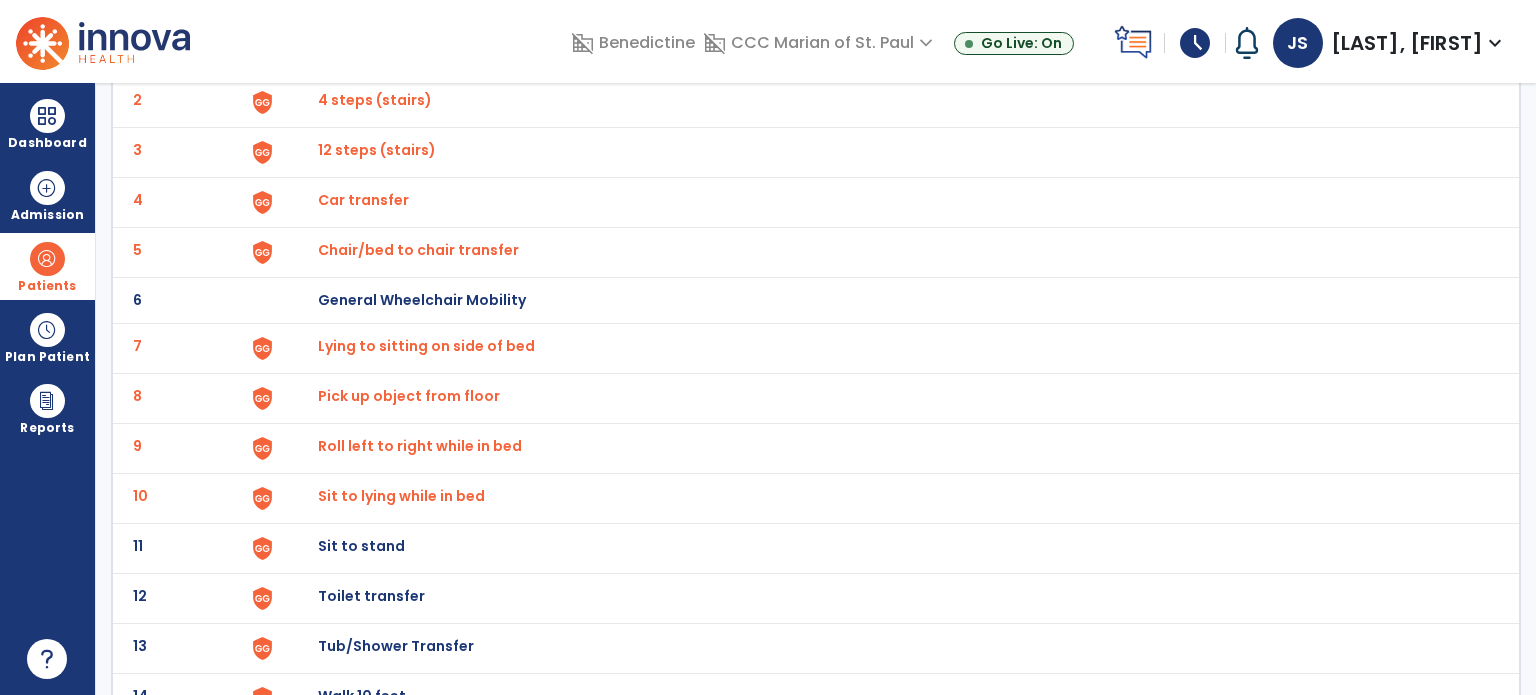 click on "Sit to stand" at bounding box center (888, 52) 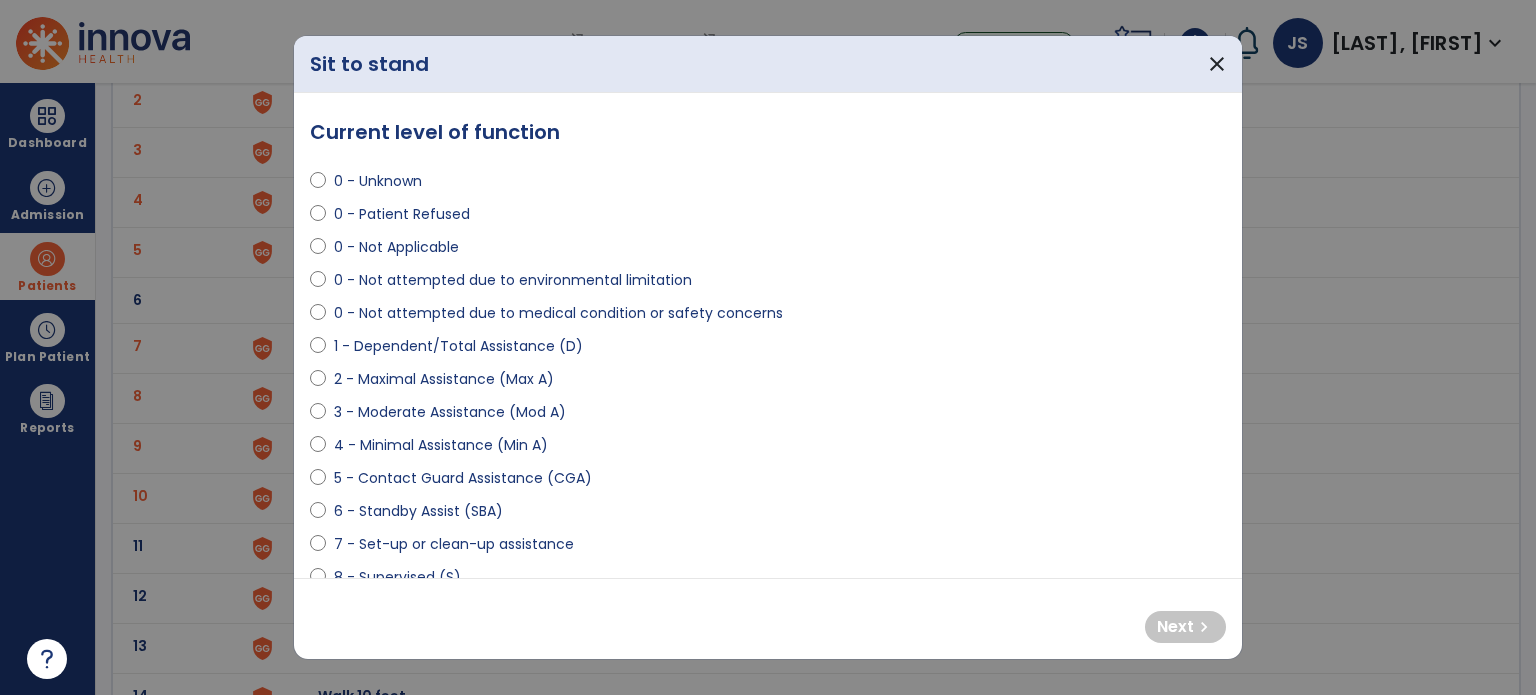 scroll, scrollTop: 78, scrollLeft: 0, axis: vertical 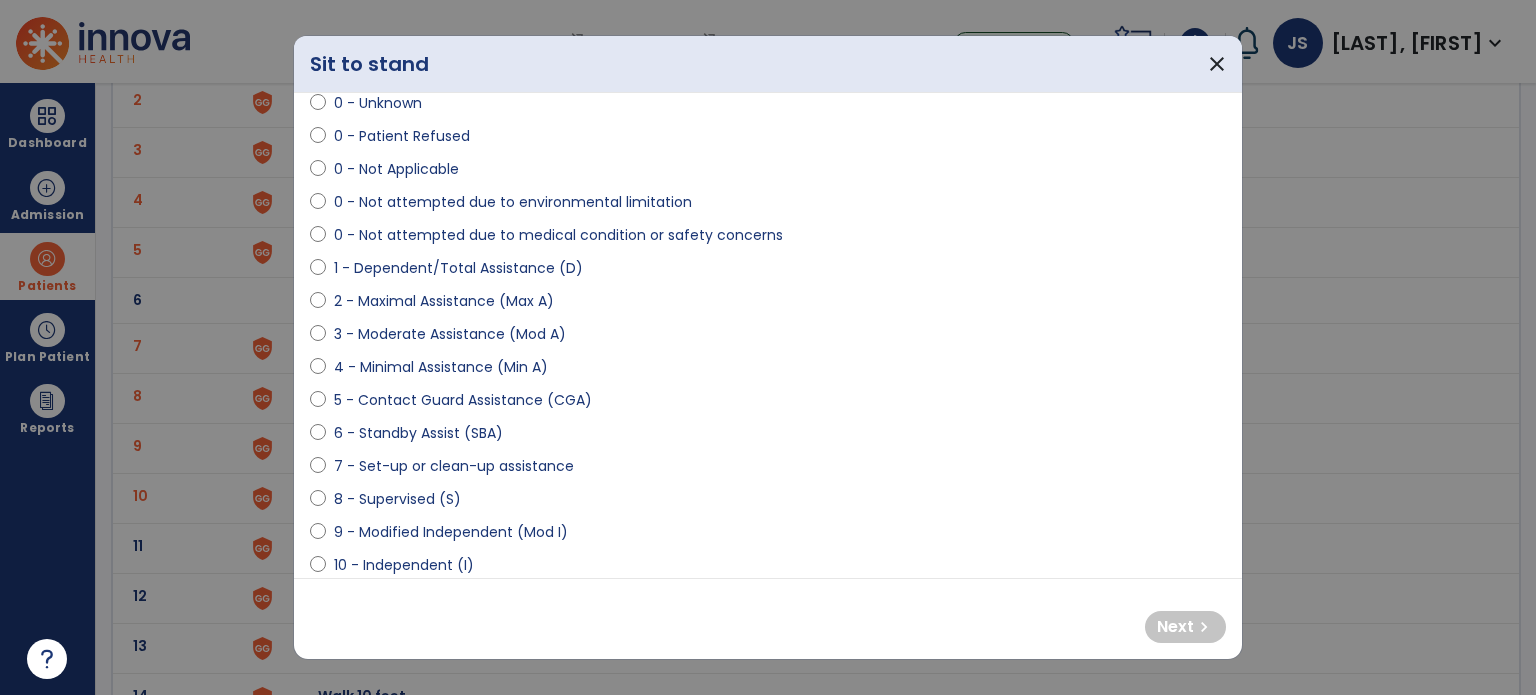 click on "5 - Contact Guard Assistance (CGA)" at bounding box center (463, 400) 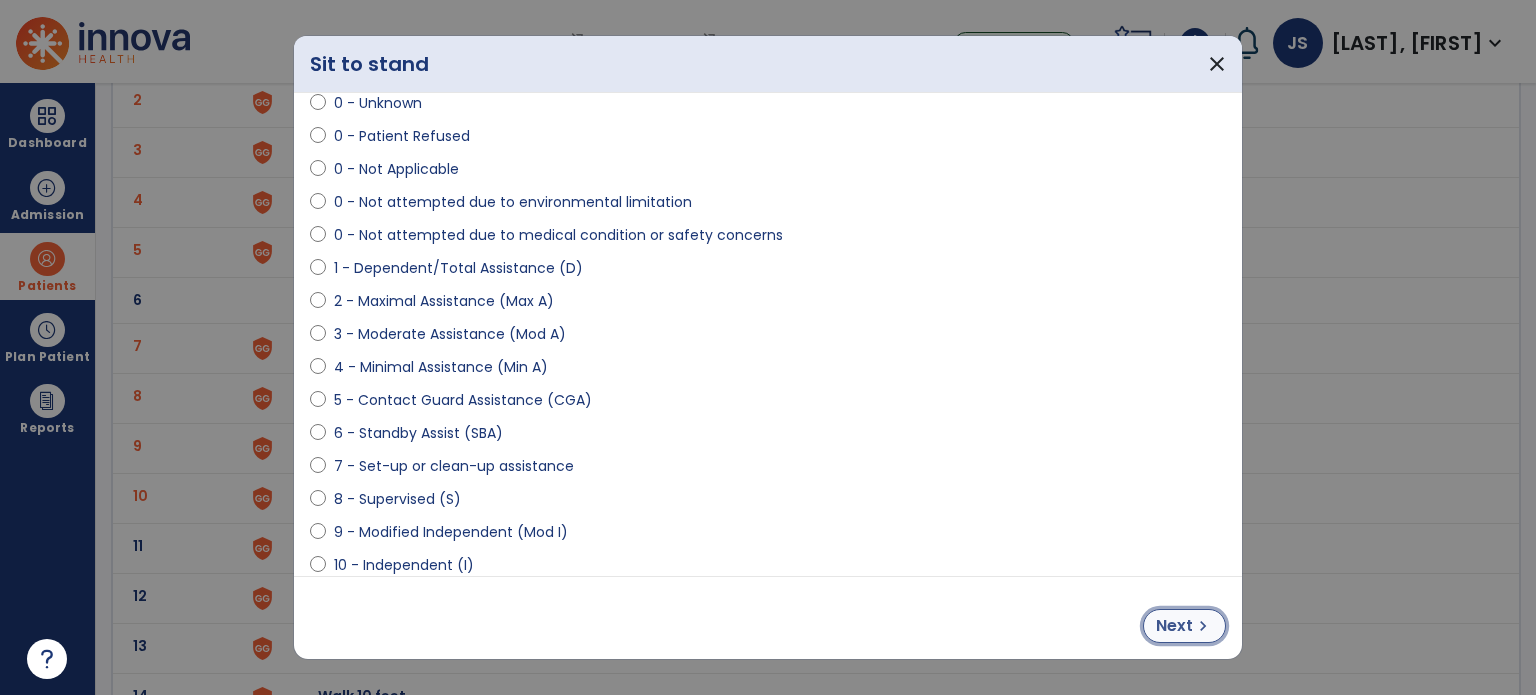 click on "Next  chevron_right" at bounding box center (1184, 626) 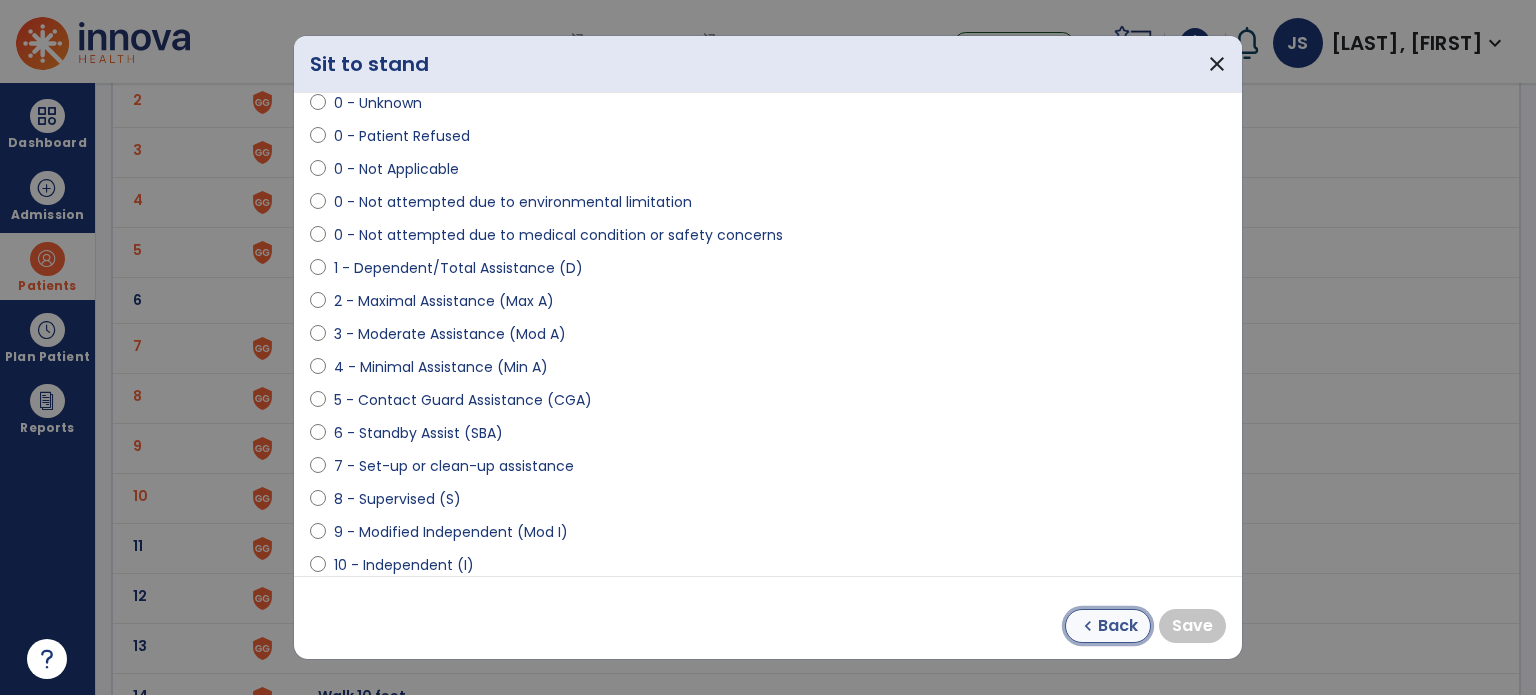 click on "Back" at bounding box center (1118, 626) 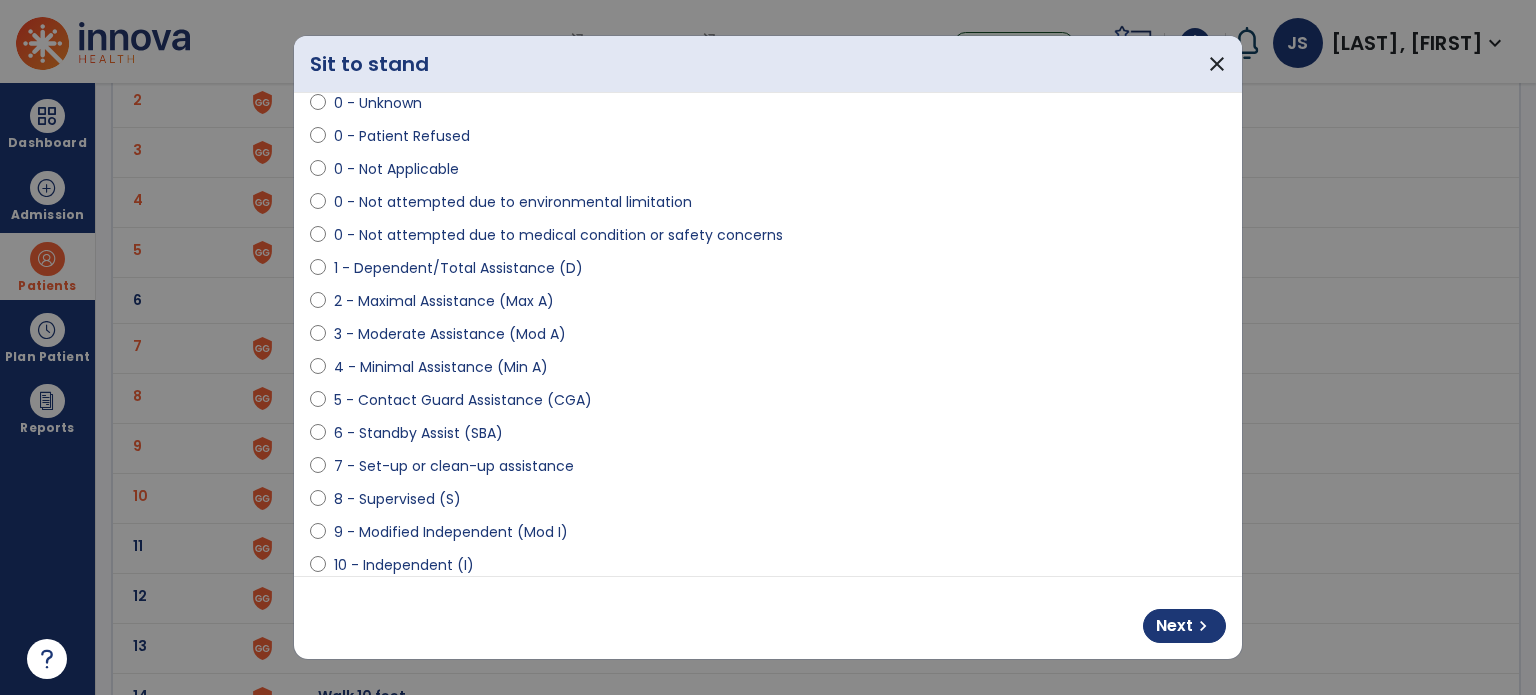 click on "4 - Minimal Assistance (Min A)" at bounding box center (441, 367) 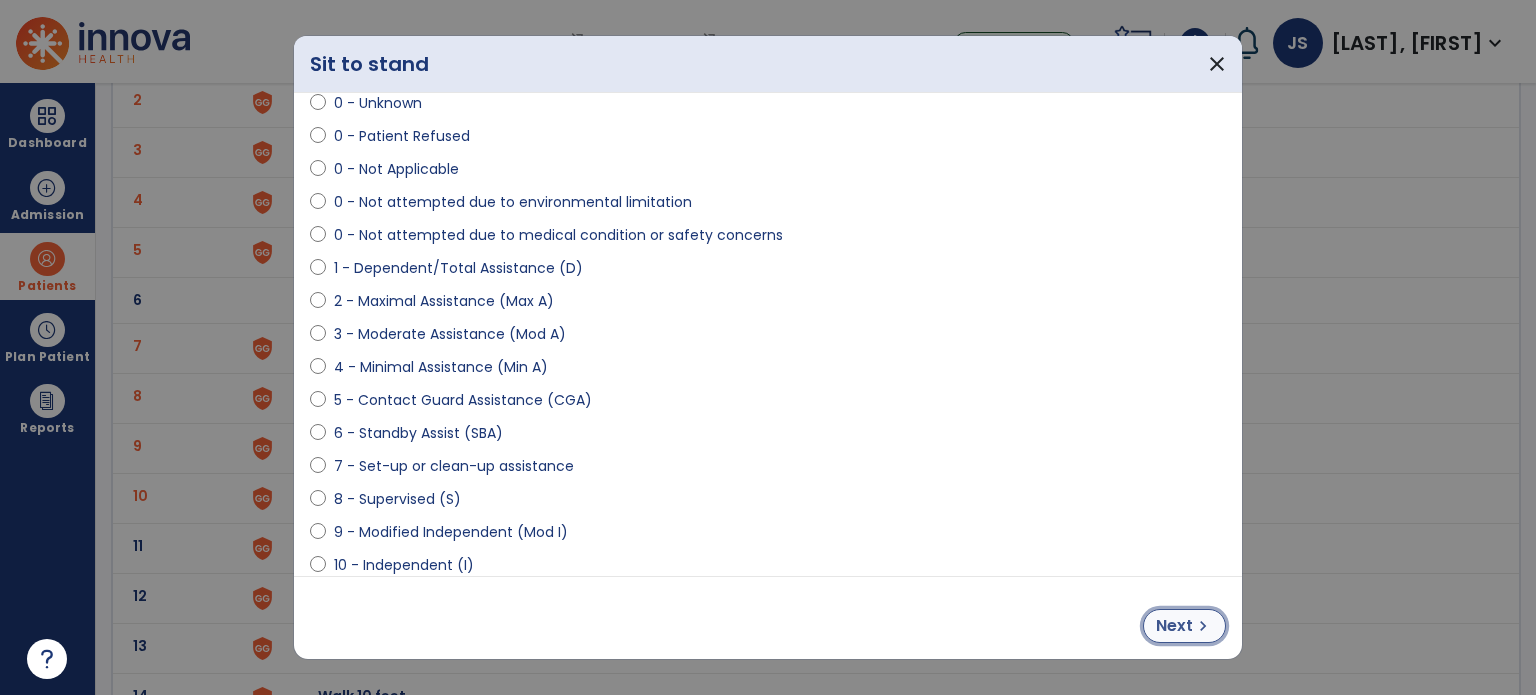 click on "chevron_right" at bounding box center (1203, 626) 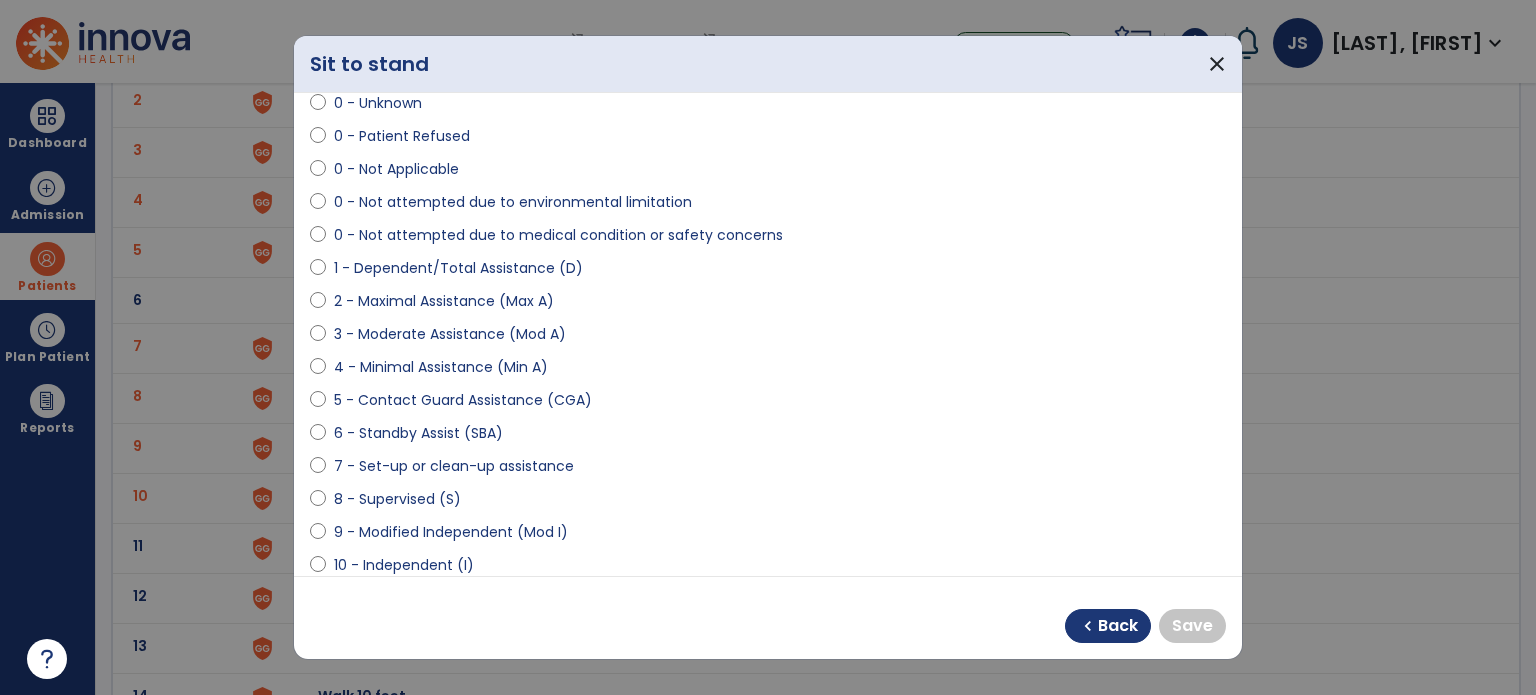 click on "9 - Modified Independent (Mod I)" at bounding box center [451, 532] 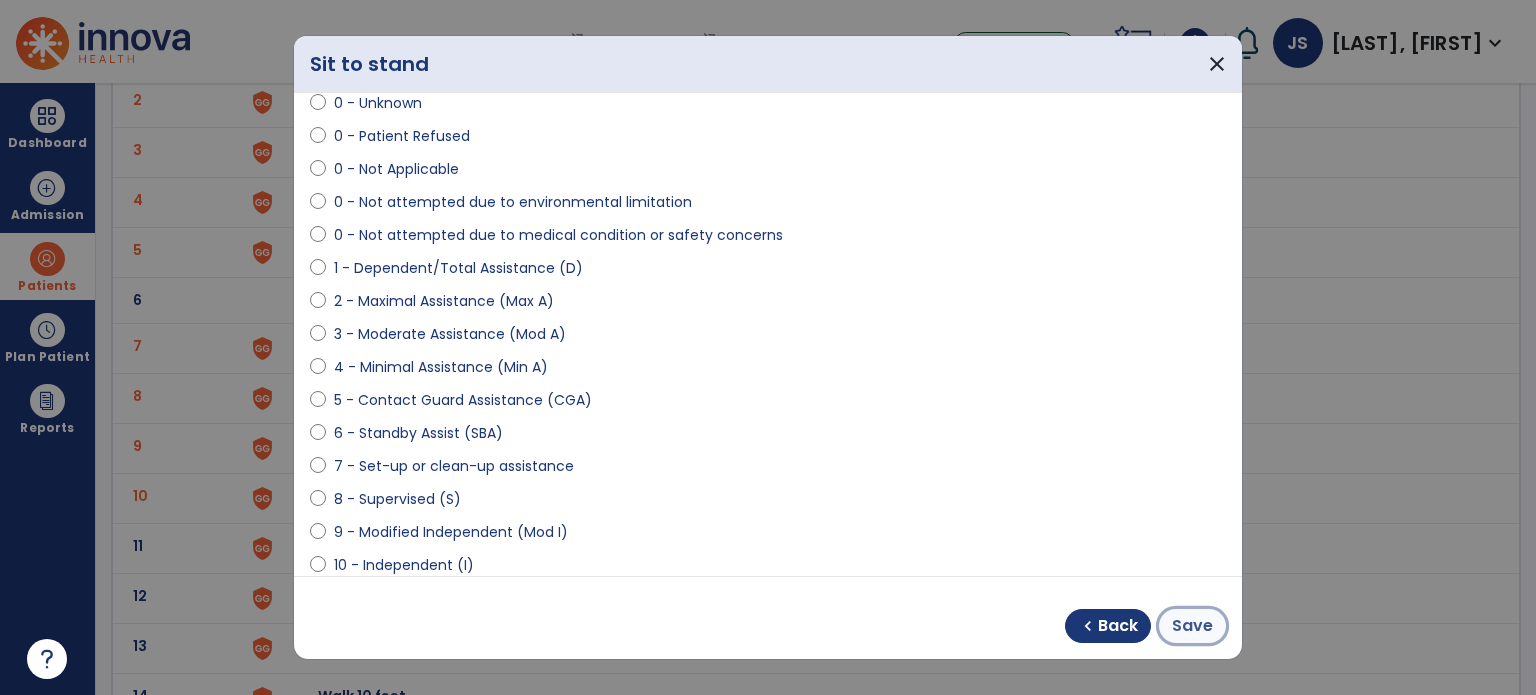 click on "Save" at bounding box center [1192, 626] 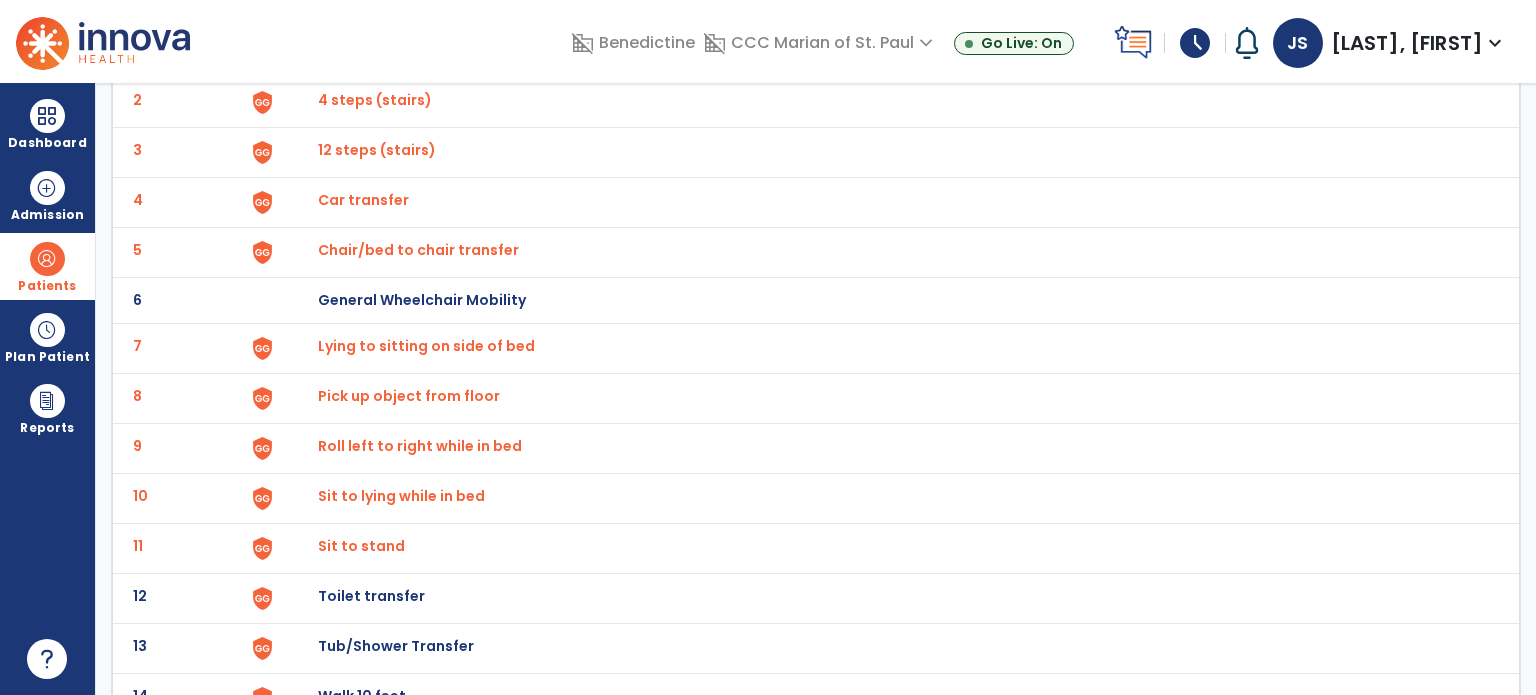 click on "Sit to stand" at bounding box center (364, 50) 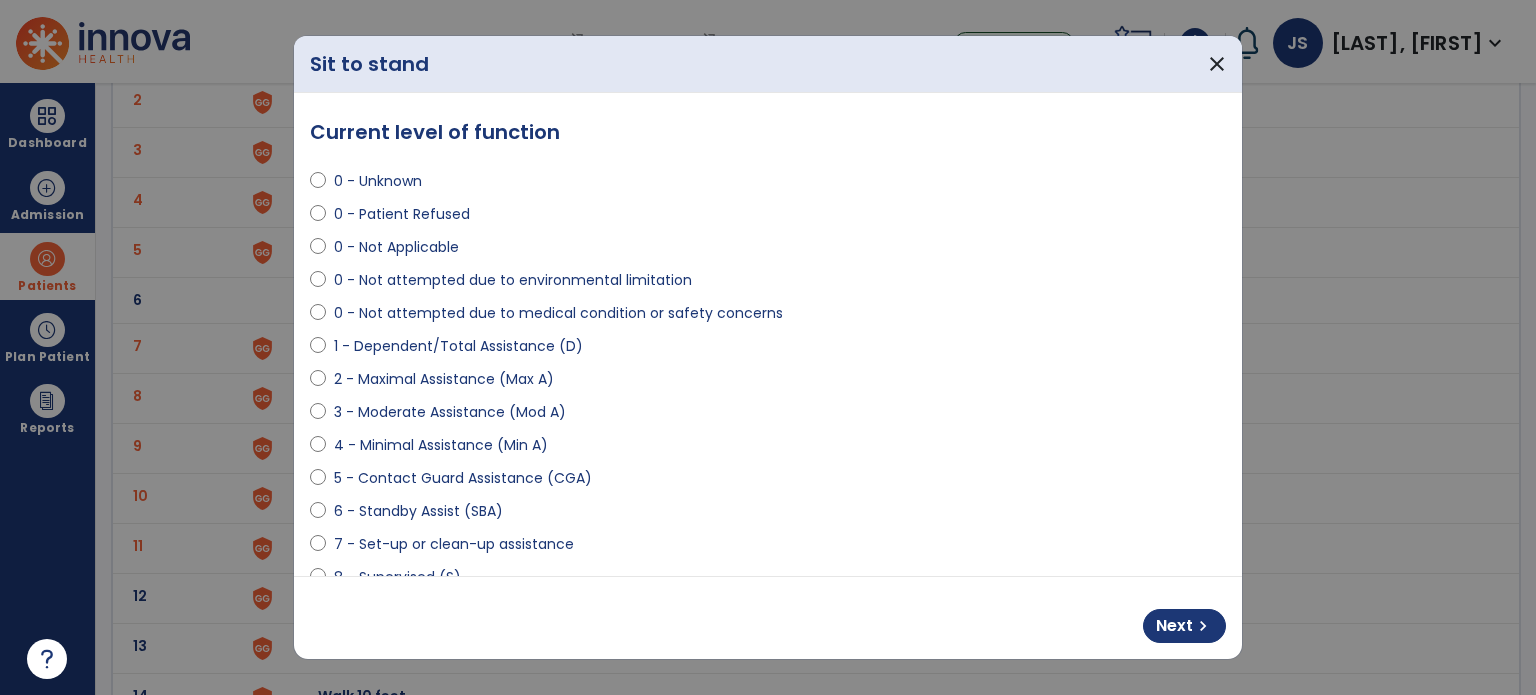 click on "5 - Contact Guard Assistance (CGA)" at bounding box center (463, 478) 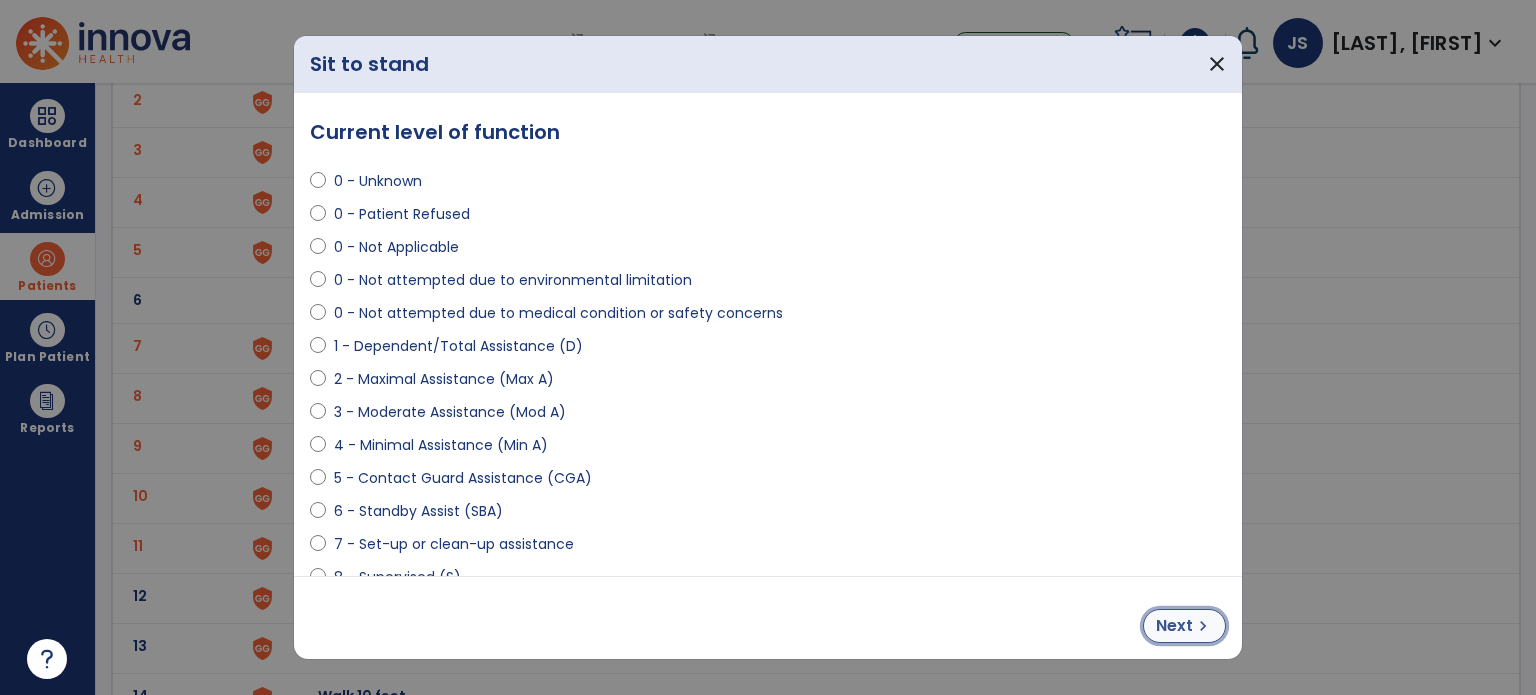 click on "Next" at bounding box center [1174, 626] 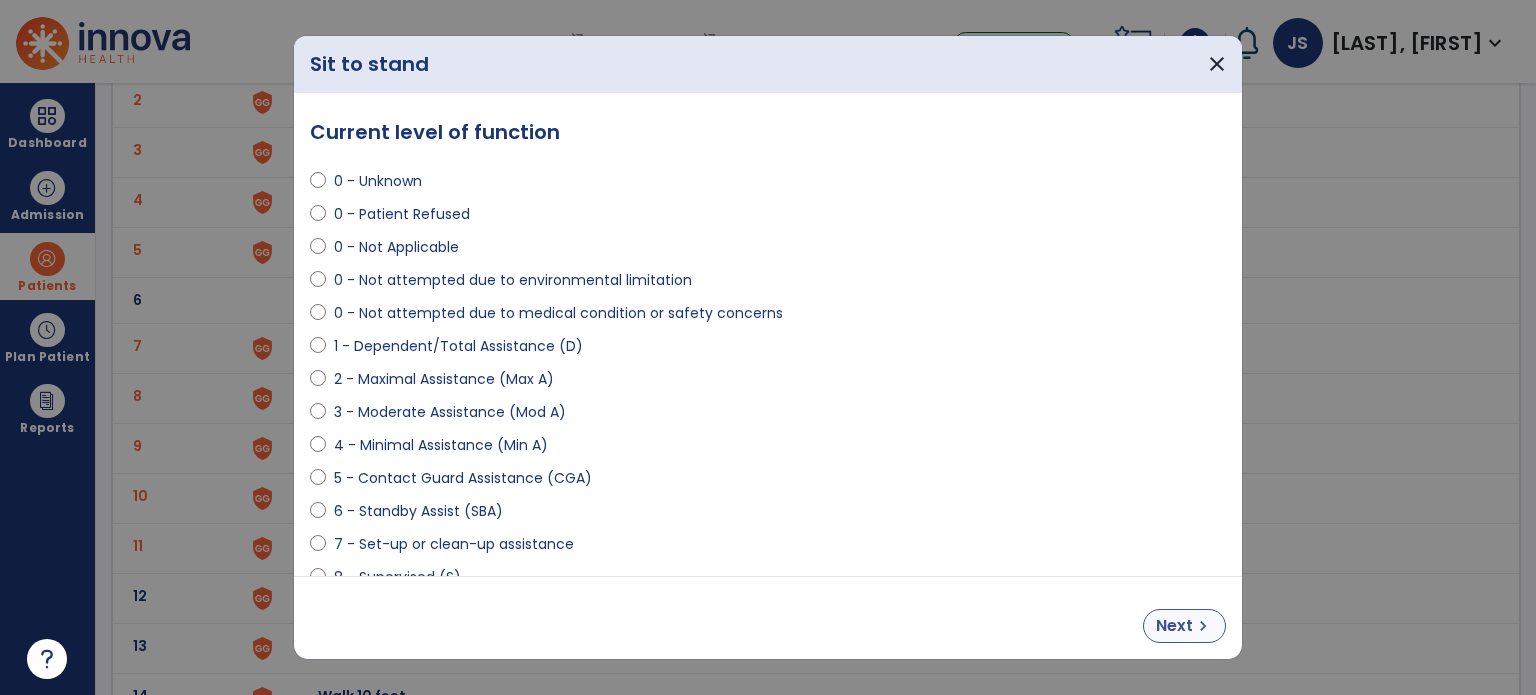 select on "**********" 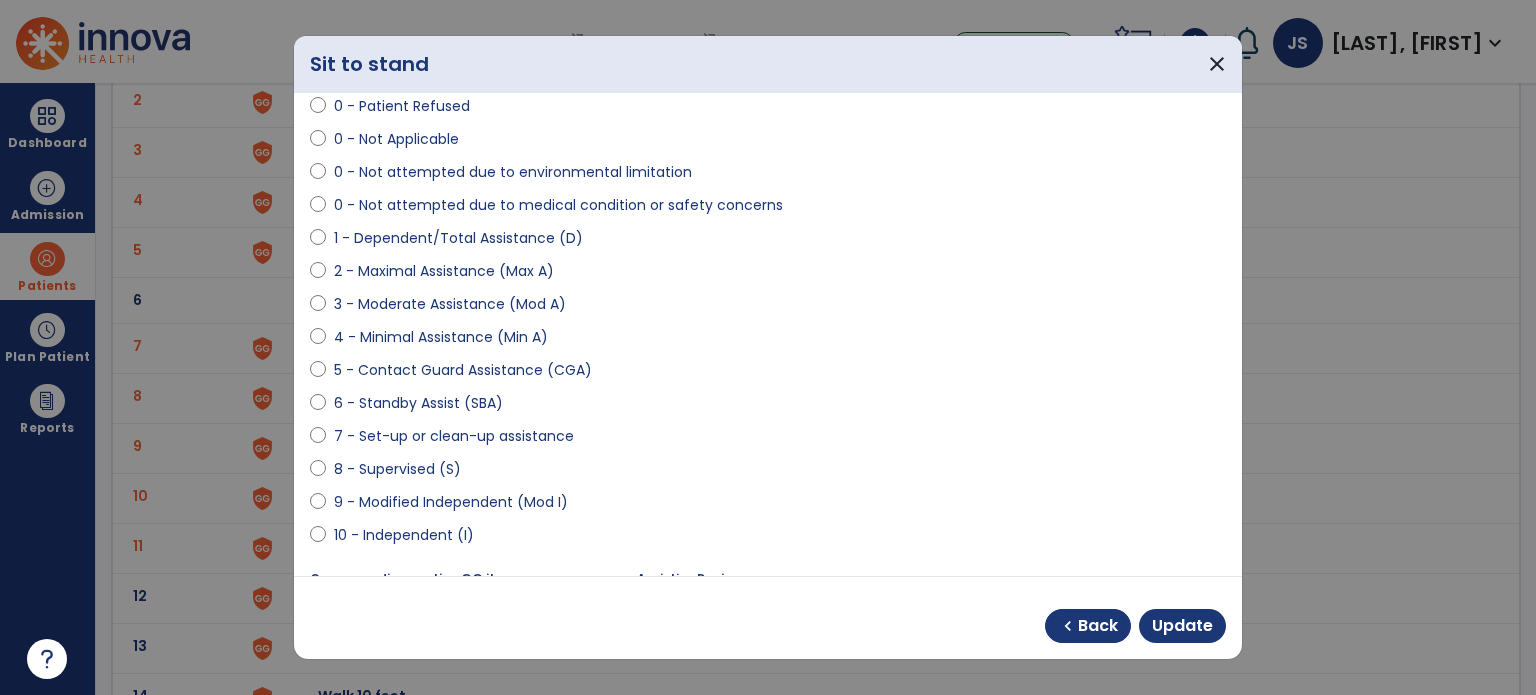 scroll, scrollTop: 112, scrollLeft: 0, axis: vertical 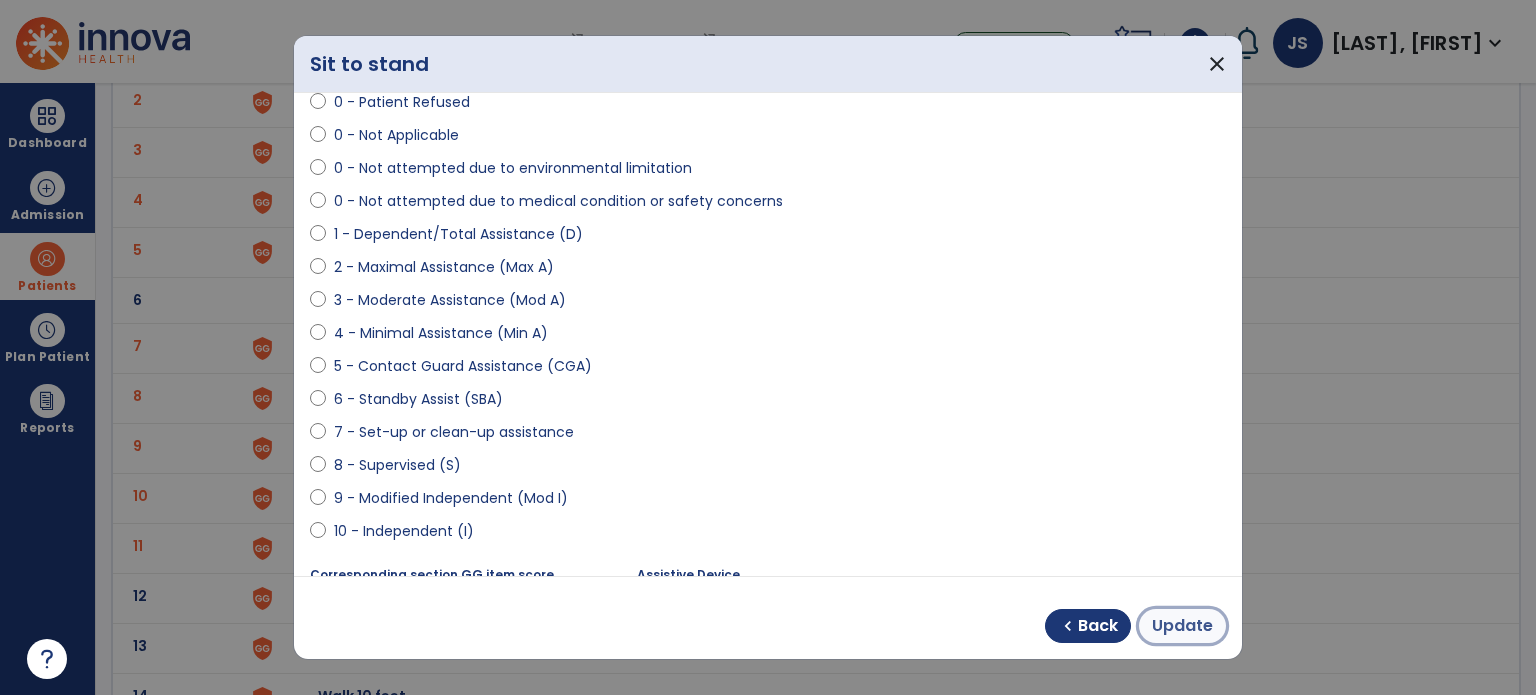 click on "Update" at bounding box center (1182, 626) 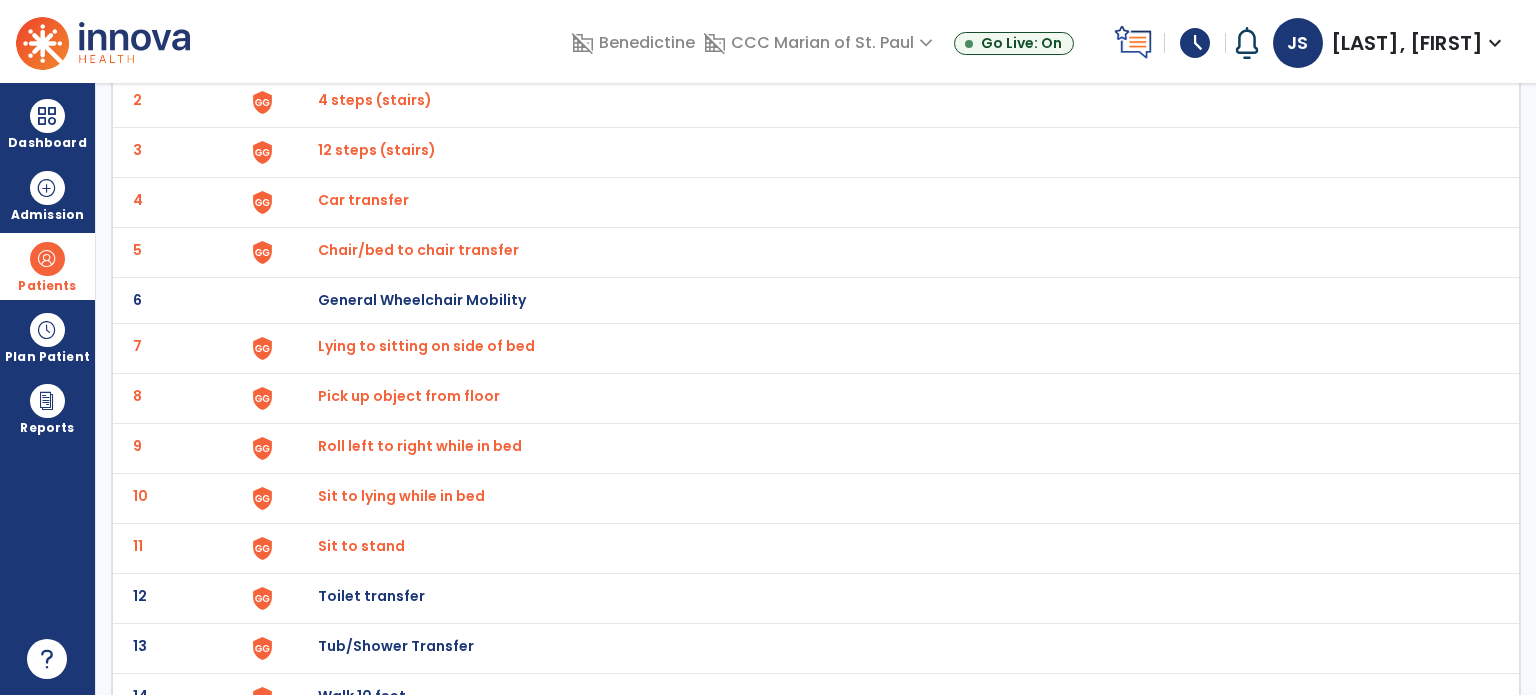 scroll, scrollTop: 312, scrollLeft: 0, axis: vertical 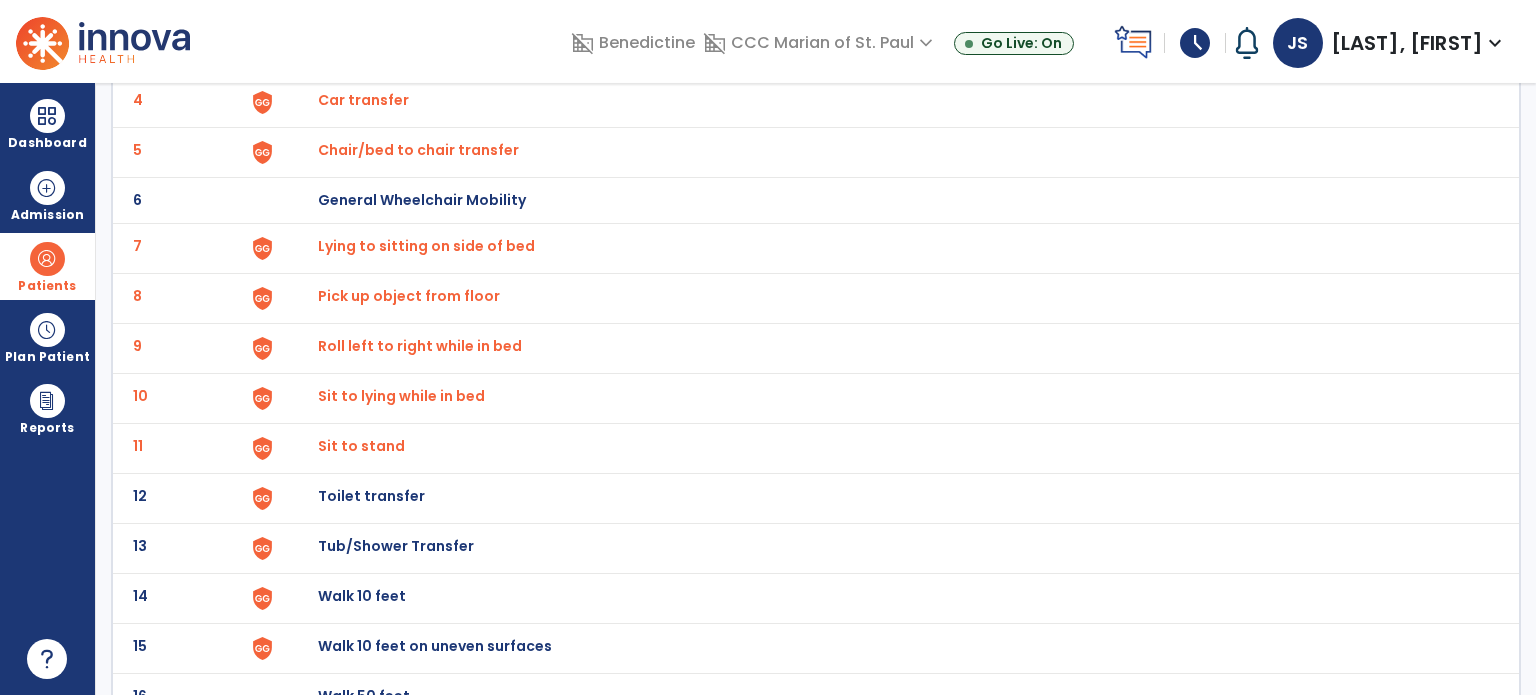 click on "Toilet transfer" at bounding box center [888, -48] 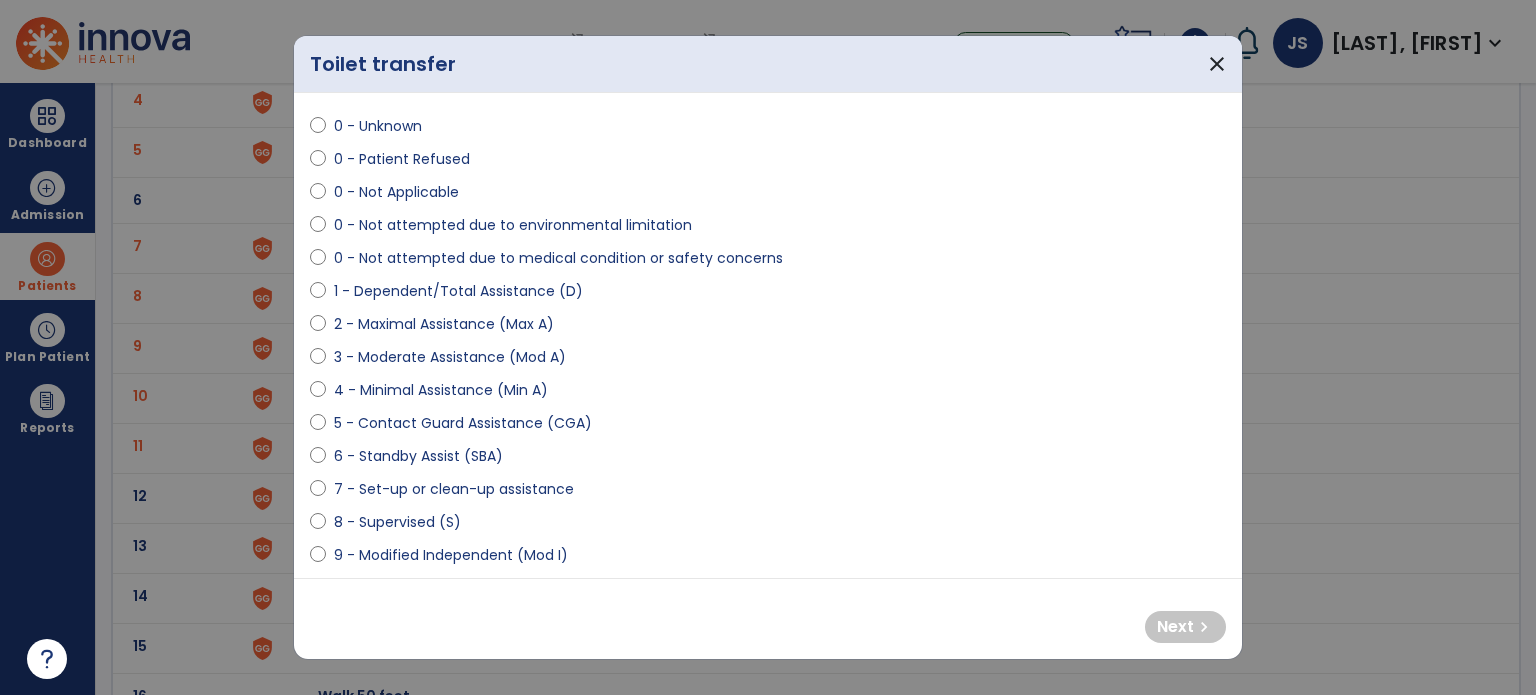 scroll, scrollTop: 56, scrollLeft: 0, axis: vertical 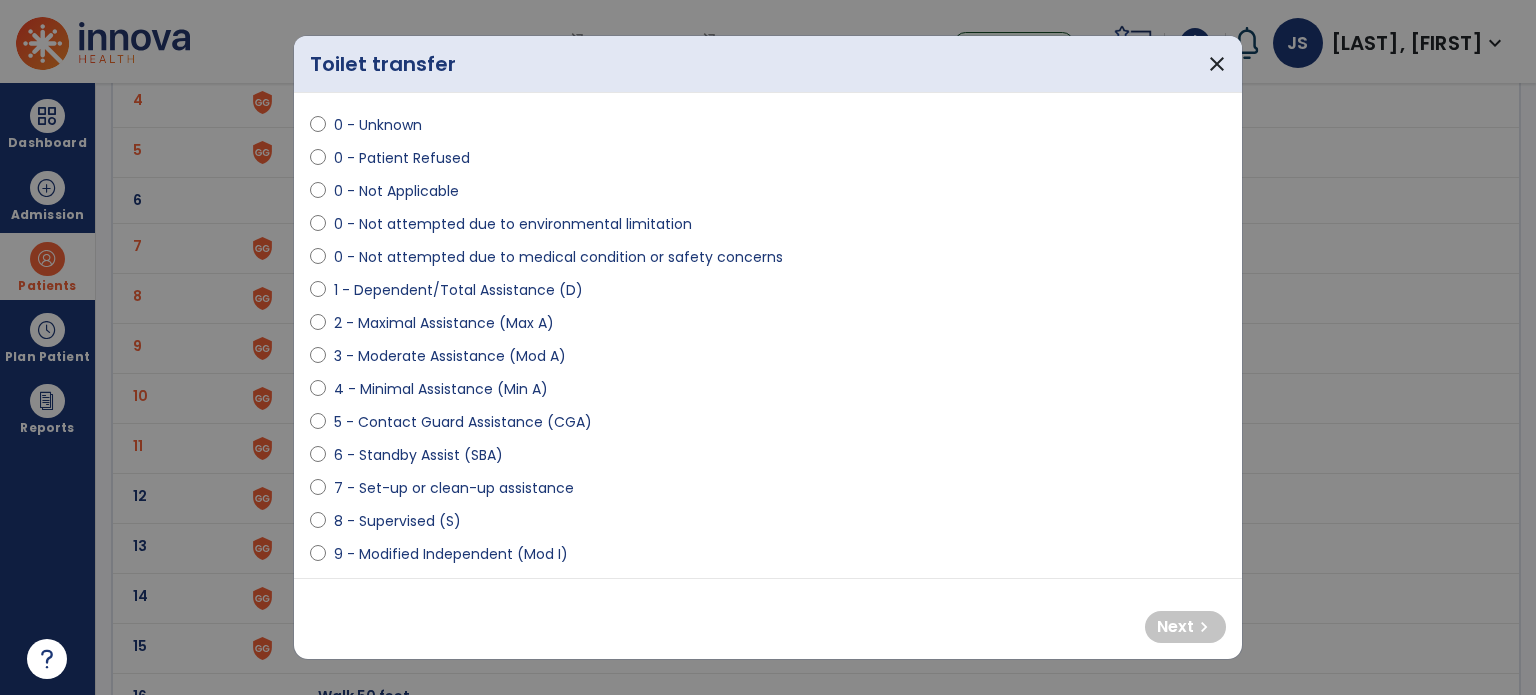 click on "5 - Contact Guard Assistance (CGA)" at bounding box center [768, 426] 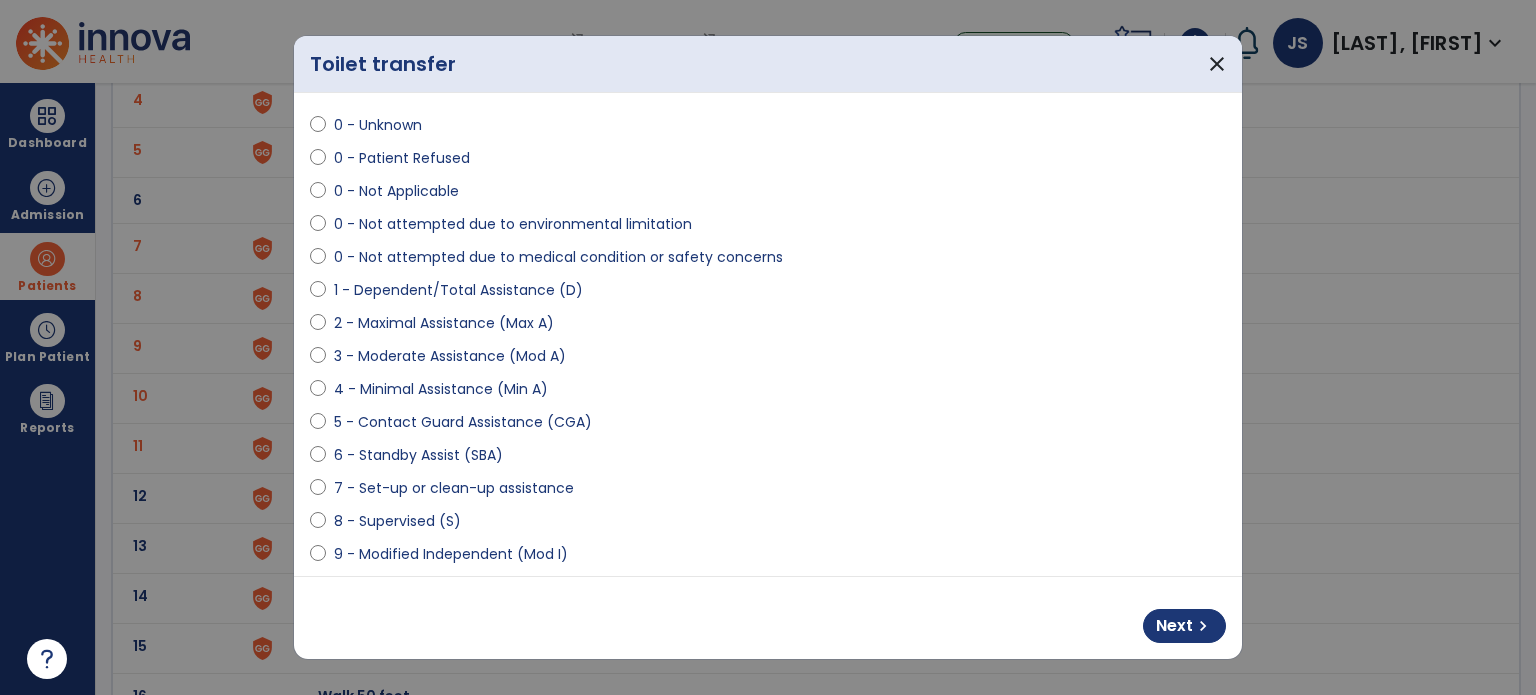 click on "Next  chevron_right" at bounding box center [1184, 626] 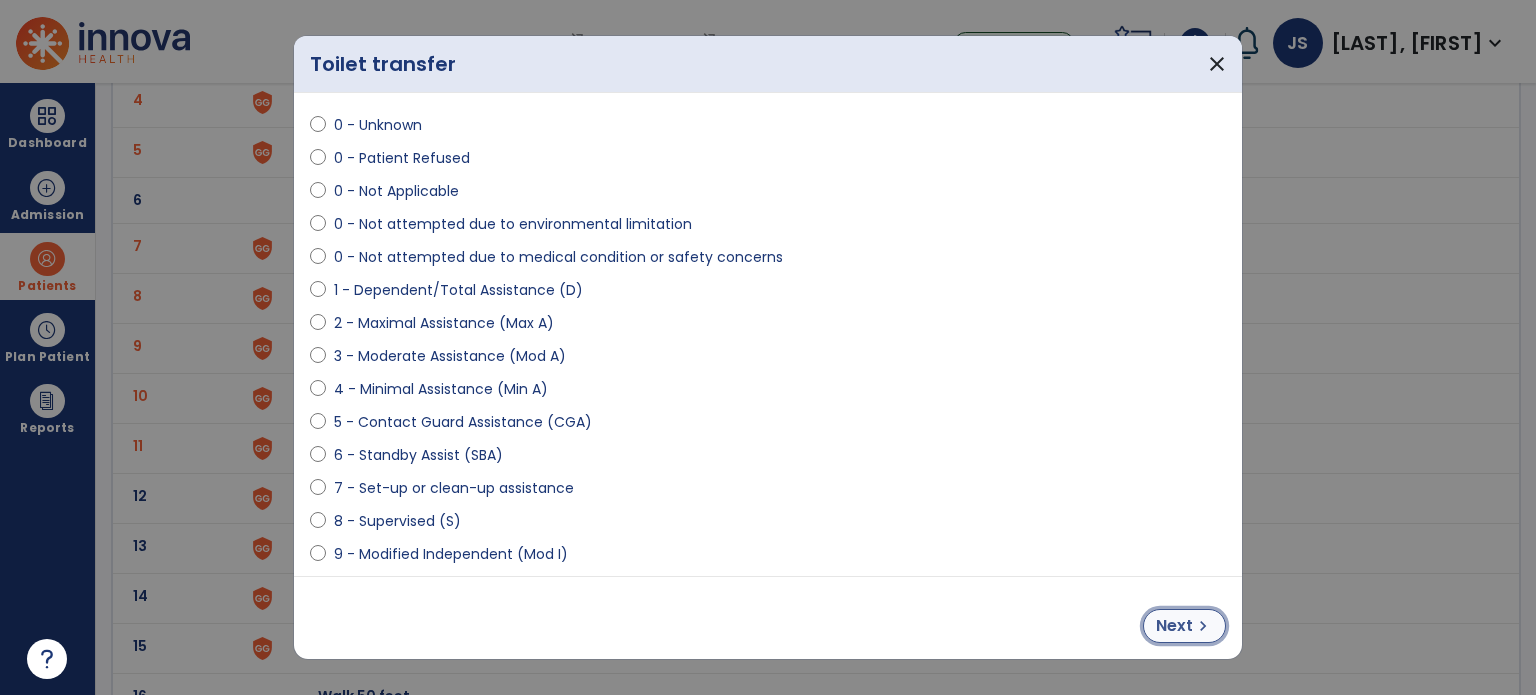 click on "Next" at bounding box center [1174, 626] 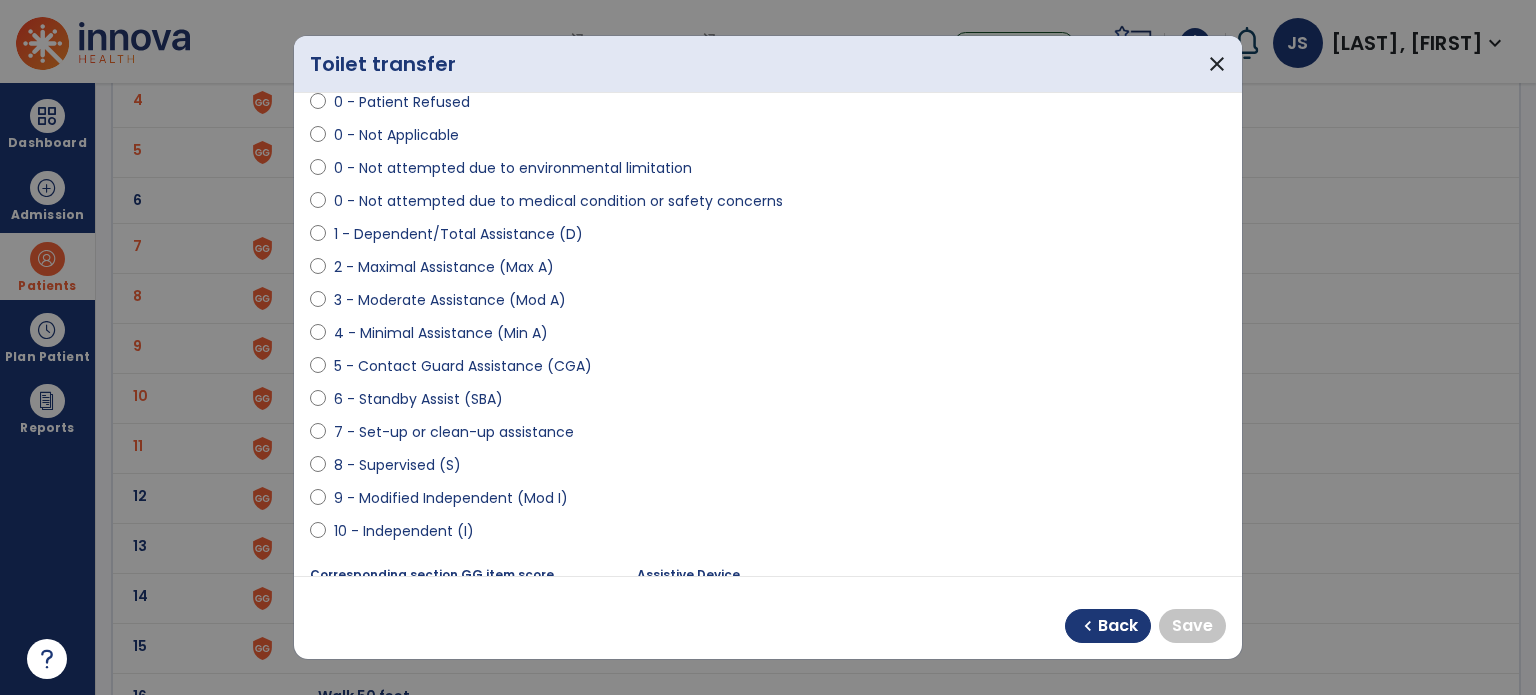 scroll, scrollTop: 115, scrollLeft: 0, axis: vertical 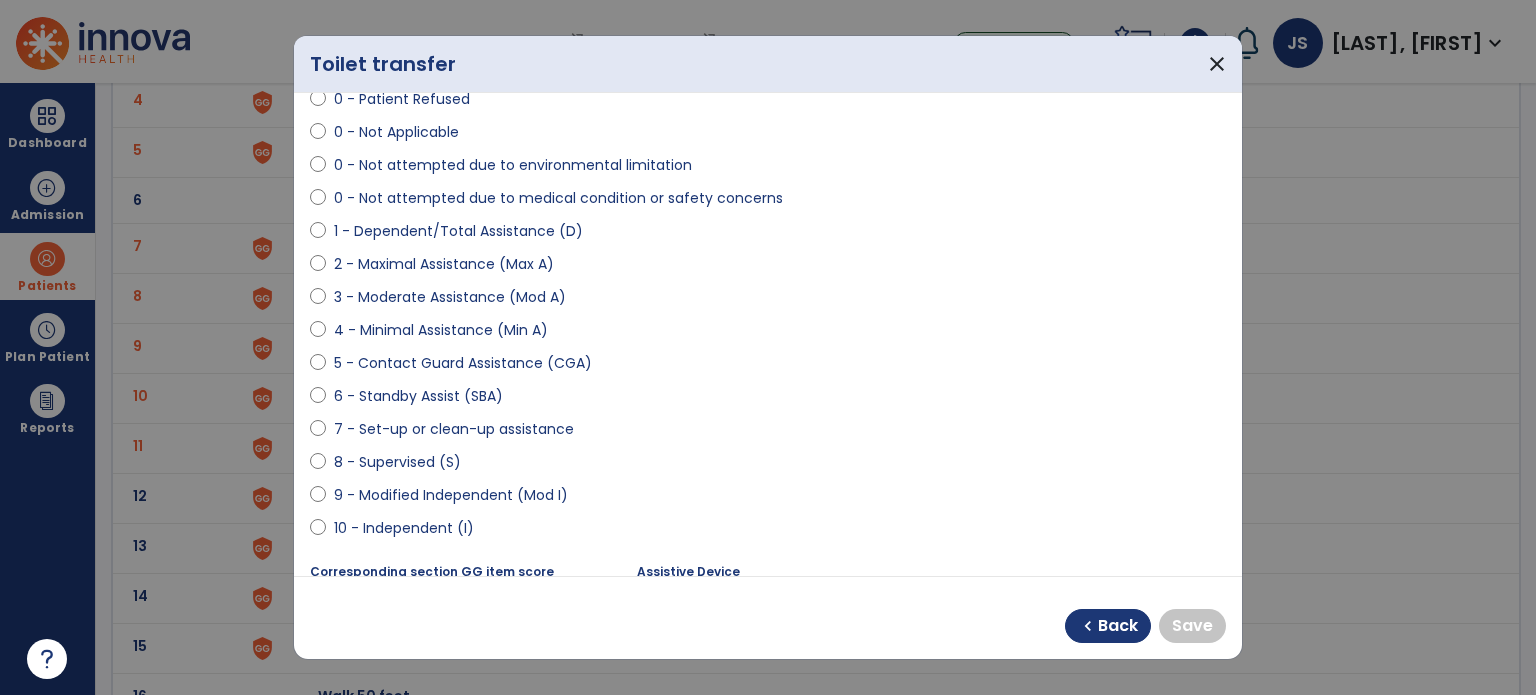 click on "8 - Supervised (S)" at bounding box center (768, 466) 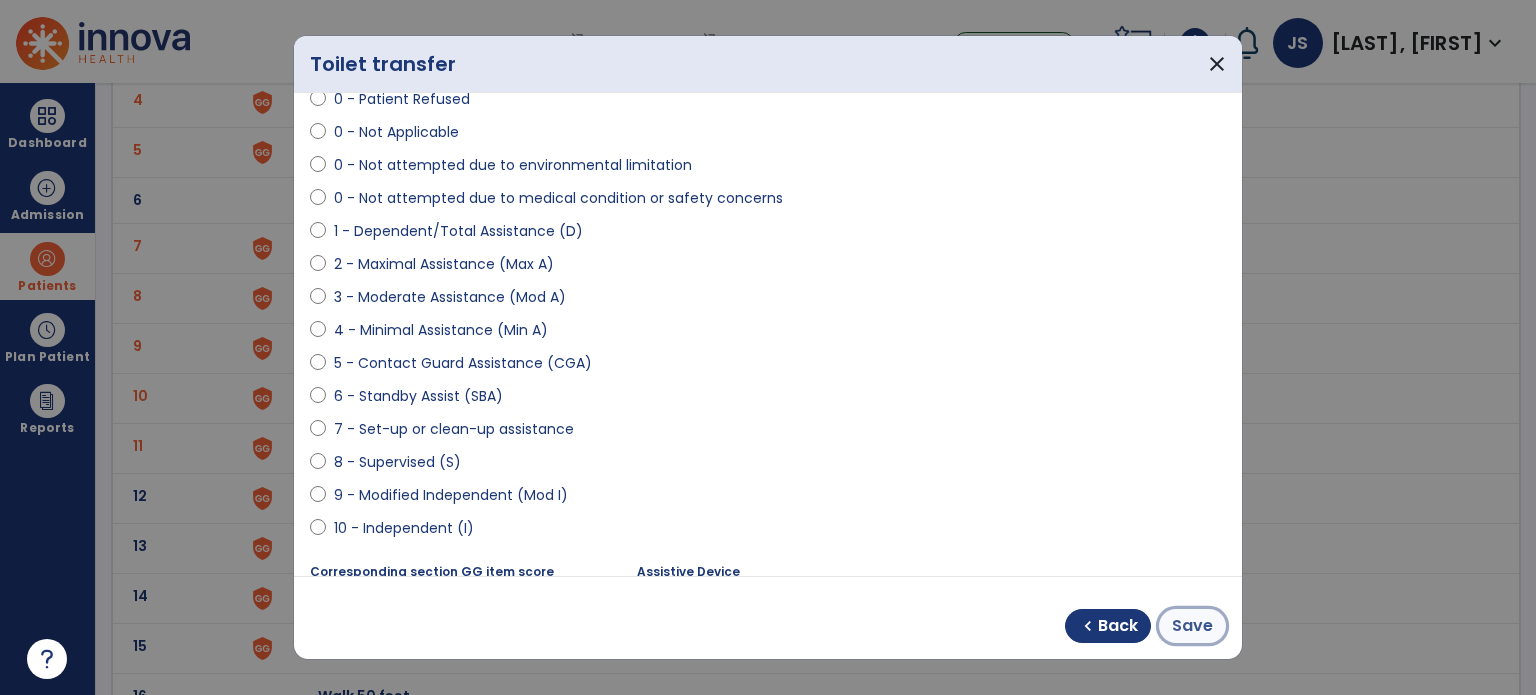 click on "Save" at bounding box center [1192, 626] 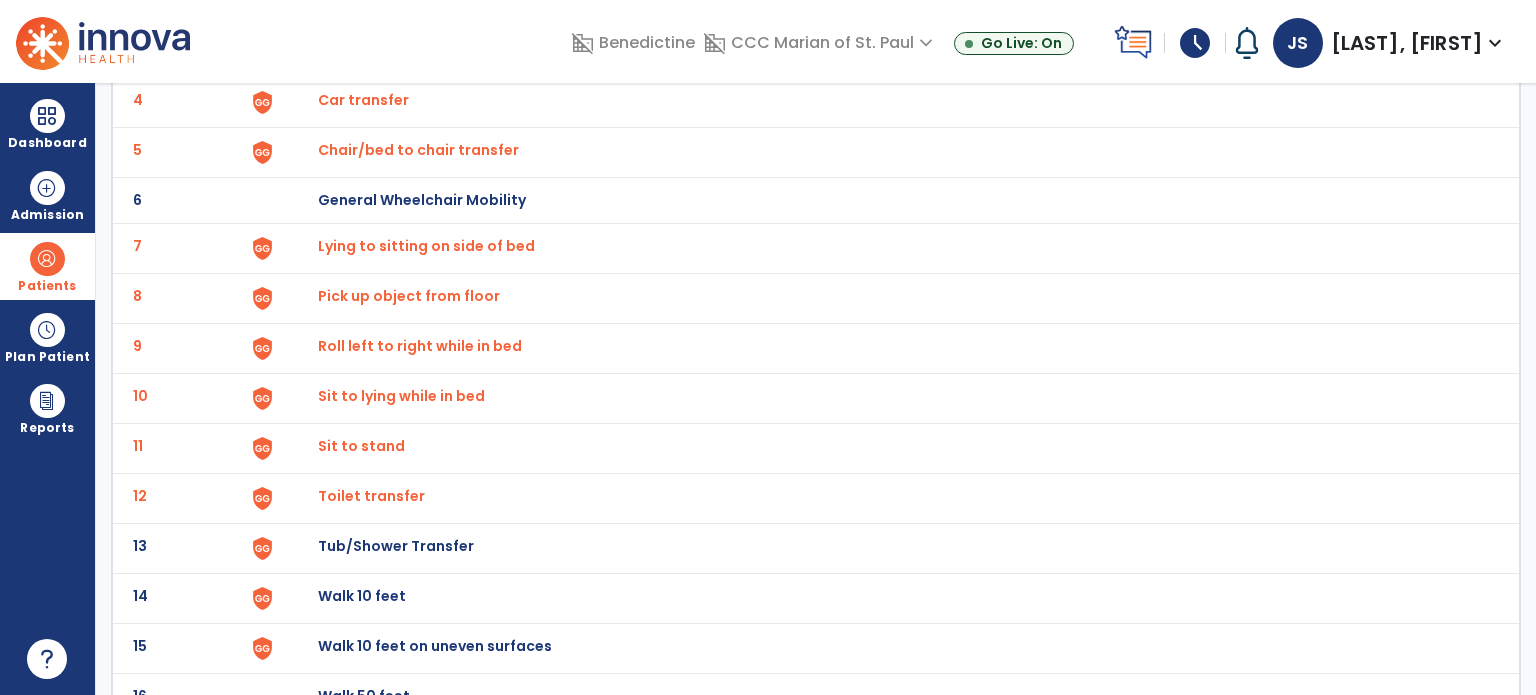 scroll, scrollTop: 384, scrollLeft: 0, axis: vertical 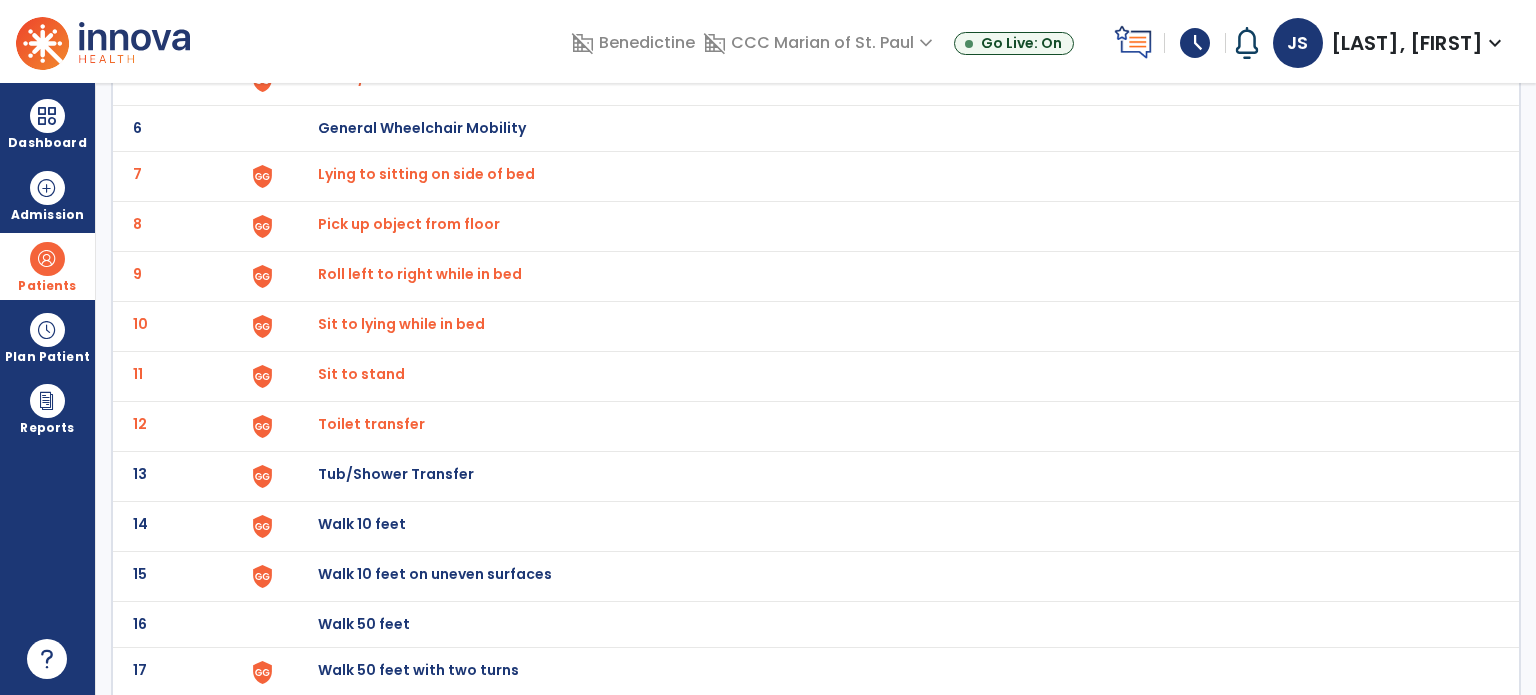 click on "Tub/Shower Transfer" at bounding box center (888, -120) 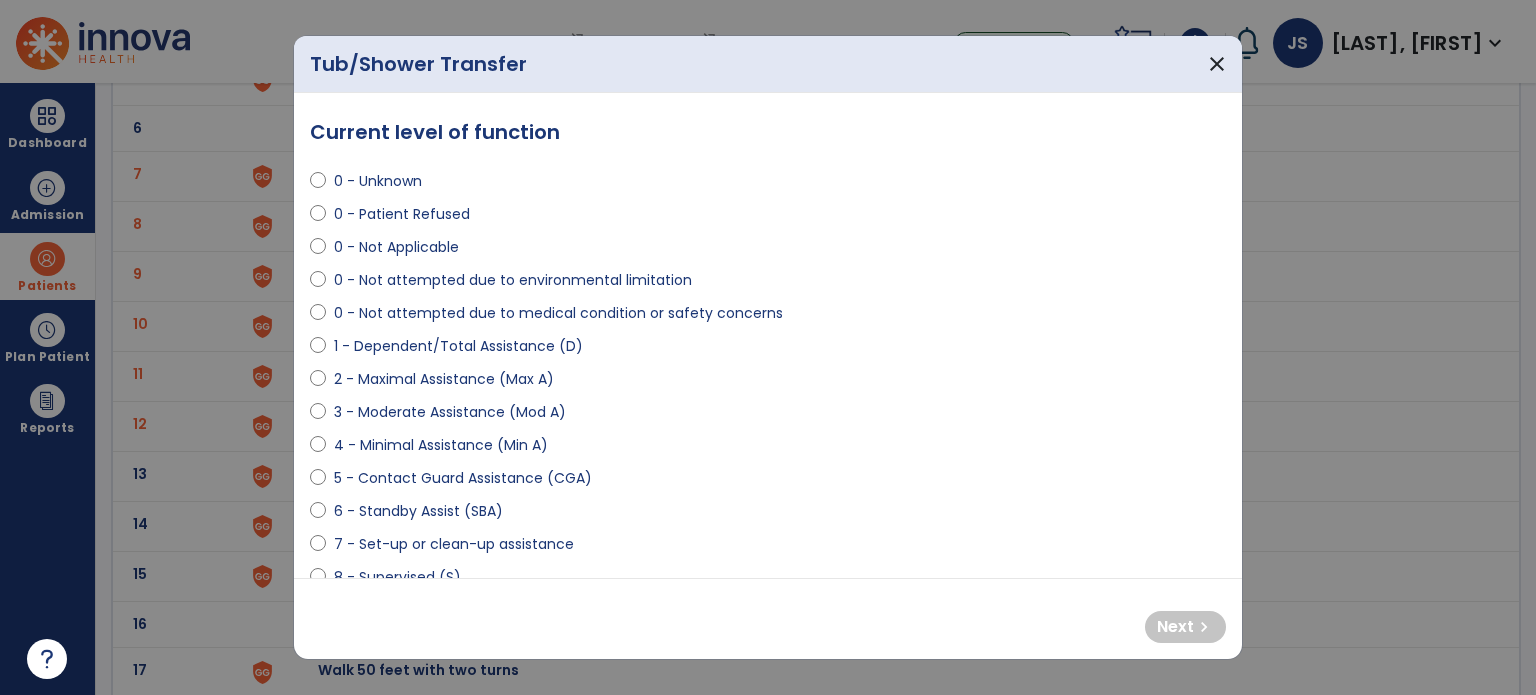 click on "0 - Not attempted due to environmental limitation" at bounding box center (513, 280) 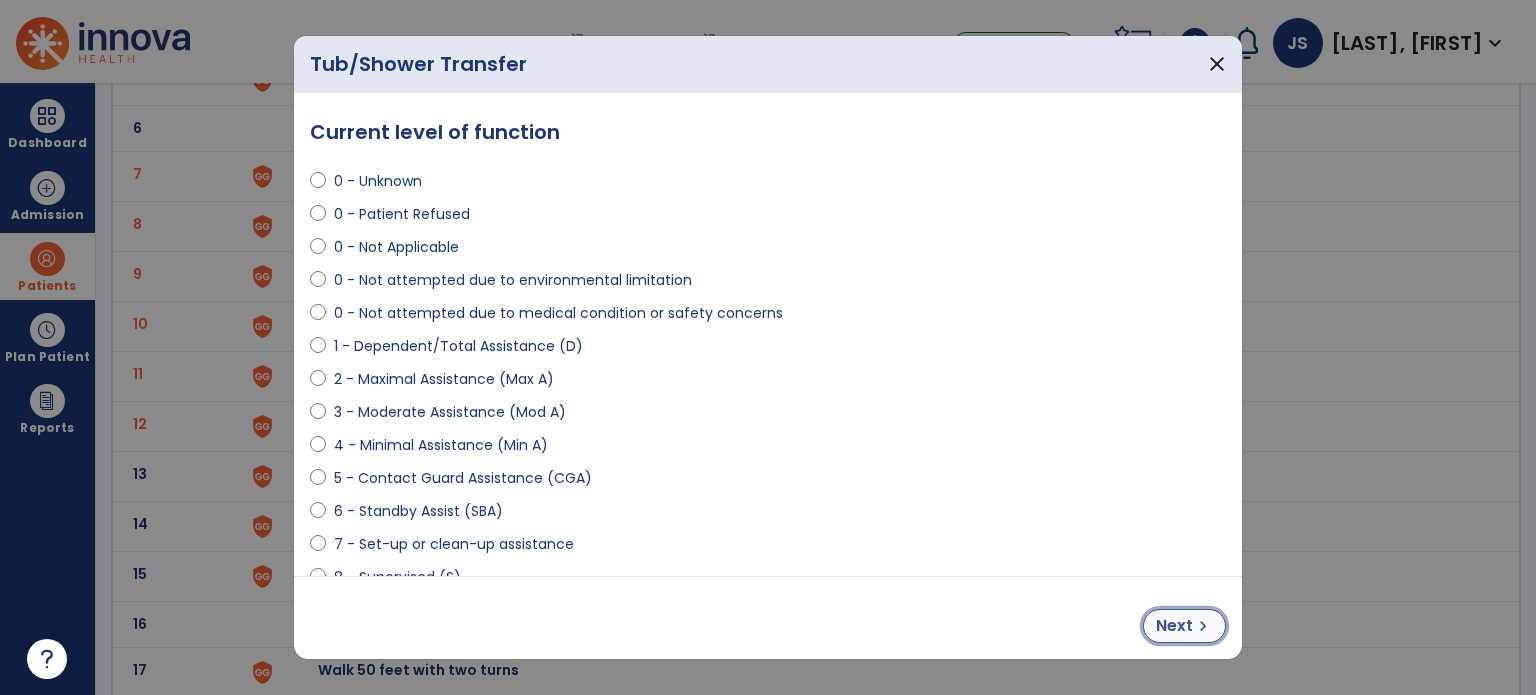 click on "Next" at bounding box center [1174, 626] 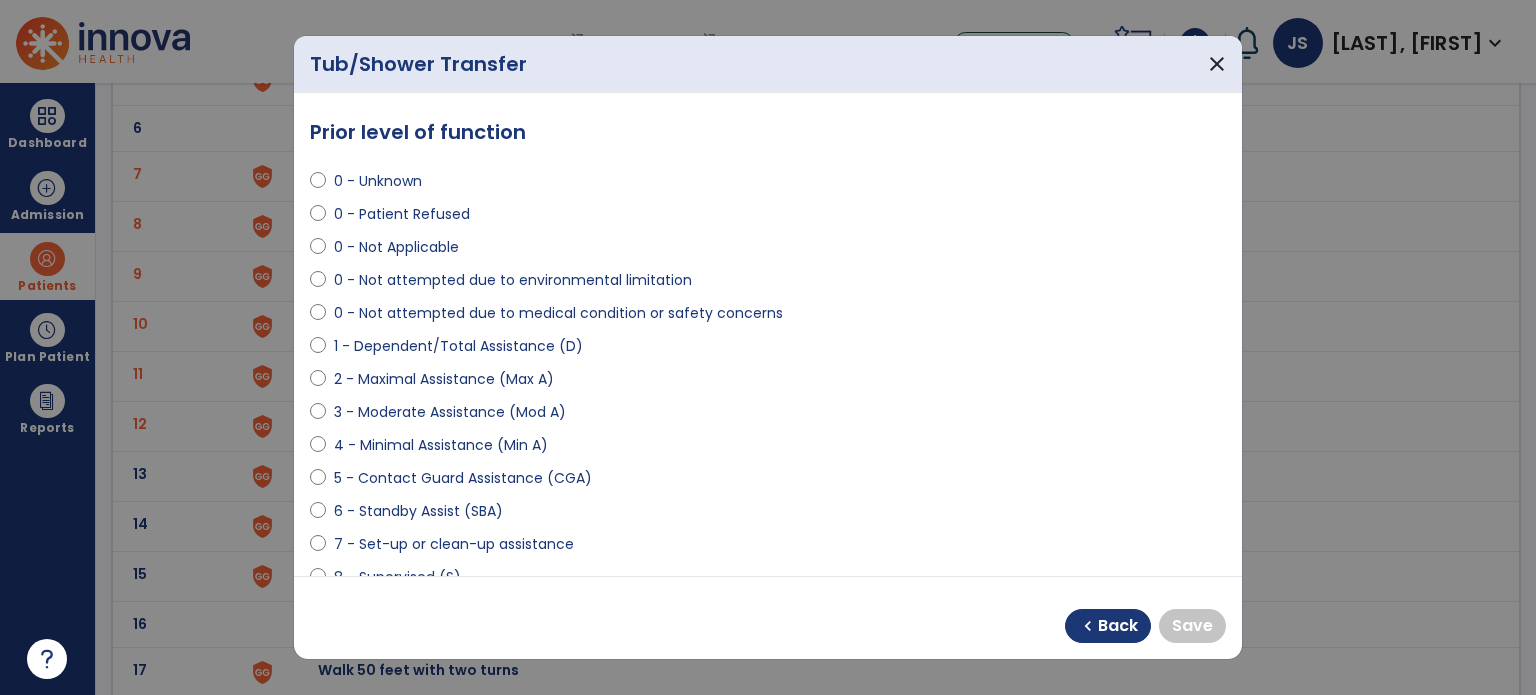 scroll, scrollTop: 80, scrollLeft: 0, axis: vertical 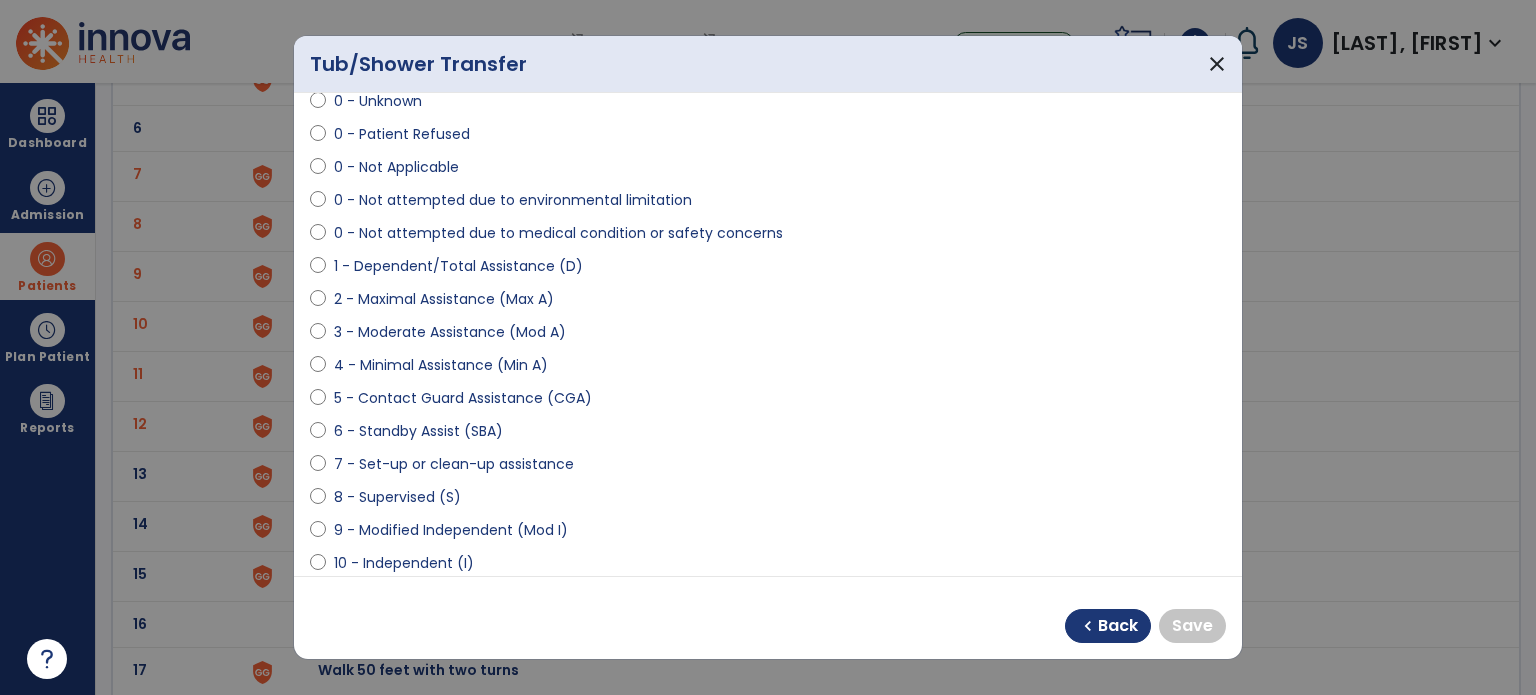 click on "9 - Modified Independent (Mod I)" at bounding box center [451, 530] 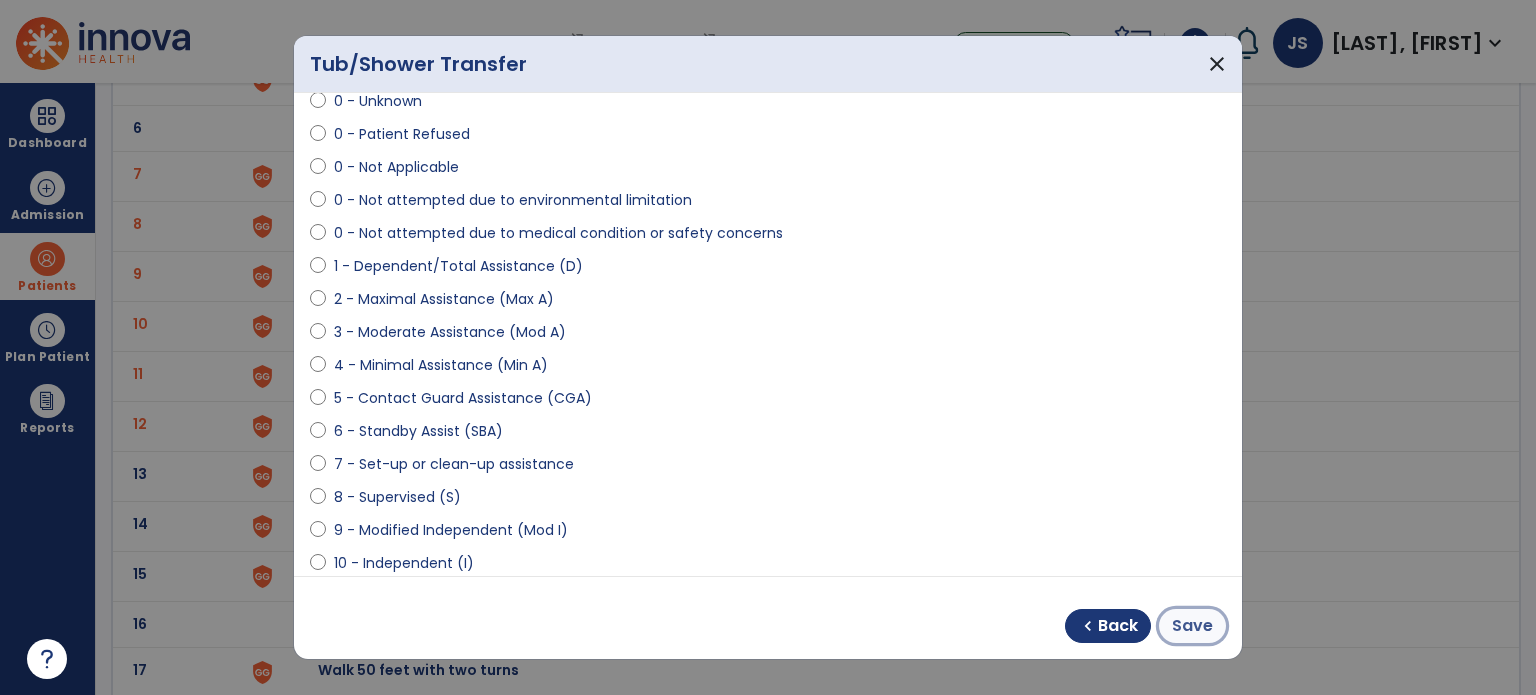 click on "Save" at bounding box center (1192, 626) 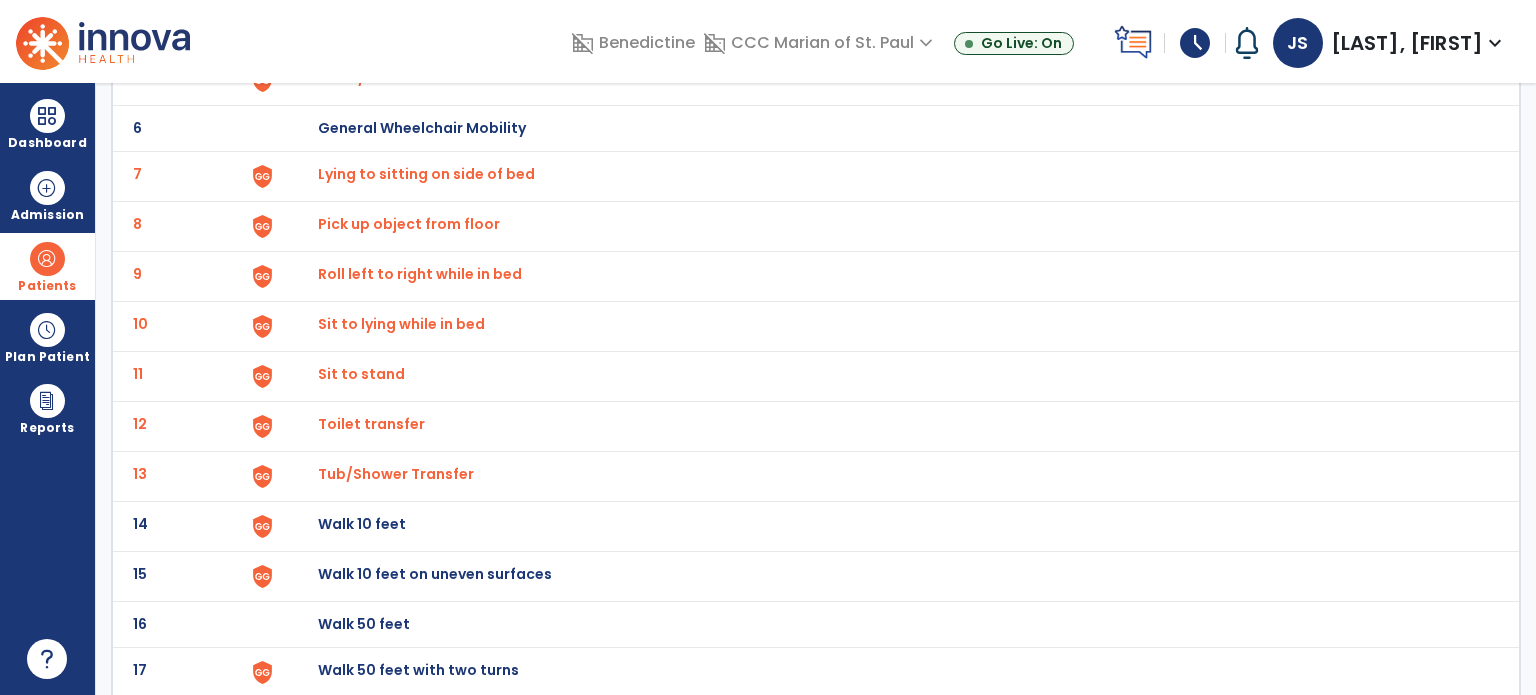 scroll, scrollTop: 444, scrollLeft: 0, axis: vertical 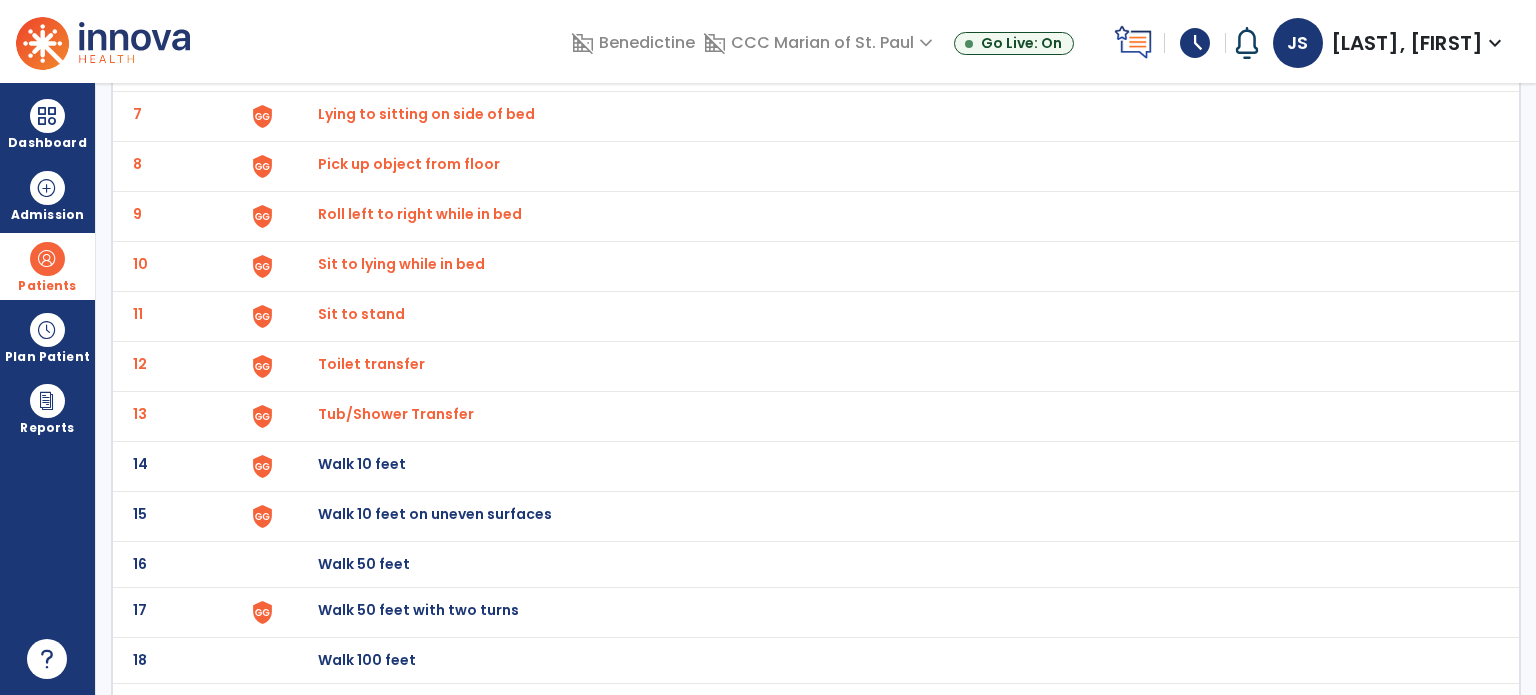 click on "Walk 10 feet" at bounding box center (888, -180) 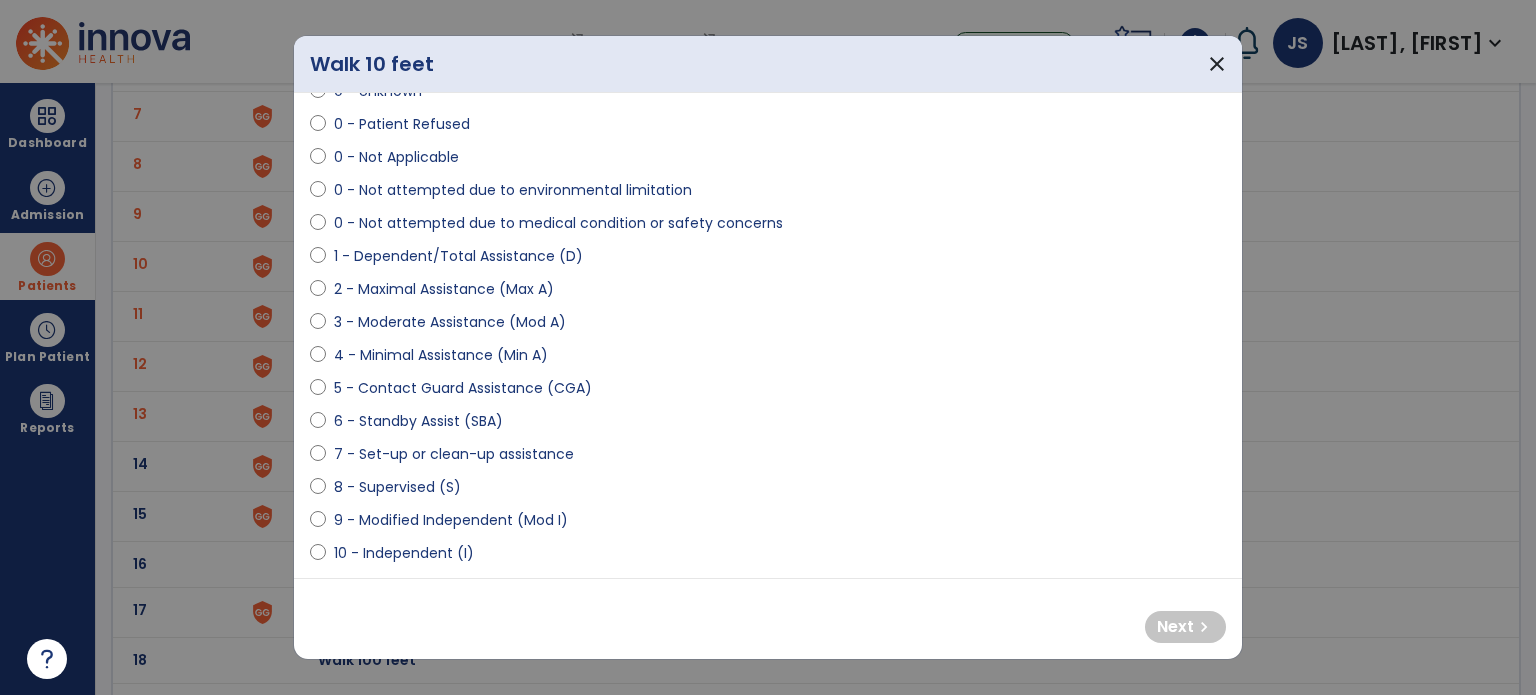 scroll, scrollTop: 91, scrollLeft: 0, axis: vertical 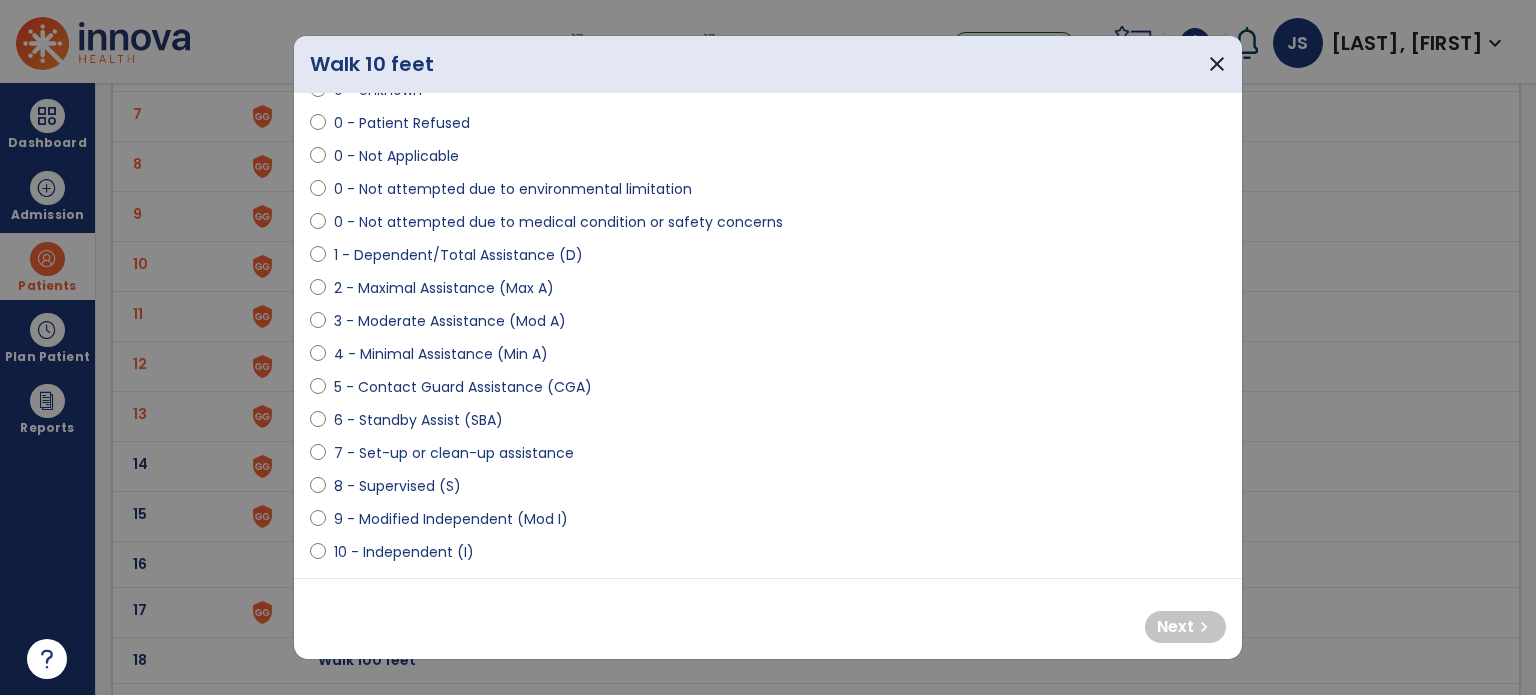click on "5 - Contact Guard Assistance (CGA)" at bounding box center (463, 387) 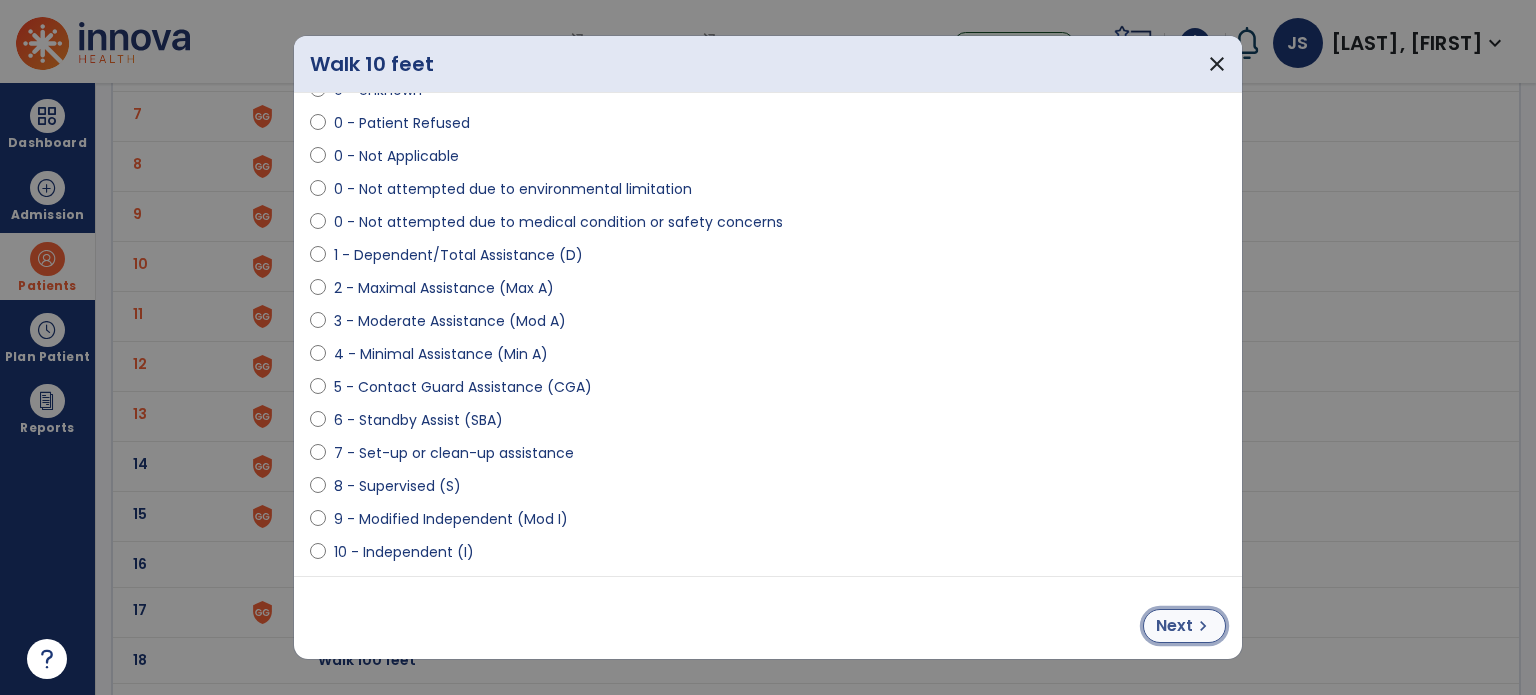 click on "Next" at bounding box center [1174, 626] 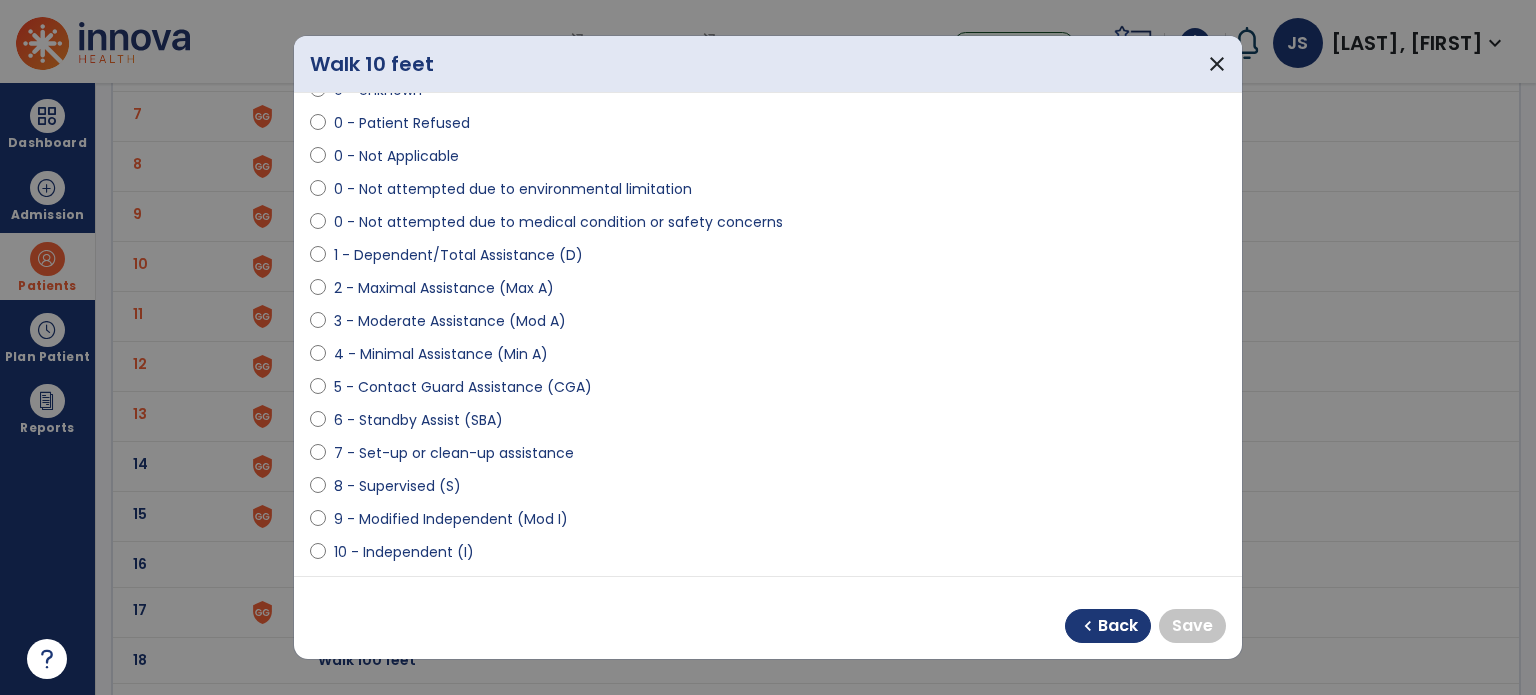 click on "9 - Modified Independent (Mod I)" at bounding box center [451, 519] 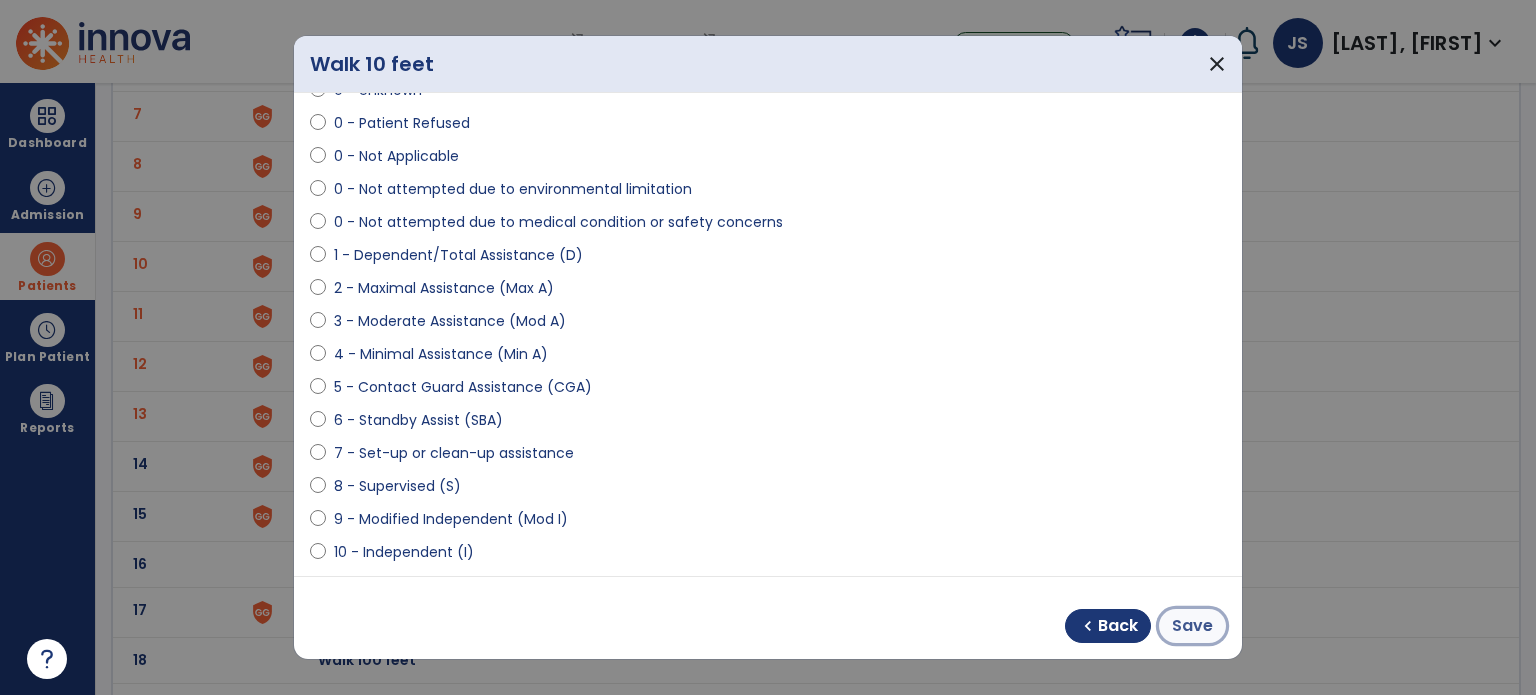click on "Save" at bounding box center [1192, 626] 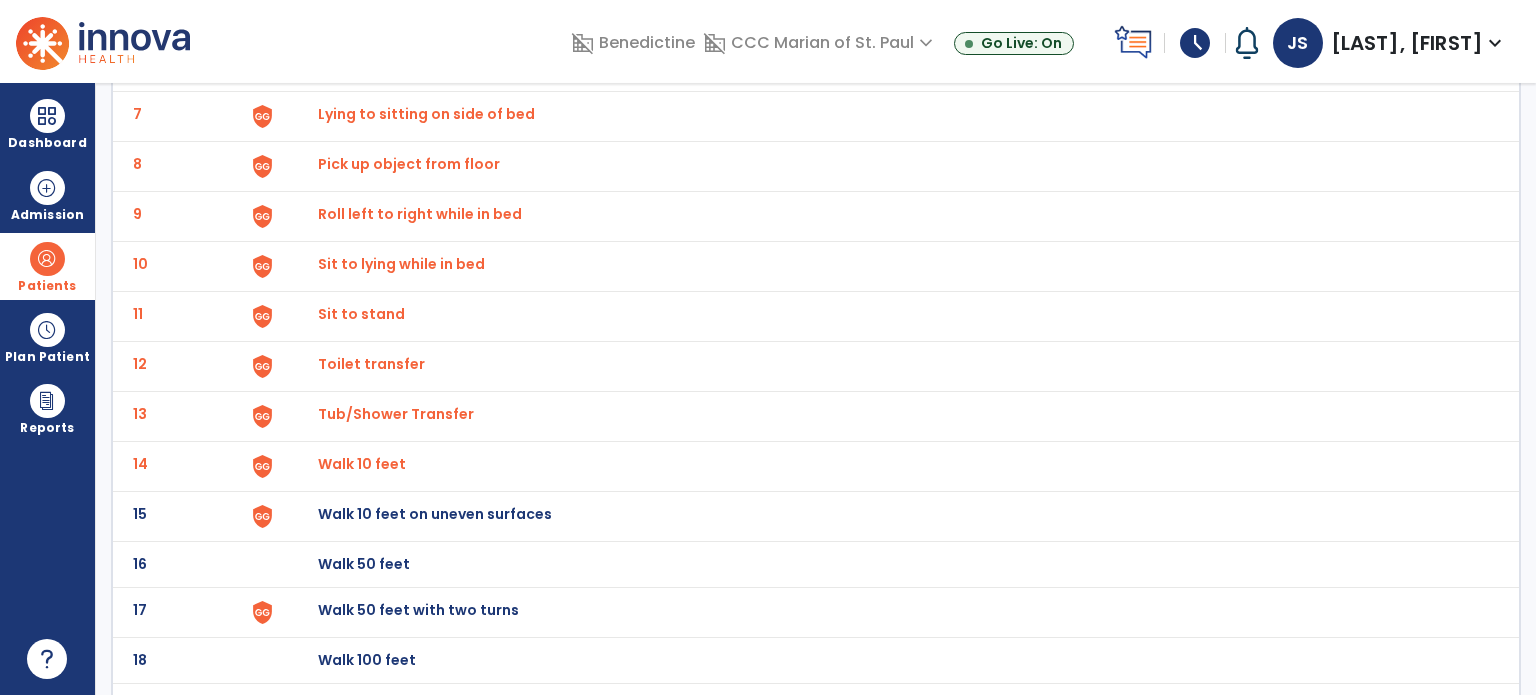 click on "Walk 10 feet on uneven surfaces" at bounding box center (888, -180) 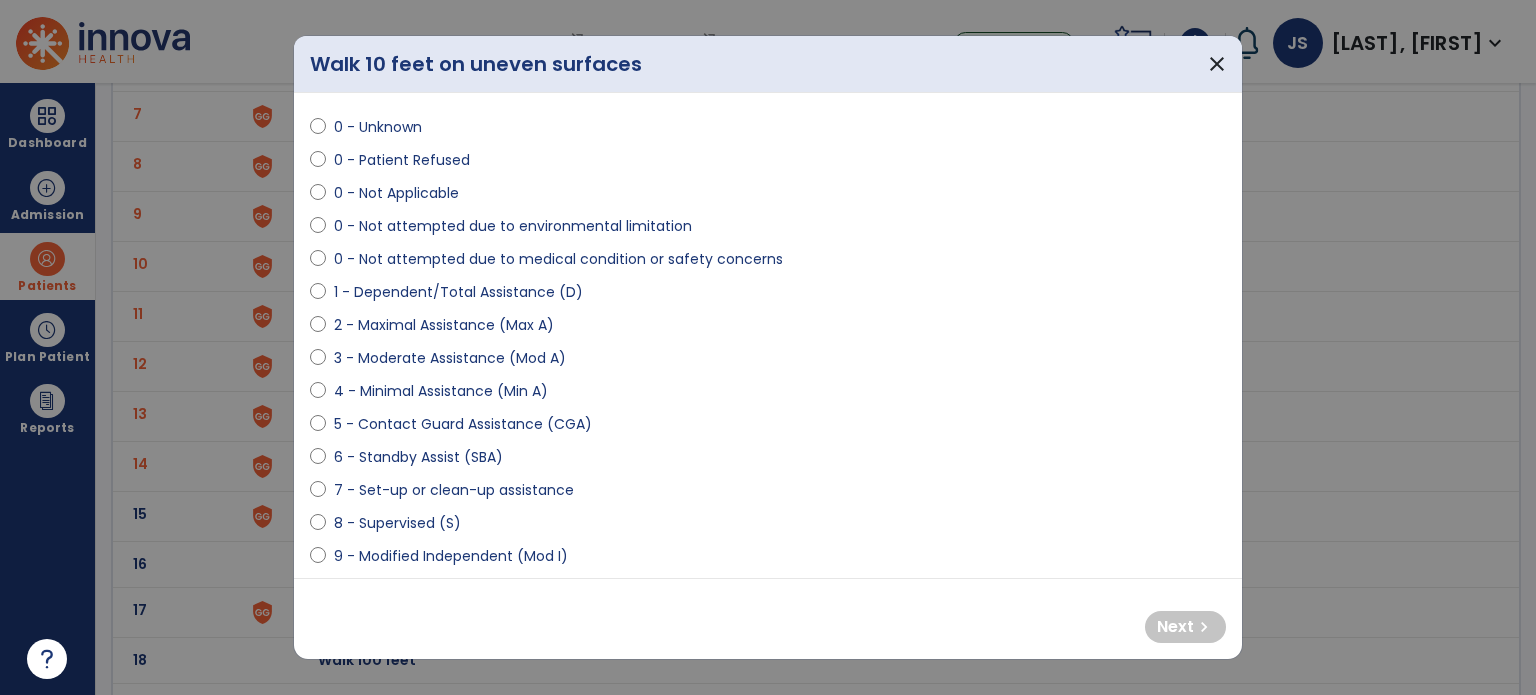 scroll, scrollTop: 56, scrollLeft: 0, axis: vertical 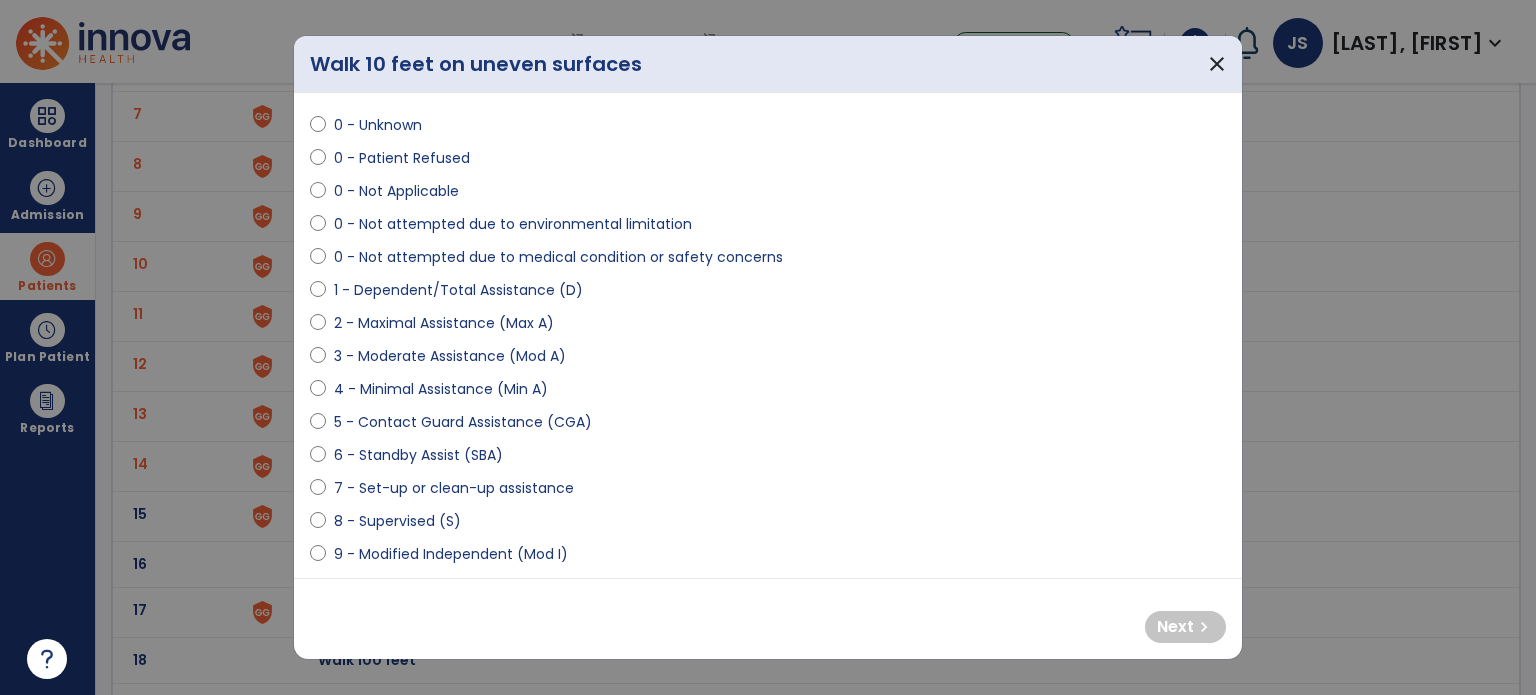 click on "9 - Modified Independent (Mod I)" at bounding box center (451, 554) 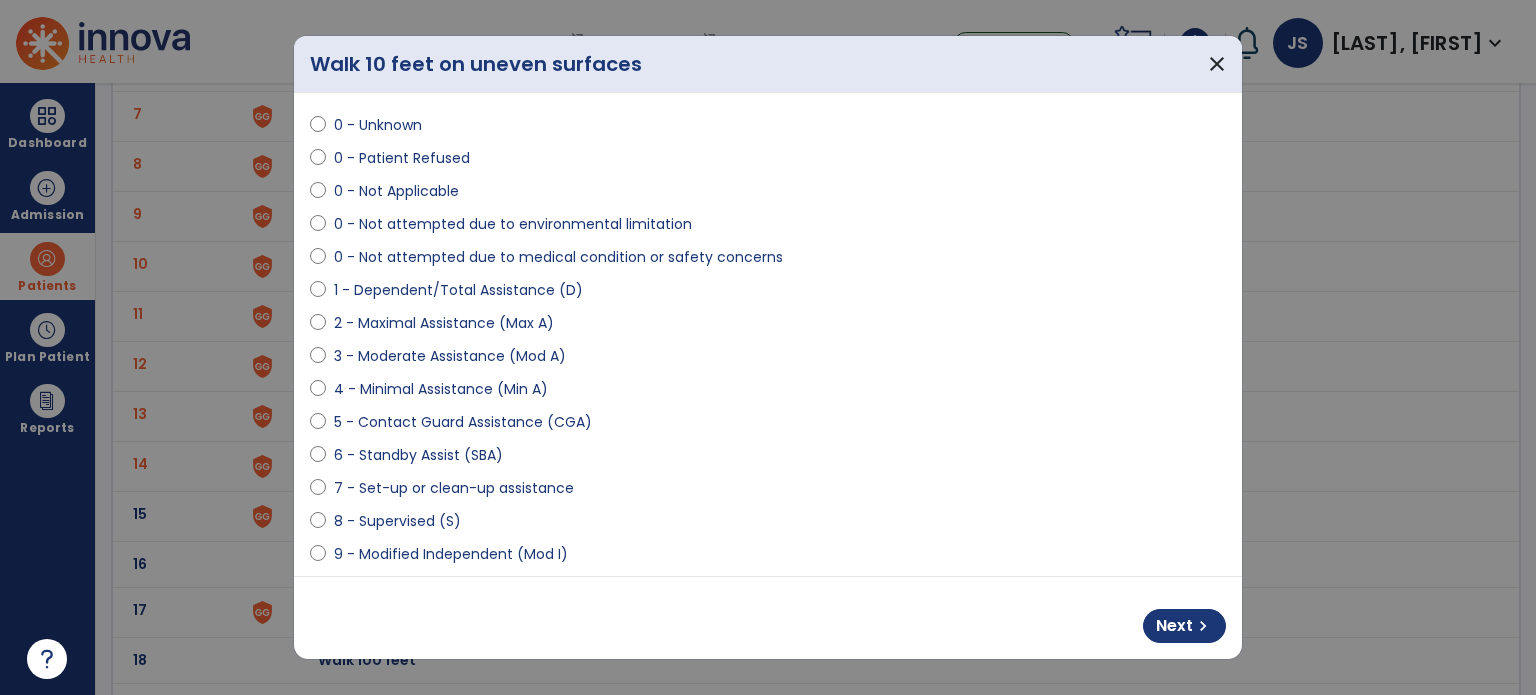 scroll, scrollTop: 56, scrollLeft: 0, axis: vertical 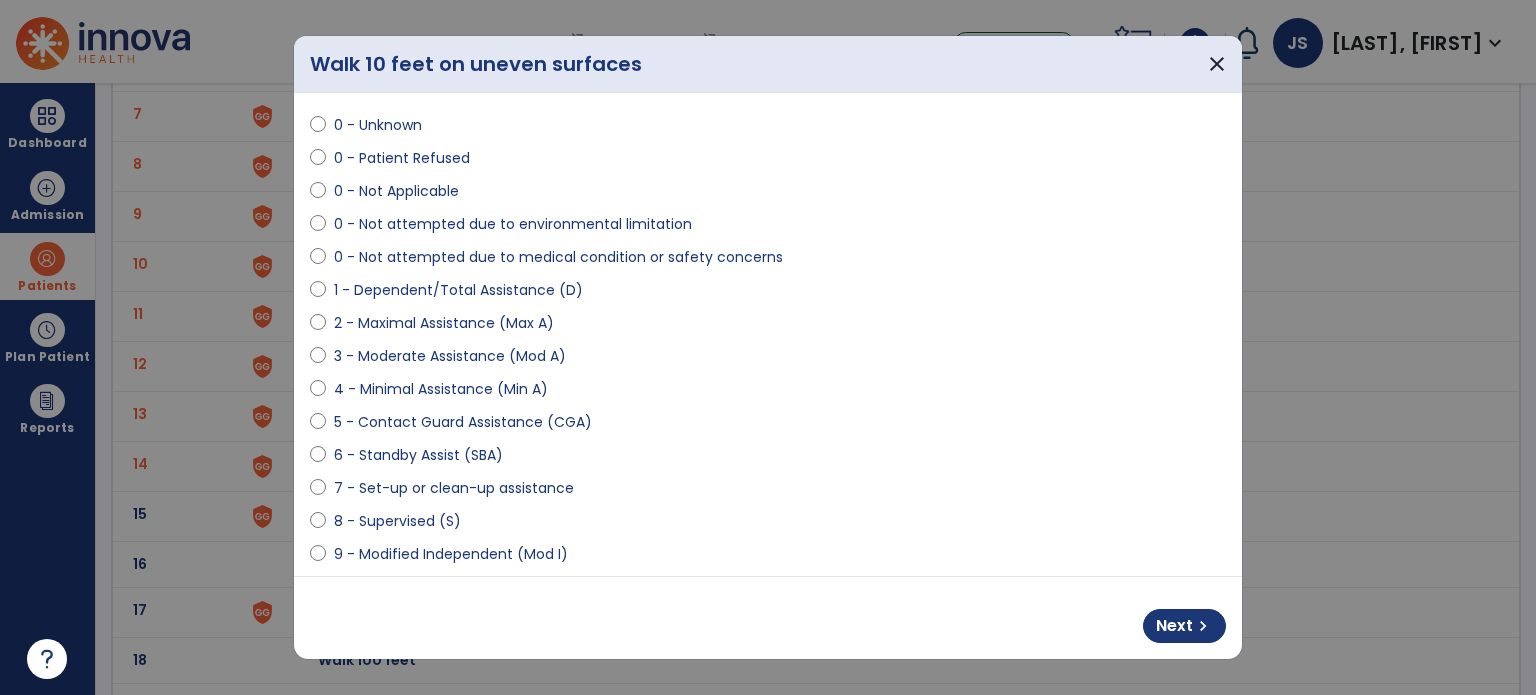 click on "0 - Patient Refused" at bounding box center (402, 158) 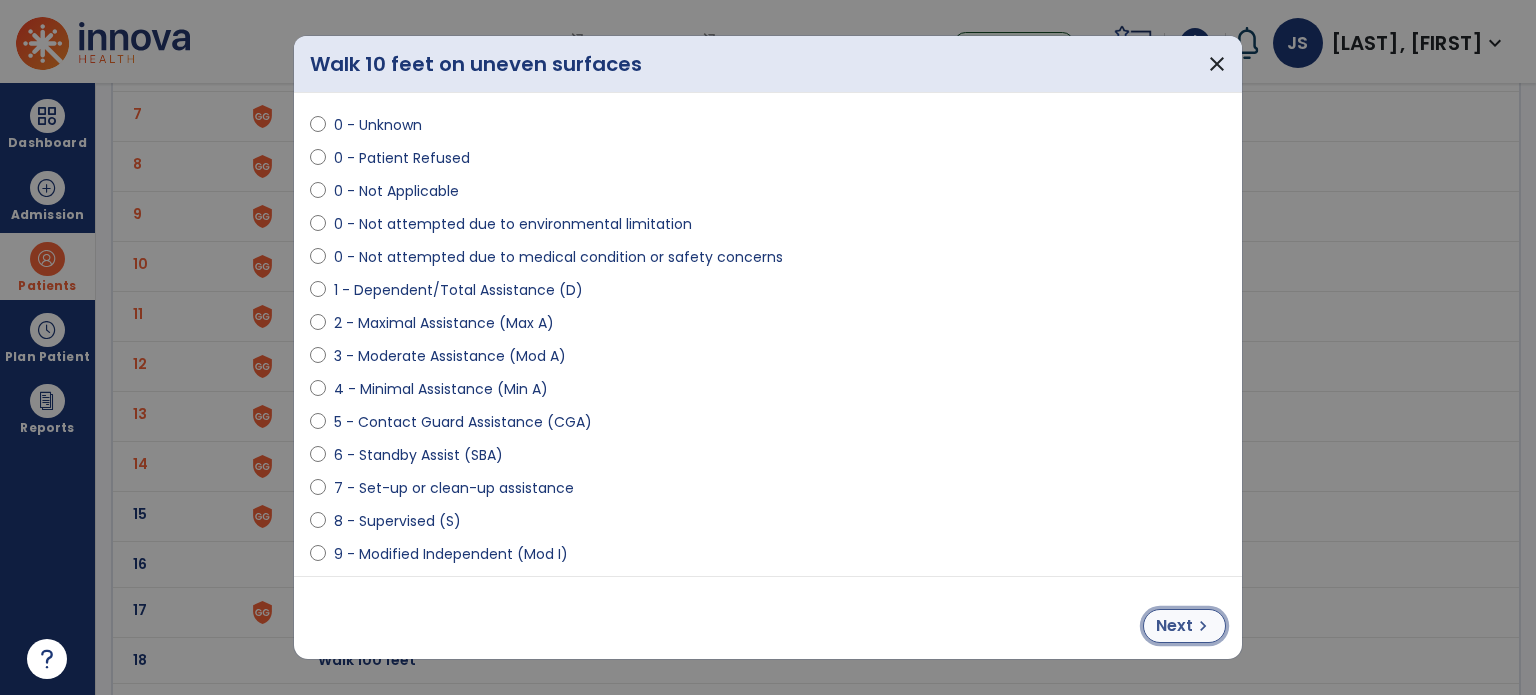click on "Next  chevron_right" at bounding box center [1184, 626] 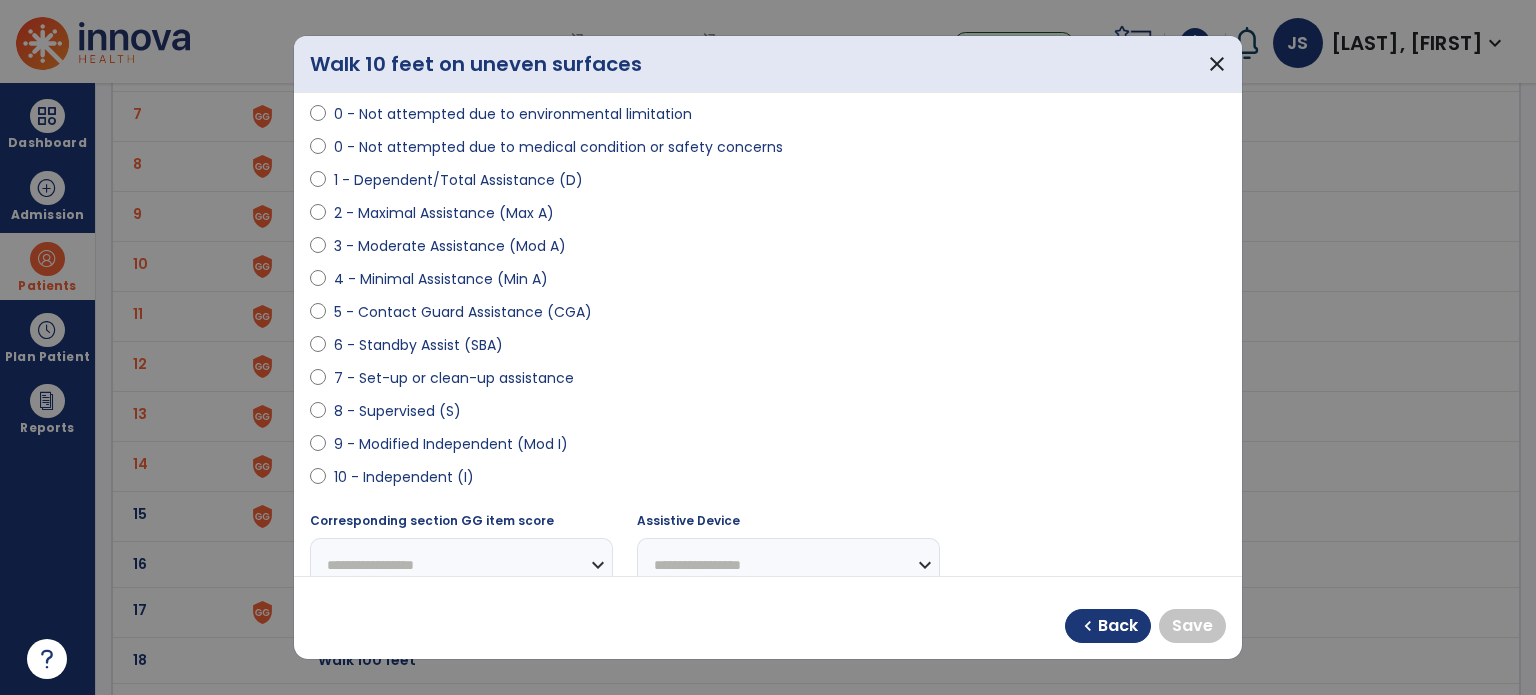 scroll, scrollTop: 167, scrollLeft: 0, axis: vertical 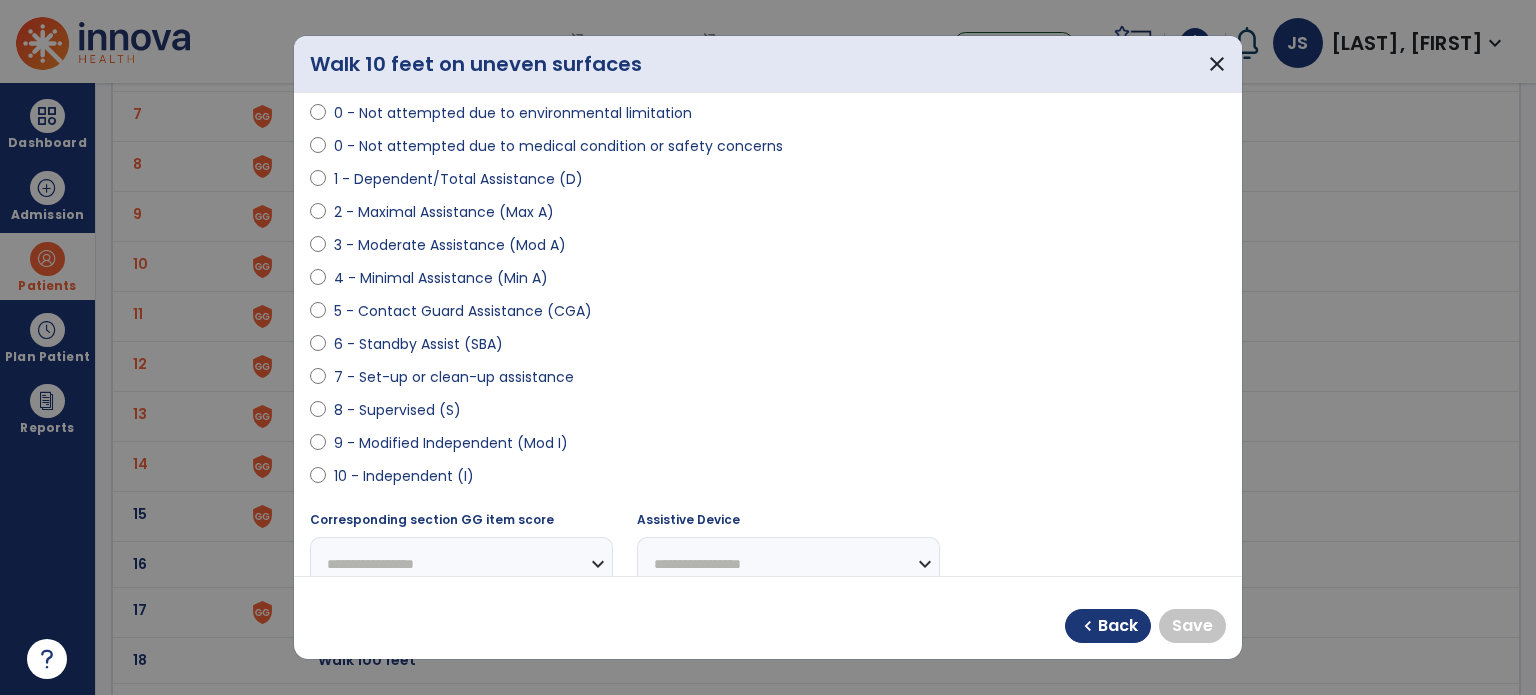 click on "9 - Modified Independent (Mod I)" at bounding box center (451, 443) 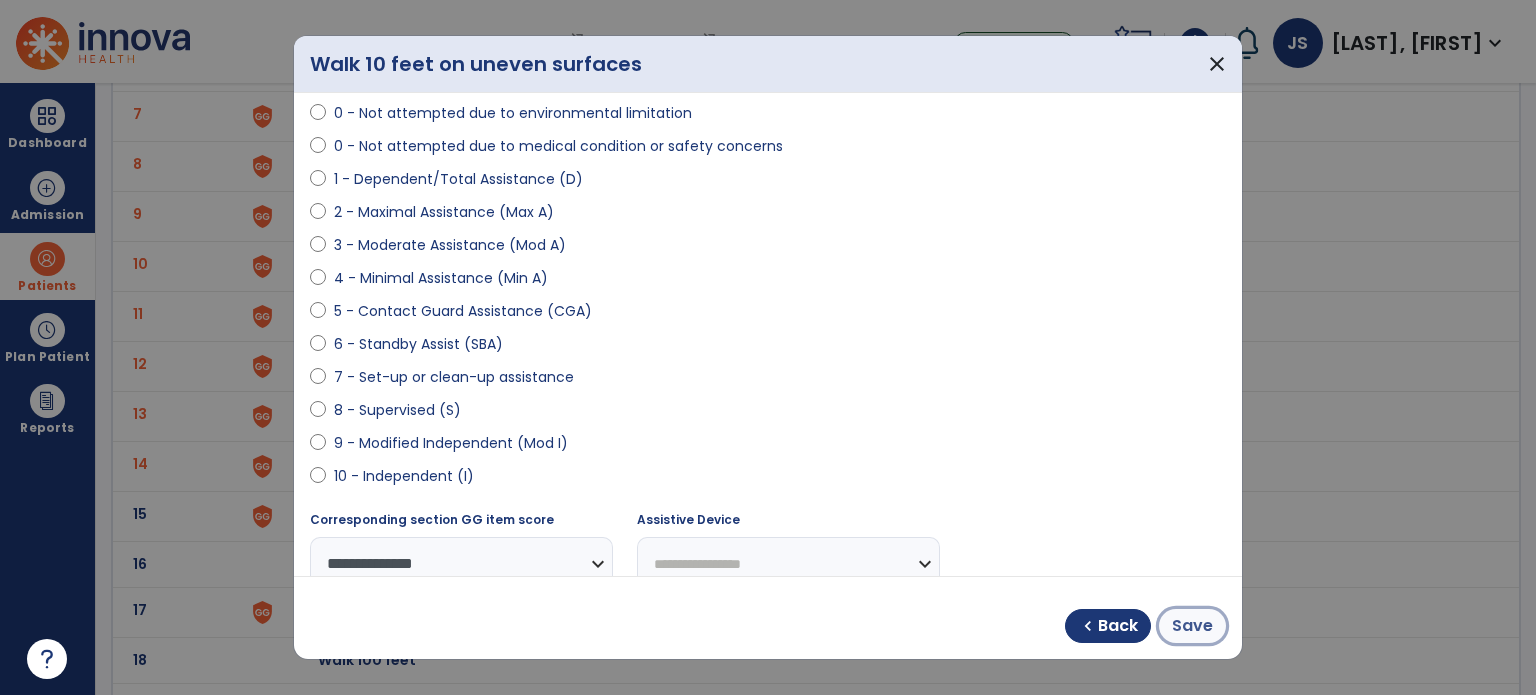 click on "Save" at bounding box center [1192, 626] 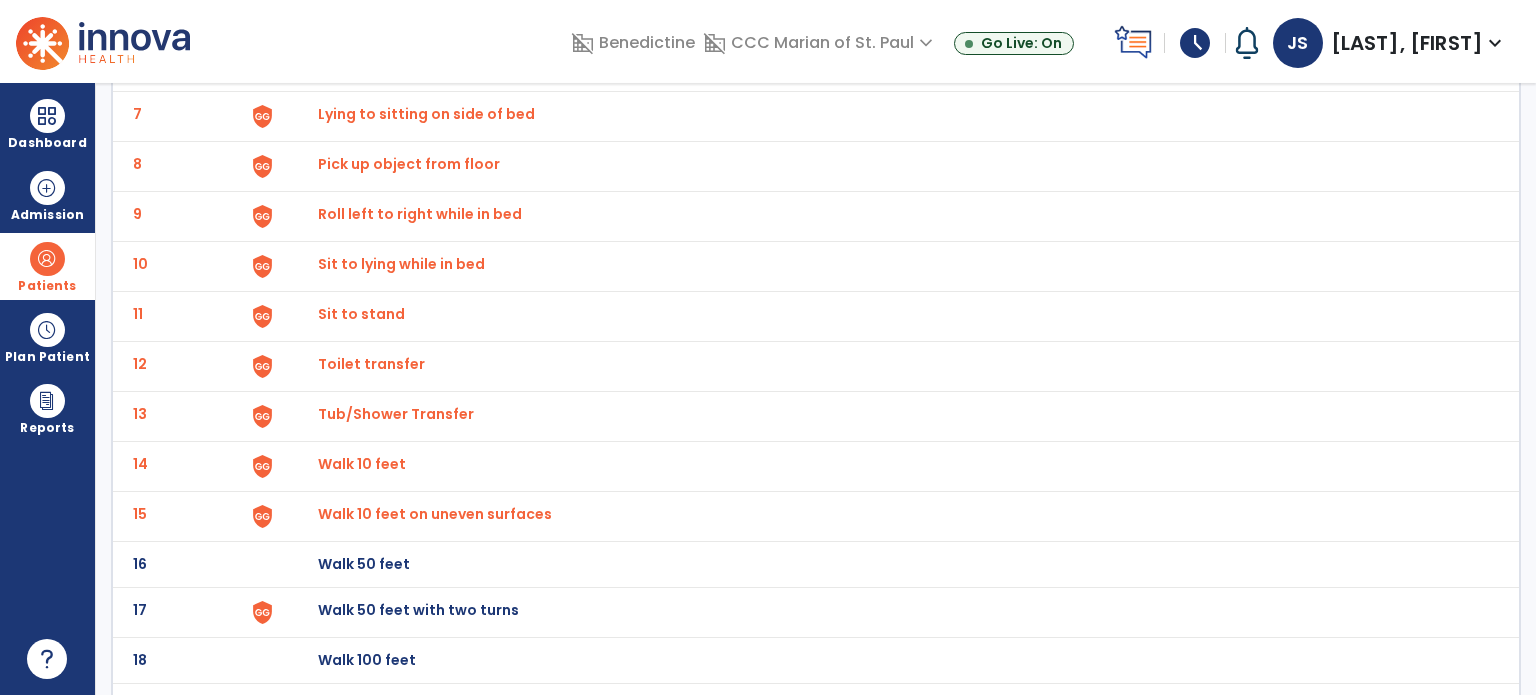 click on "Walk 50 feet with two turns" at bounding box center (888, -180) 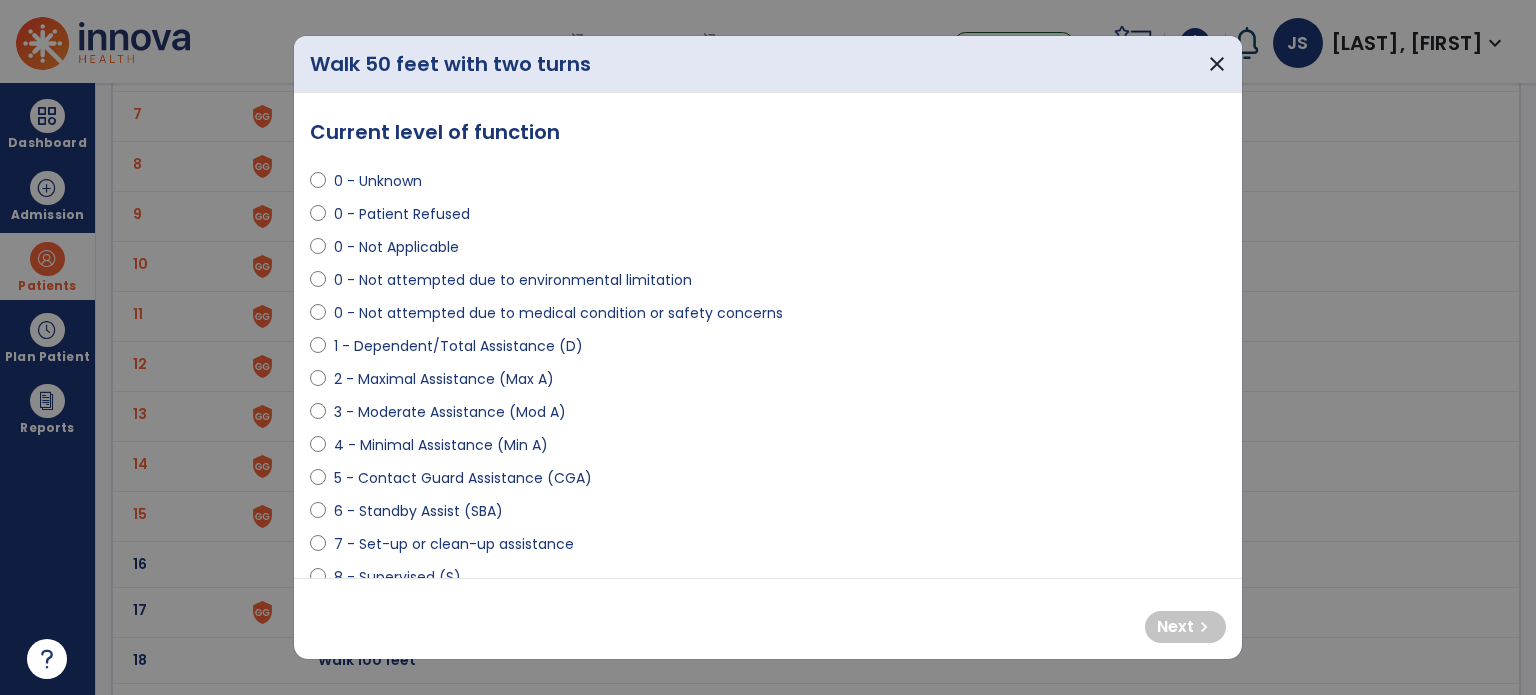 click on "0 - Not attempted due to medical condition or safety concerns" at bounding box center (558, 313) 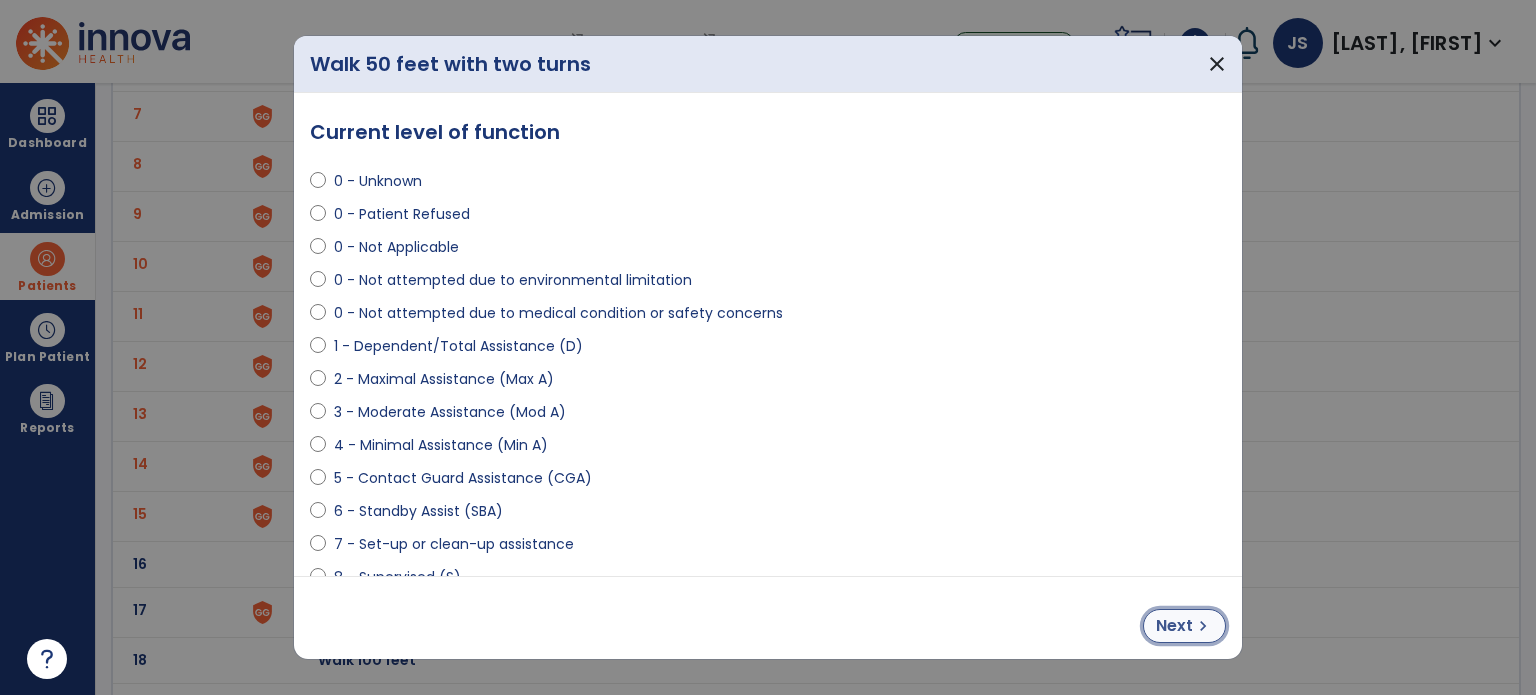click on "chevron_right" at bounding box center [1203, 626] 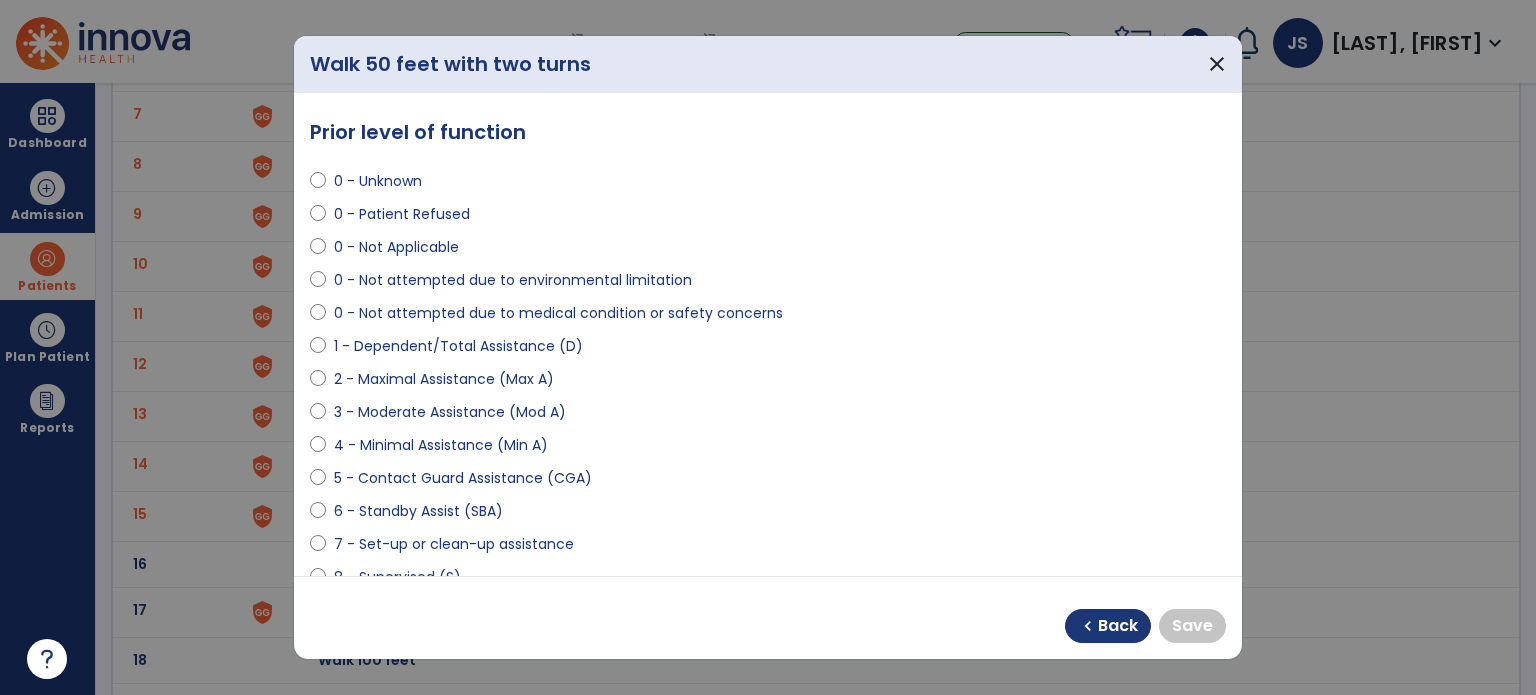 scroll, scrollTop: 95, scrollLeft: 0, axis: vertical 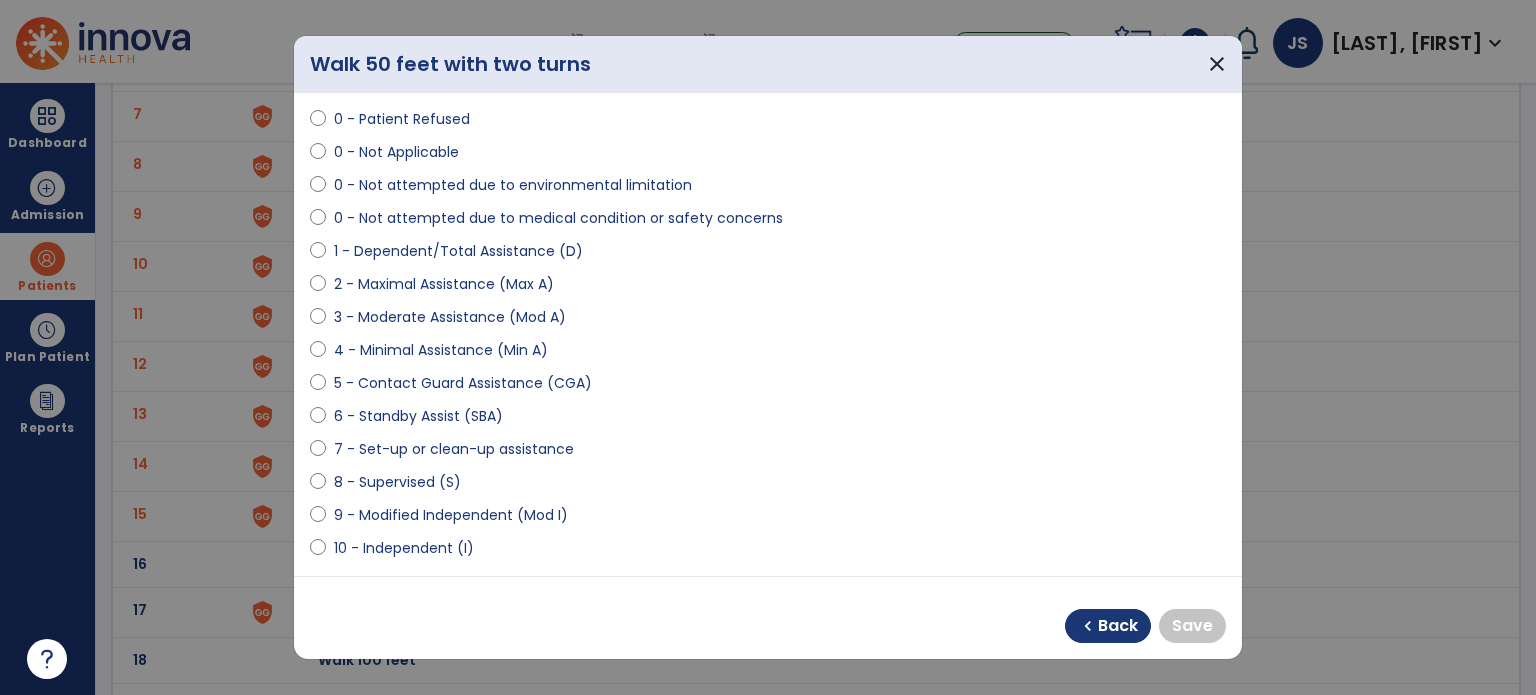click on "9 - Modified Independent (Mod I)" at bounding box center [451, 515] 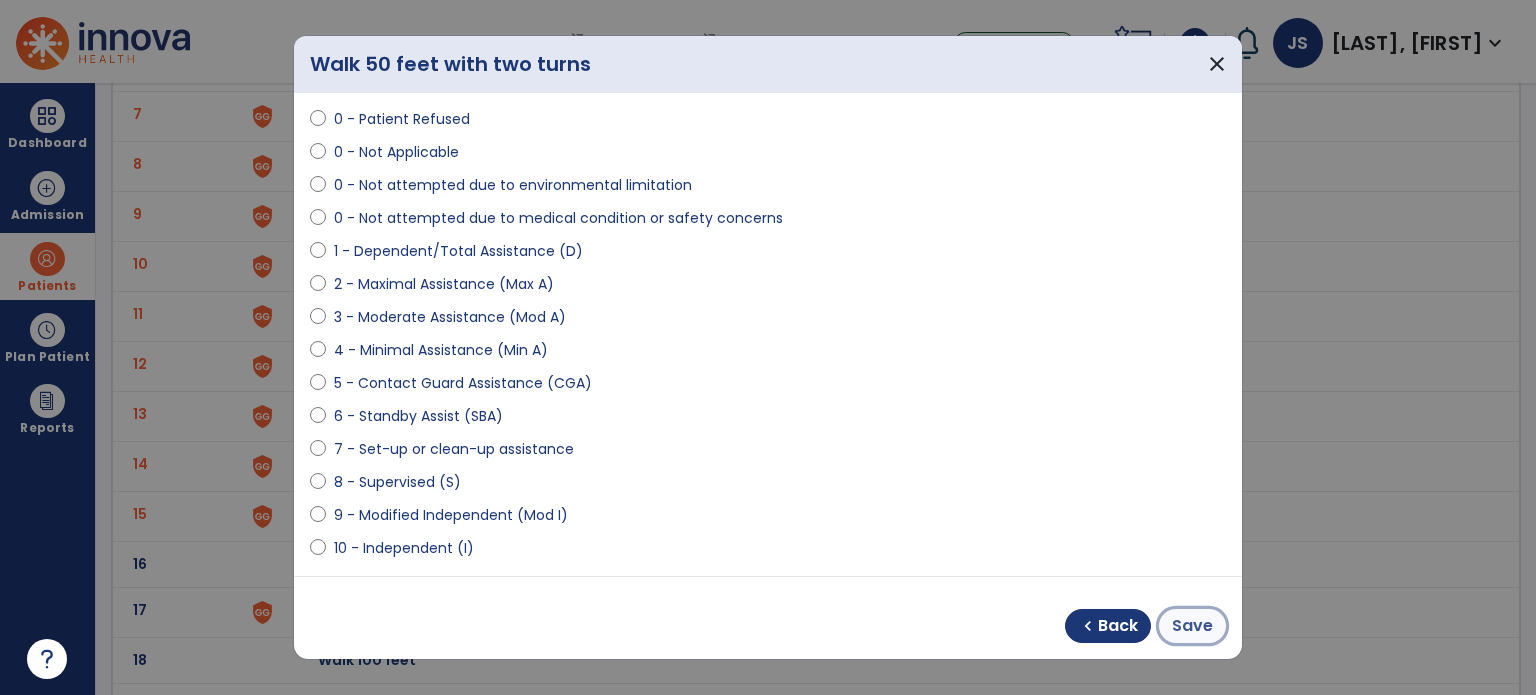 click on "Save" at bounding box center (1192, 626) 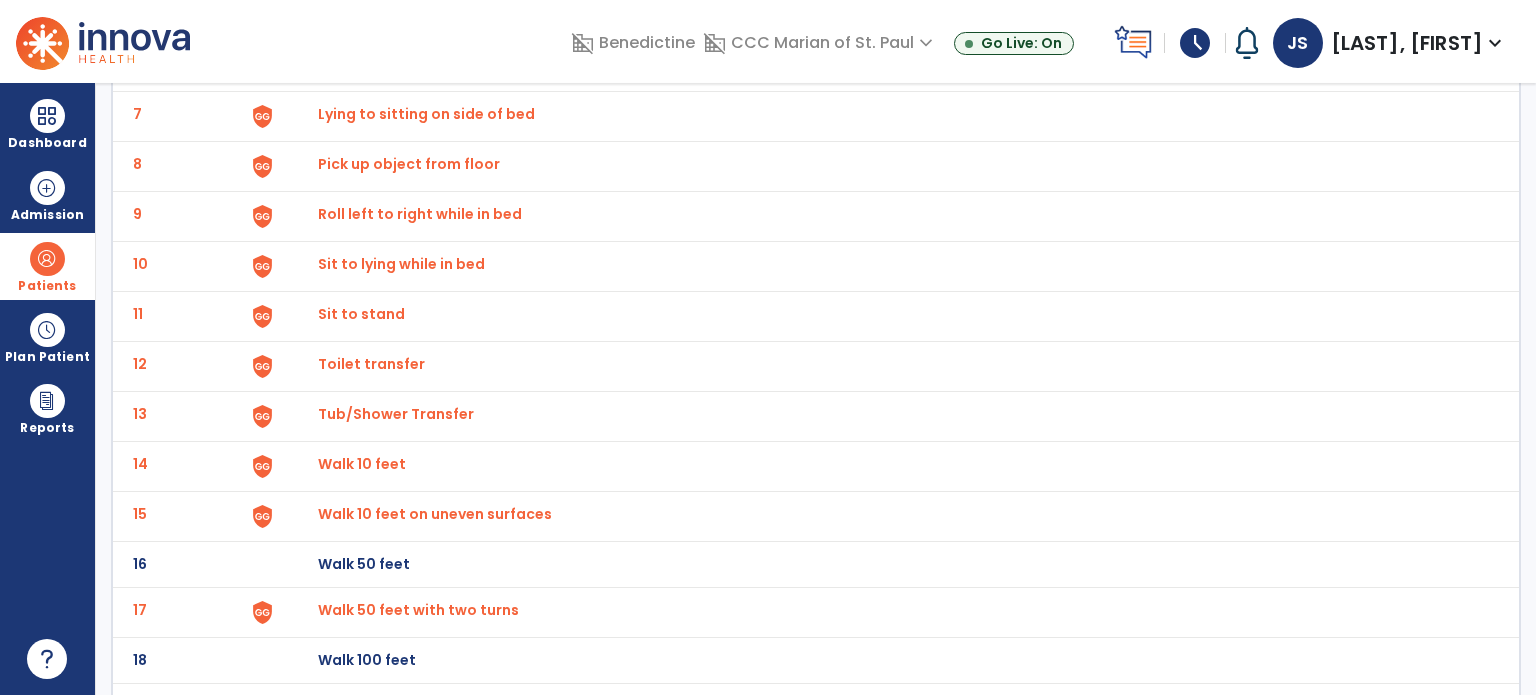 scroll, scrollTop: 580, scrollLeft: 0, axis: vertical 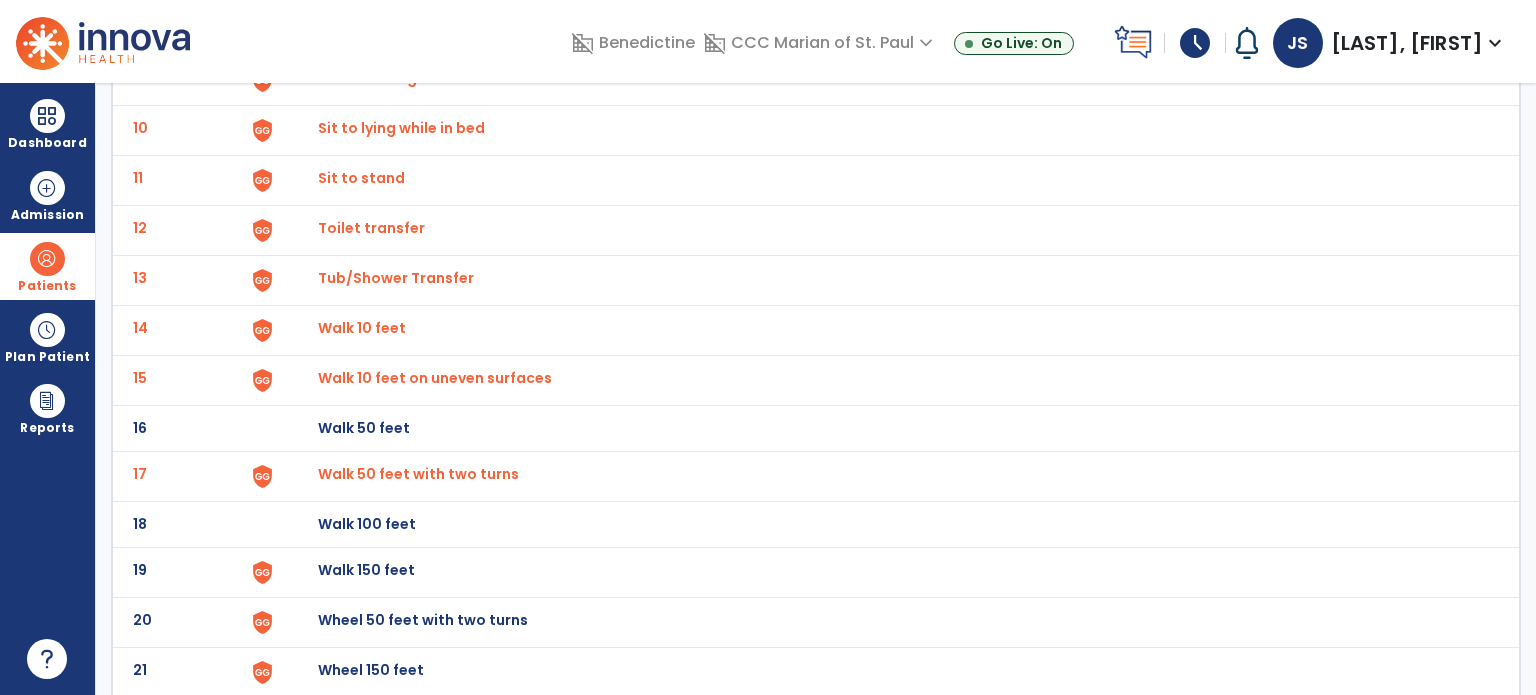 click on "Walk 150 feet" at bounding box center [888, -316] 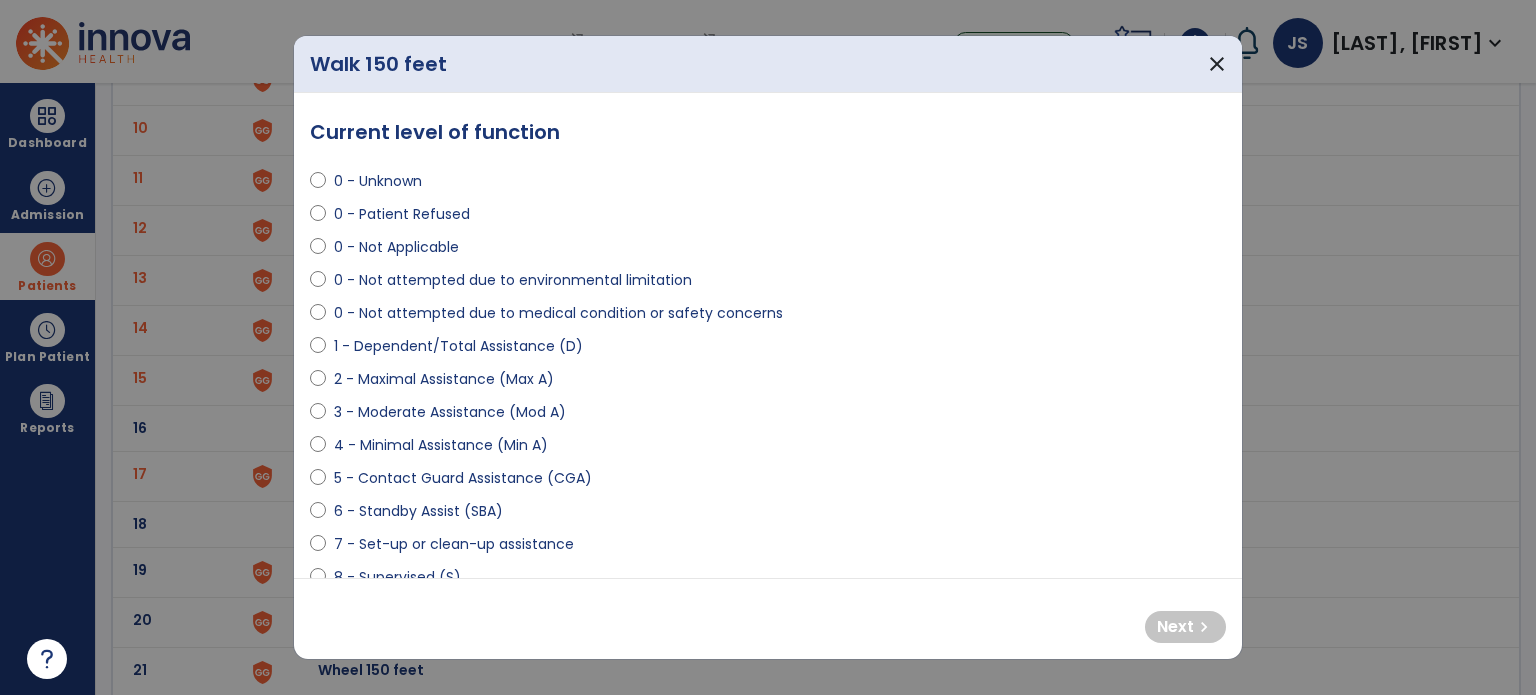 click on "0 - Not attempted due to medical condition or safety concerns" at bounding box center (558, 313) 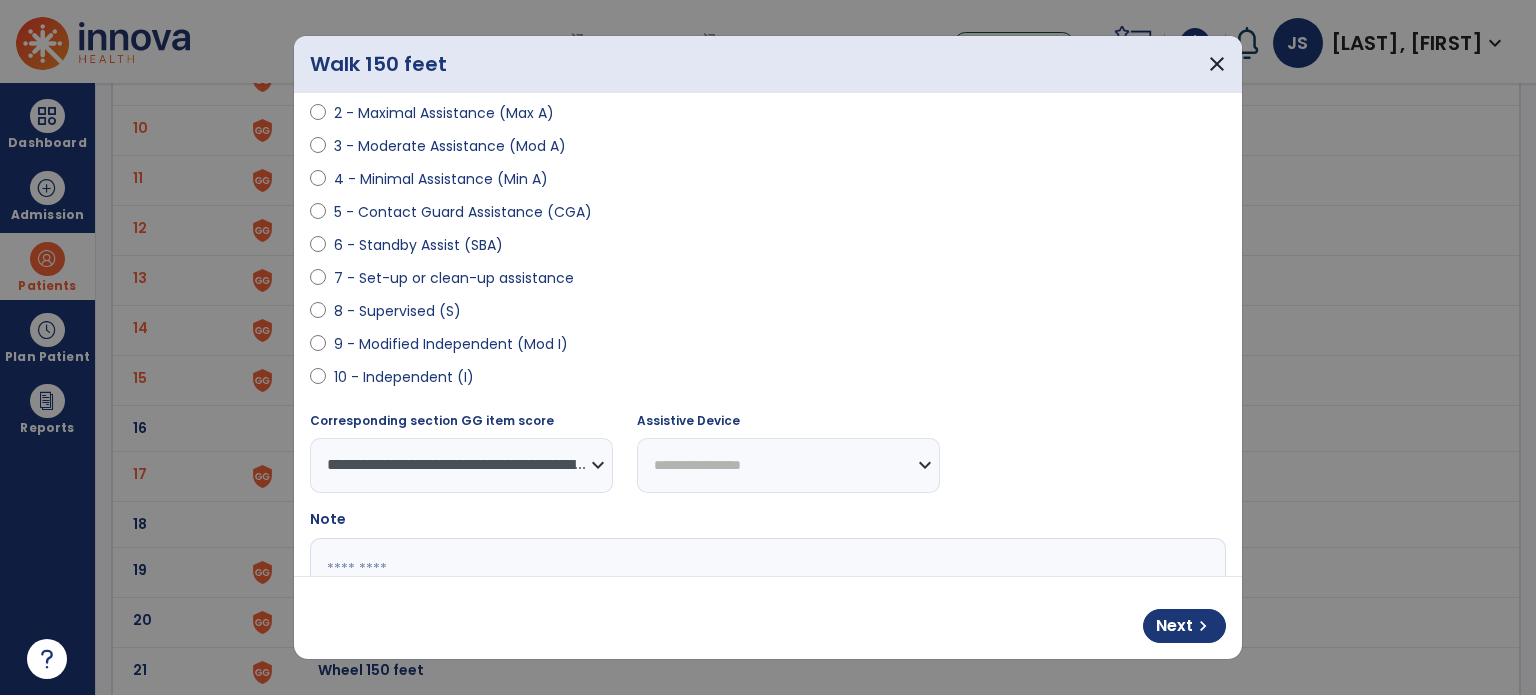 scroll, scrollTop: 268, scrollLeft: 0, axis: vertical 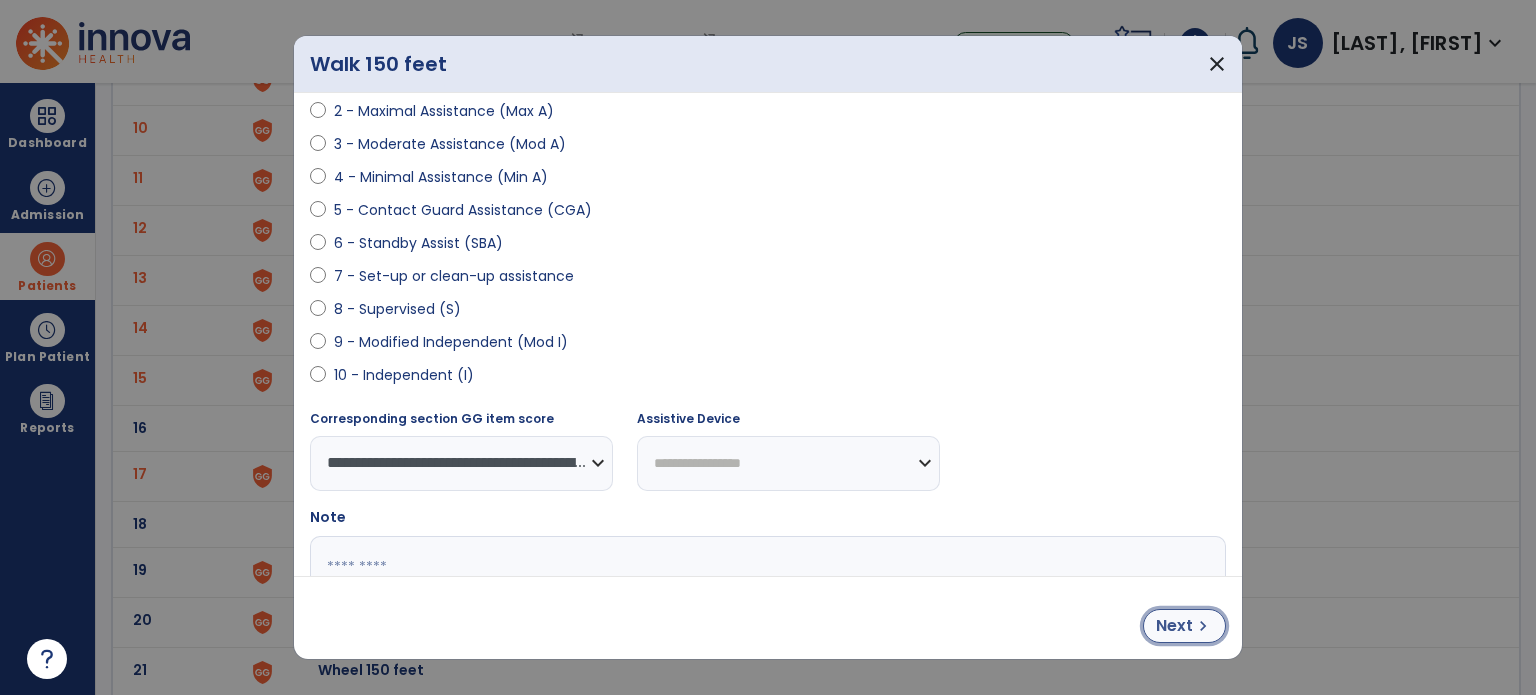 click on "Next" at bounding box center (1174, 626) 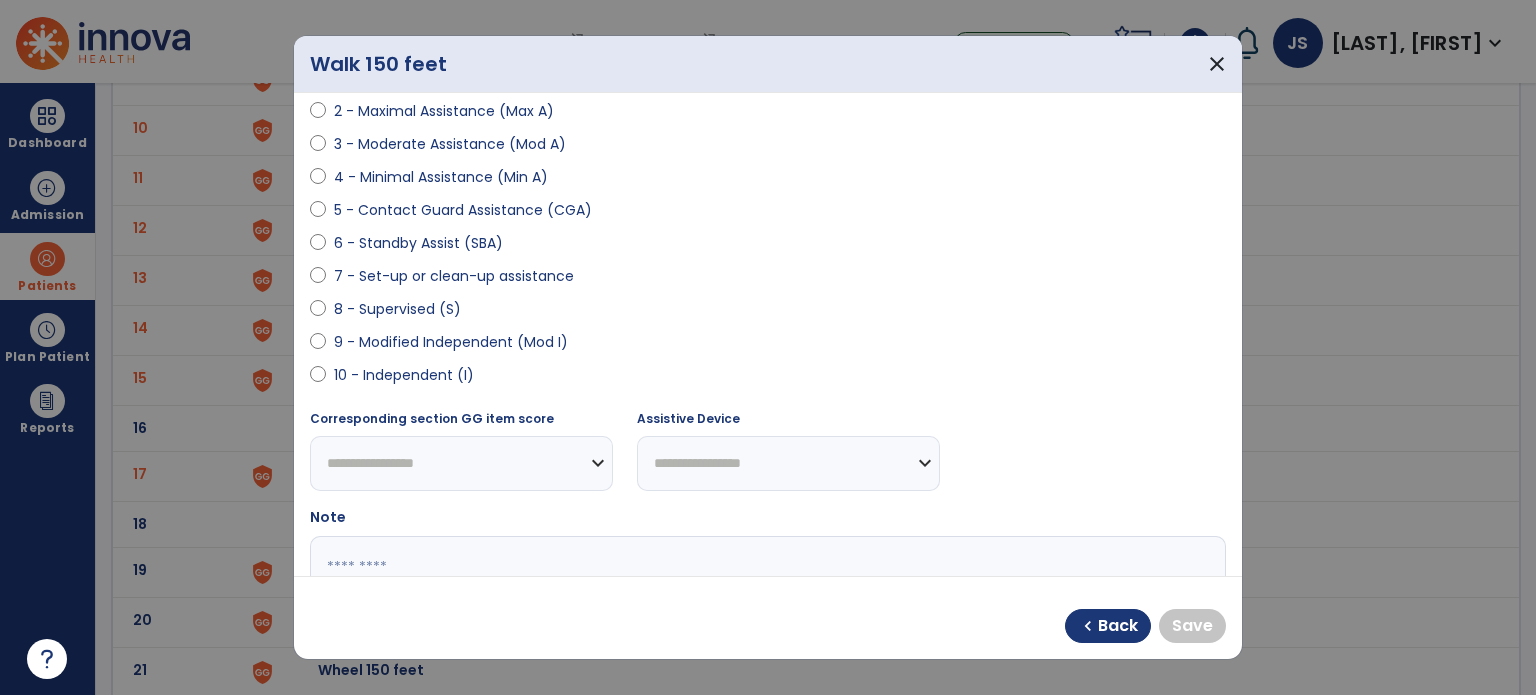 click on "9 - Modified Independent (Mod I)" at bounding box center (768, 346) 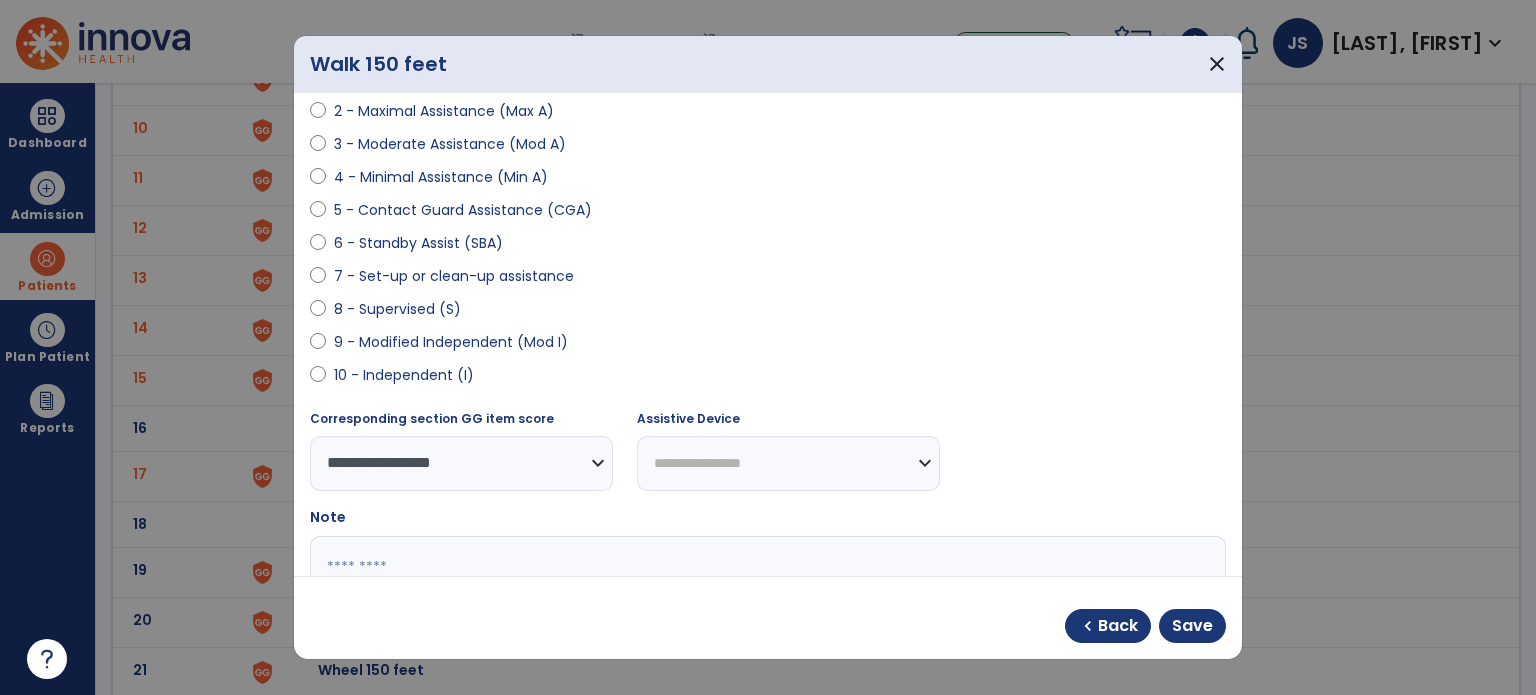 select on "**********" 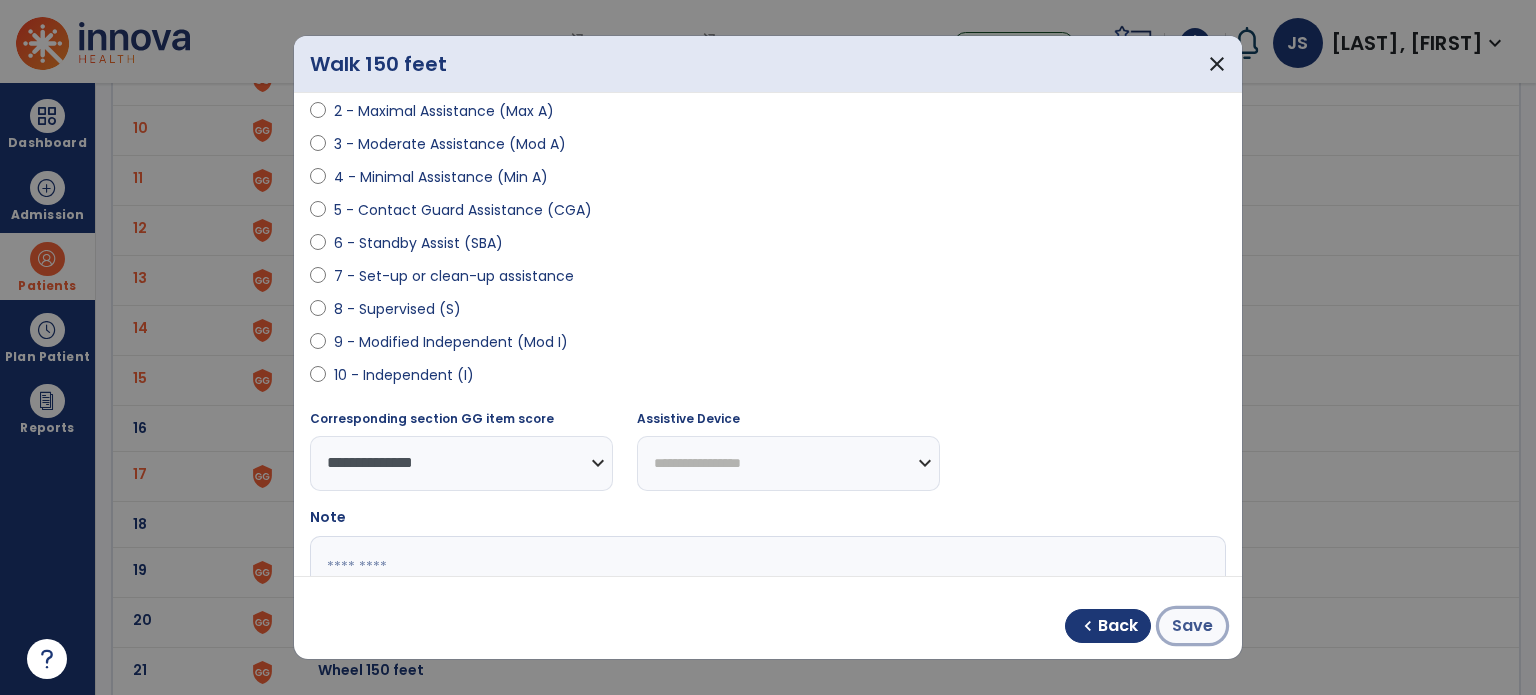 click on "Save" at bounding box center [1192, 626] 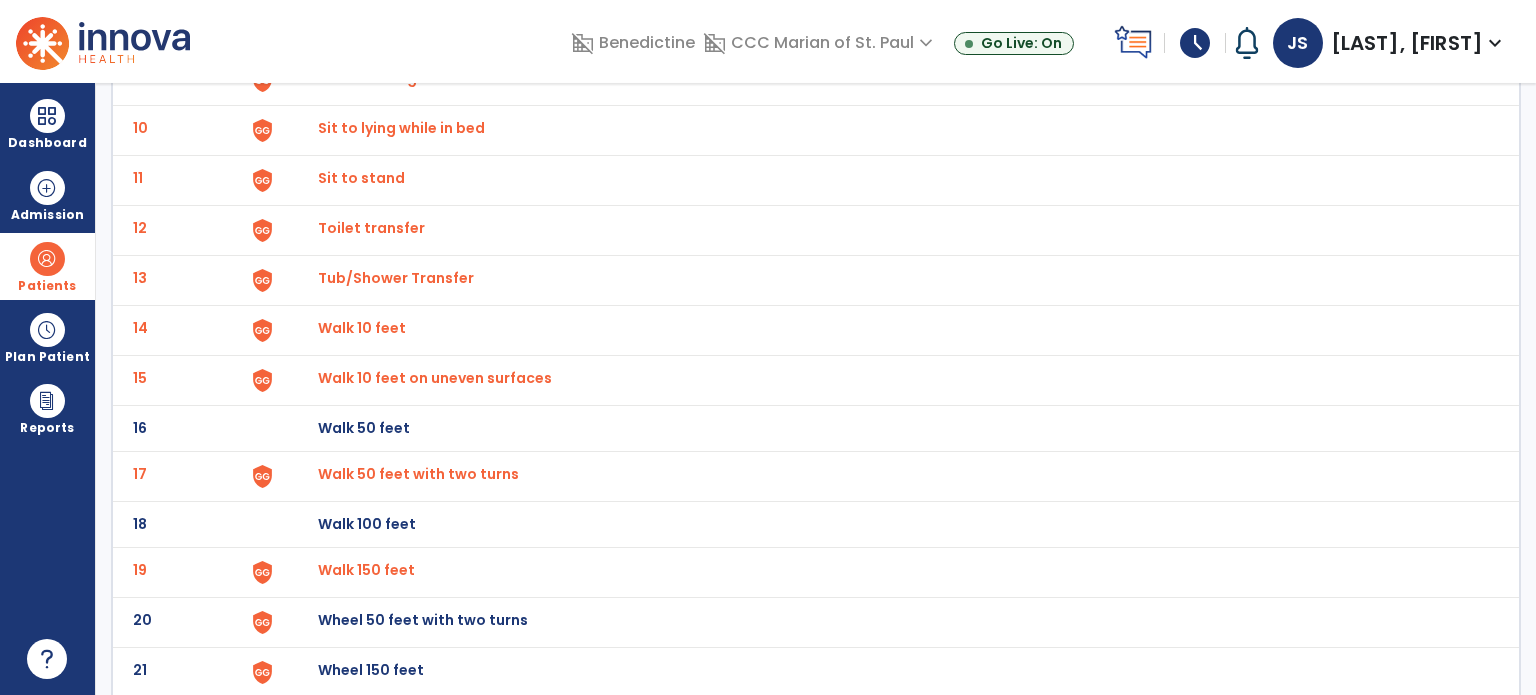 scroll, scrollTop: 664, scrollLeft: 0, axis: vertical 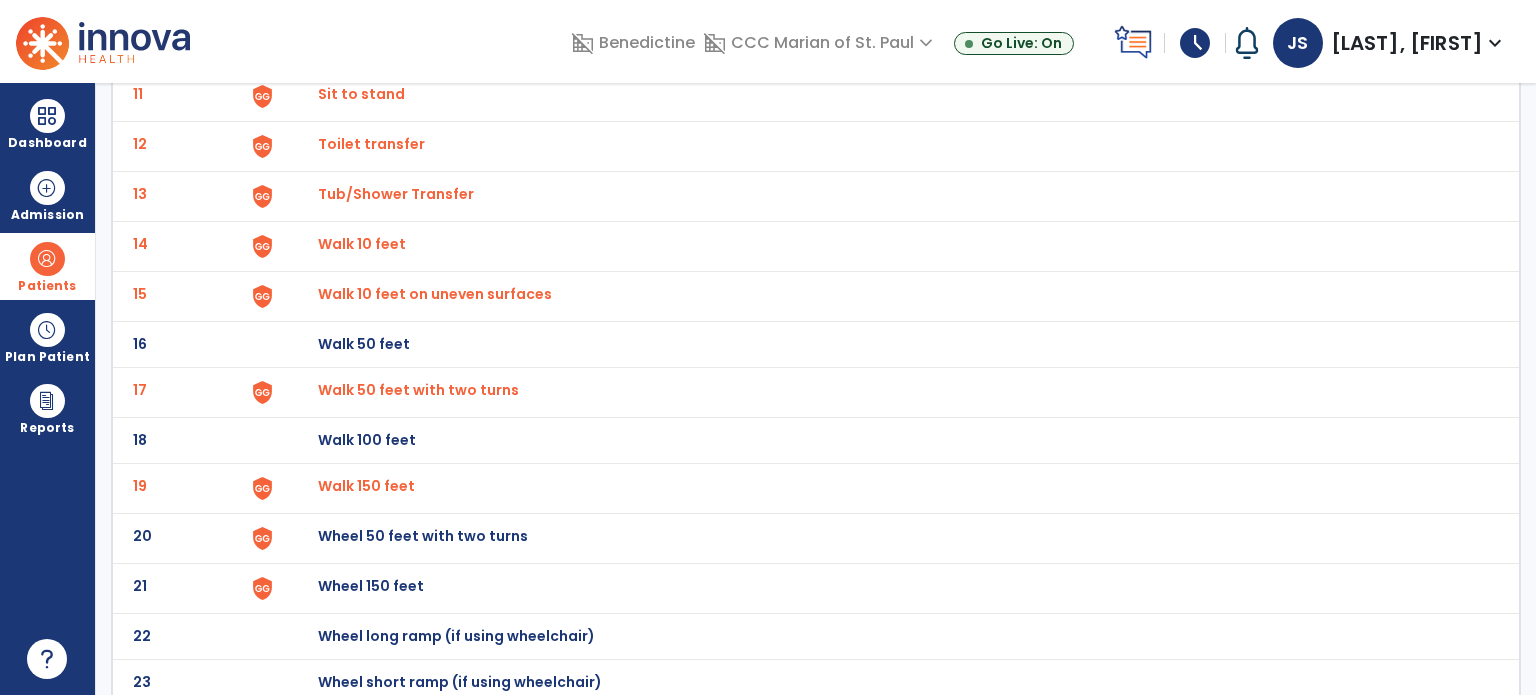 click on "20 Wheel 50 feet with two turns" 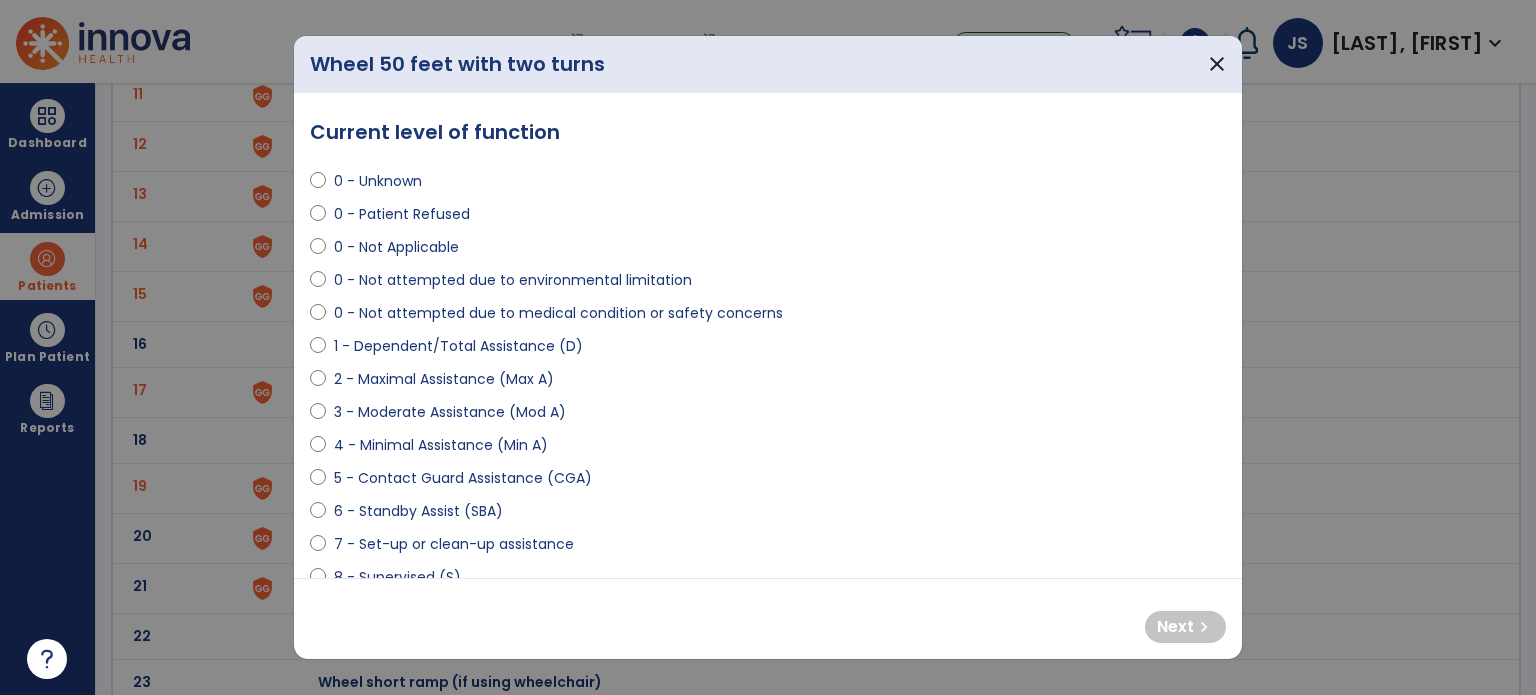 click on "0 - Unknown 0 - Patient Refused 0 - Not Applicable 0 - Not attempted due to environmental limitation 0 - Not attempted due to medical condition or safety concerns 1 - Dependent/Total Assistance (D) 2 - Maximal Assistance (Max A) 3 - Moderate Assistance (Mod A) 4 - Minimal Assistance (Min A) 5 - Contact Guard Assistance (CGA) 6 - Standby Assist (SBA) 7 - Set-up or clean-up assistance 8 - Supervised (S) 9 - Modified Independent (Mod I) 10 - Independent (I)" at bounding box center (768, 404) 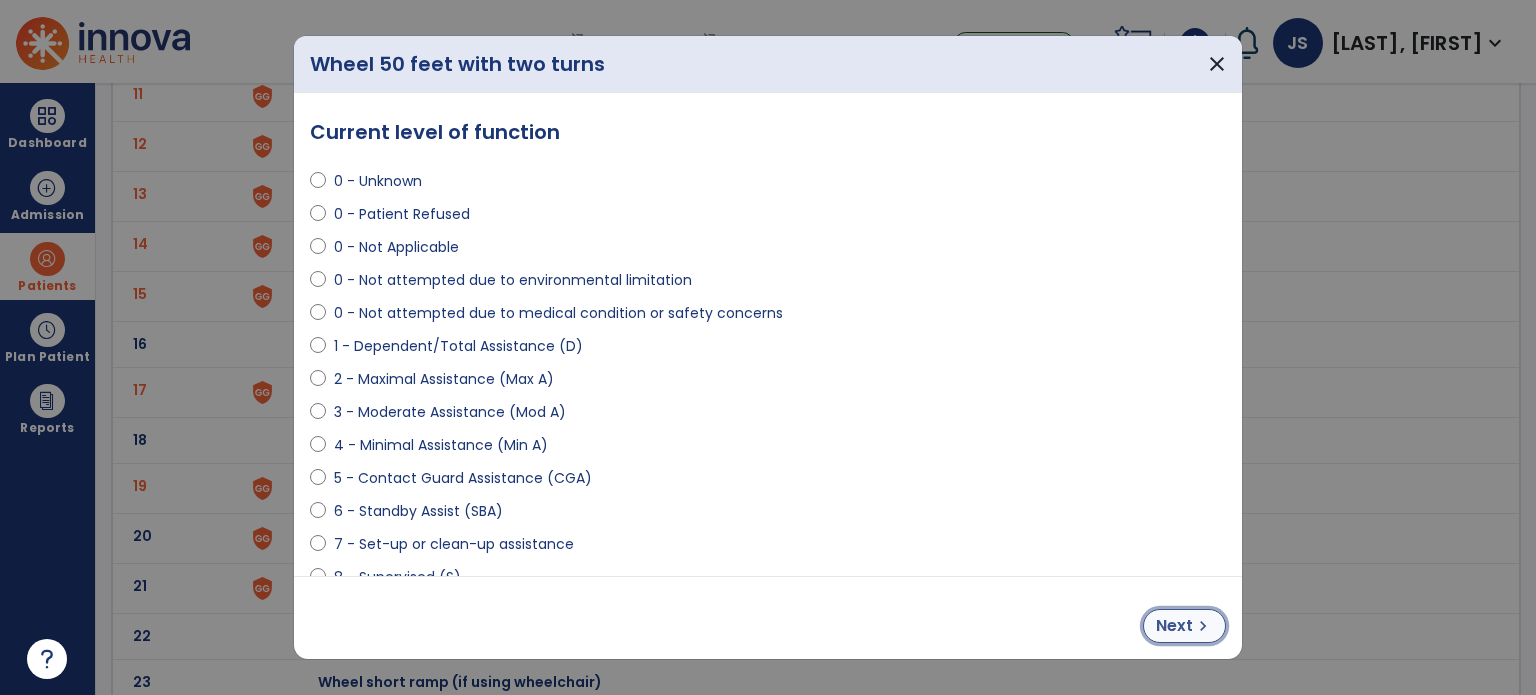 click on "Next" at bounding box center [1174, 626] 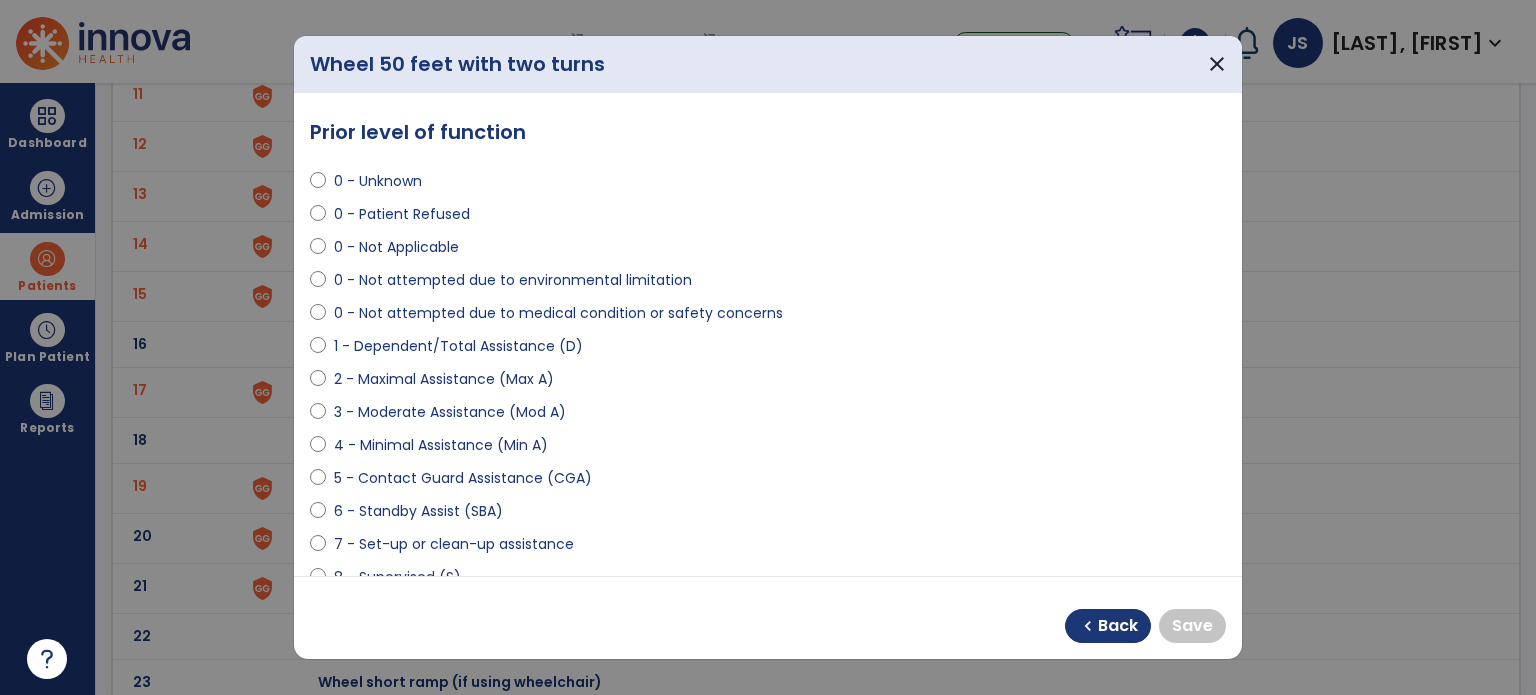 click on "0 - Not Applicable" at bounding box center [396, 247] 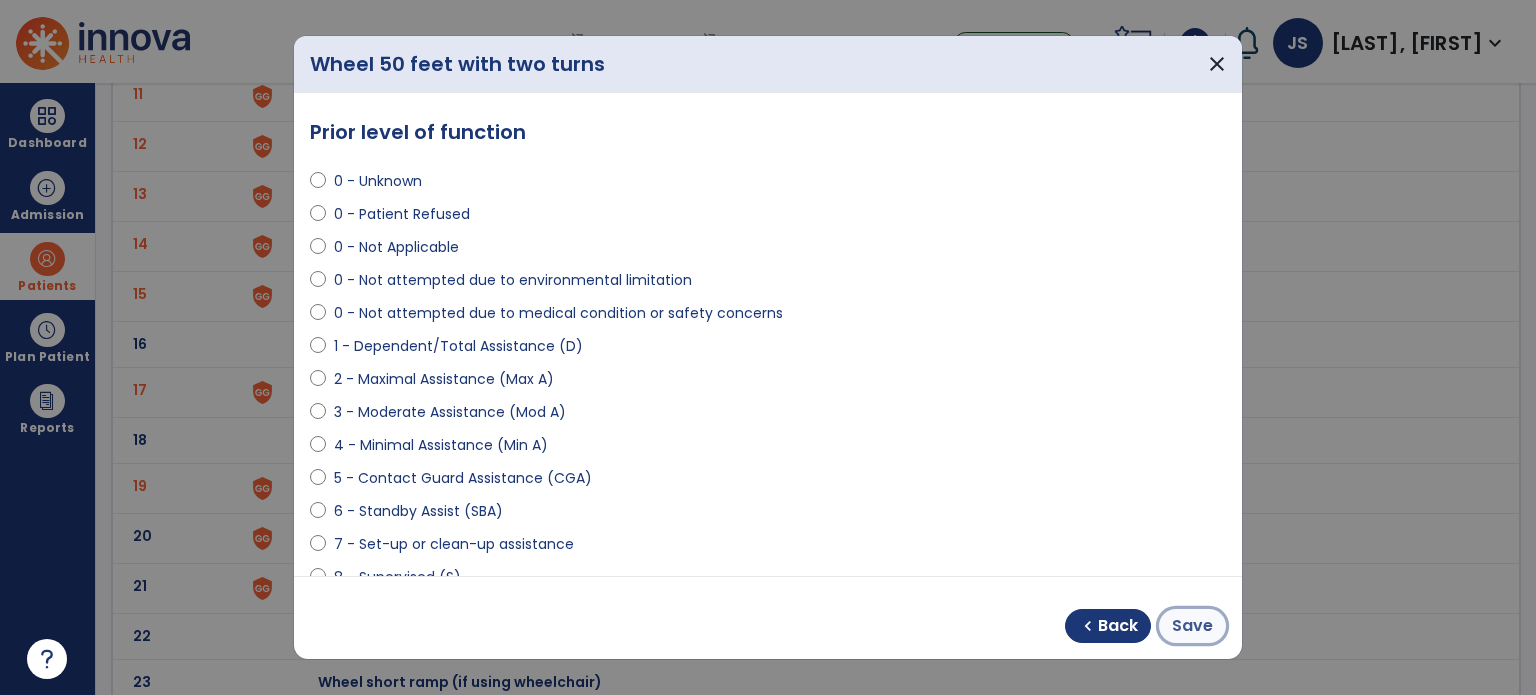 click on "Save" at bounding box center [1192, 626] 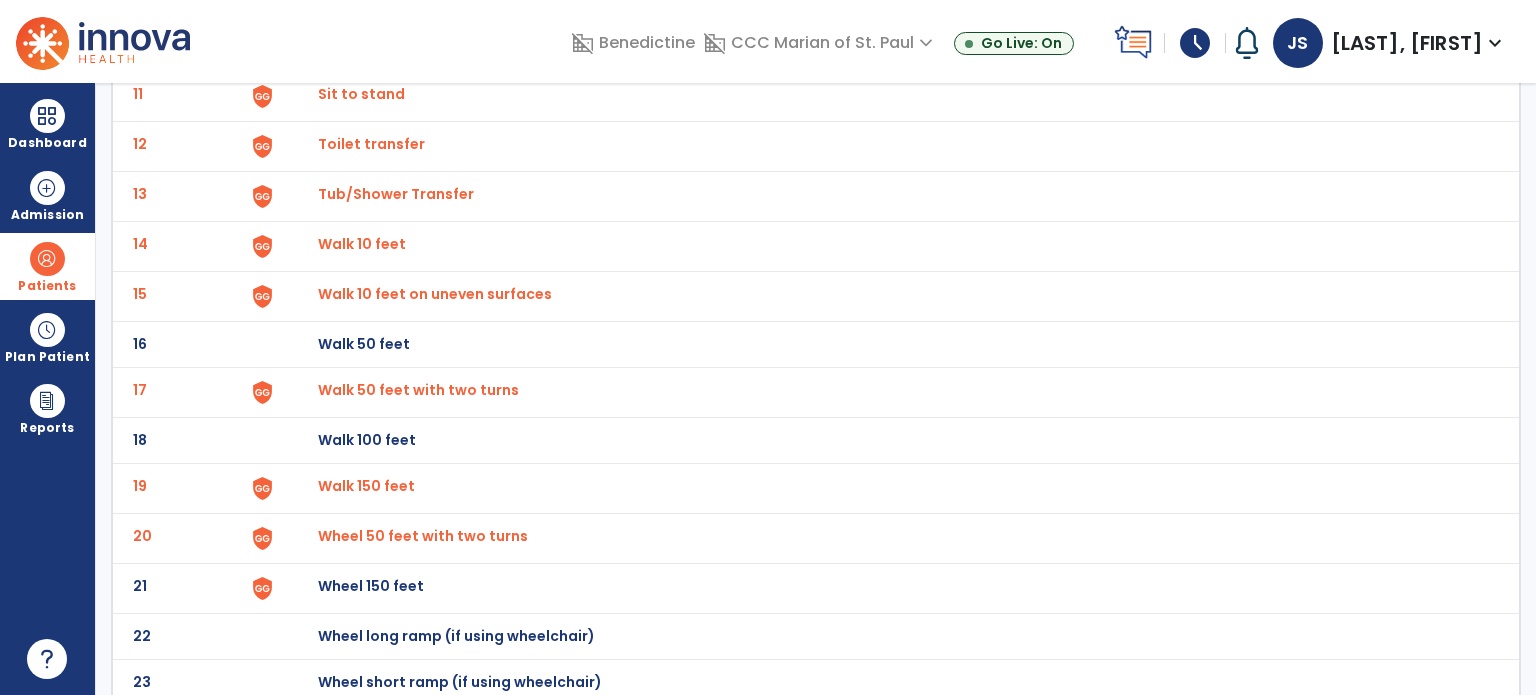 click on "Wheel 150 feet" at bounding box center (888, -400) 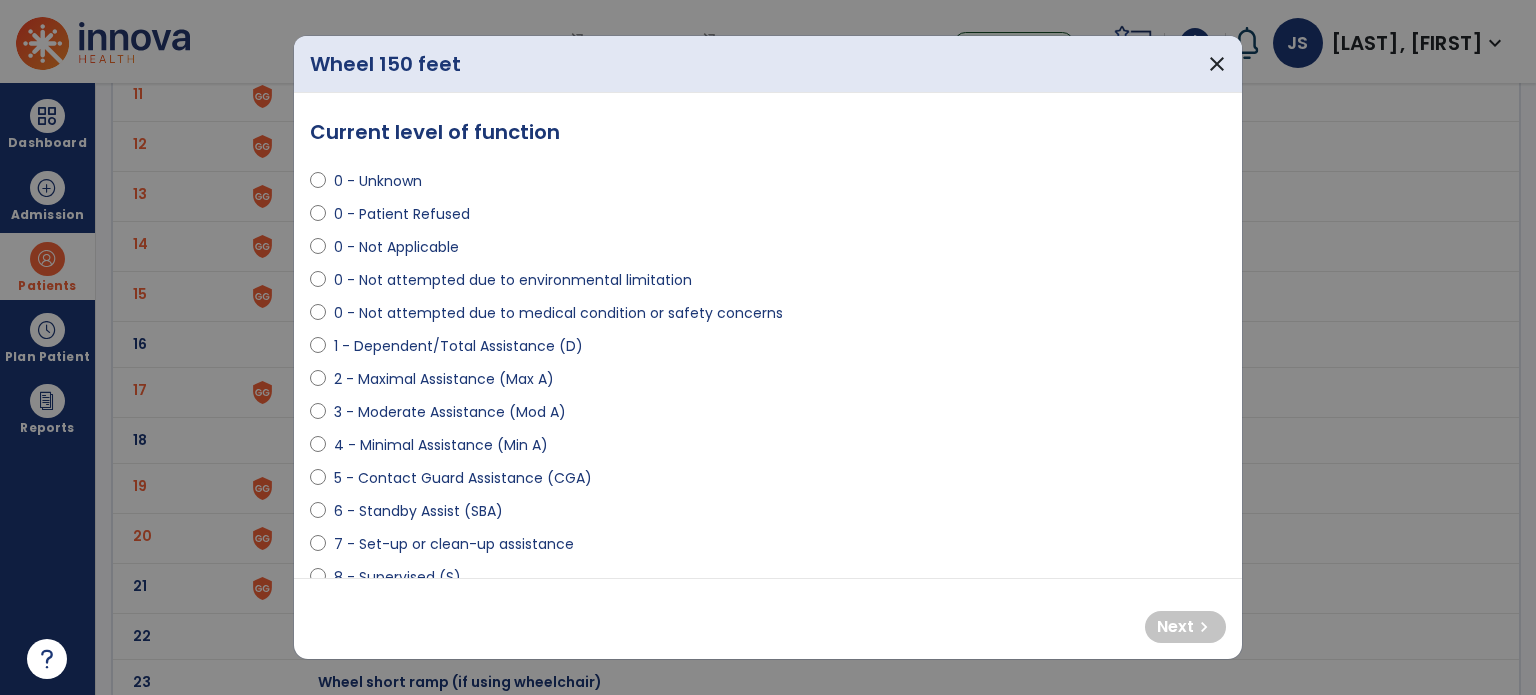 click on "0 - Not Applicable" at bounding box center (396, 247) 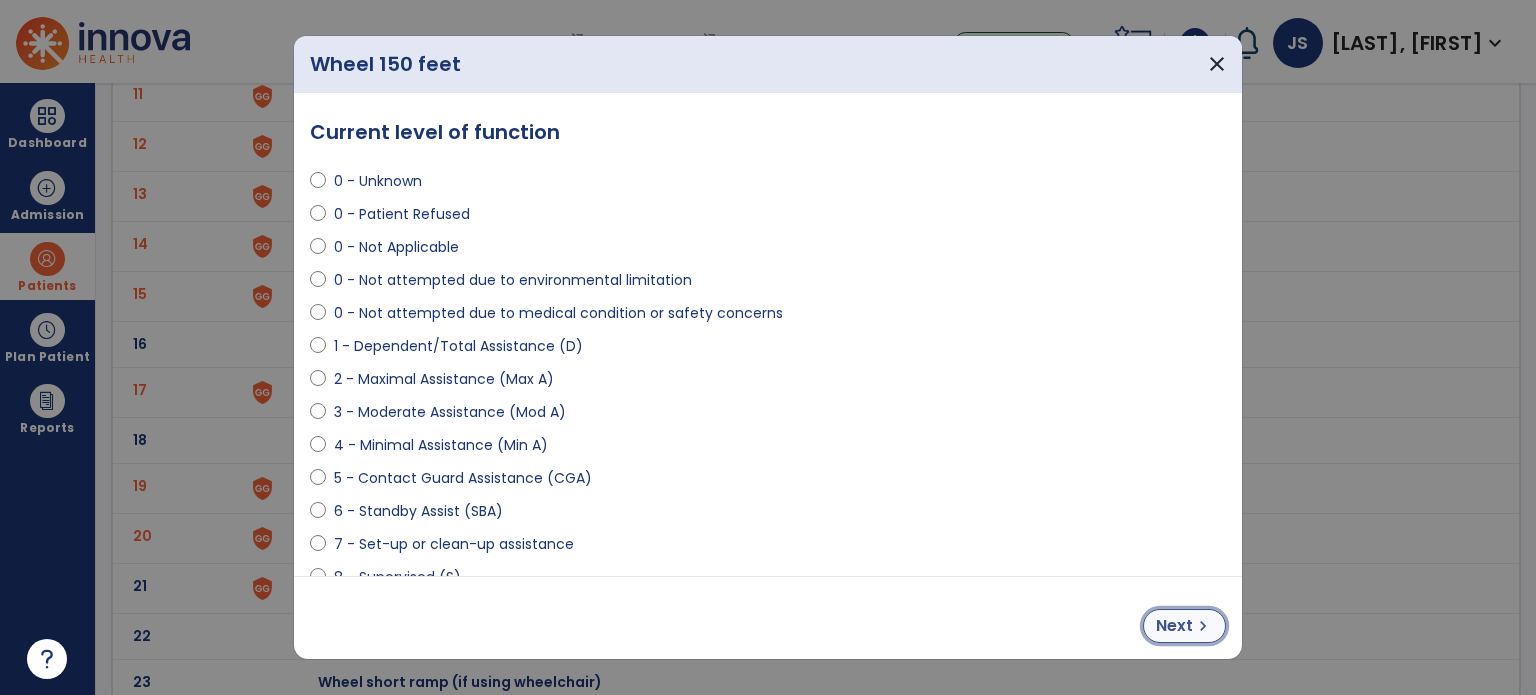 click on "Next" at bounding box center (1174, 626) 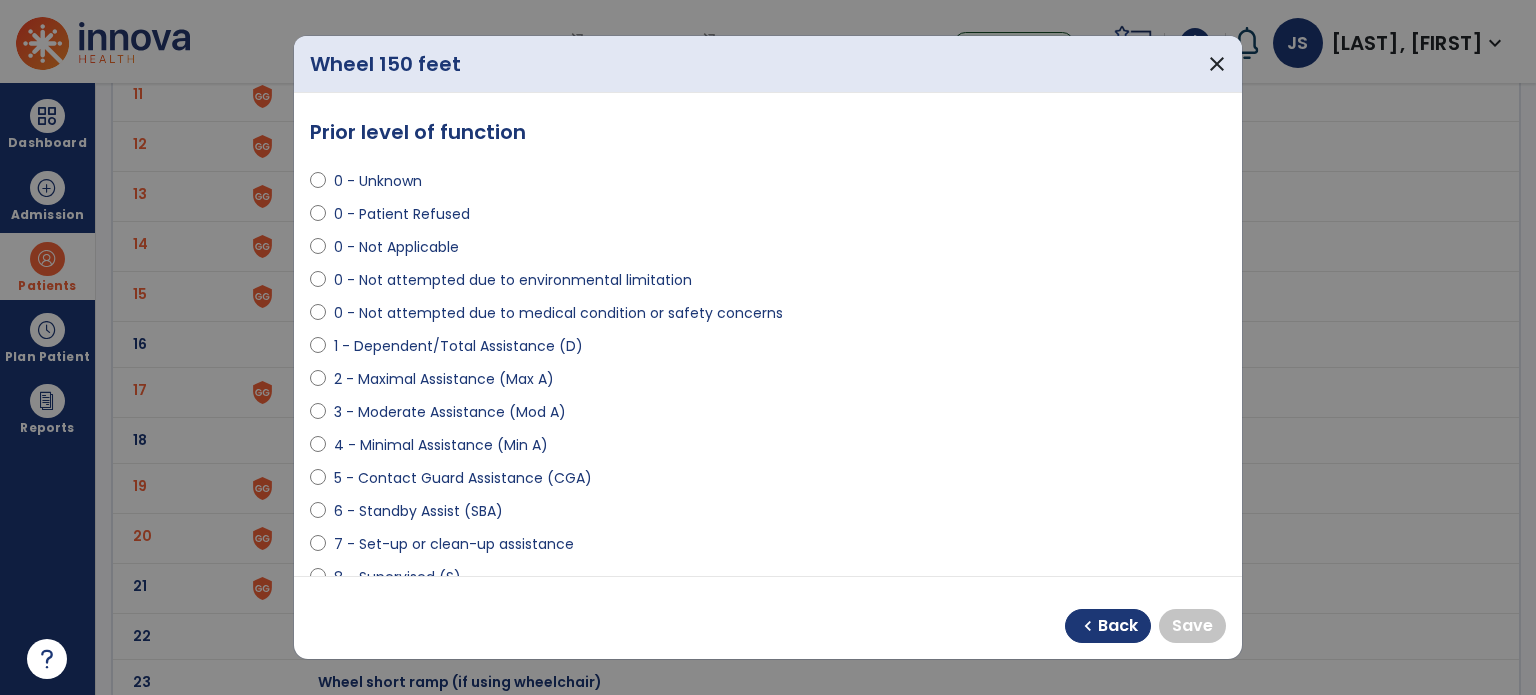 click on "0 - Not Applicable" at bounding box center [396, 247] 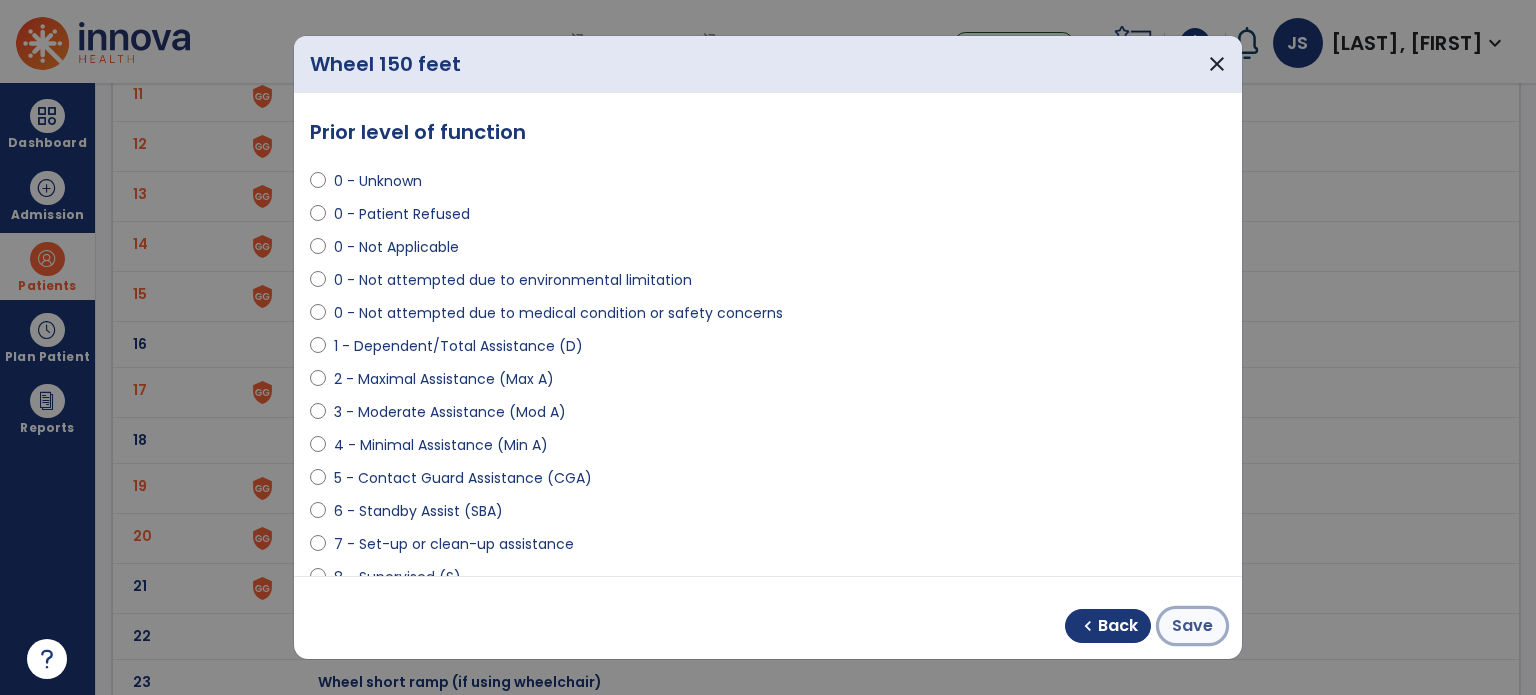 click on "Save" at bounding box center [1192, 626] 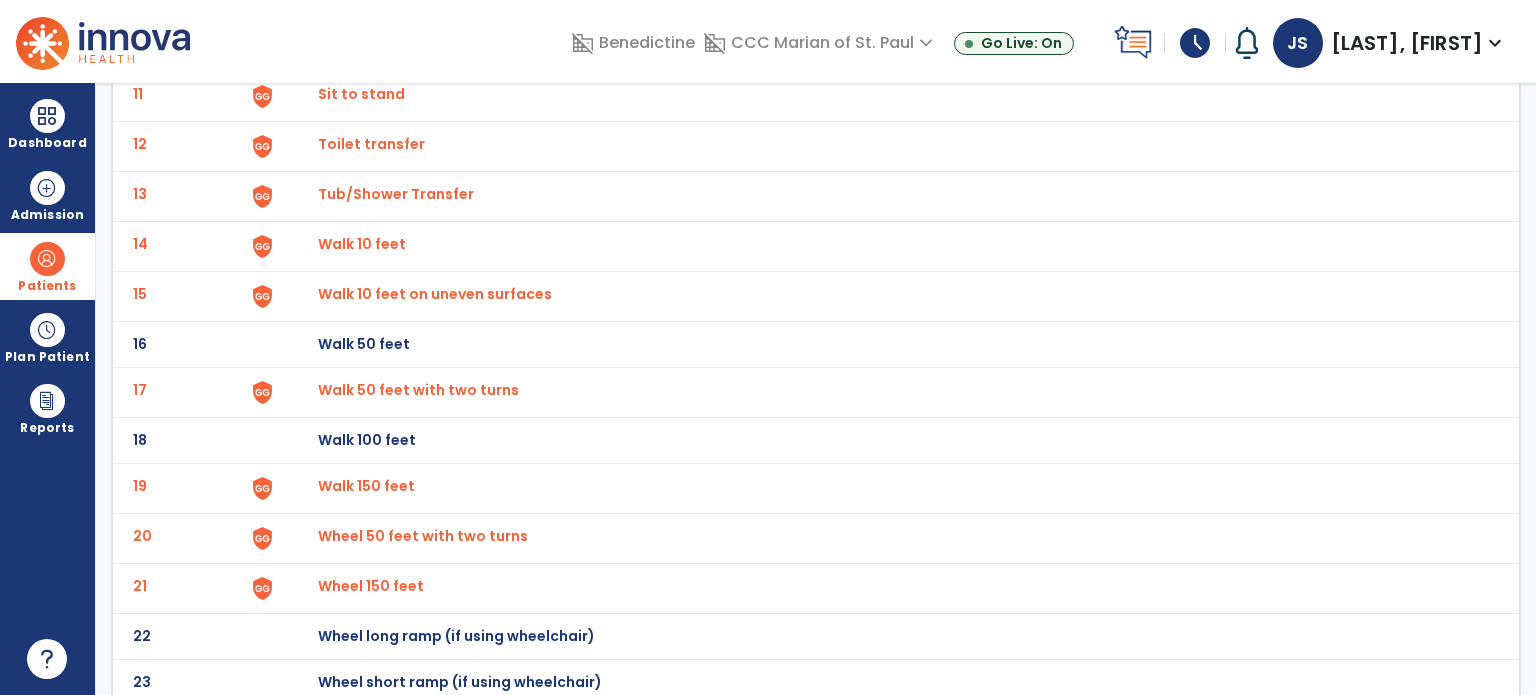 scroll, scrollTop: 0, scrollLeft: 0, axis: both 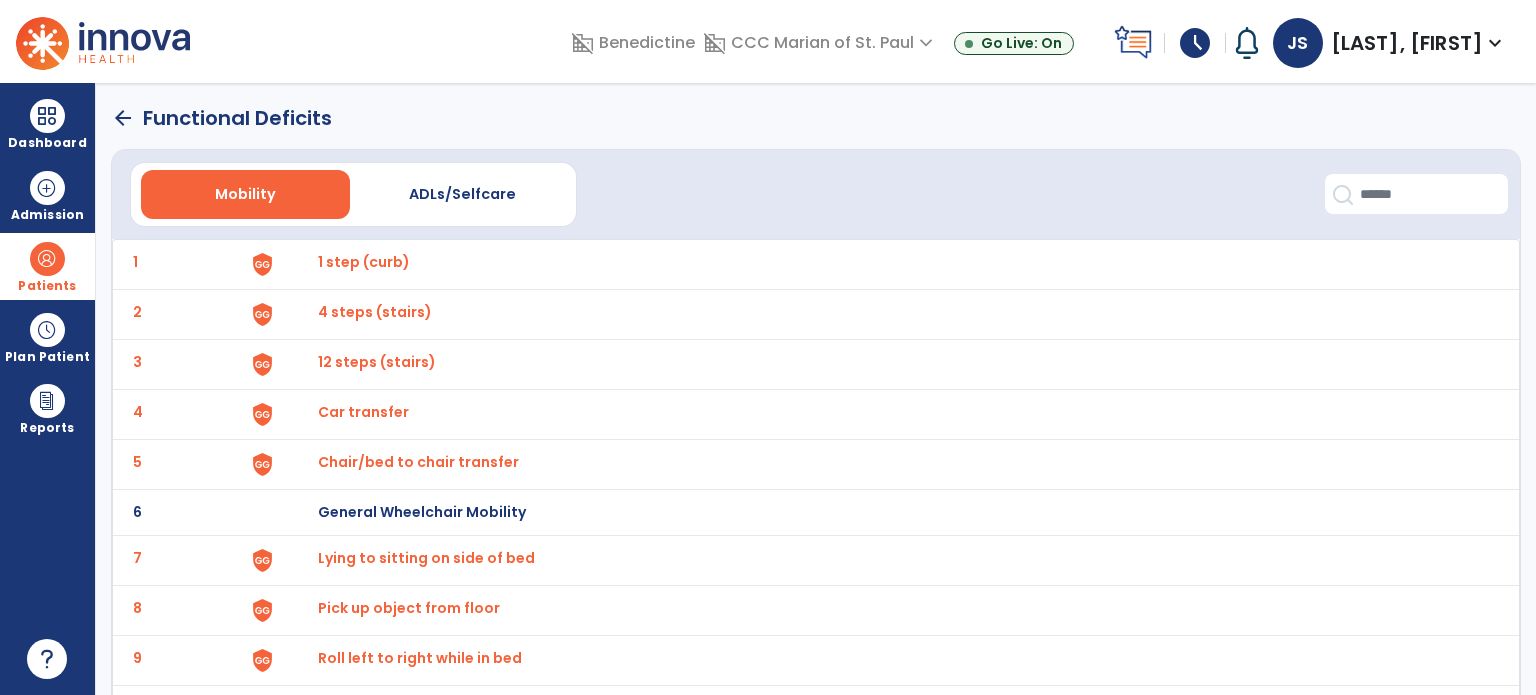 click on "arrow_back" 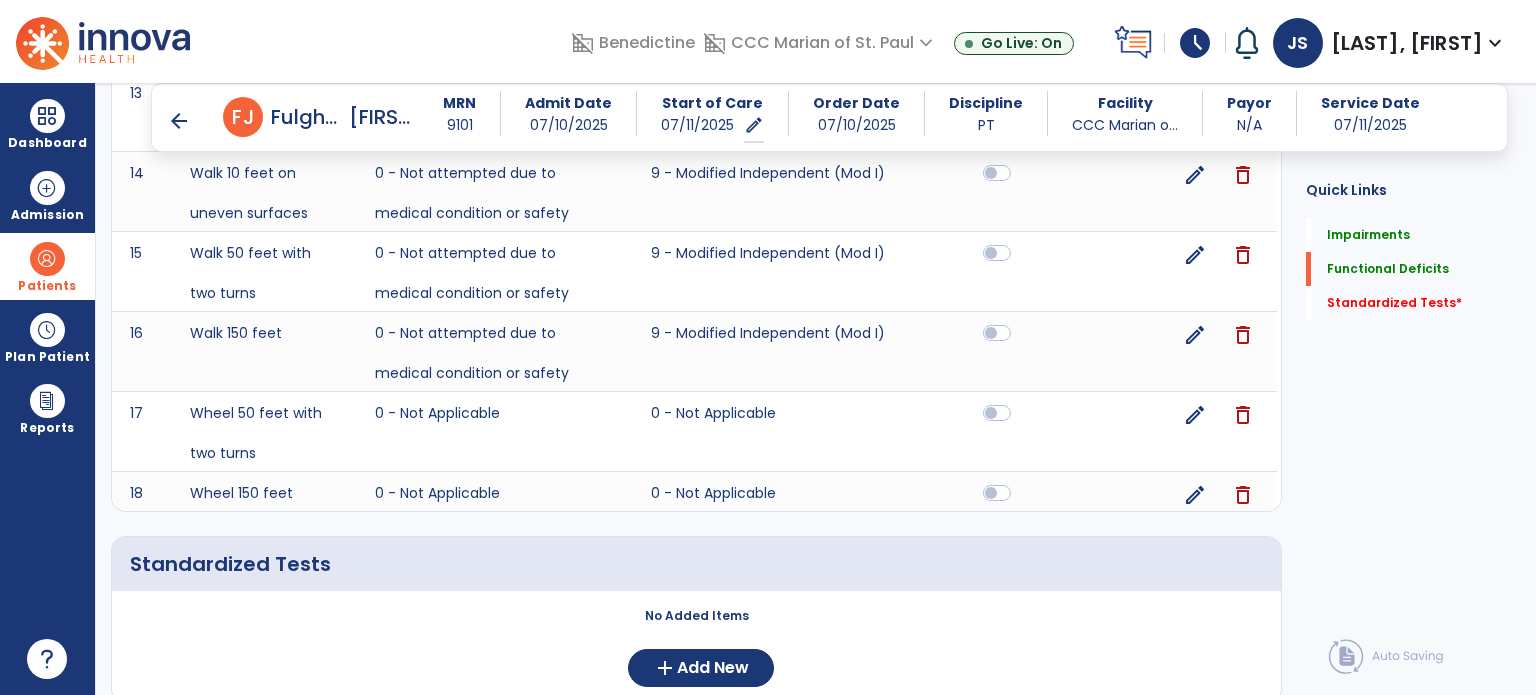 scroll, scrollTop: 2324, scrollLeft: 0, axis: vertical 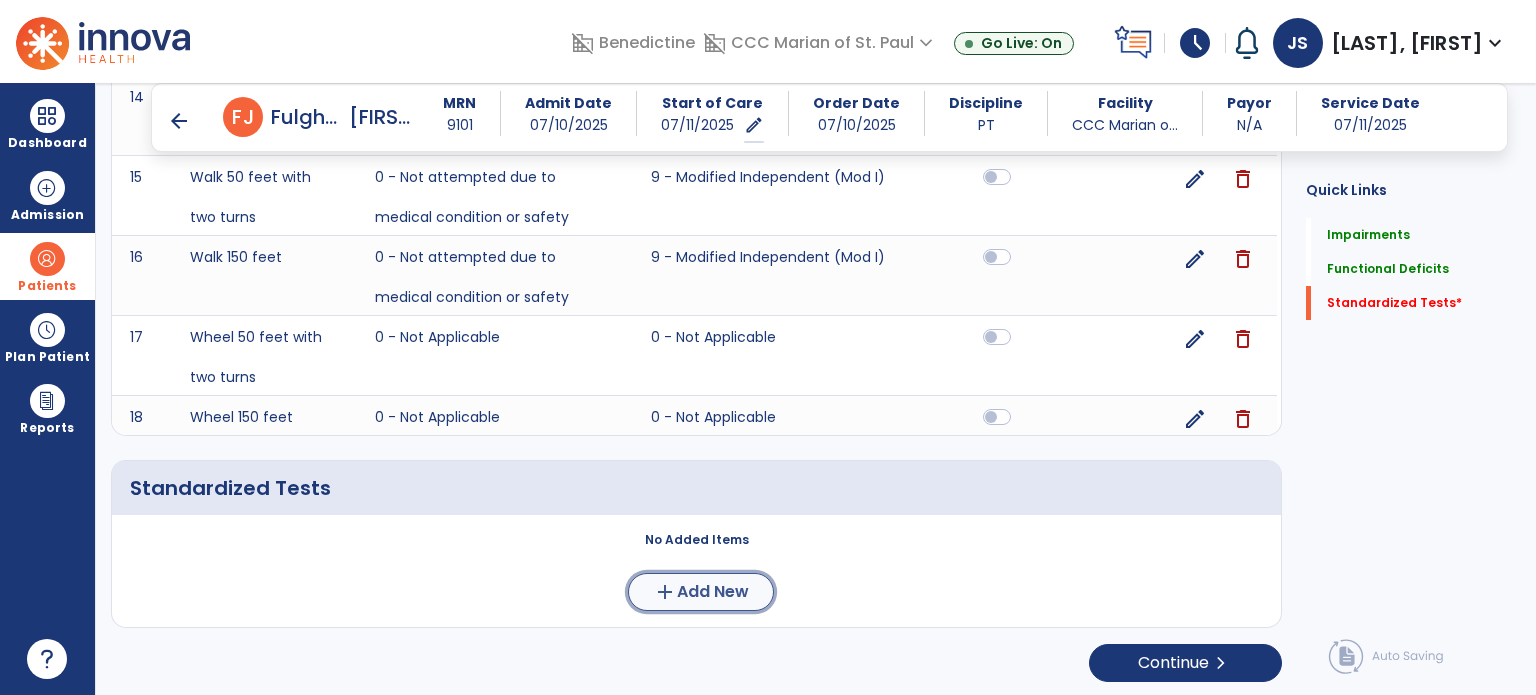 click on "add" 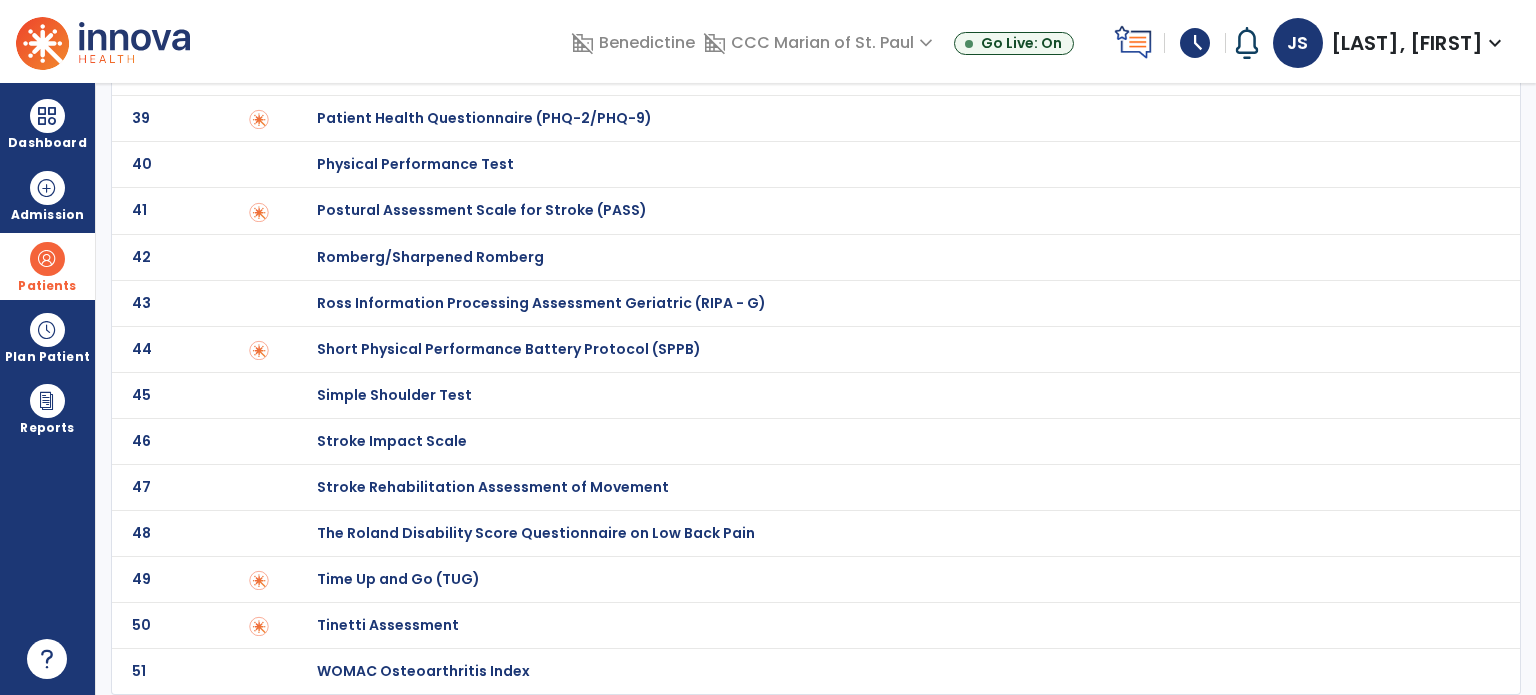 scroll, scrollTop: 0, scrollLeft: 0, axis: both 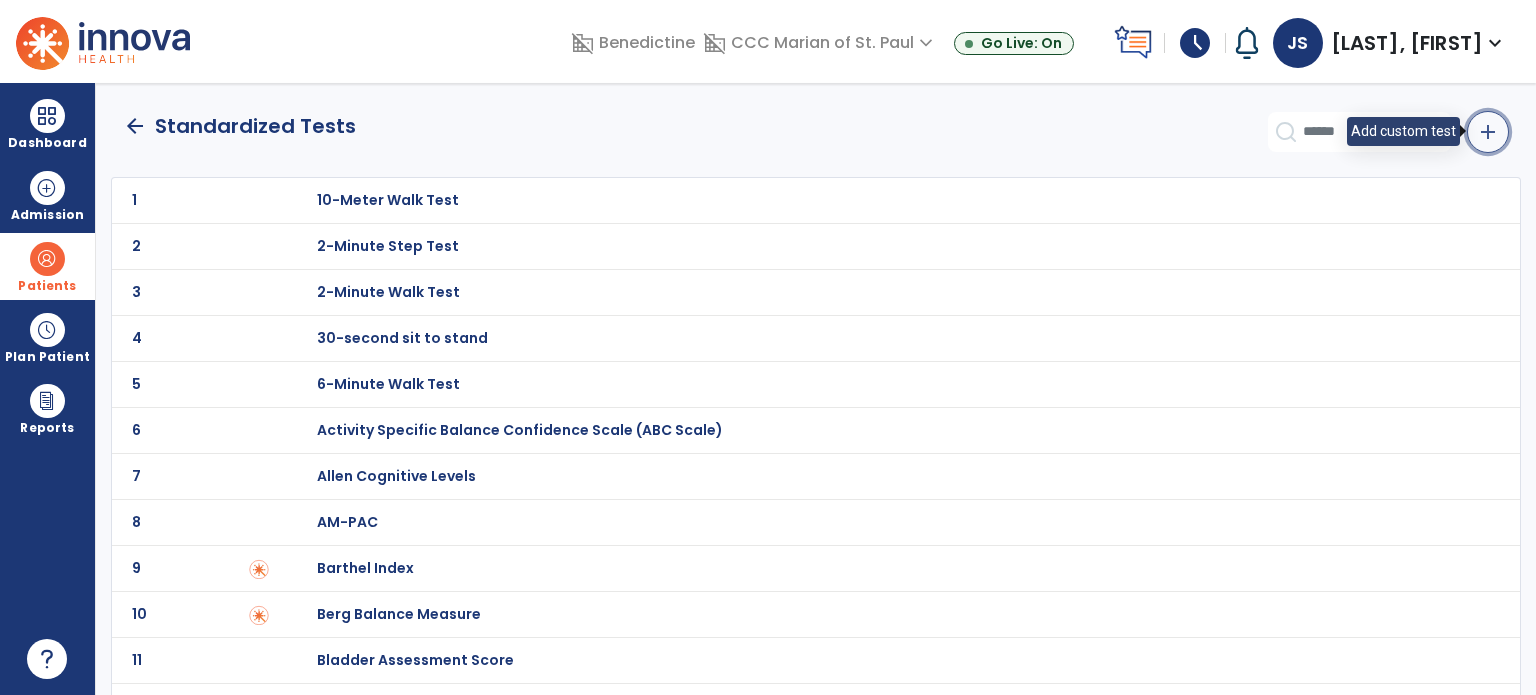 click on "add" 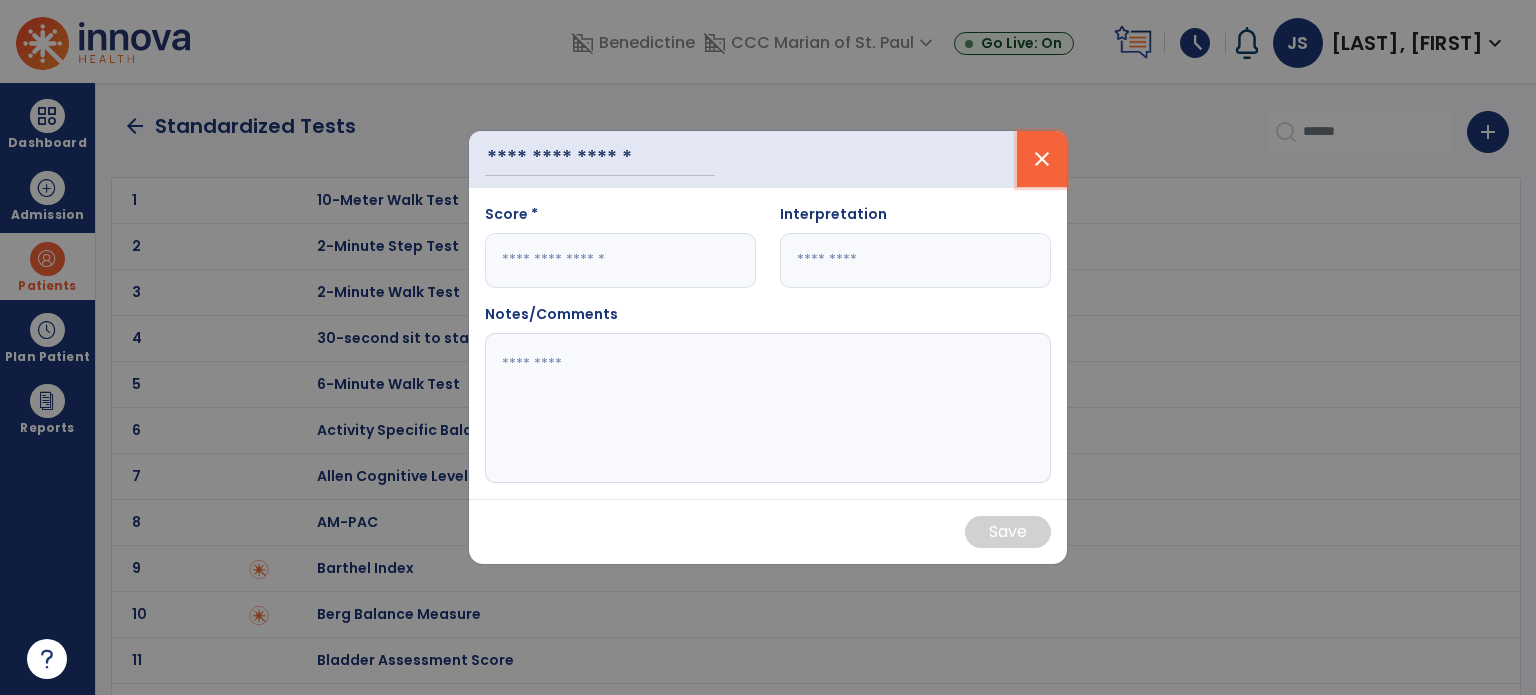 click on "close" at bounding box center [1042, 159] 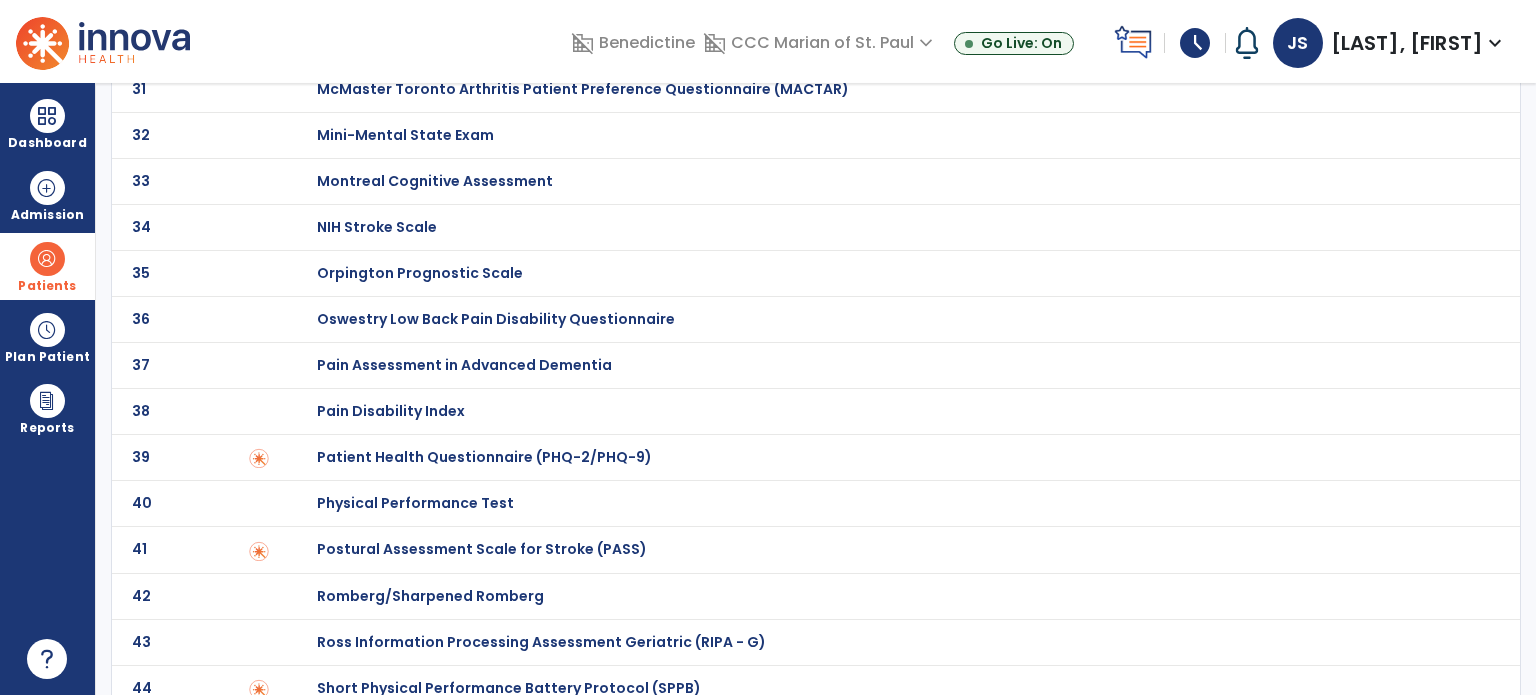 scroll, scrollTop: 1820, scrollLeft: 0, axis: vertical 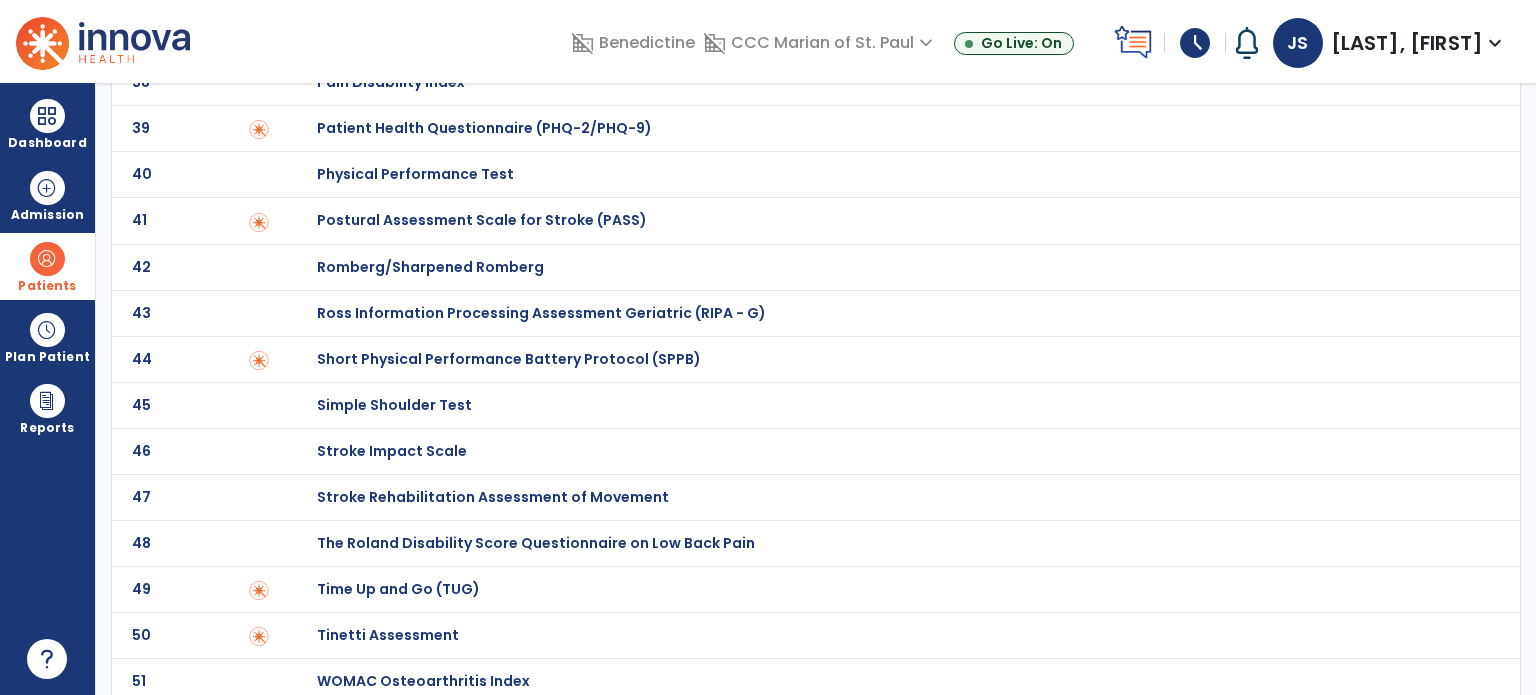 click on "Tinetti Assessment" at bounding box center [888, -1620] 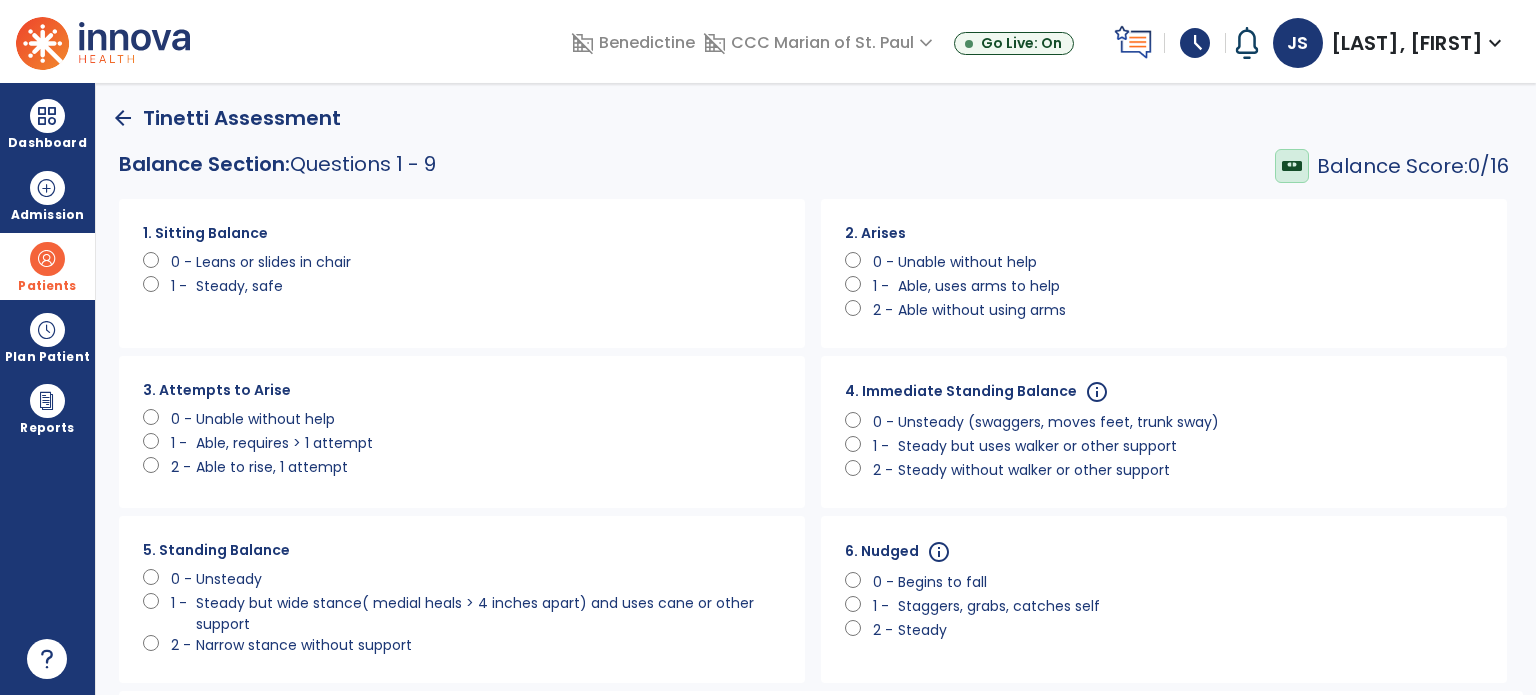 click on "Steady, safe" 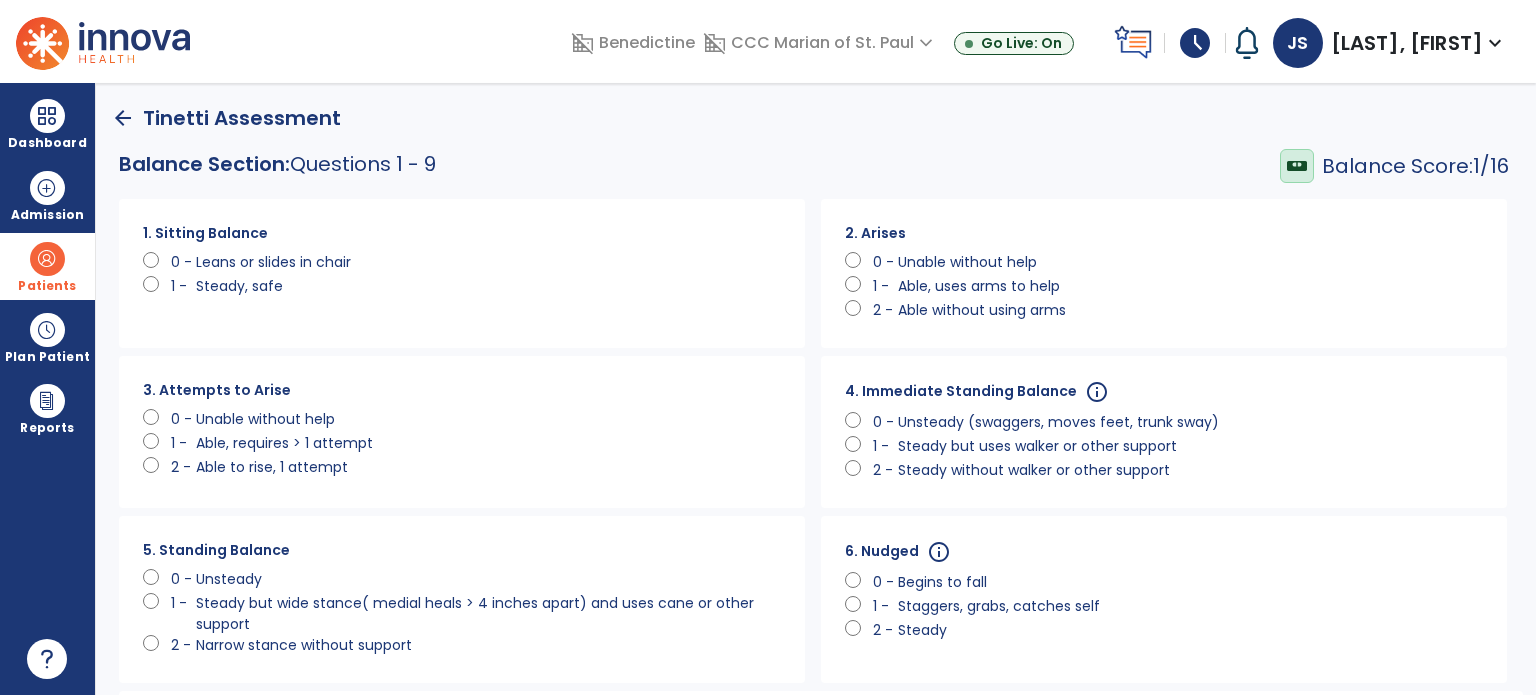 click on "Unable without help" 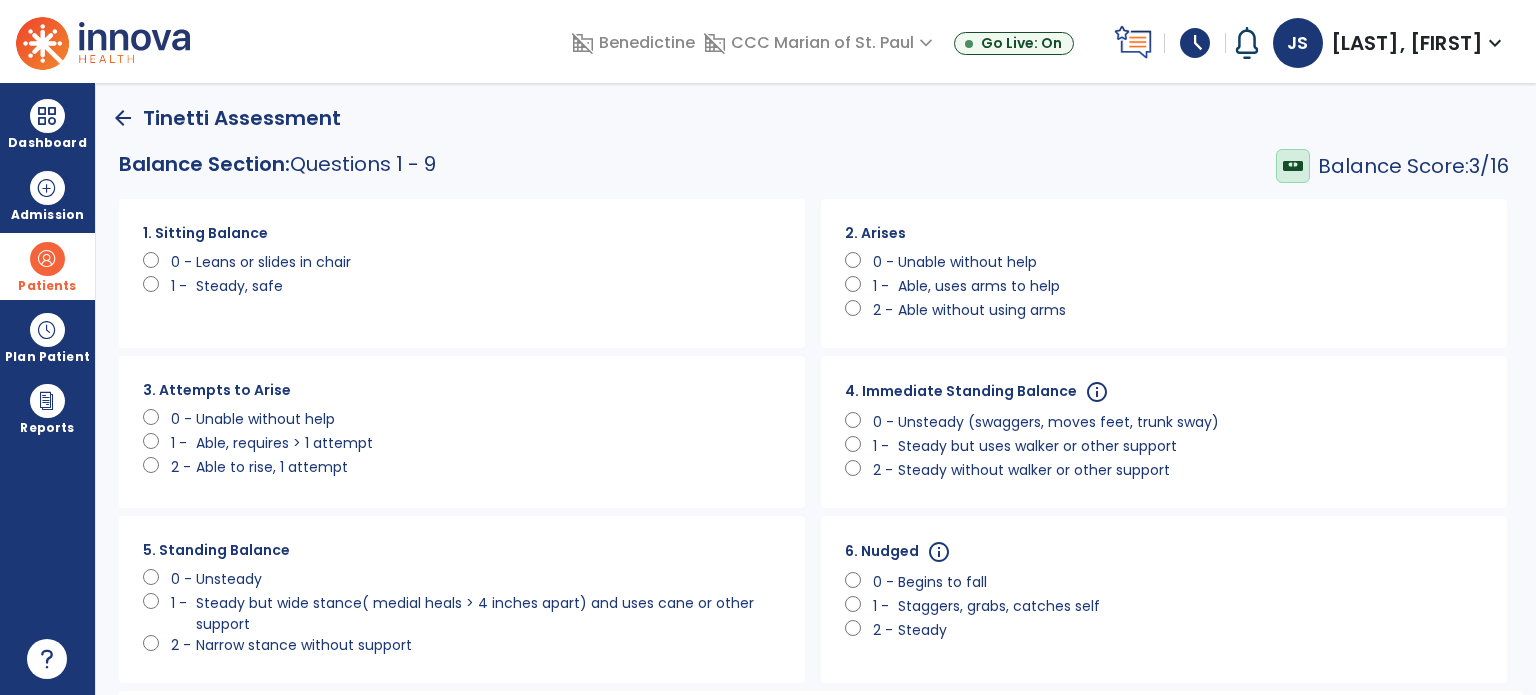 click on "Steady but uses walker or other support" 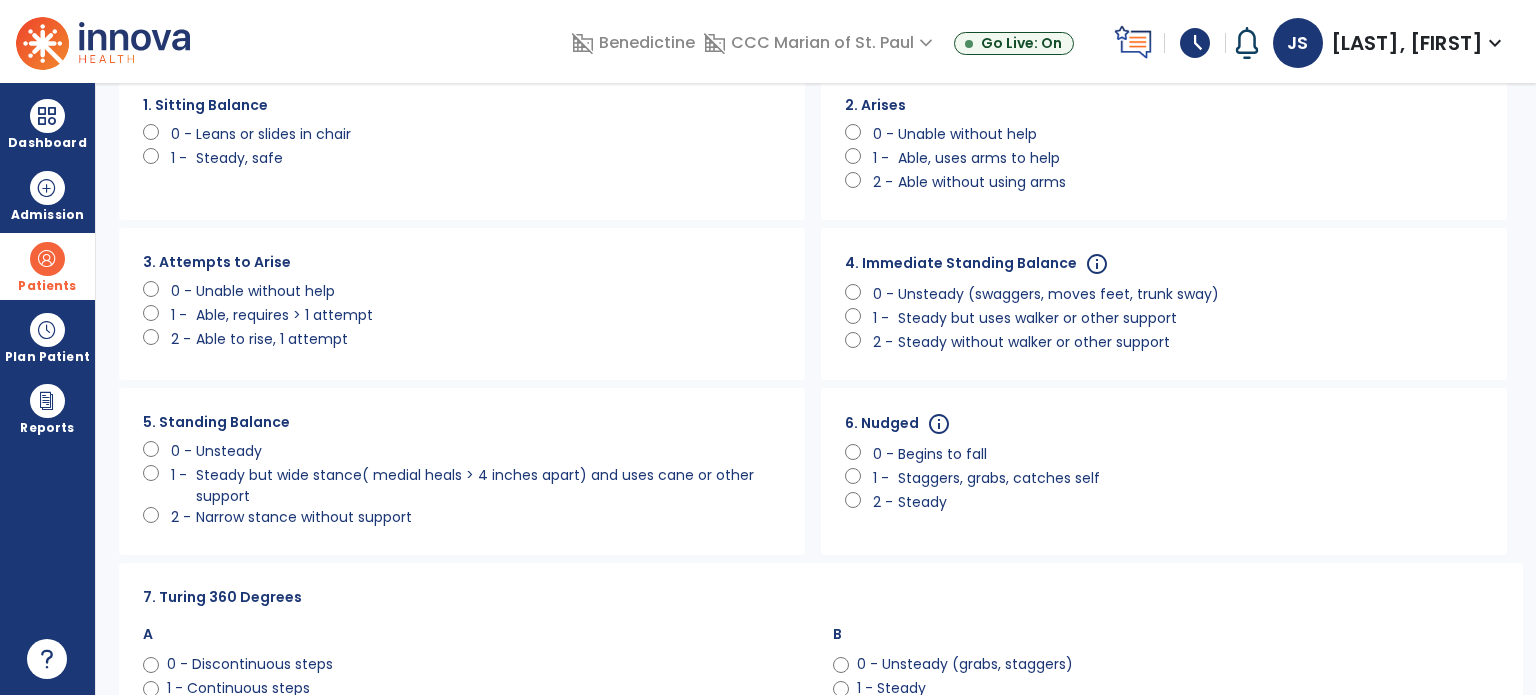scroll, scrollTop: 128, scrollLeft: 0, axis: vertical 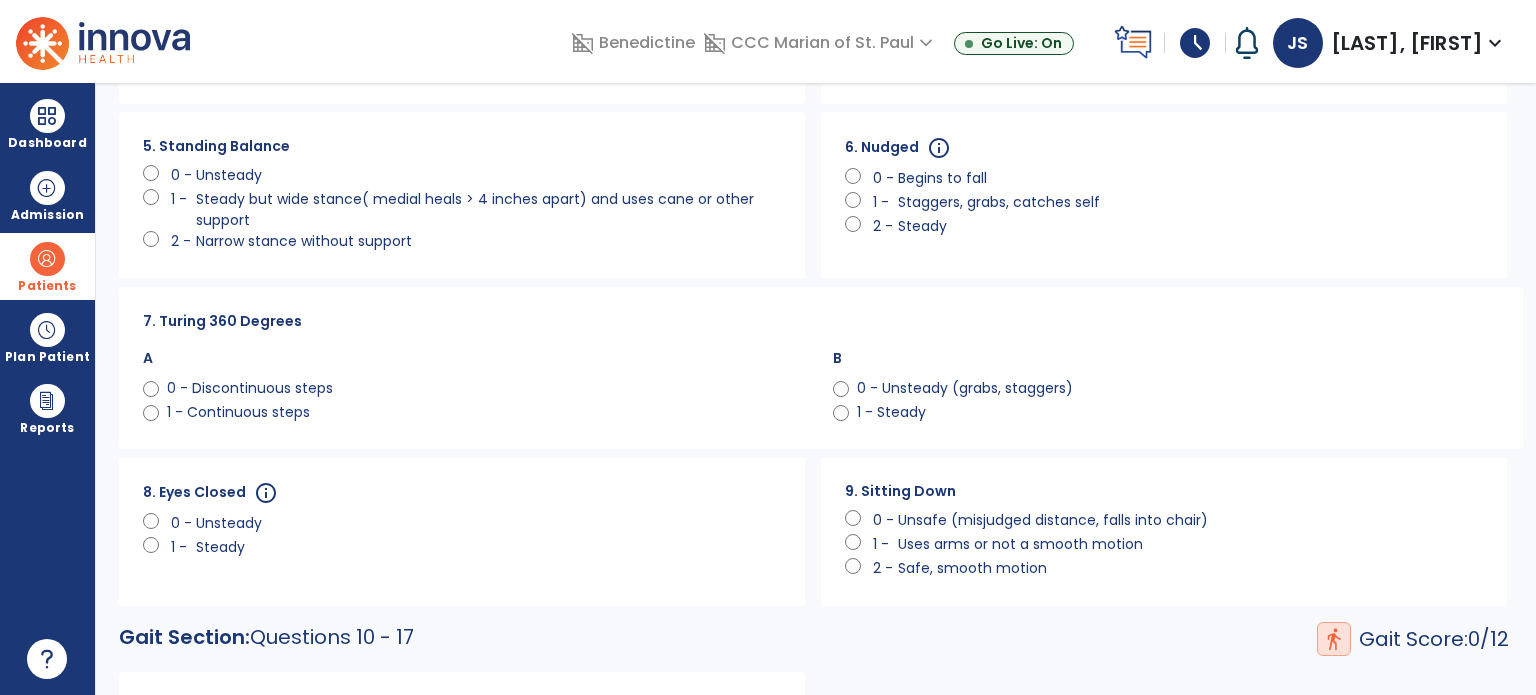 click on "0 - Discontinuous steps" 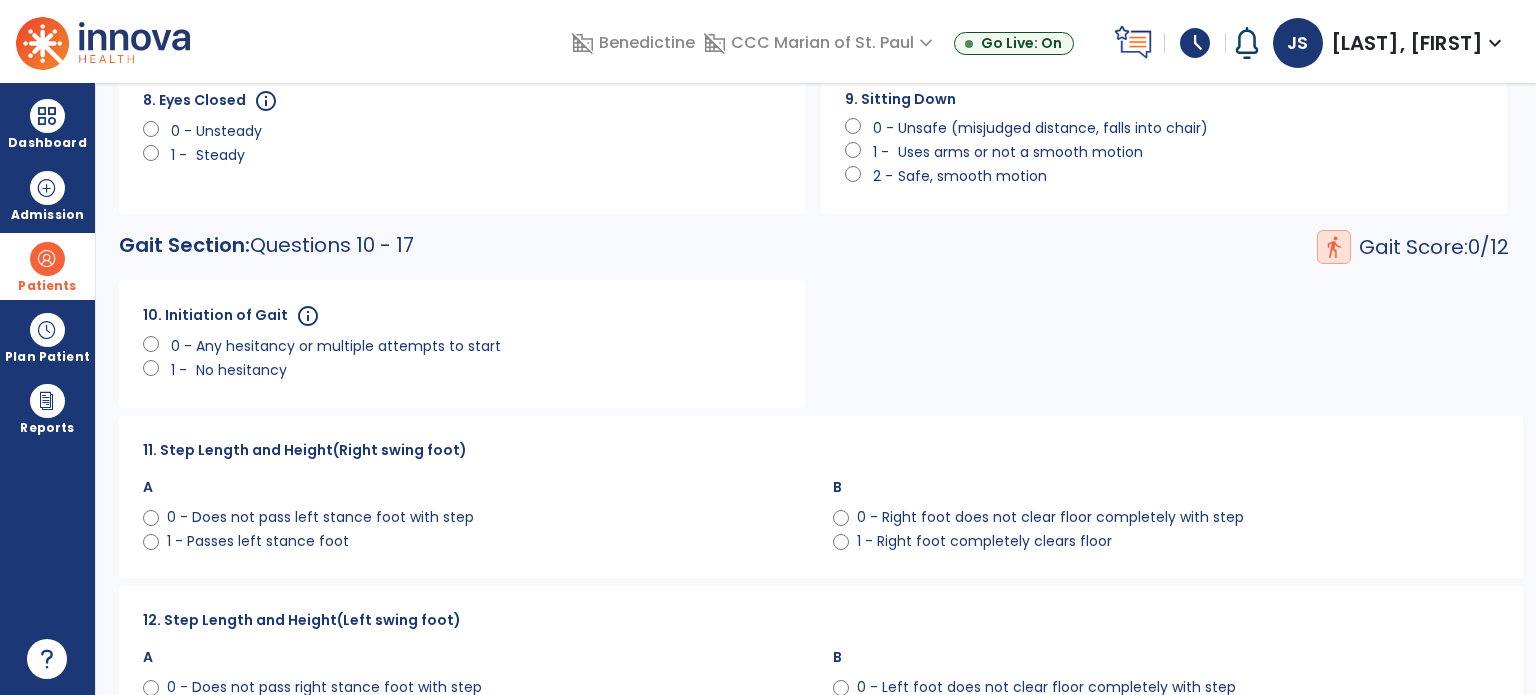 click on "No hesitancy" 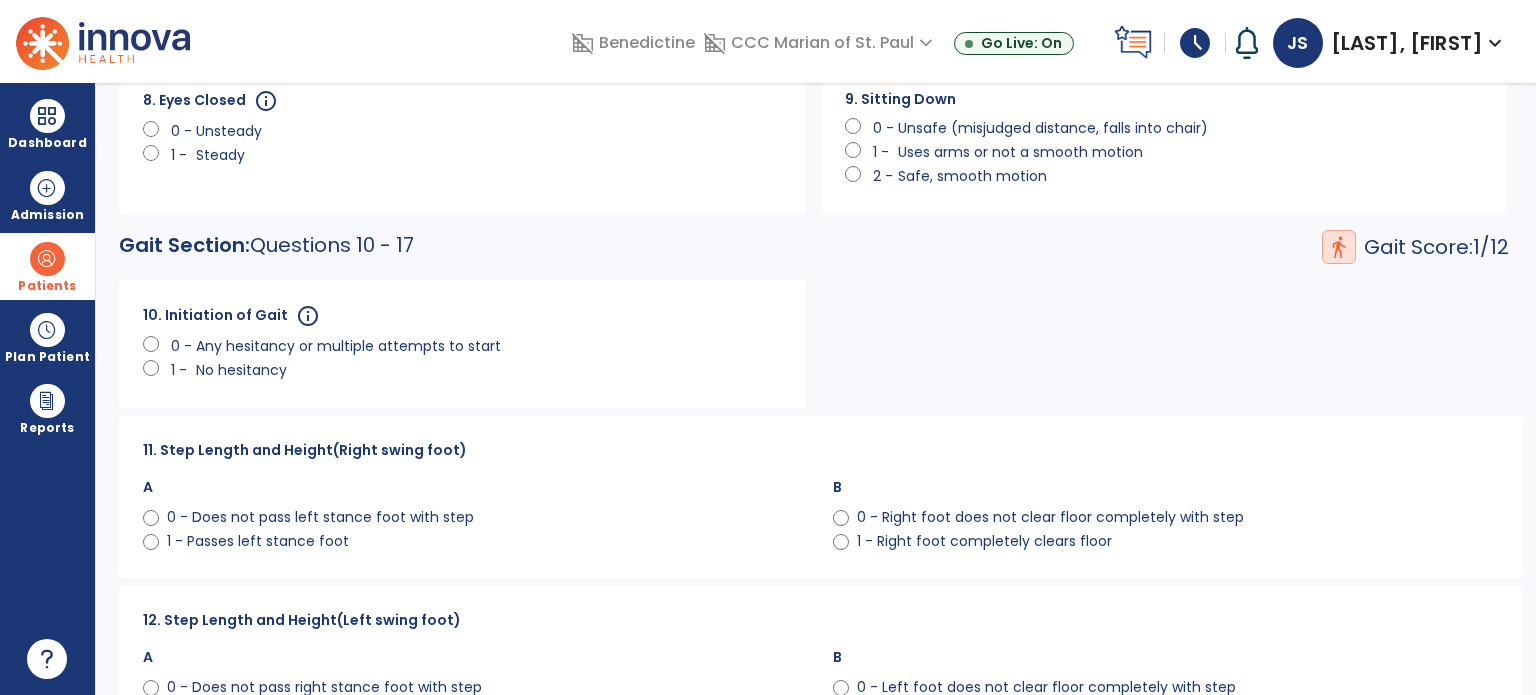 click on "0 - Does not pass left stance foot with step" 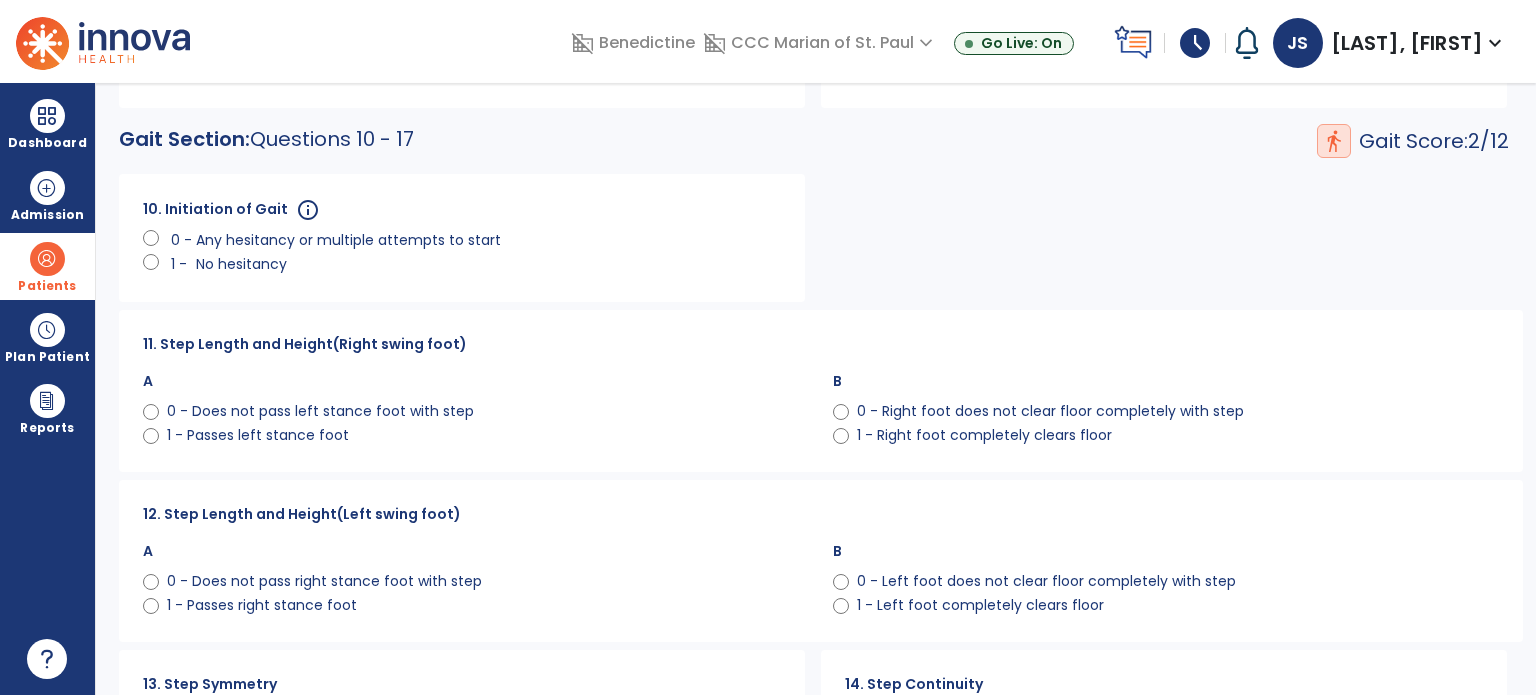 scroll, scrollTop: 908, scrollLeft: 0, axis: vertical 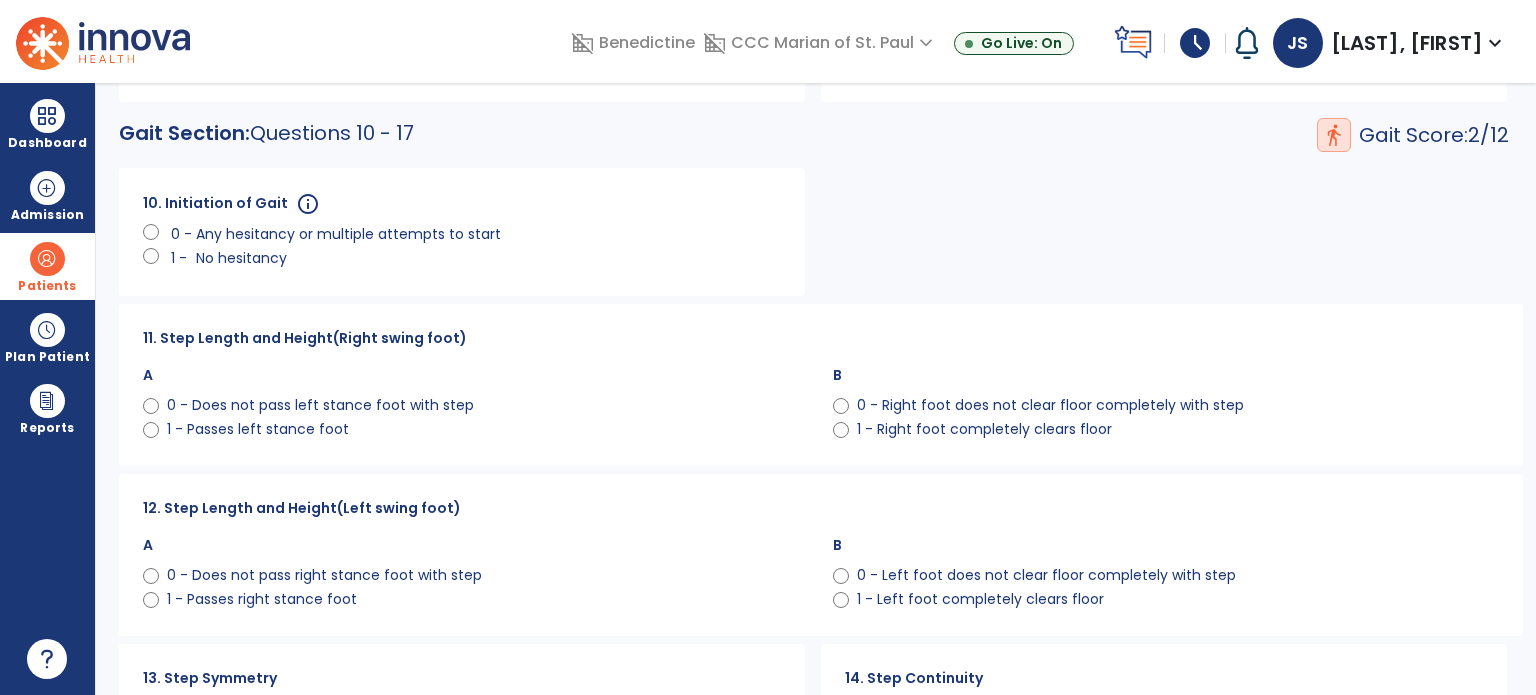 click on "1 - Left foot completely clears floor" 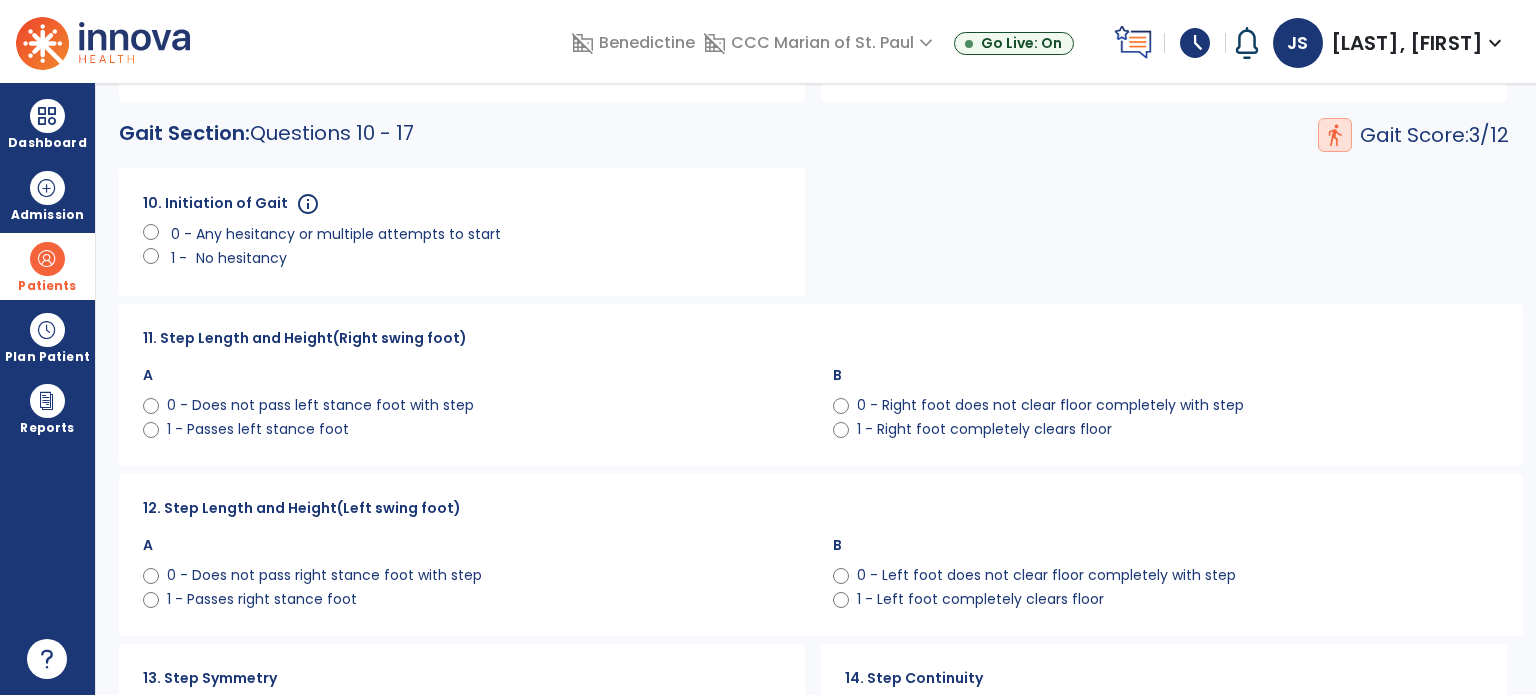 click on "1 - Passes right stance foot" 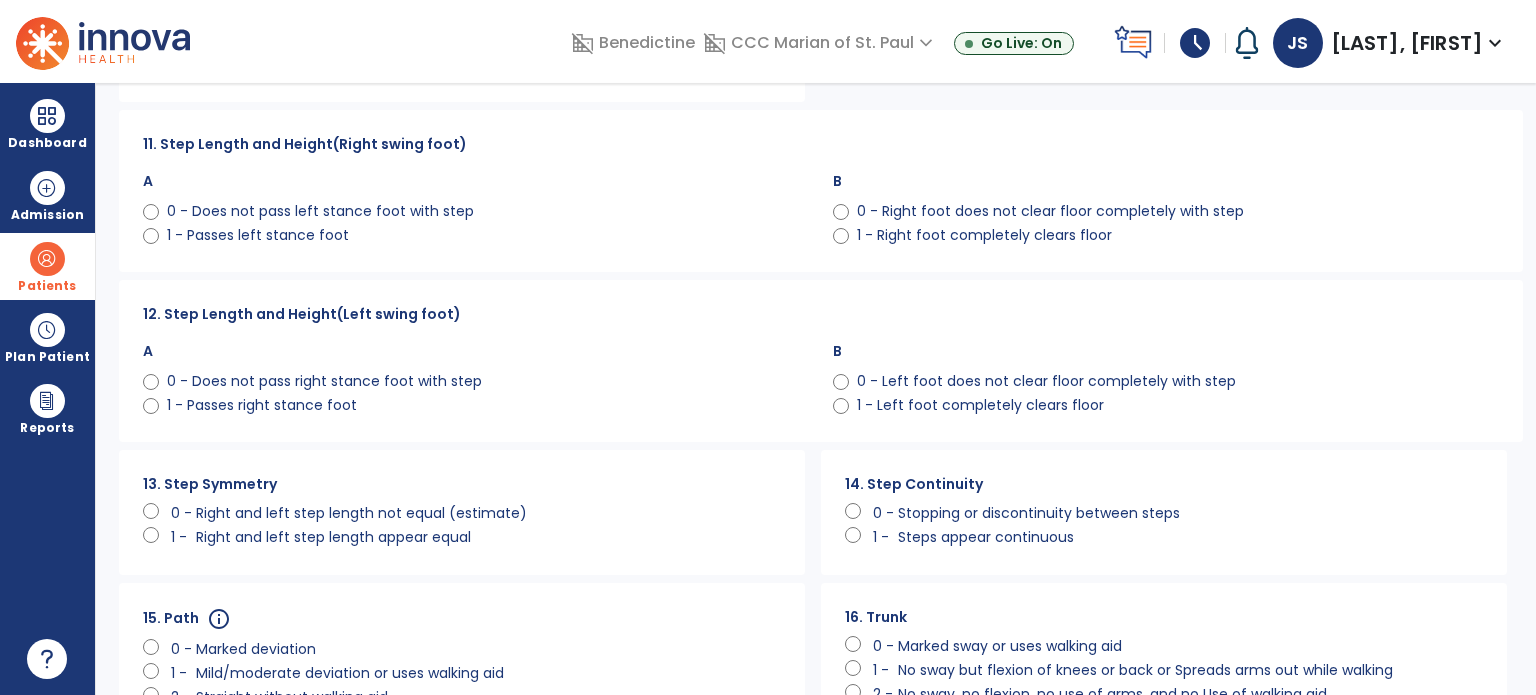 scroll, scrollTop: 1104, scrollLeft: 0, axis: vertical 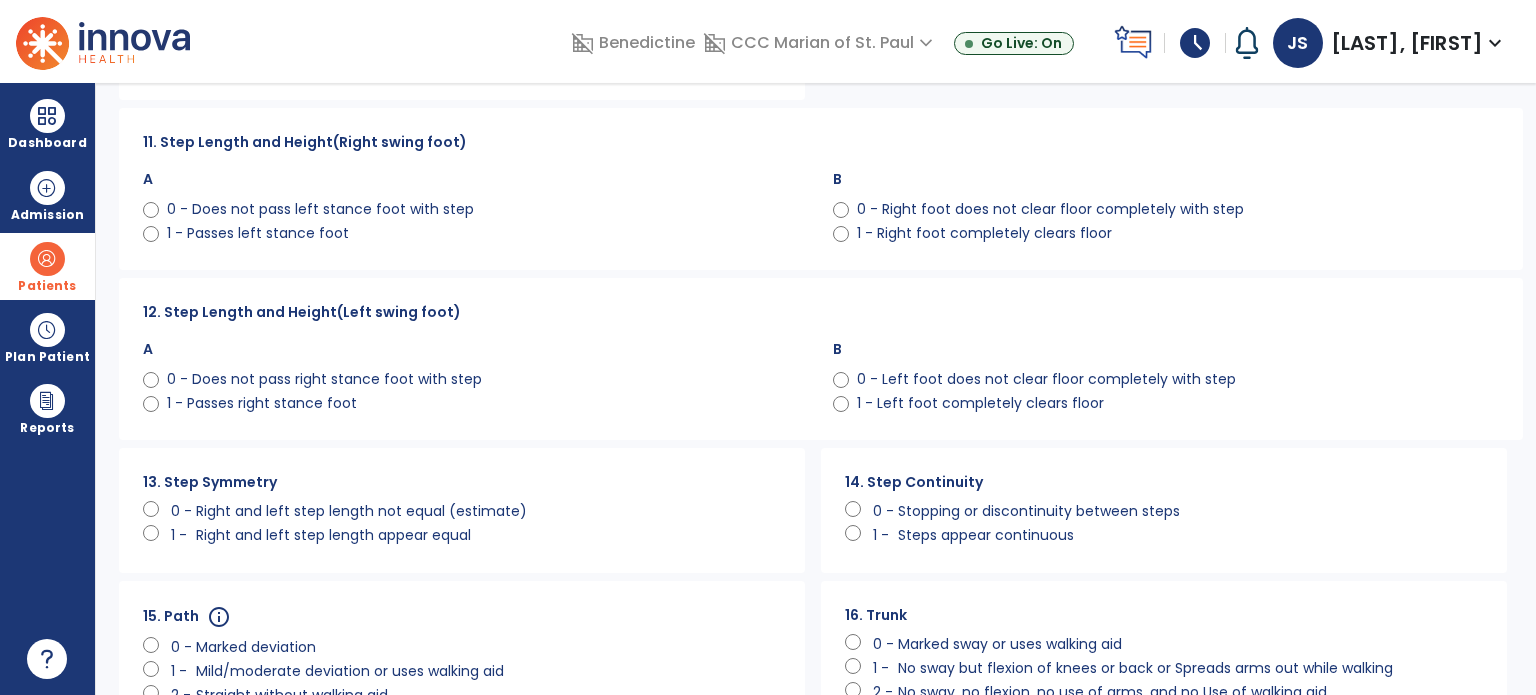 click on "Right and left step length not equal (estimate)" 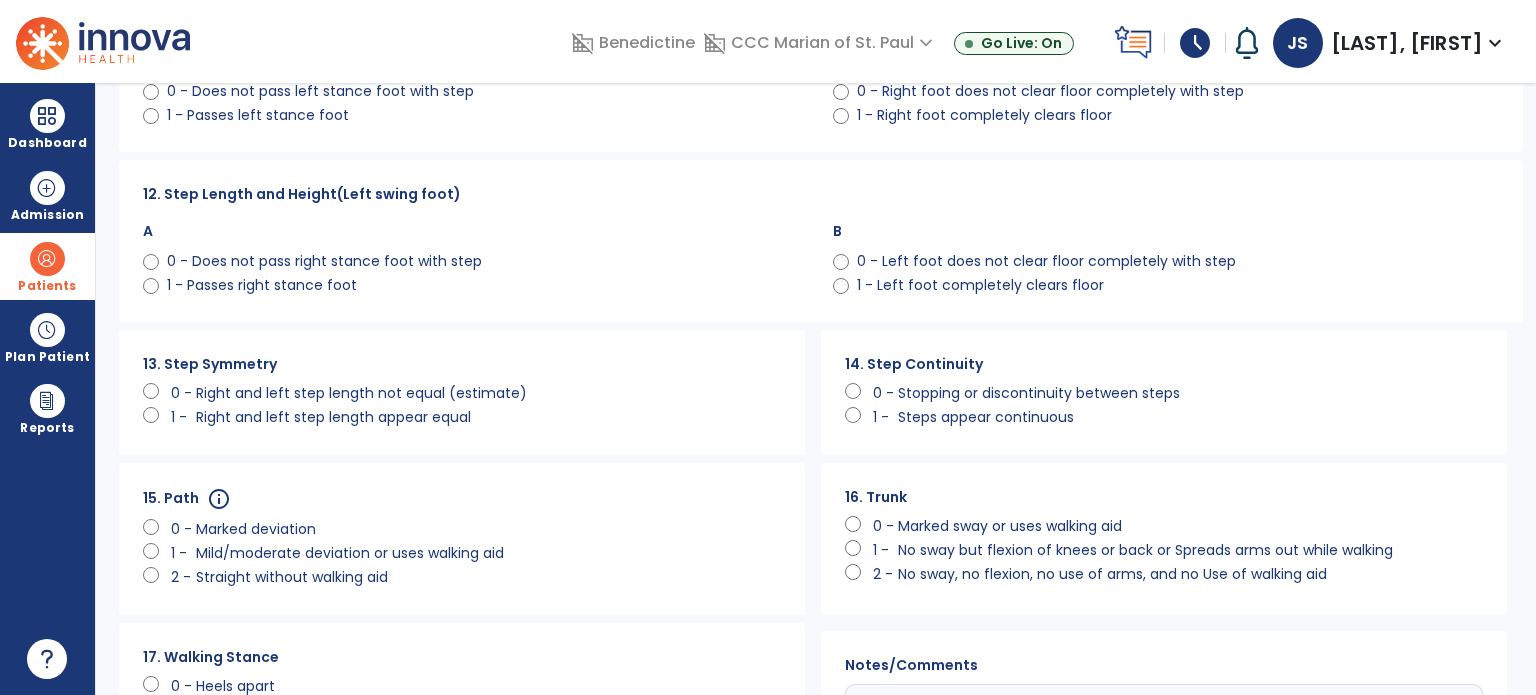 scroll, scrollTop: 1228, scrollLeft: 0, axis: vertical 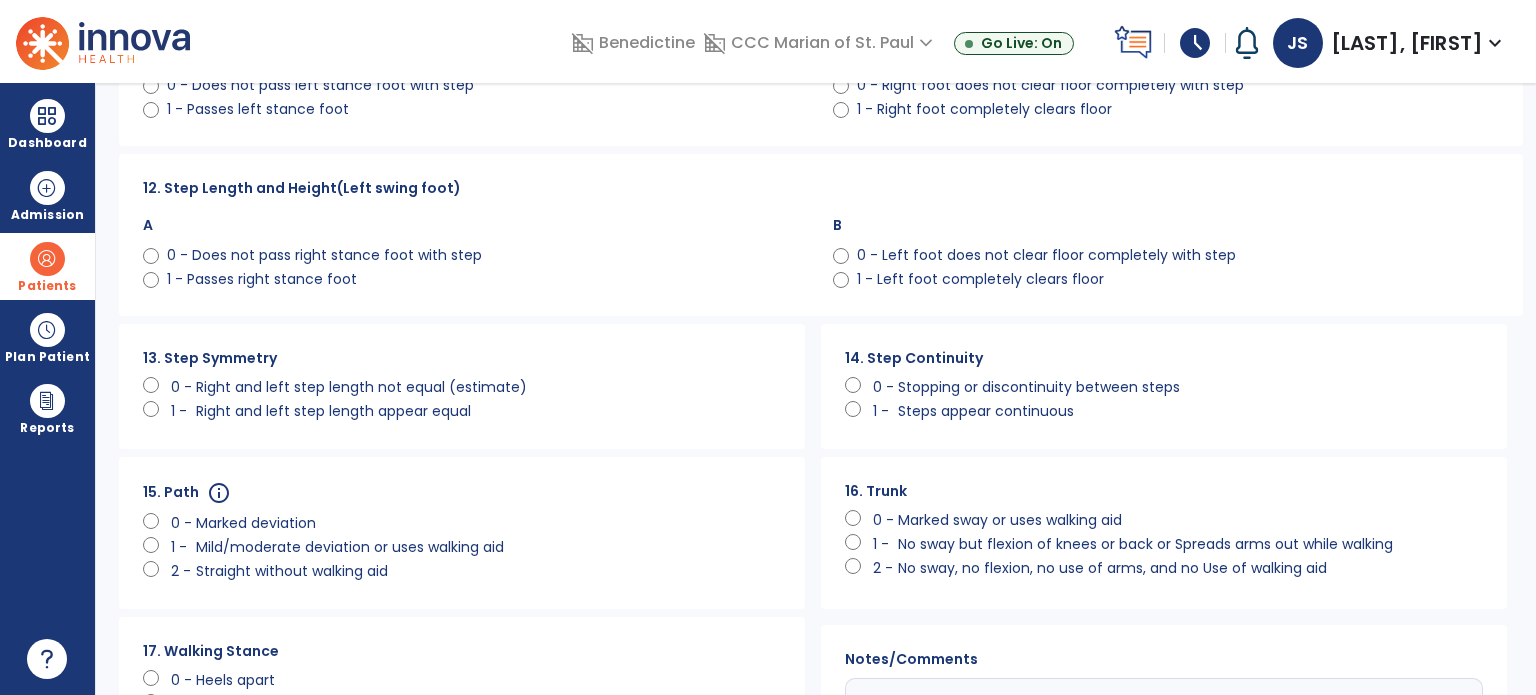 click on "Marked sway or uses walking aid" 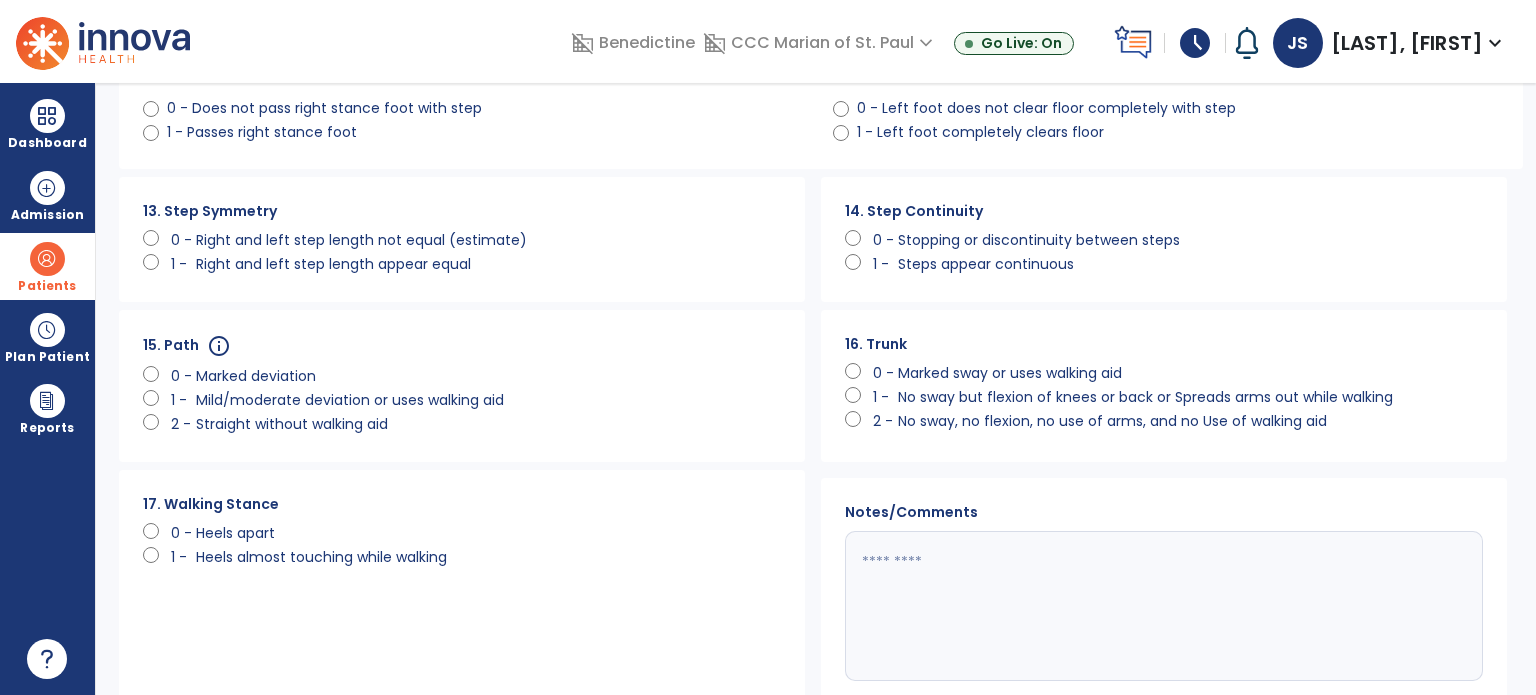 click on "Heels almost touching while walking" 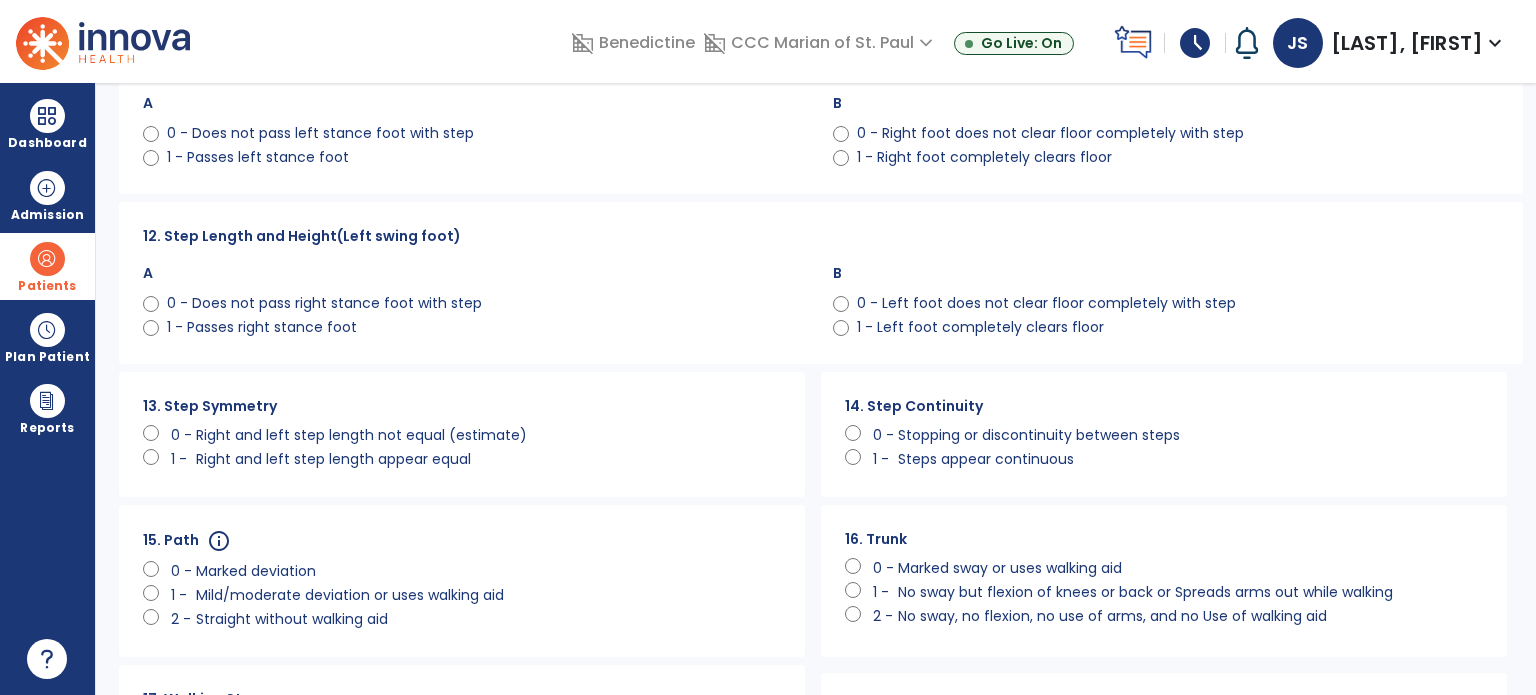scroll, scrollTop: 1172, scrollLeft: 0, axis: vertical 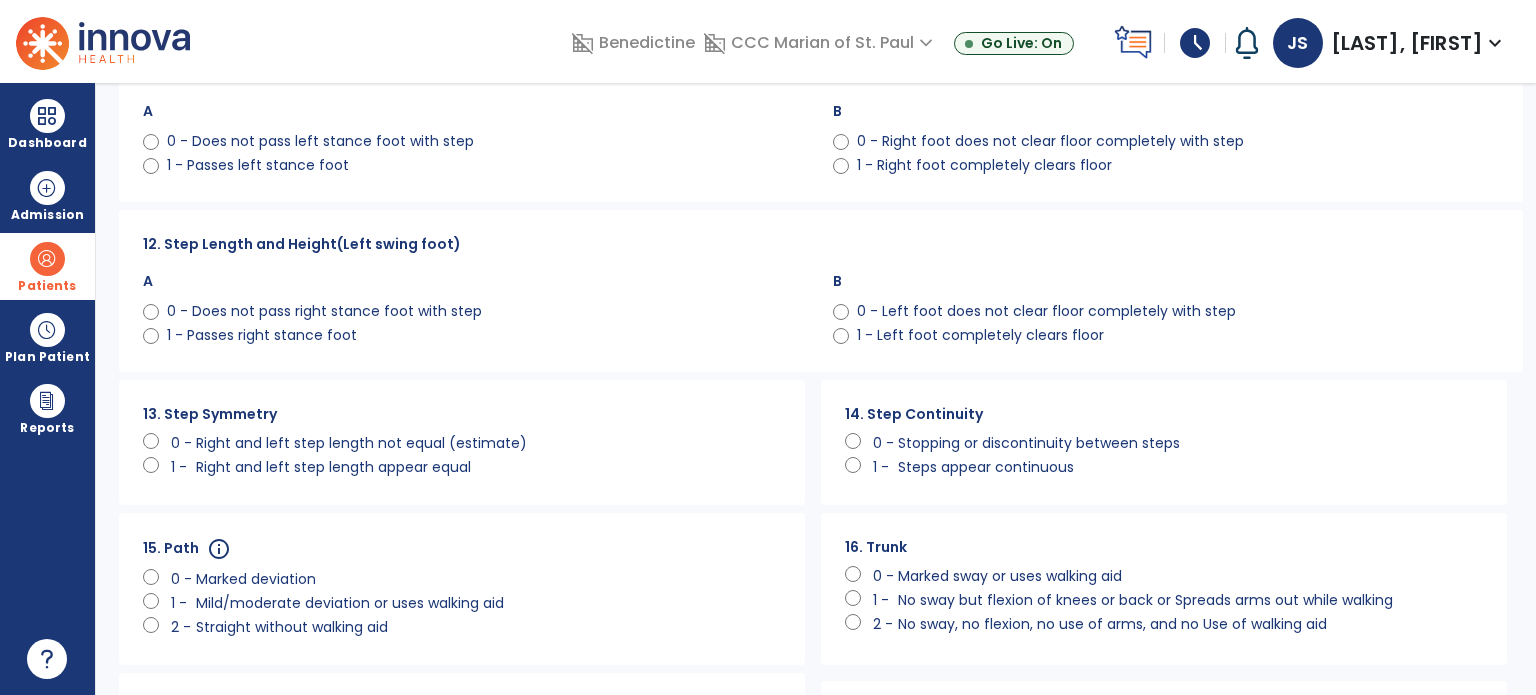 click on "0 - Does not pass right stance foot with step" 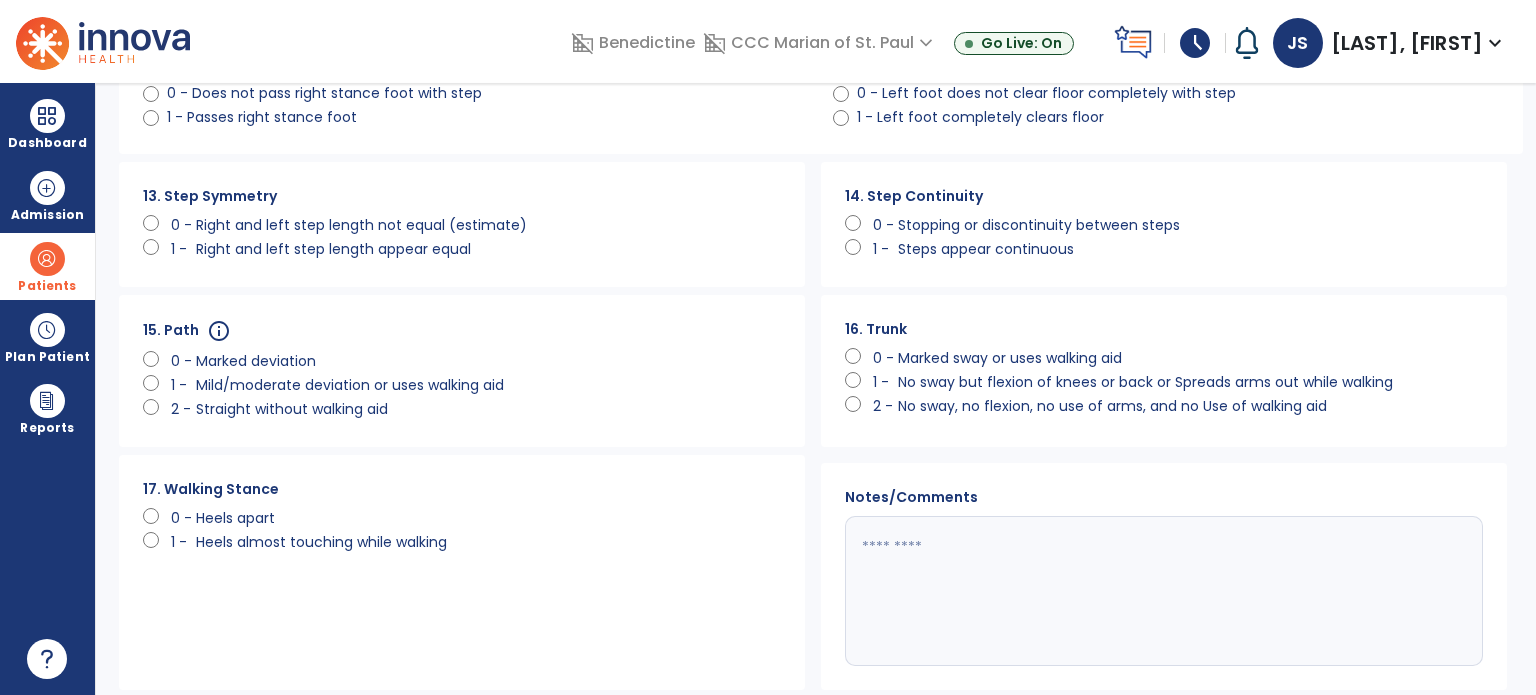 scroll, scrollTop: 1508, scrollLeft: 0, axis: vertical 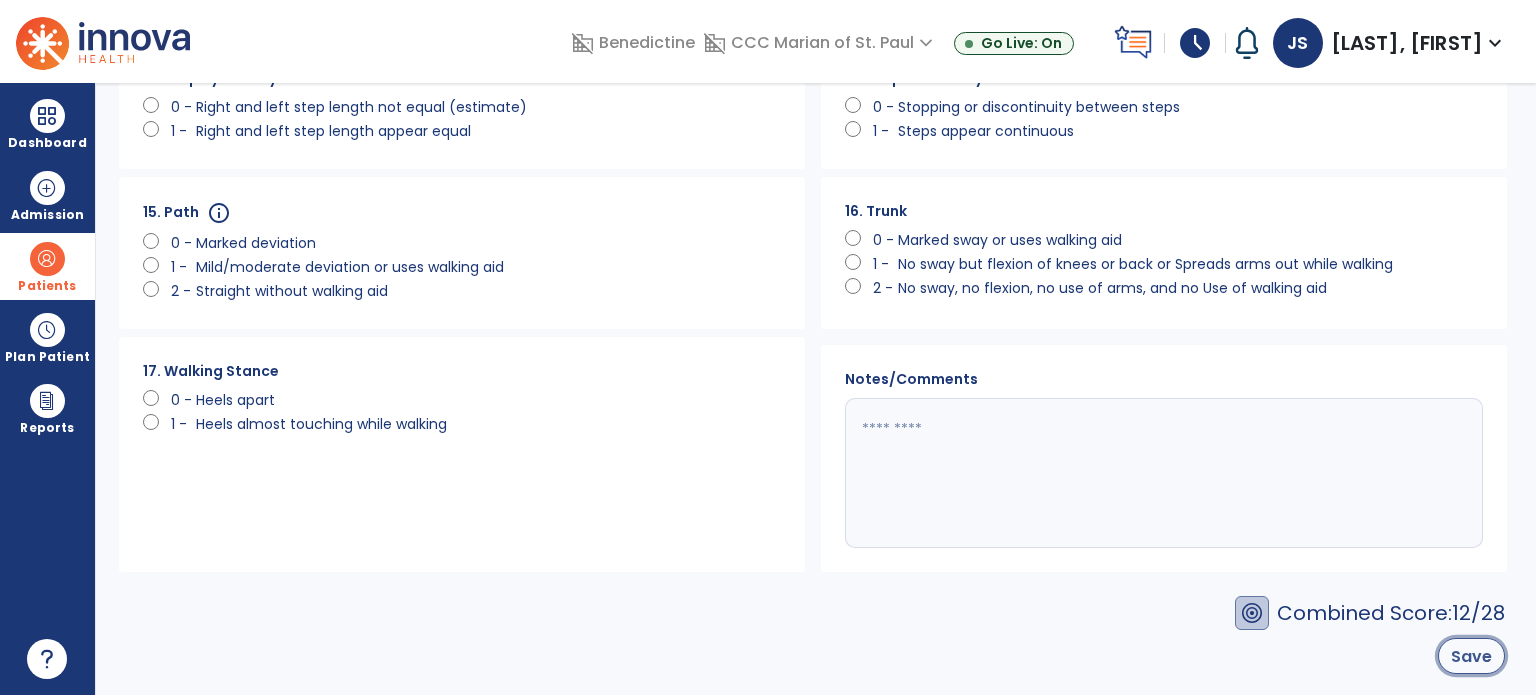 click on "Save" 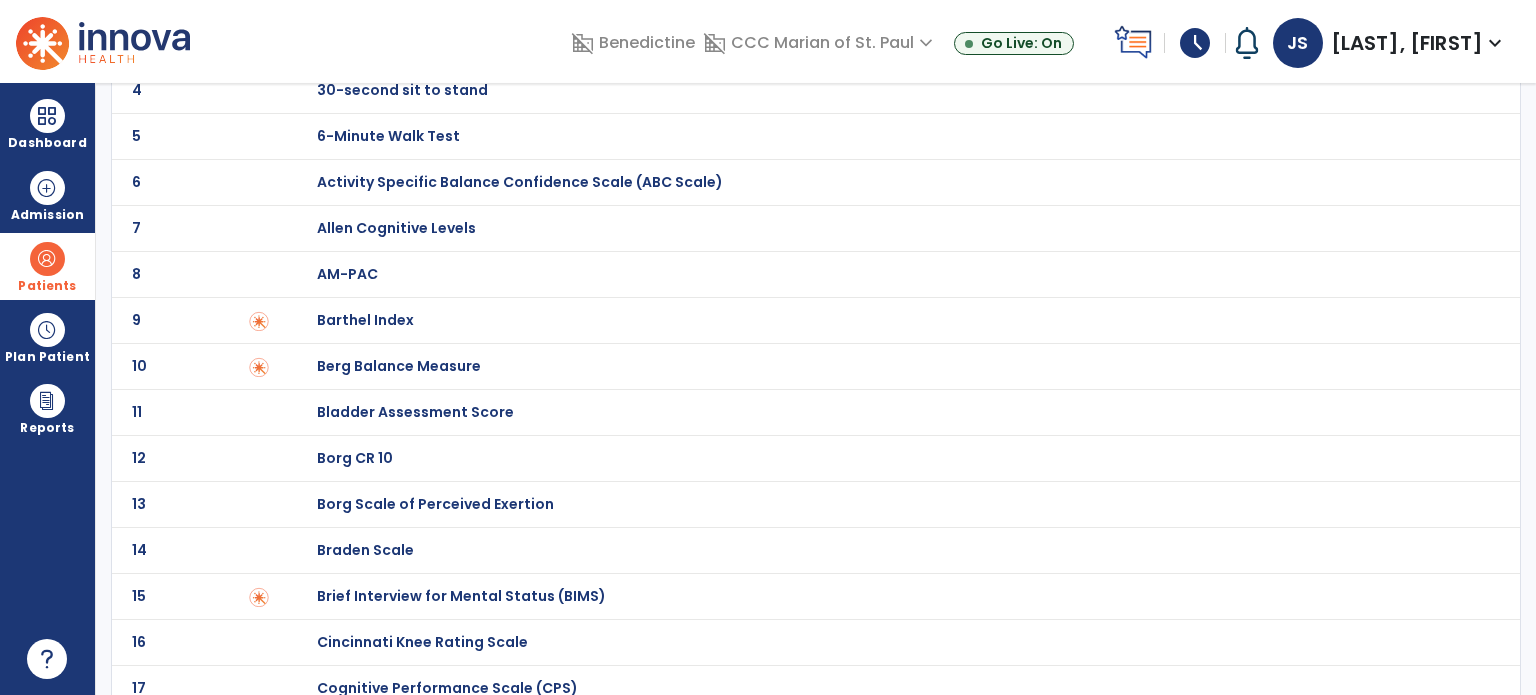 scroll, scrollTop: 0, scrollLeft: 0, axis: both 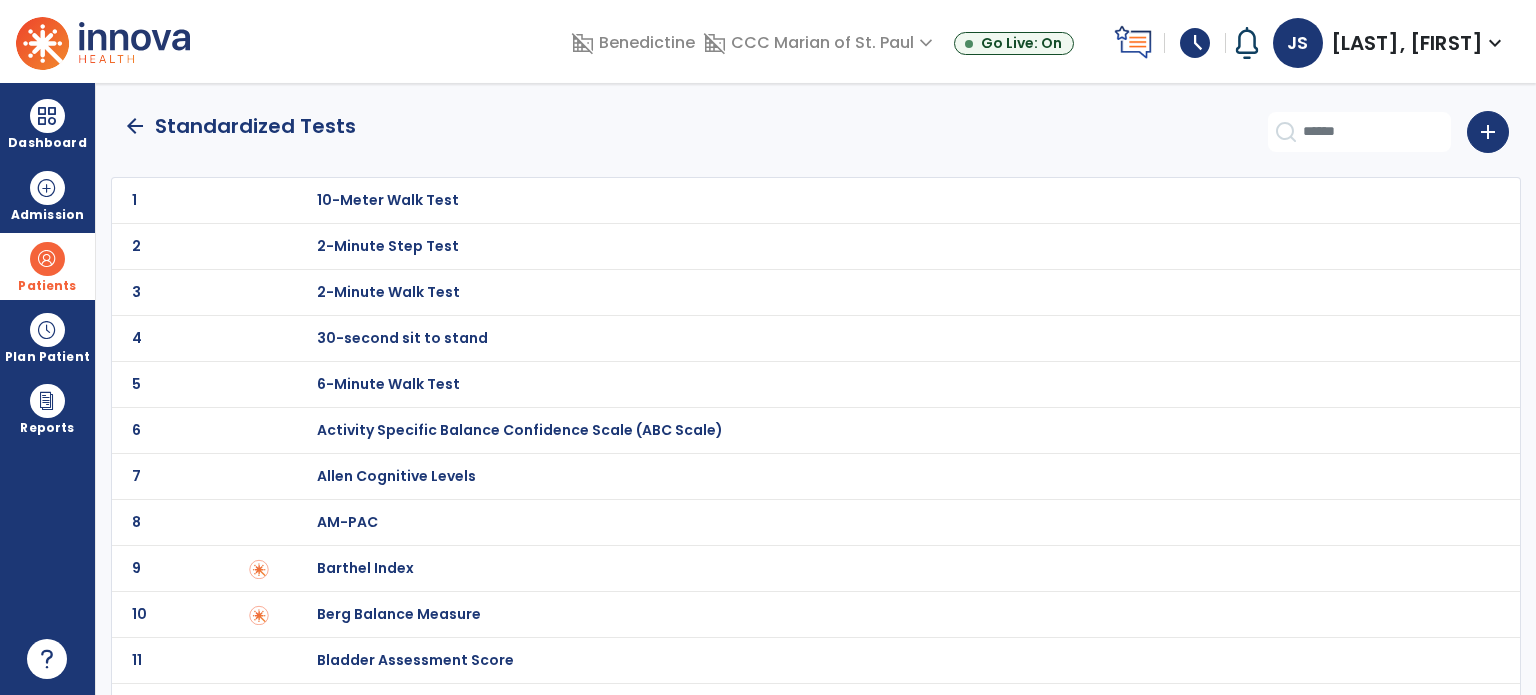 drag, startPoint x: 133, startPoint y: 117, endPoint x: 123, endPoint y: 127, distance: 14.142136 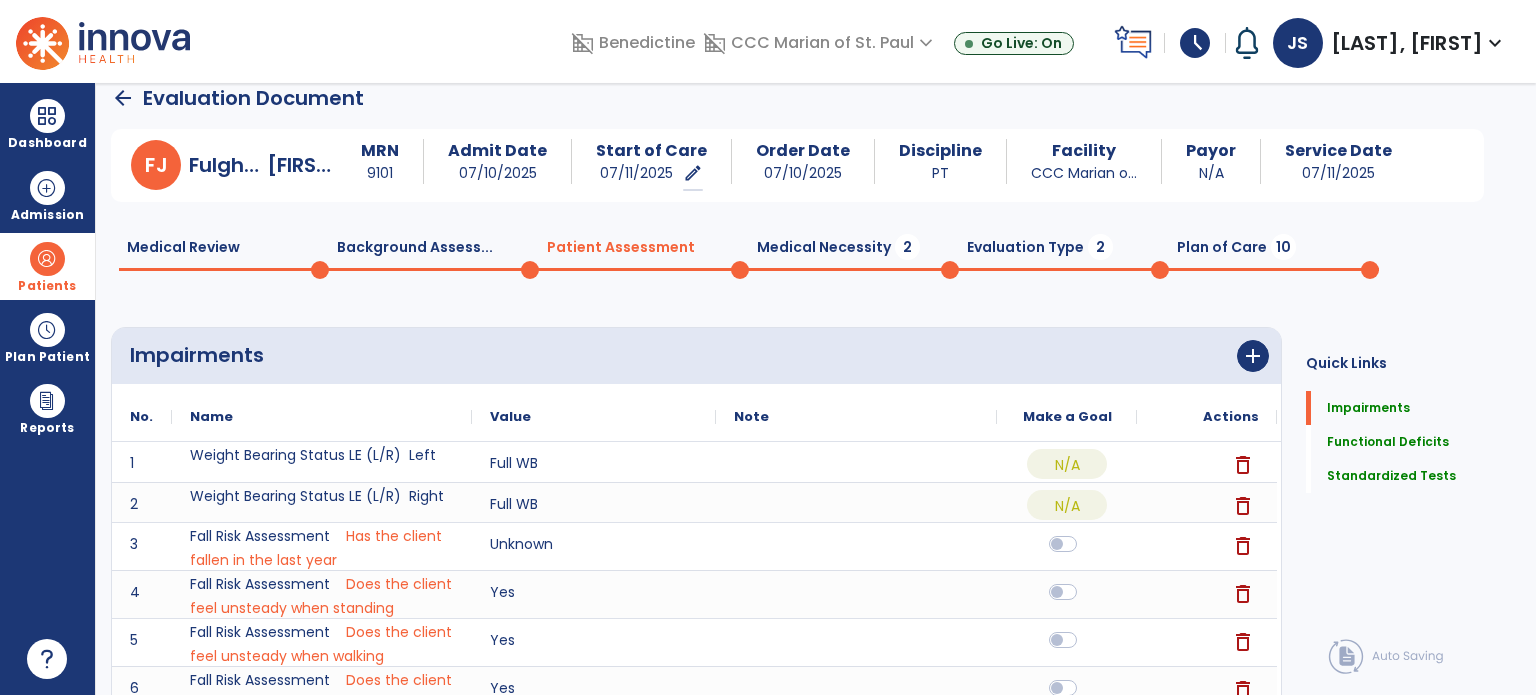 click on "Medical Necessity  2" 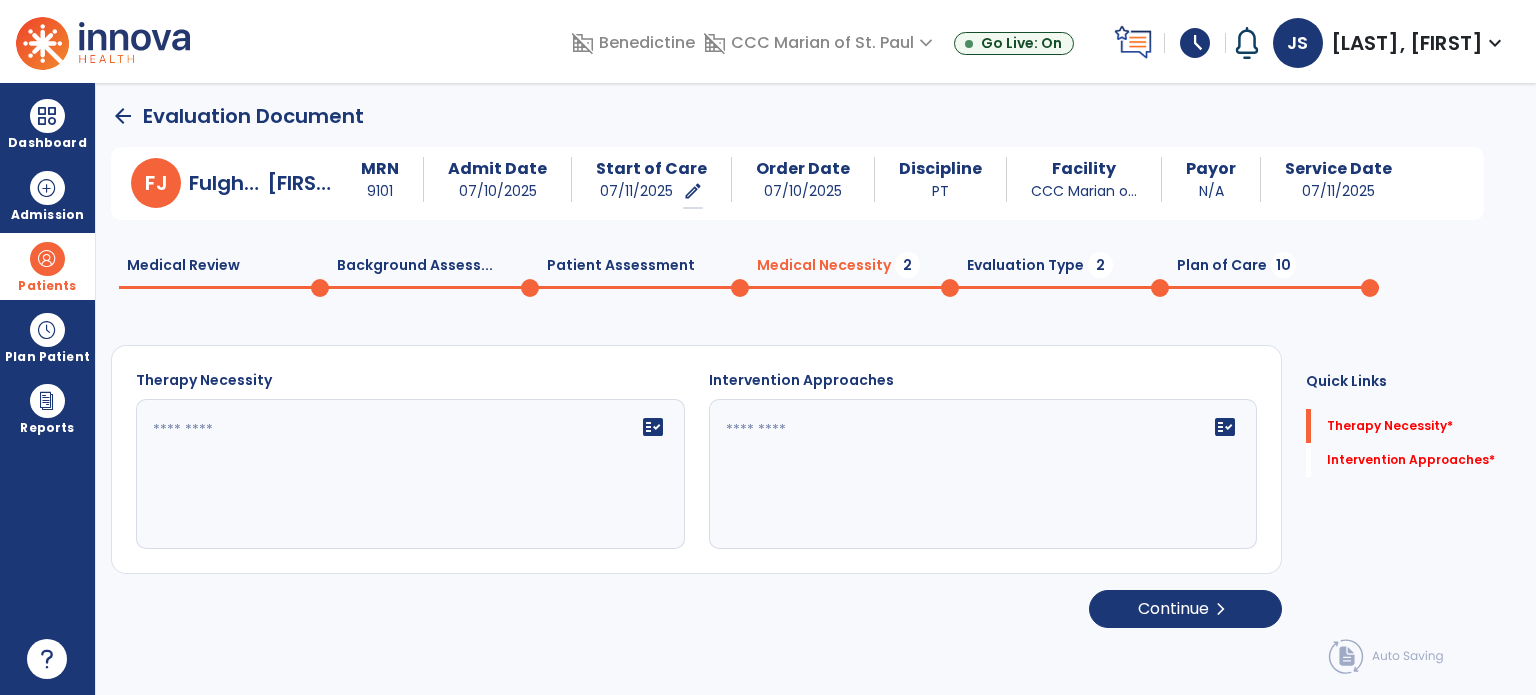 scroll, scrollTop: 0, scrollLeft: 0, axis: both 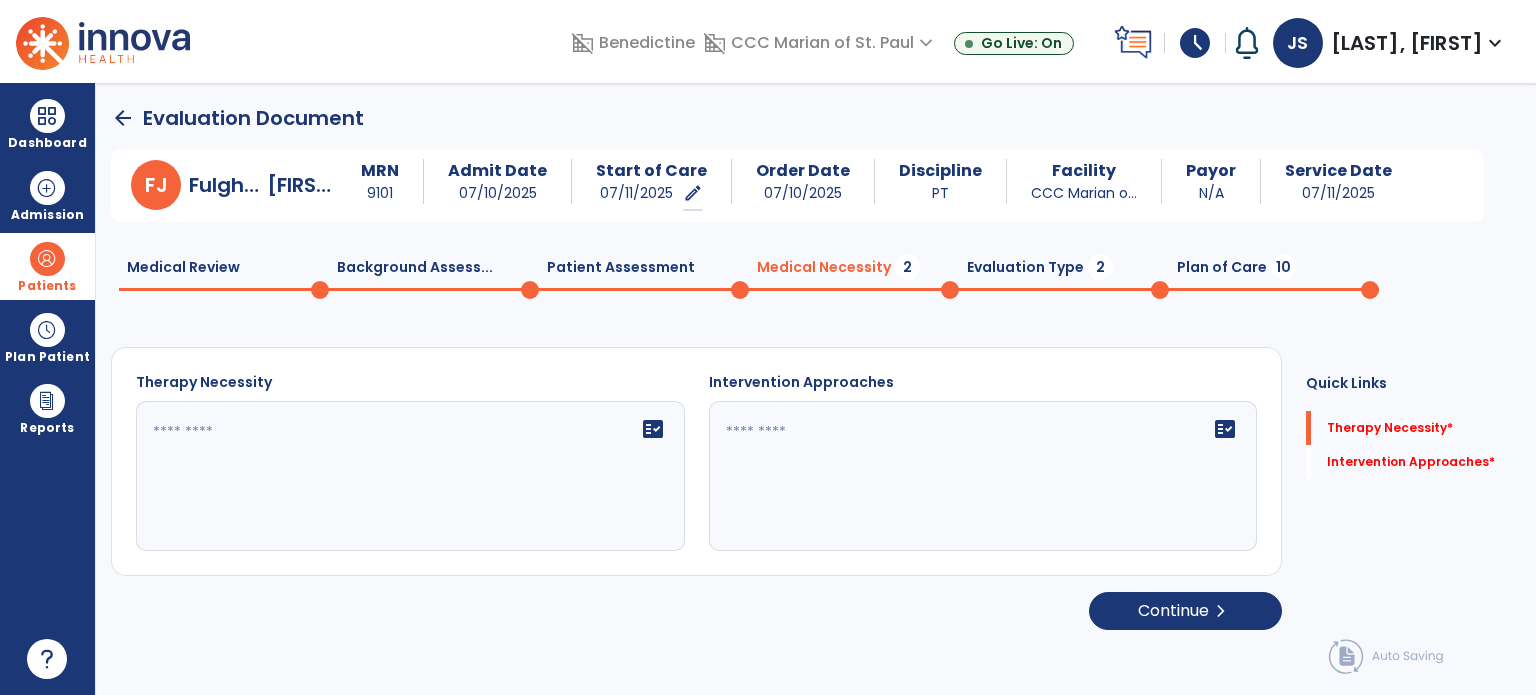 click on "fact_check" 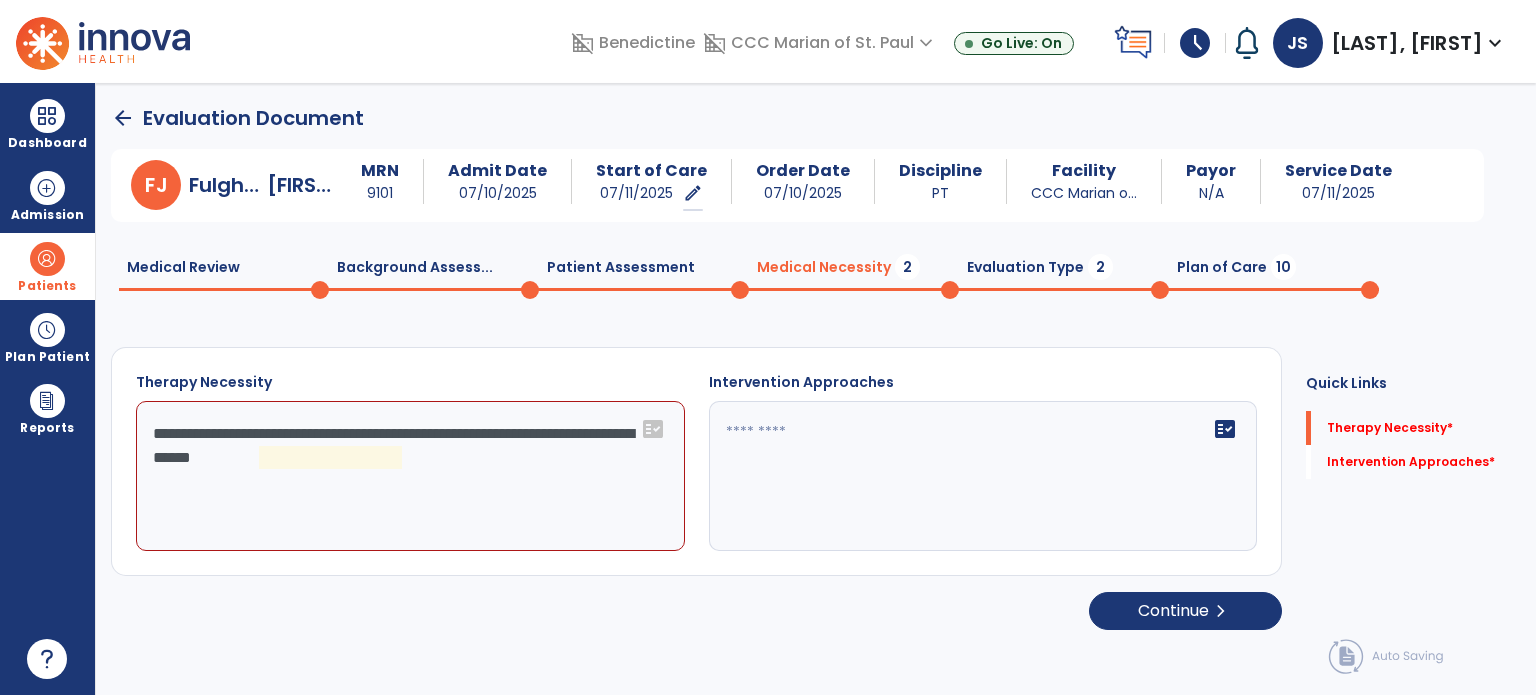 click on "**********" 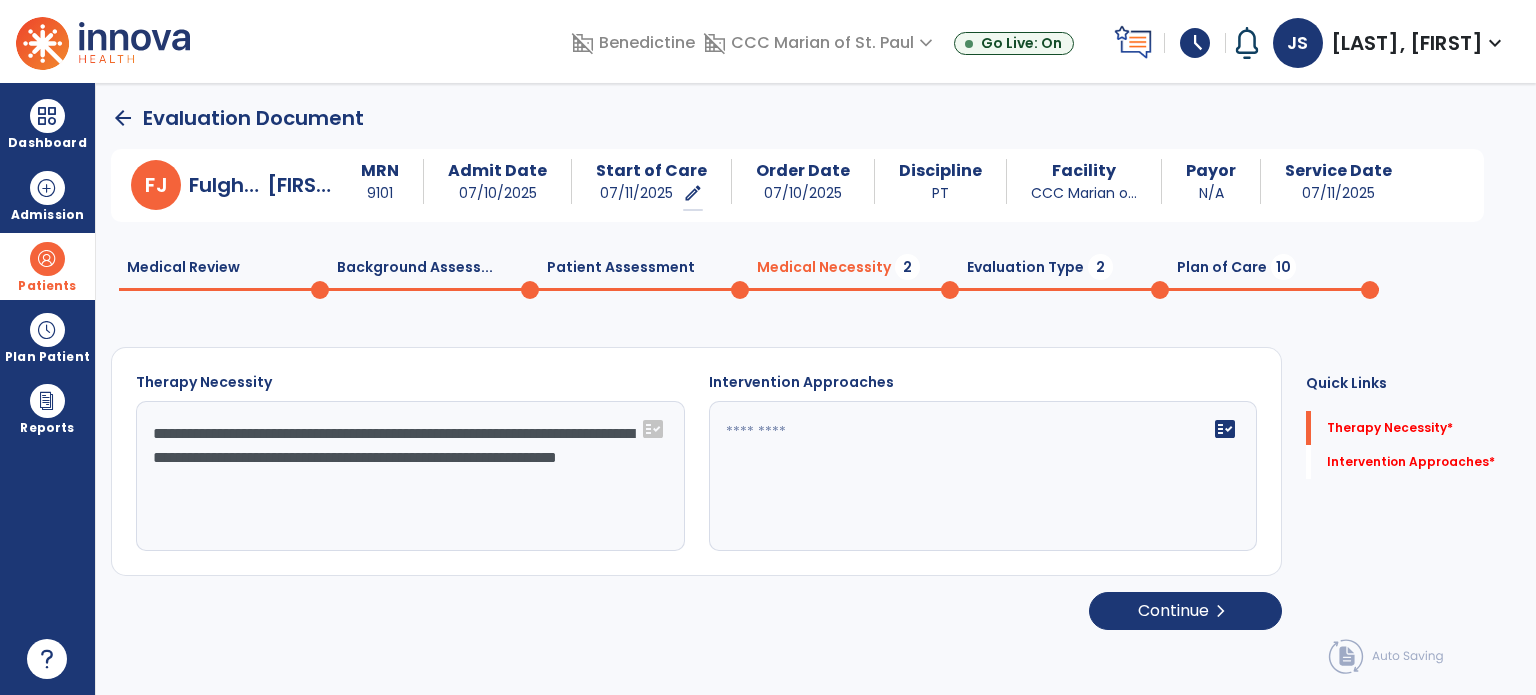type on "**********" 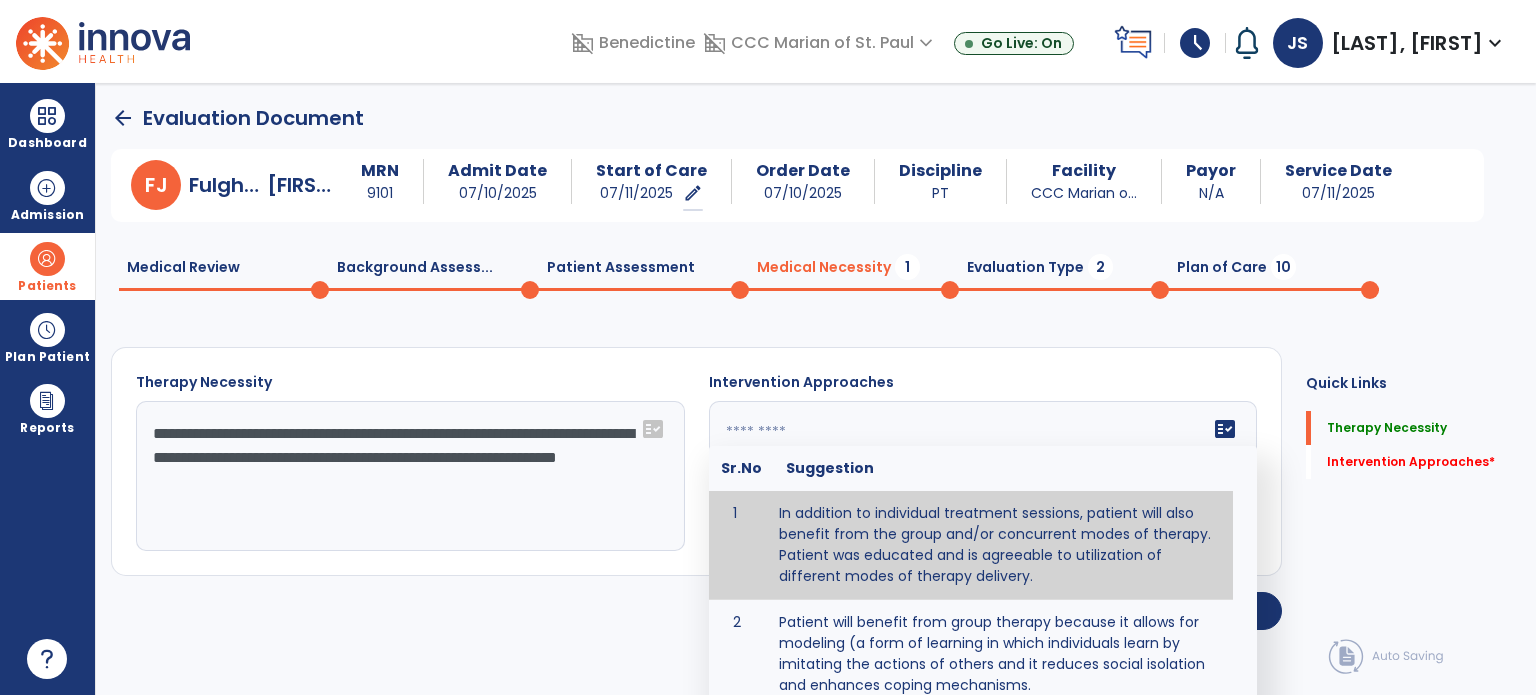 type on "*" 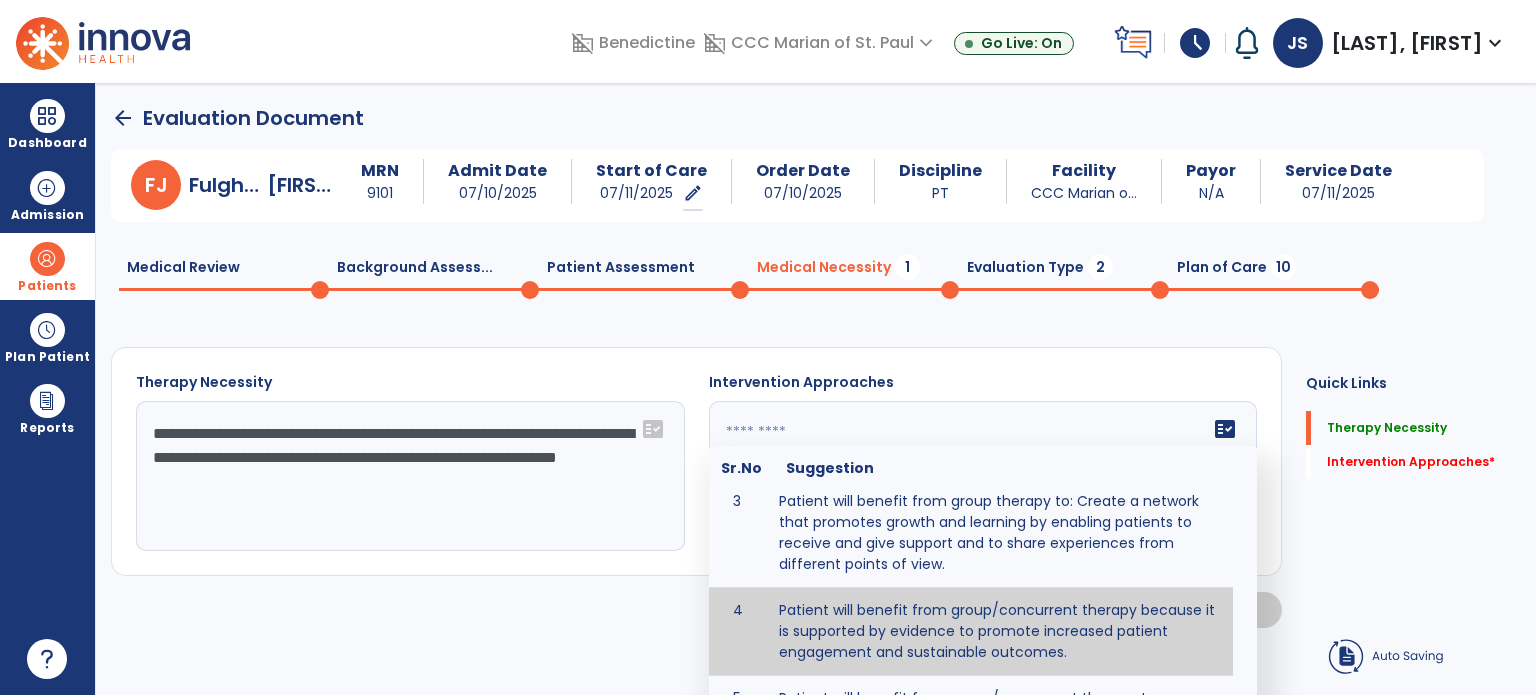 type on "**********" 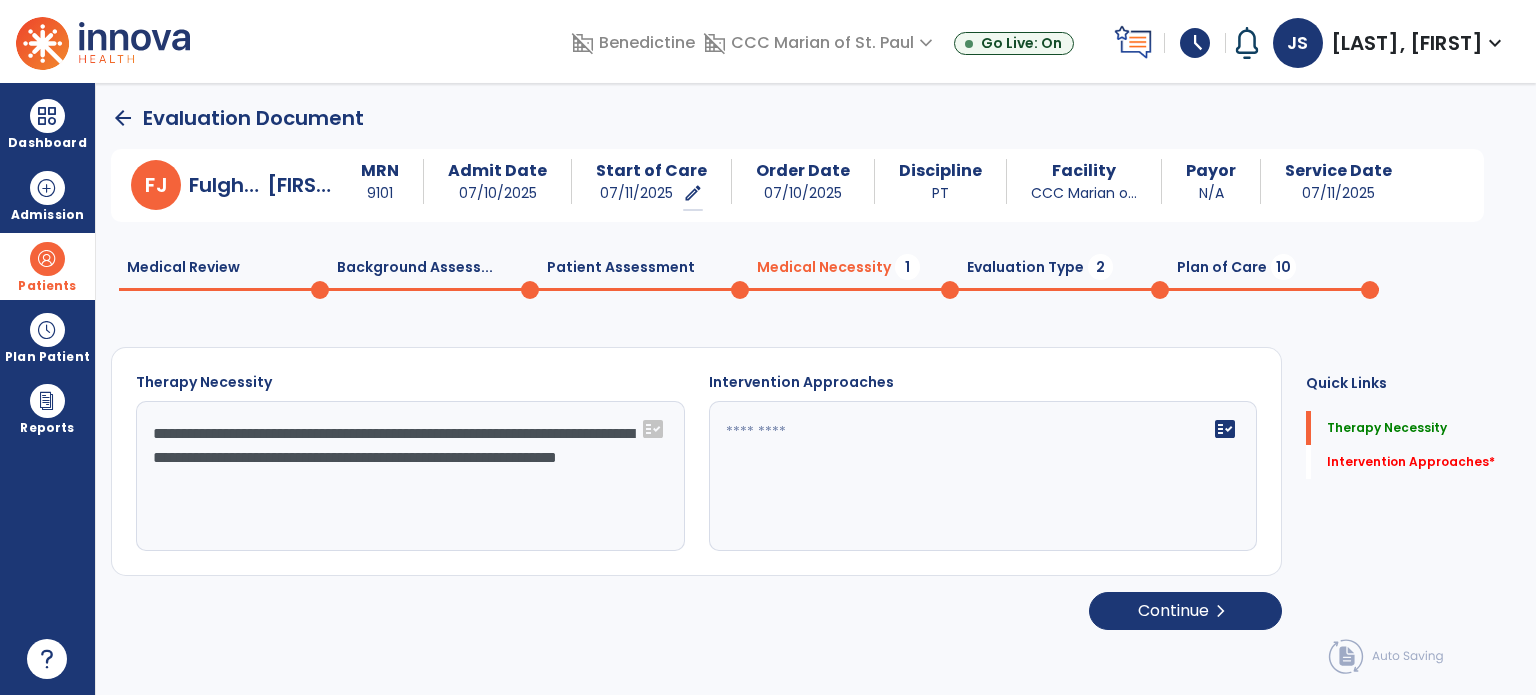 type on "**********" 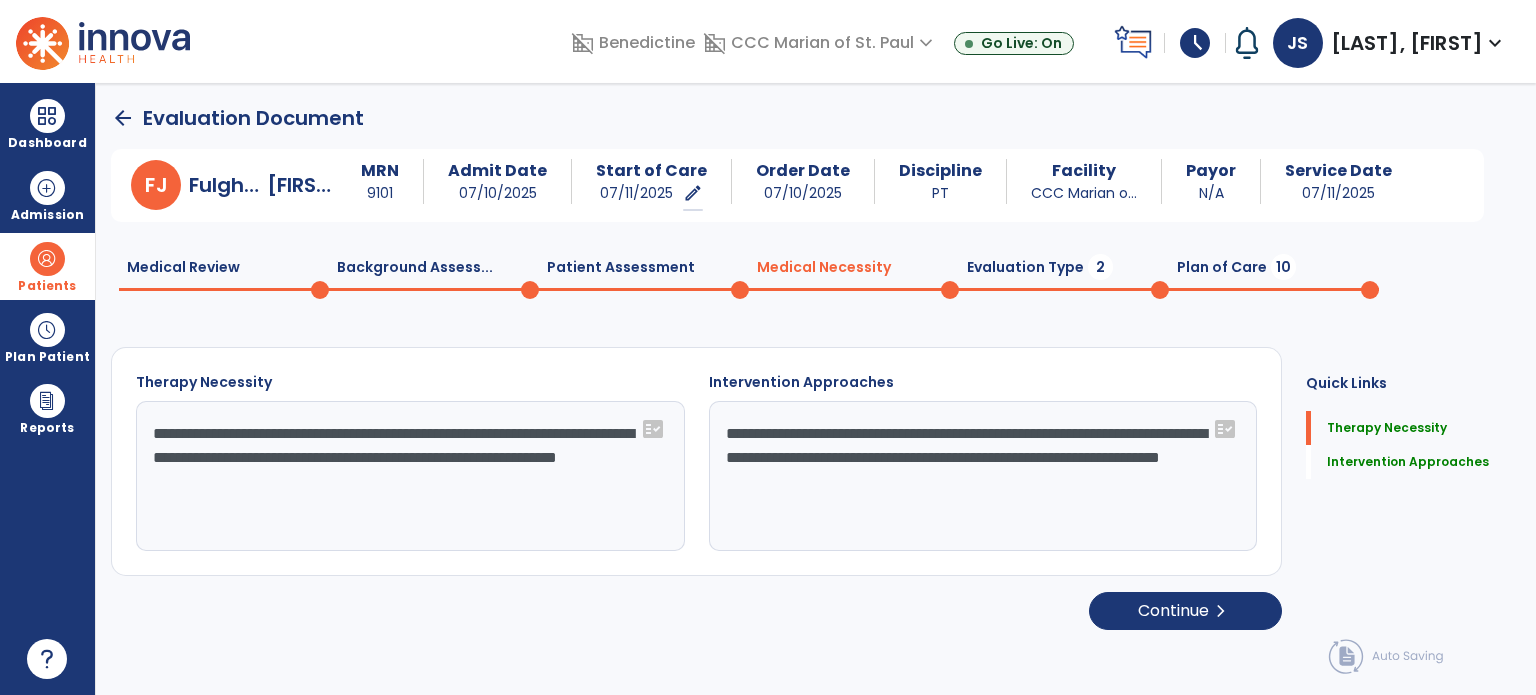 click on "Evaluation Type  2" 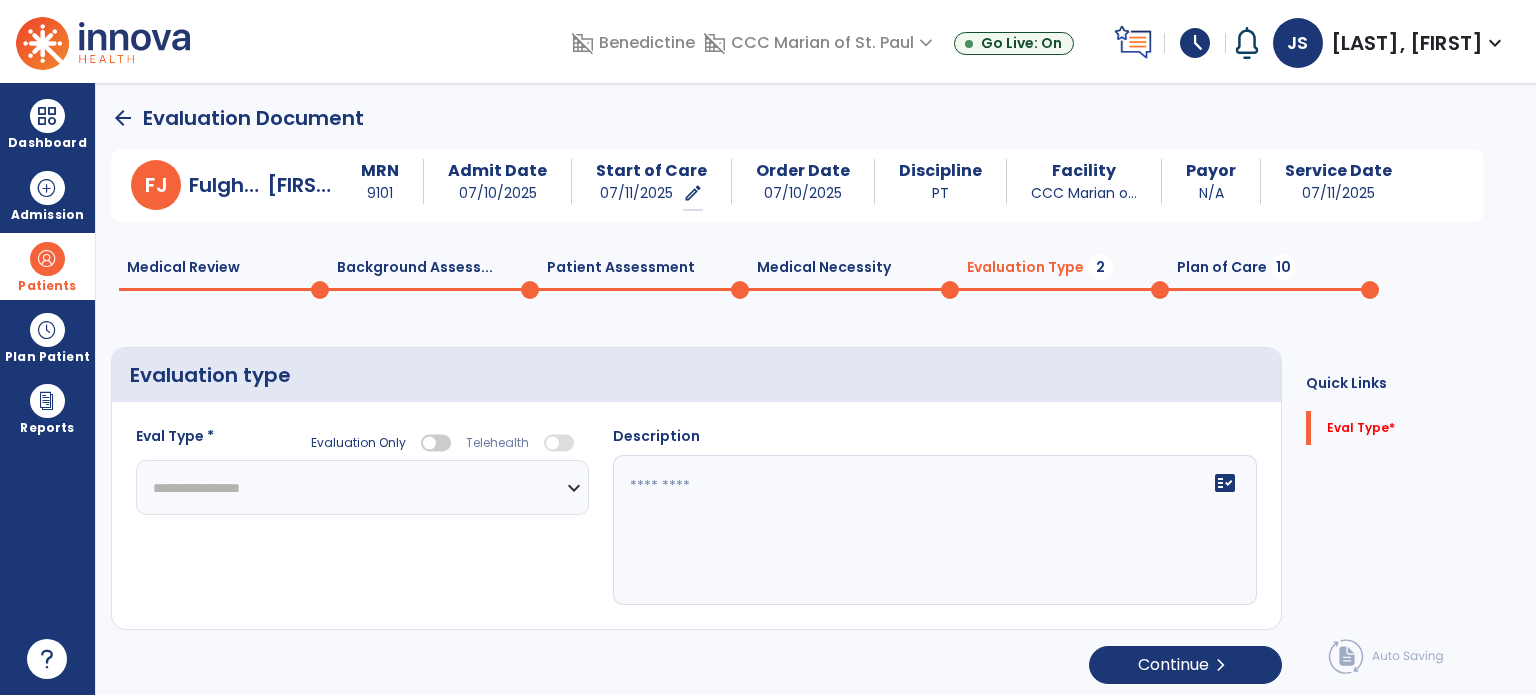 click on "**********" 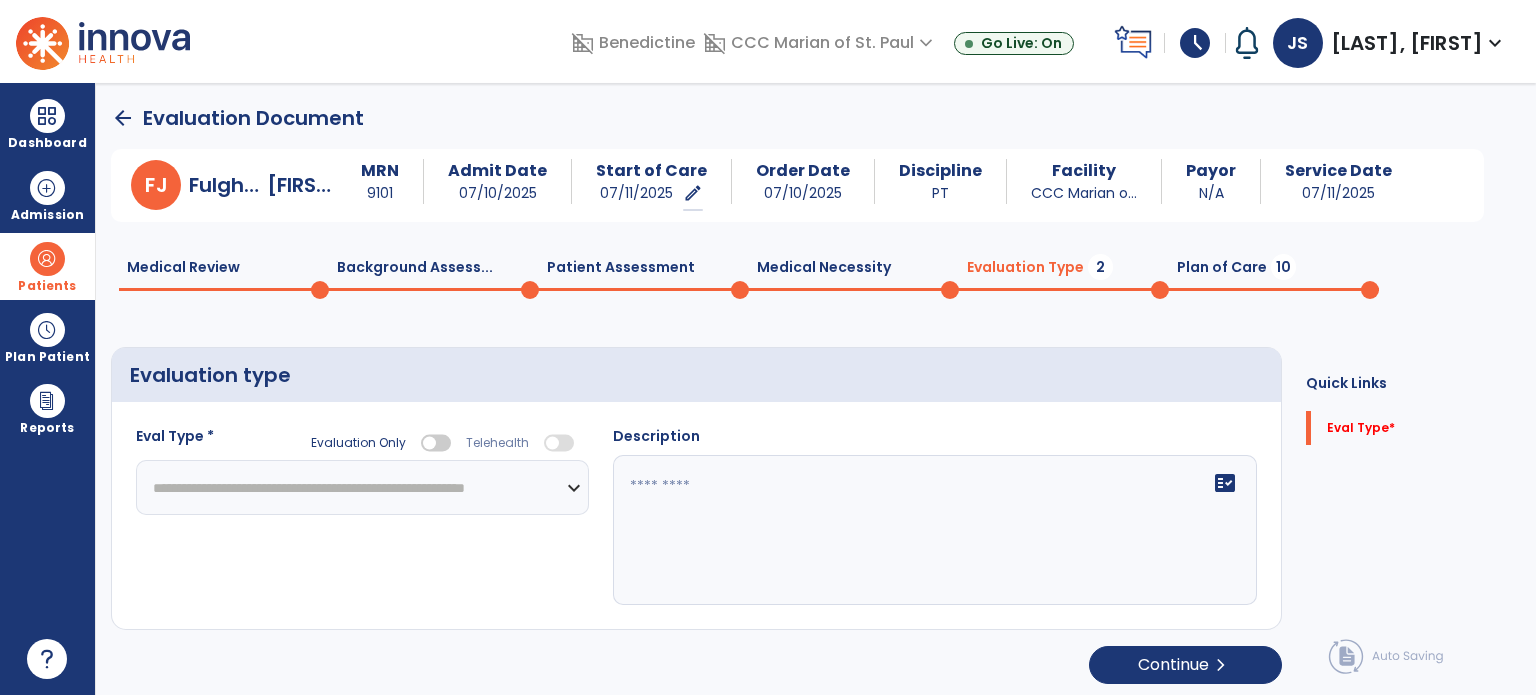 click on "**********" 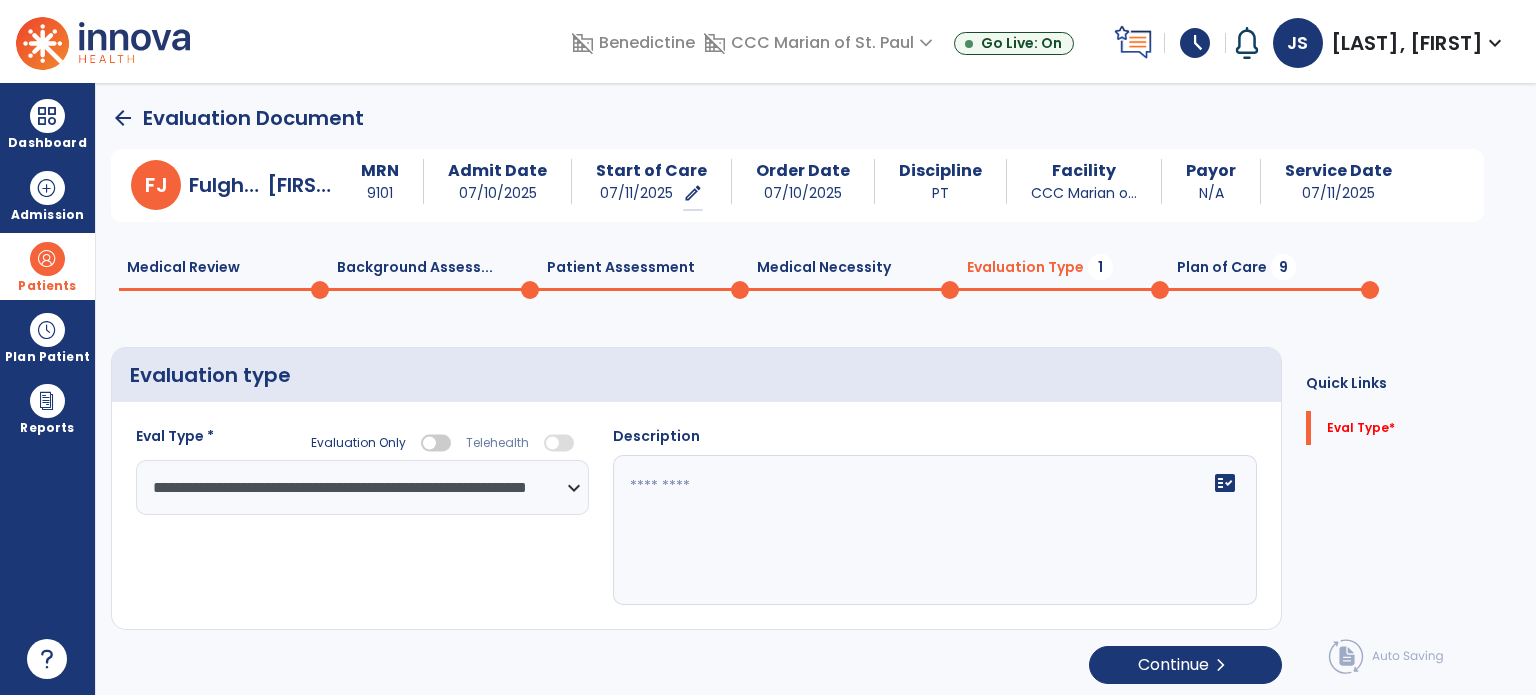 click 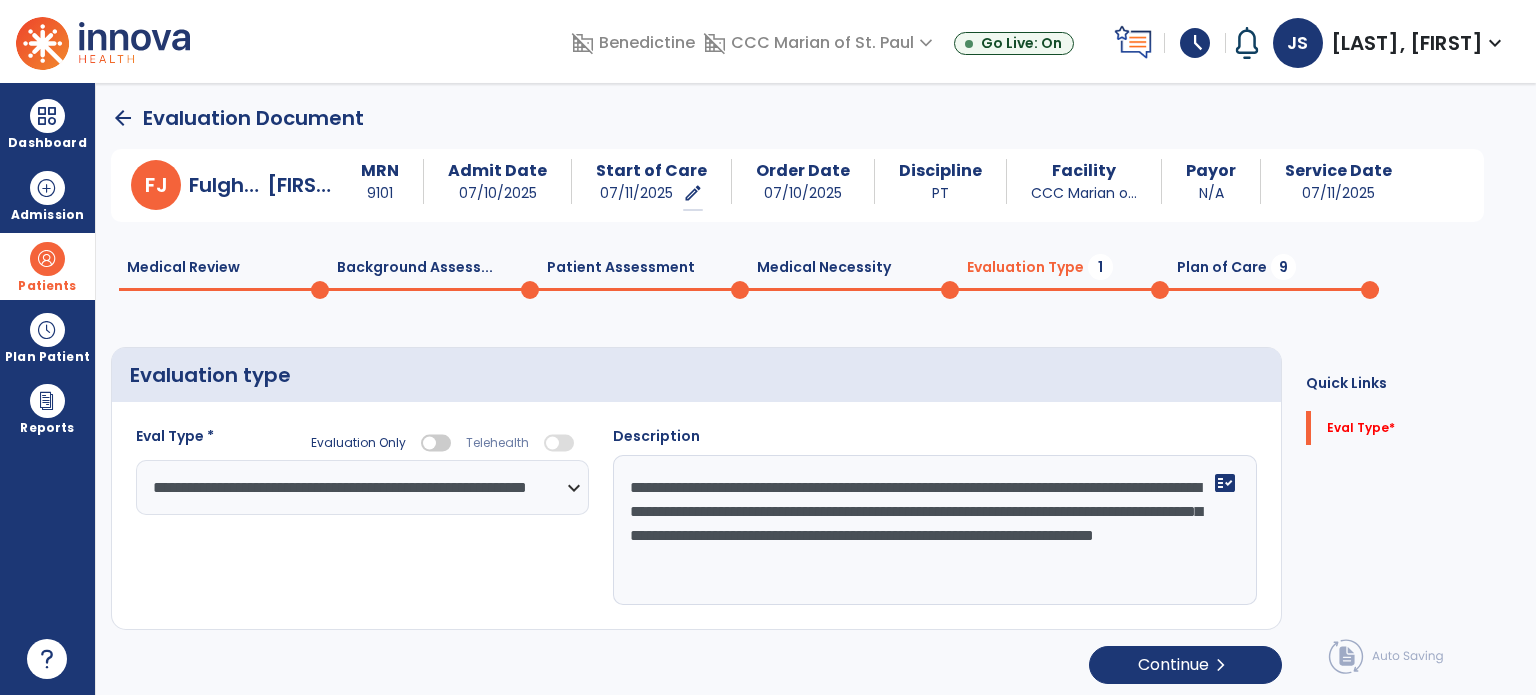 click on "**********" 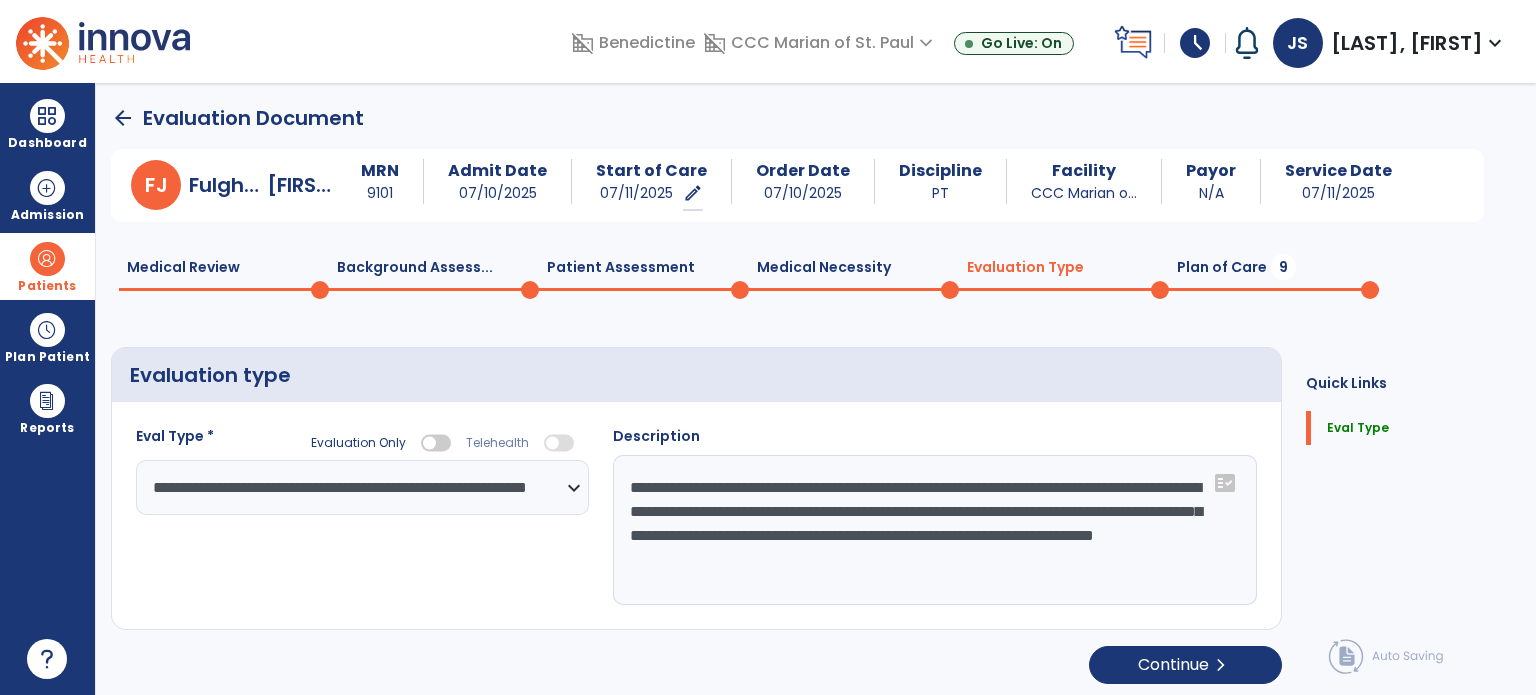 click on "Medical Review  0" 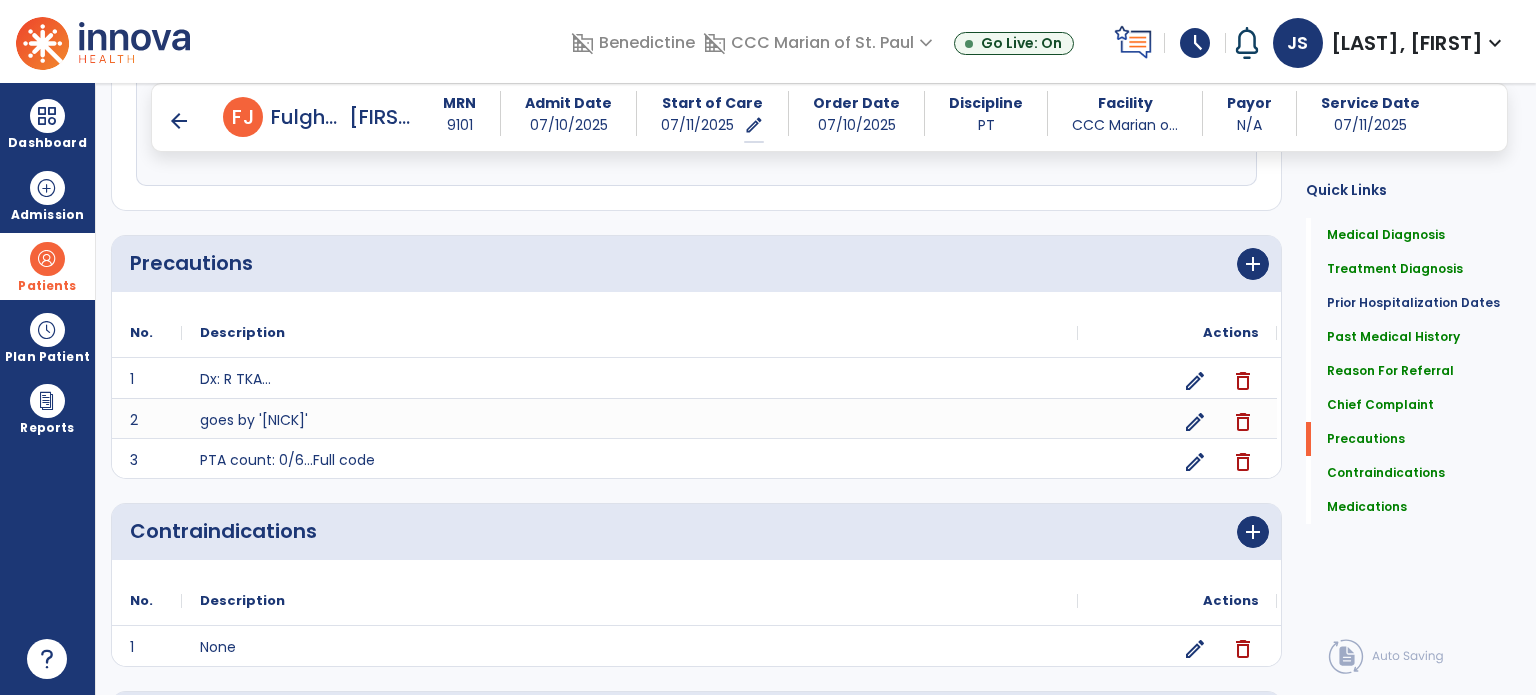 scroll, scrollTop: 1492, scrollLeft: 0, axis: vertical 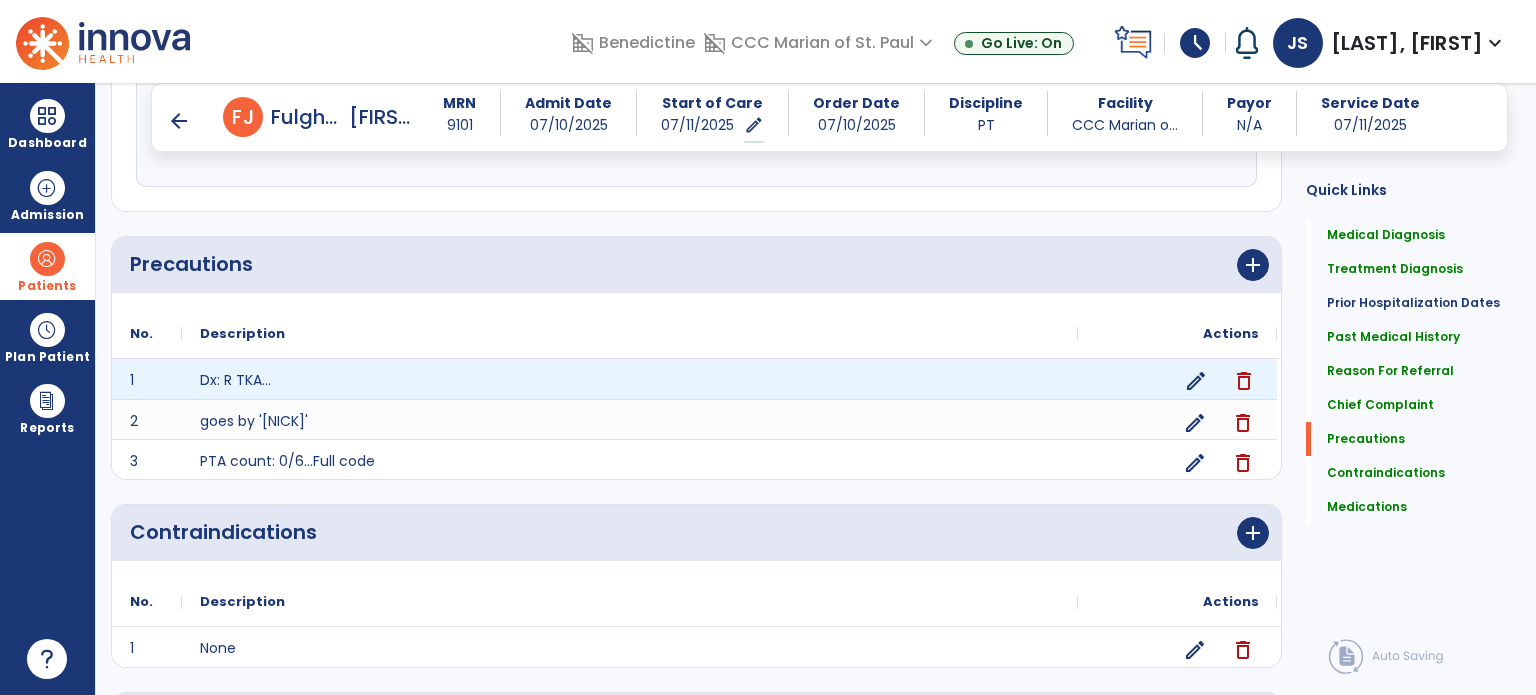 click on "edit" 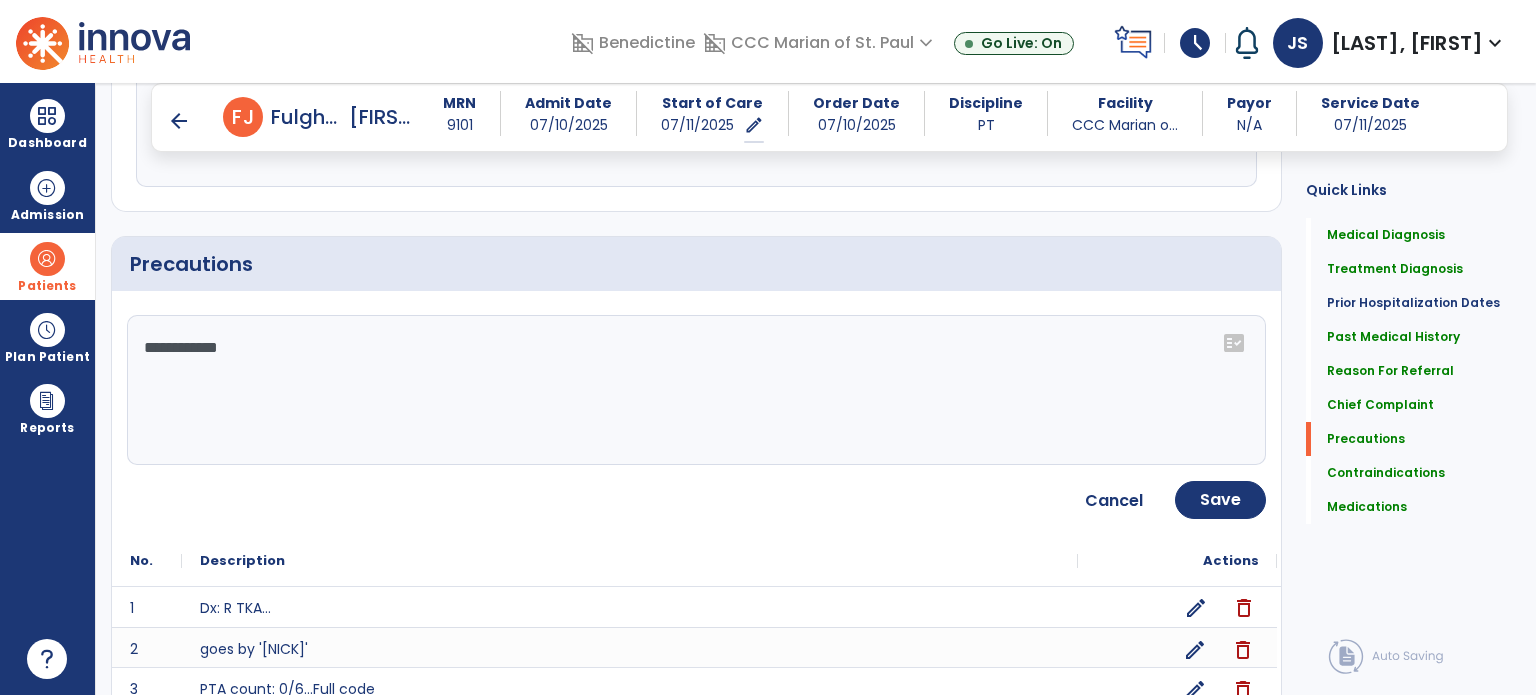 click on "**********" 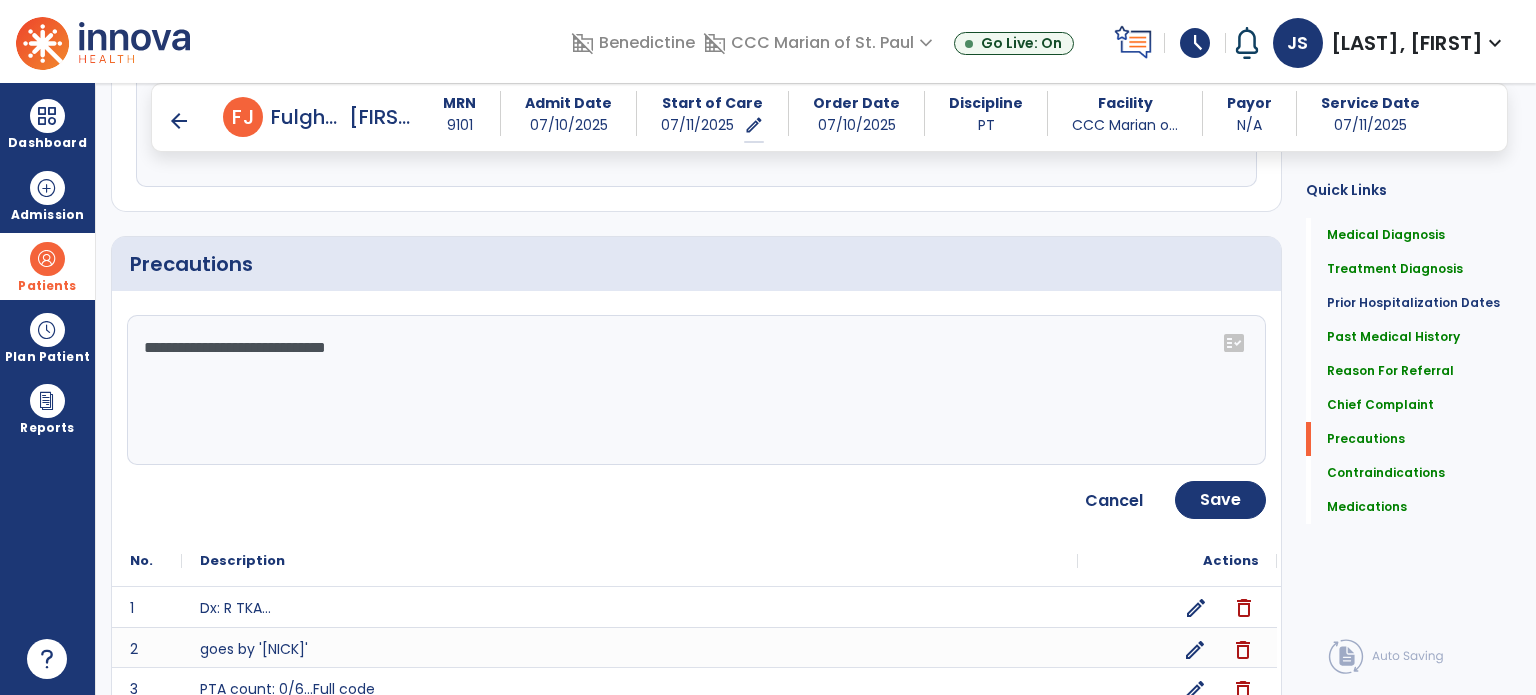 type on "**********" 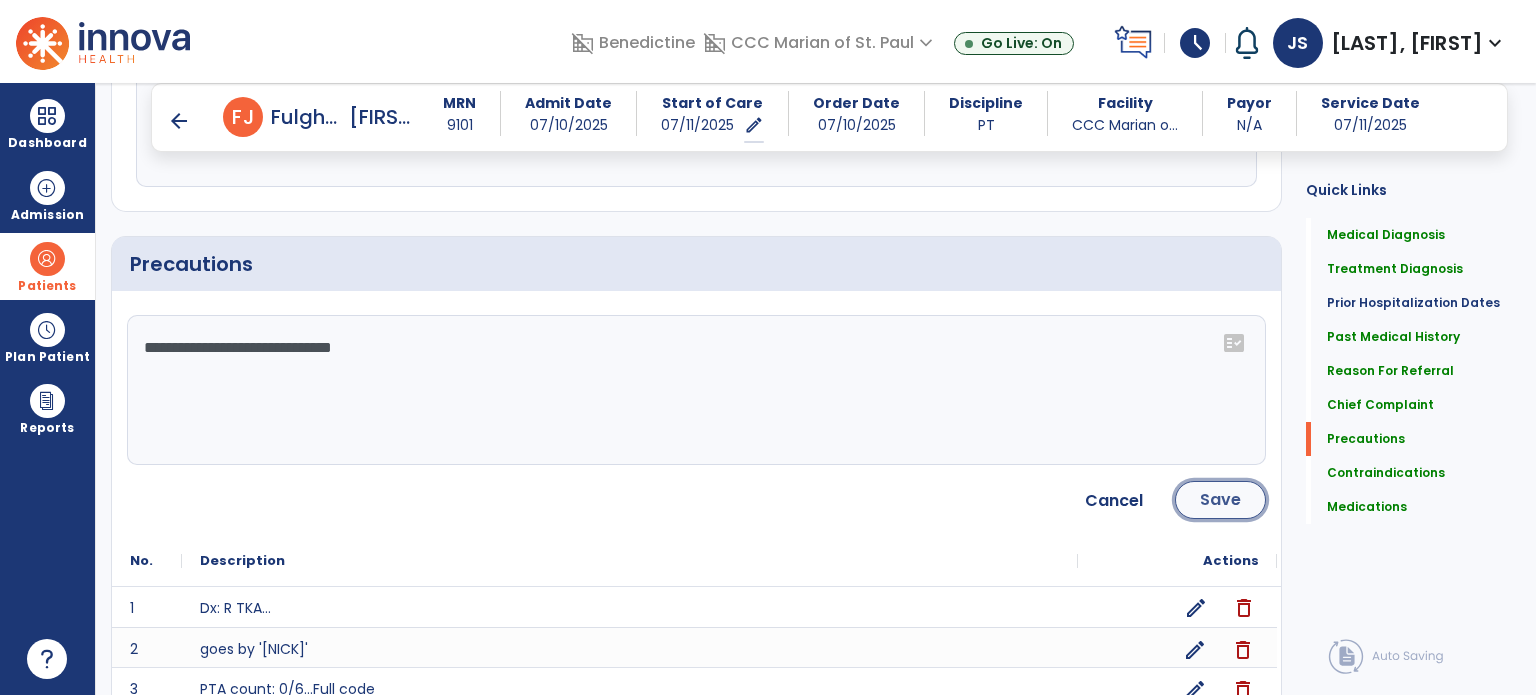 click on "Save" 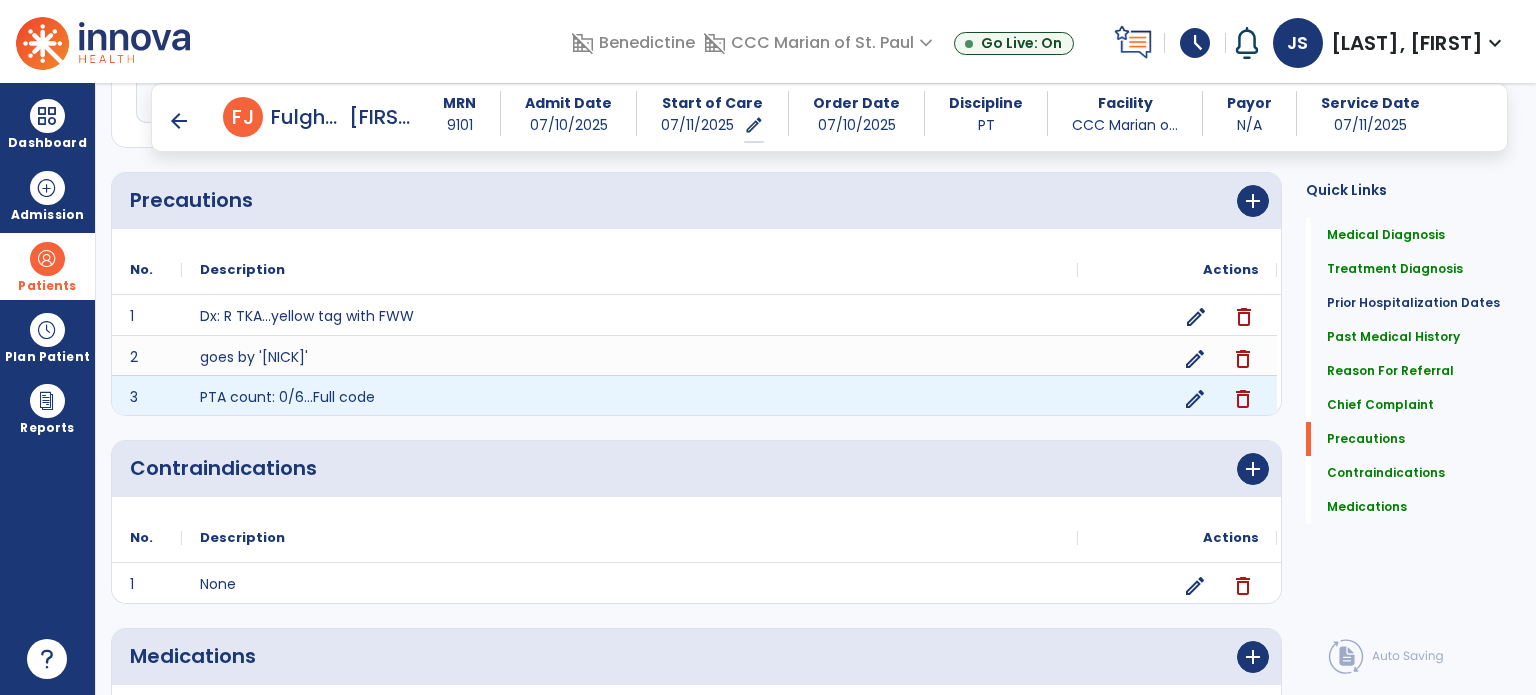 scroll, scrollTop: 1556, scrollLeft: 0, axis: vertical 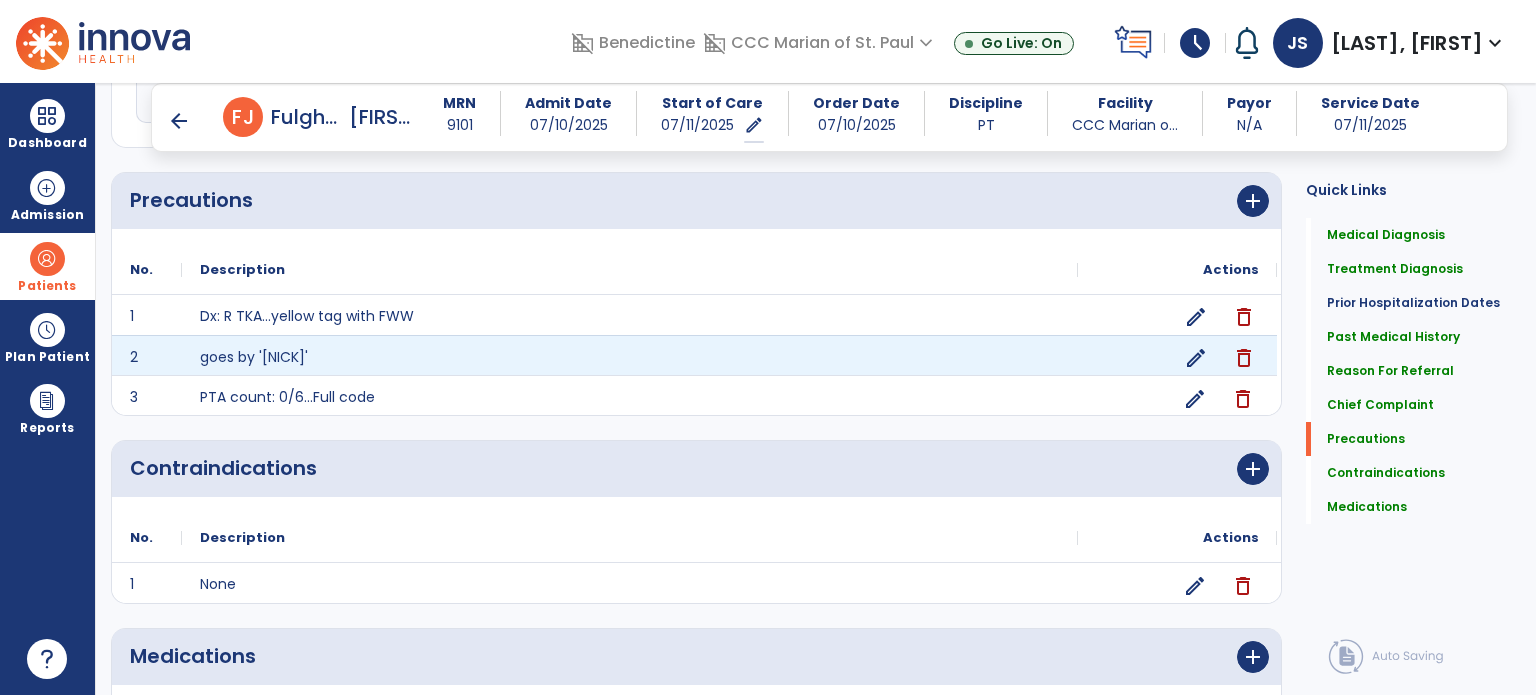 click on "edit" 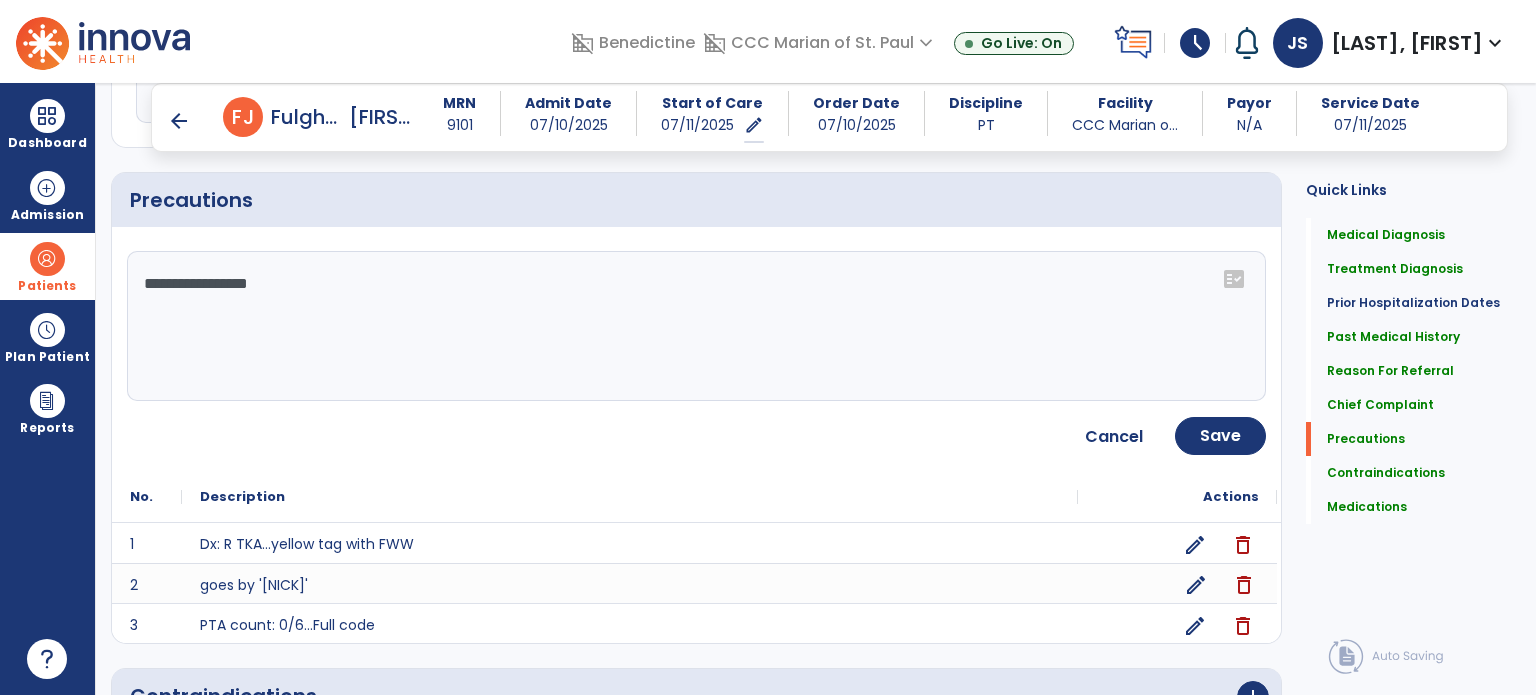 click on "**********" 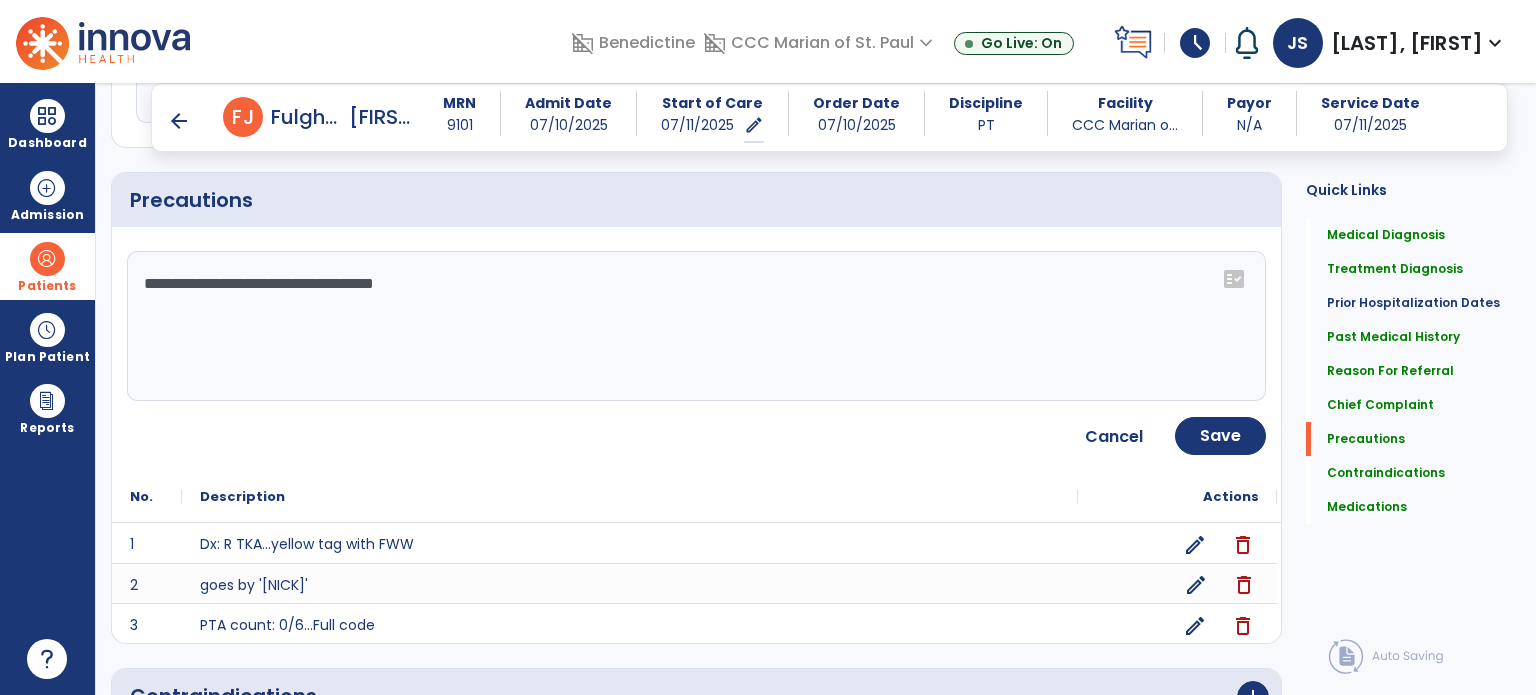type on "**********" 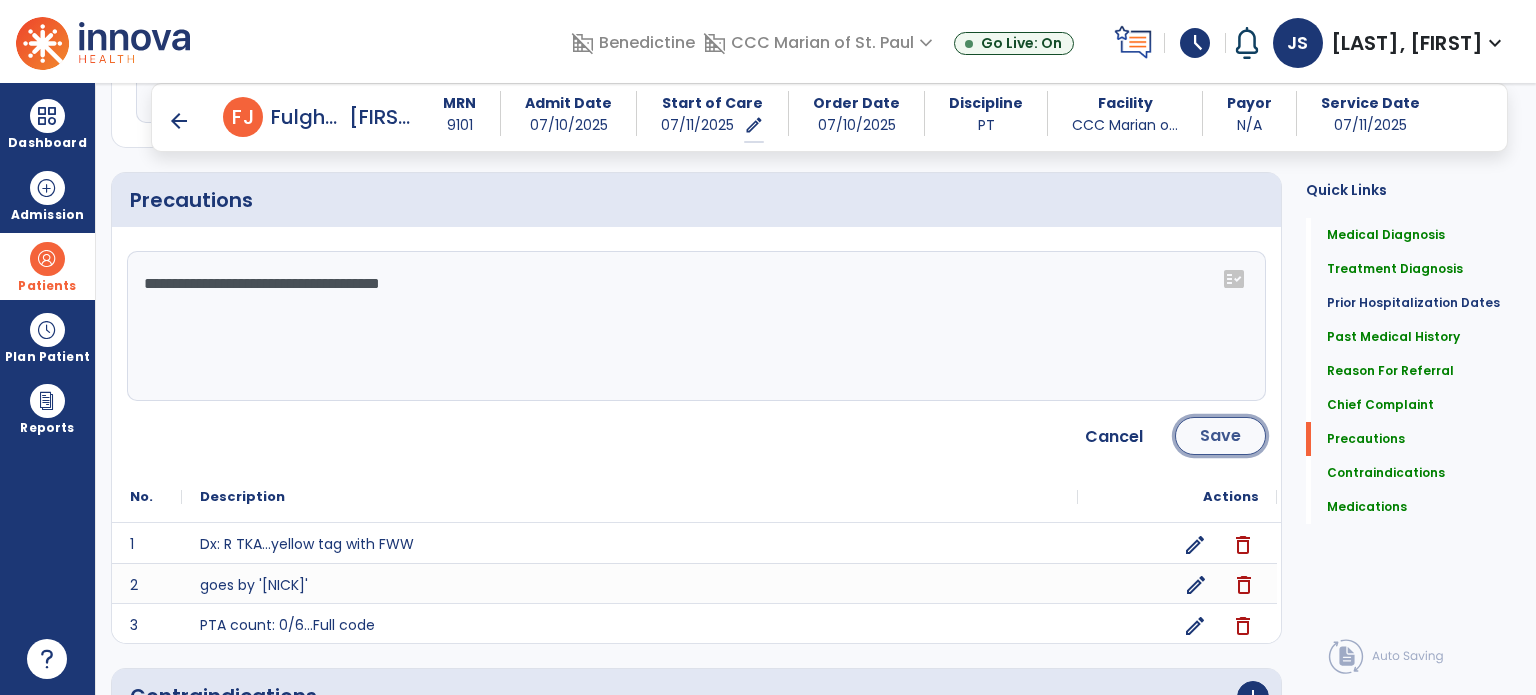 click on "Save" 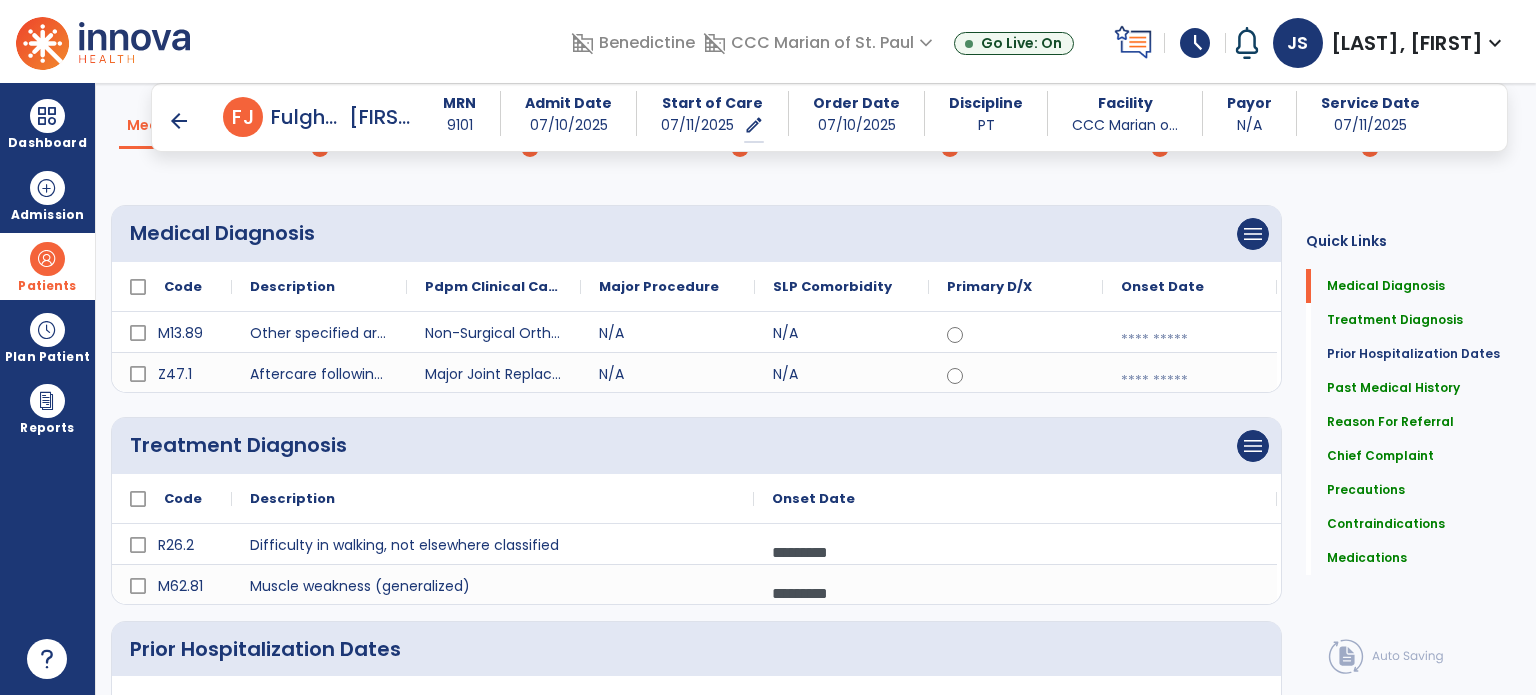 scroll, scrollTop: 0, scrollLeft: 0, axis: both 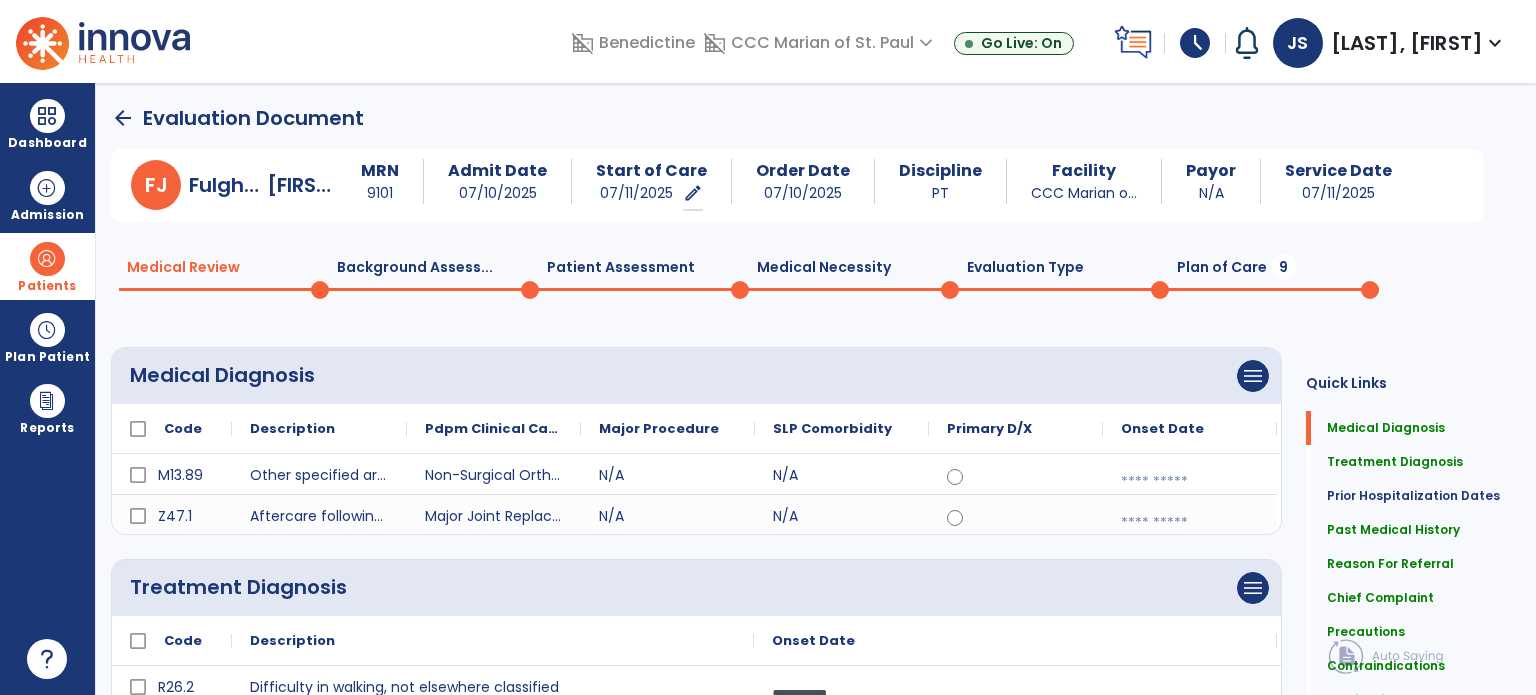 click on "Plan of Care  9" 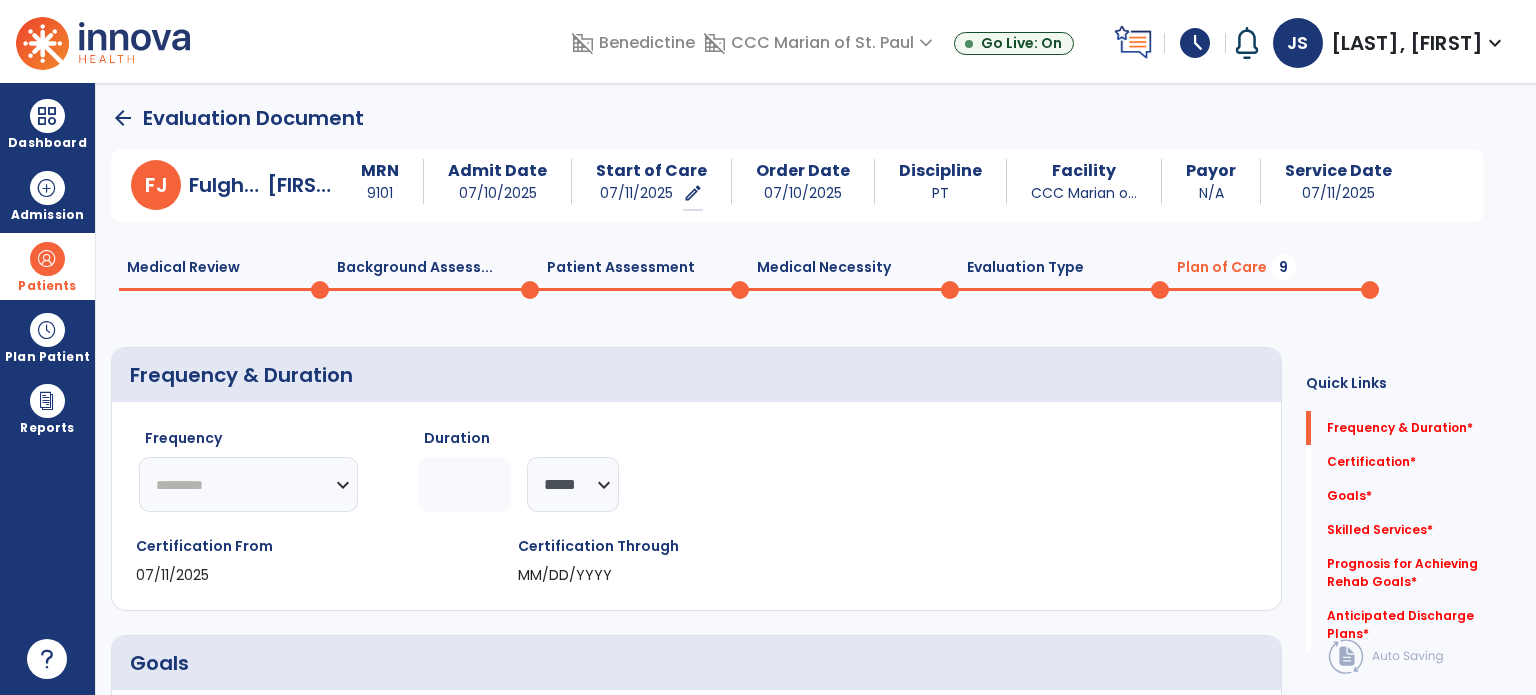 click on "F J [LAST], [FIRST] MRN [NUMBER] Admit Date [DATE] Start of Care [DATE] edit ********* Order Date [DATE] Discipline PT Facility CCC Marian o... Payor N/A Service Date [DATE] Medical Review 0 Background Assess... 0 Patient Assessment 0 Medical Necessity 0 Evaluation Type 0 Plan of Care 9 Frequency & Duration Frequency ********* ** ** ** ** ** ** ** Duration ******** ***** Certification From [DATE] Certification Through MM/DD/YYYY Goals   No Added Items add Add New Skilled Services   help   add                 Code                   1                                 to" 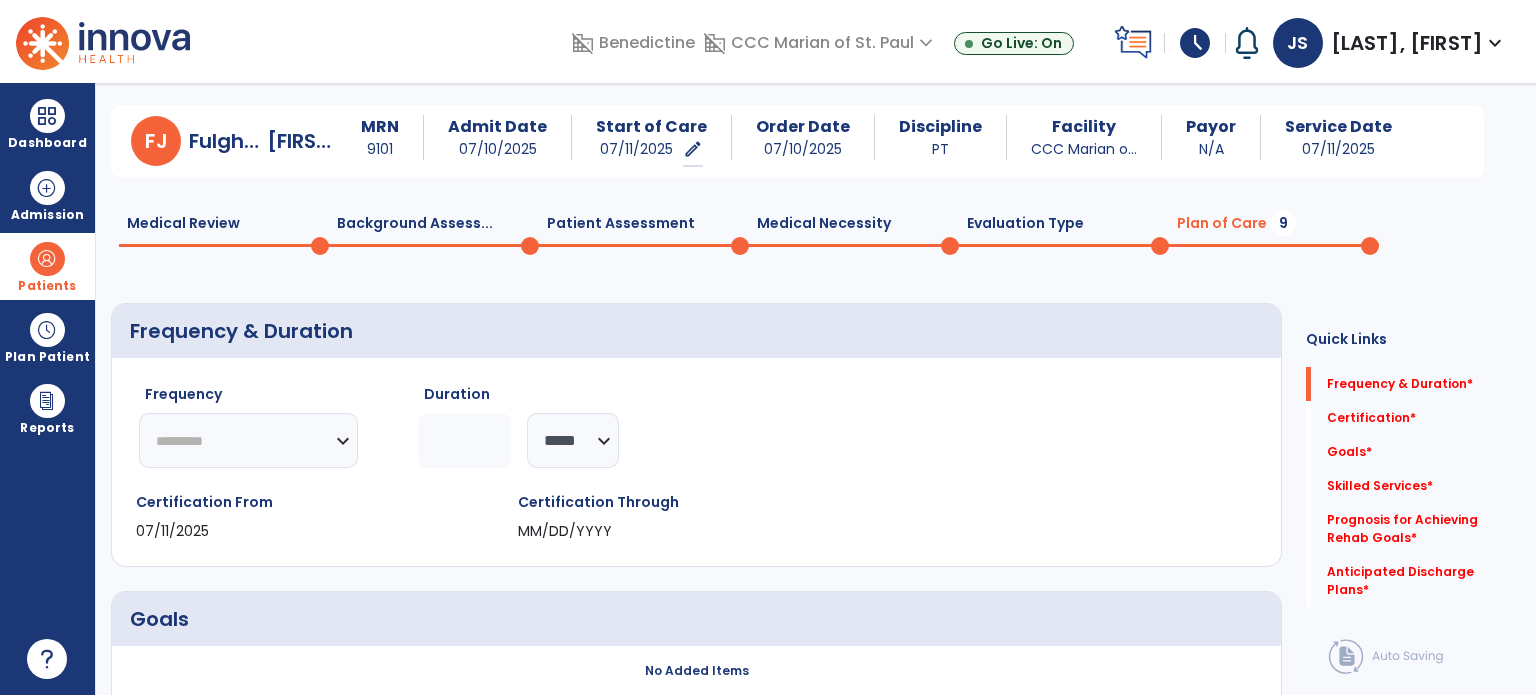 click on "********* ** ** ** ** ** ** **" 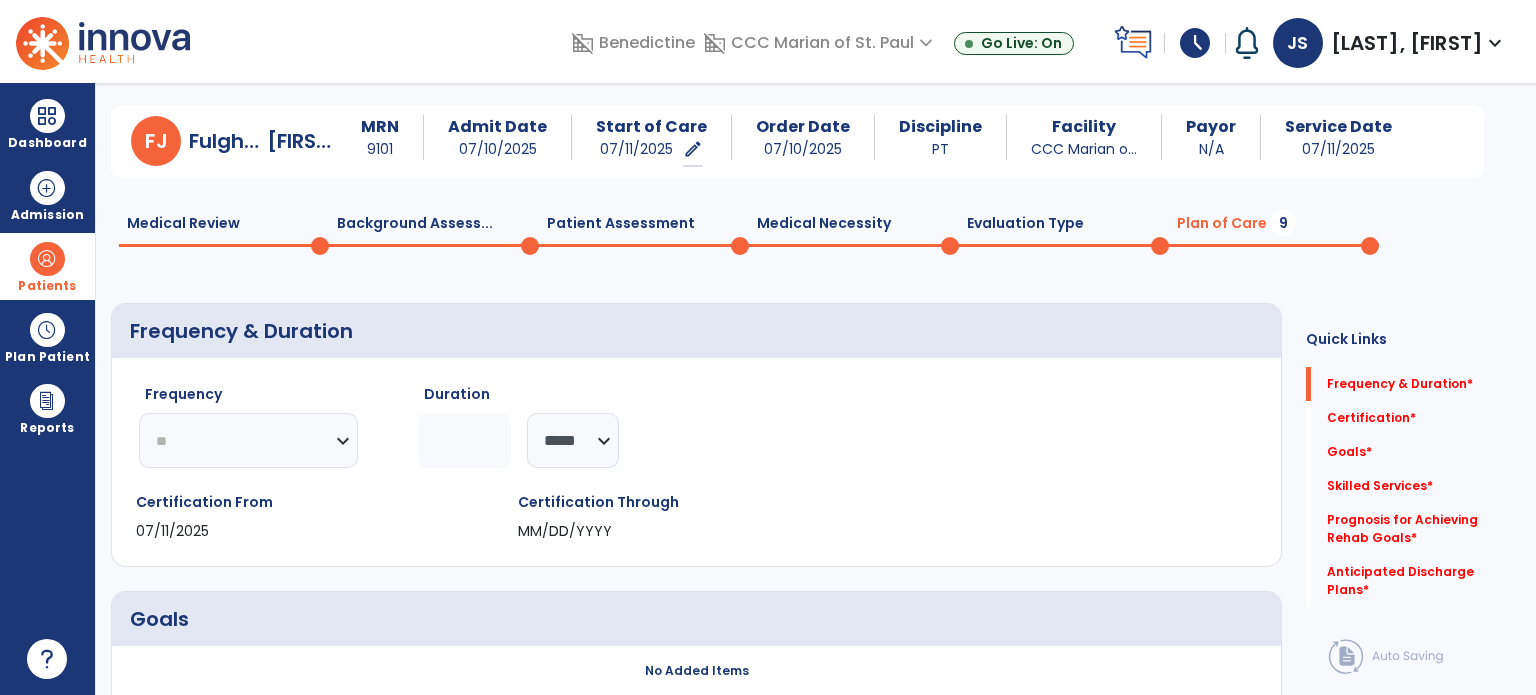 click on "********* ** ** ** ** ** ** **" 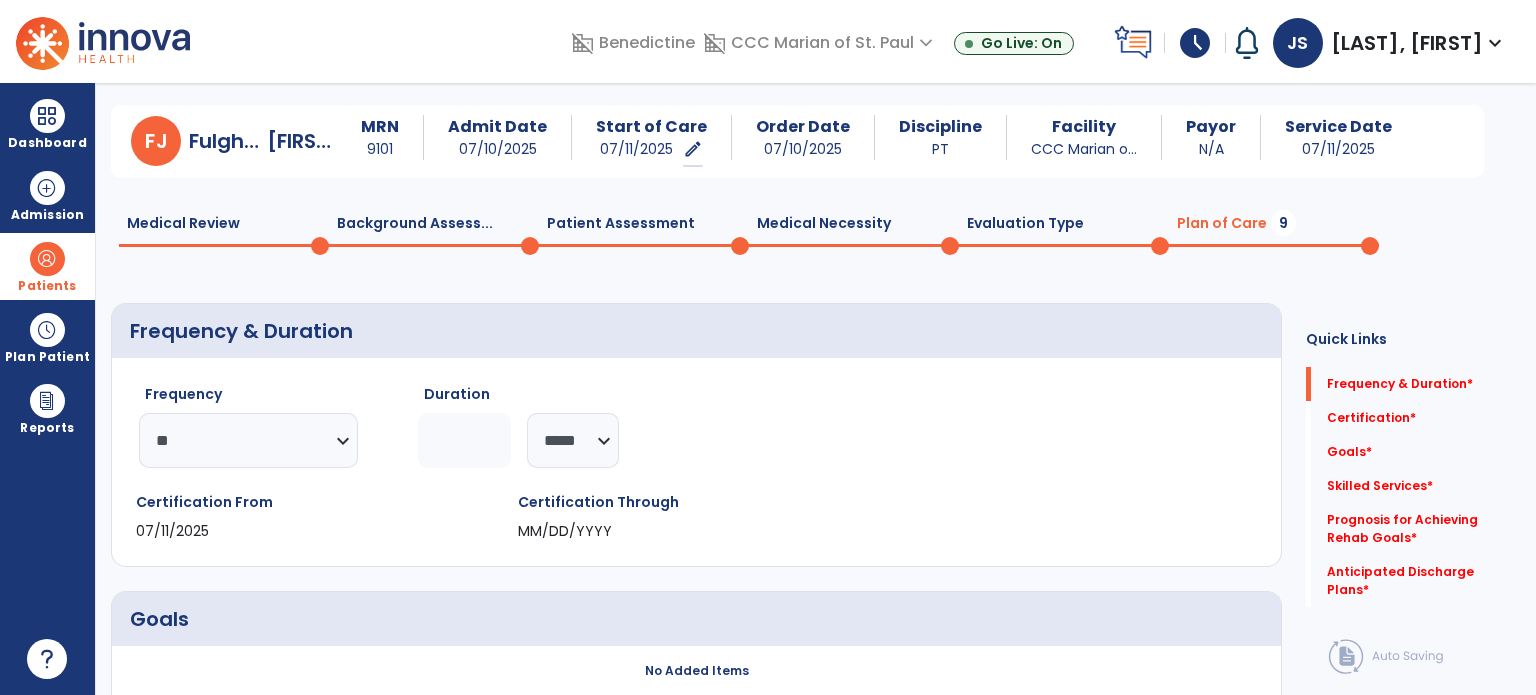 click on "Frequency  ********* ** ** ** ** ** ** **" 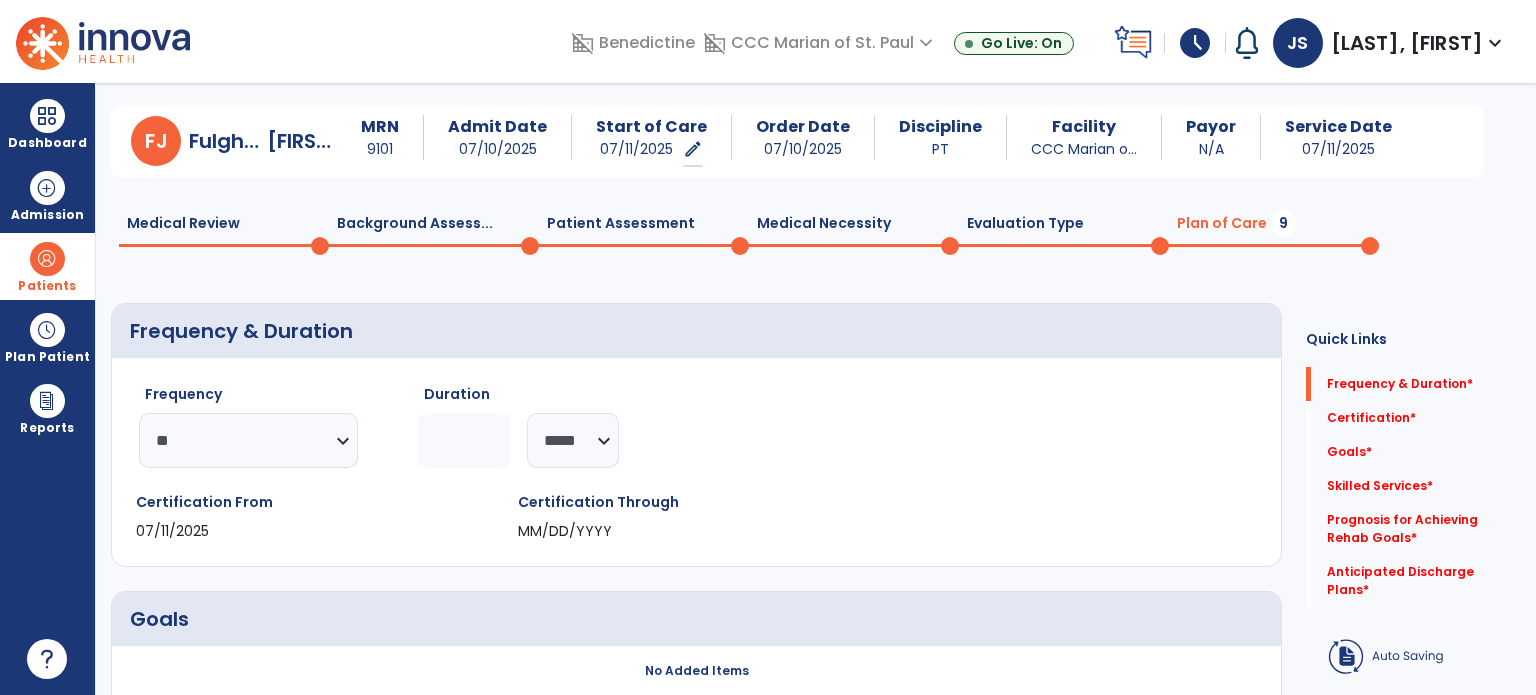 click 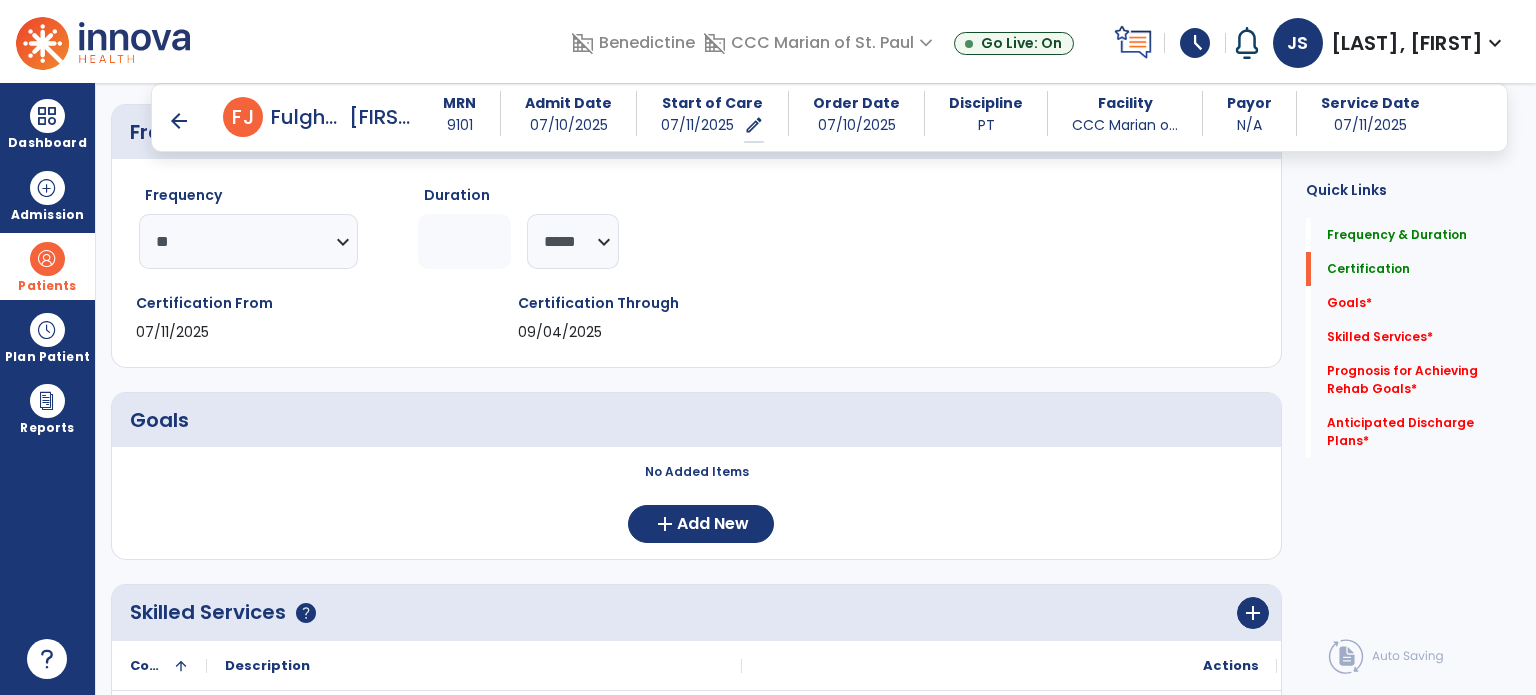 scroll, scrollTop: 264, scrollLeft: 0, axis: vertical 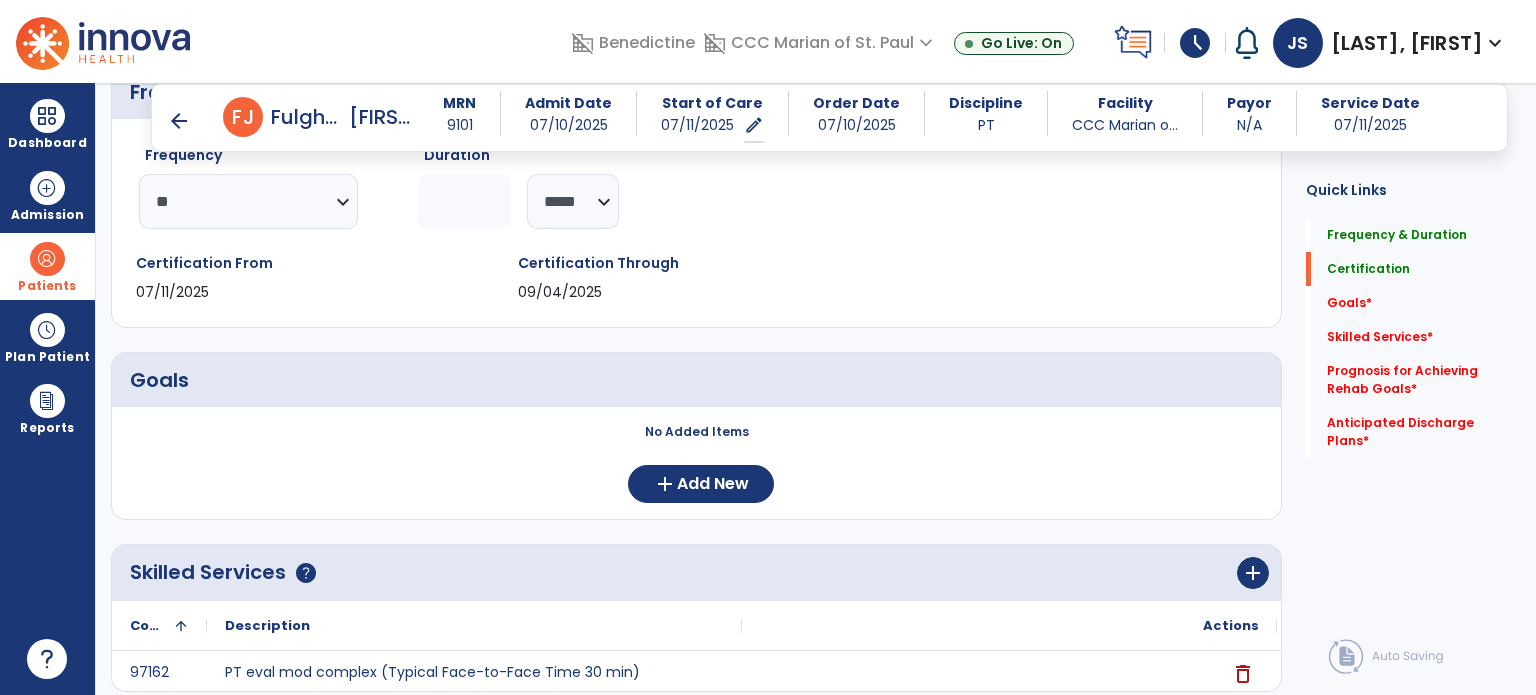 type on "*" 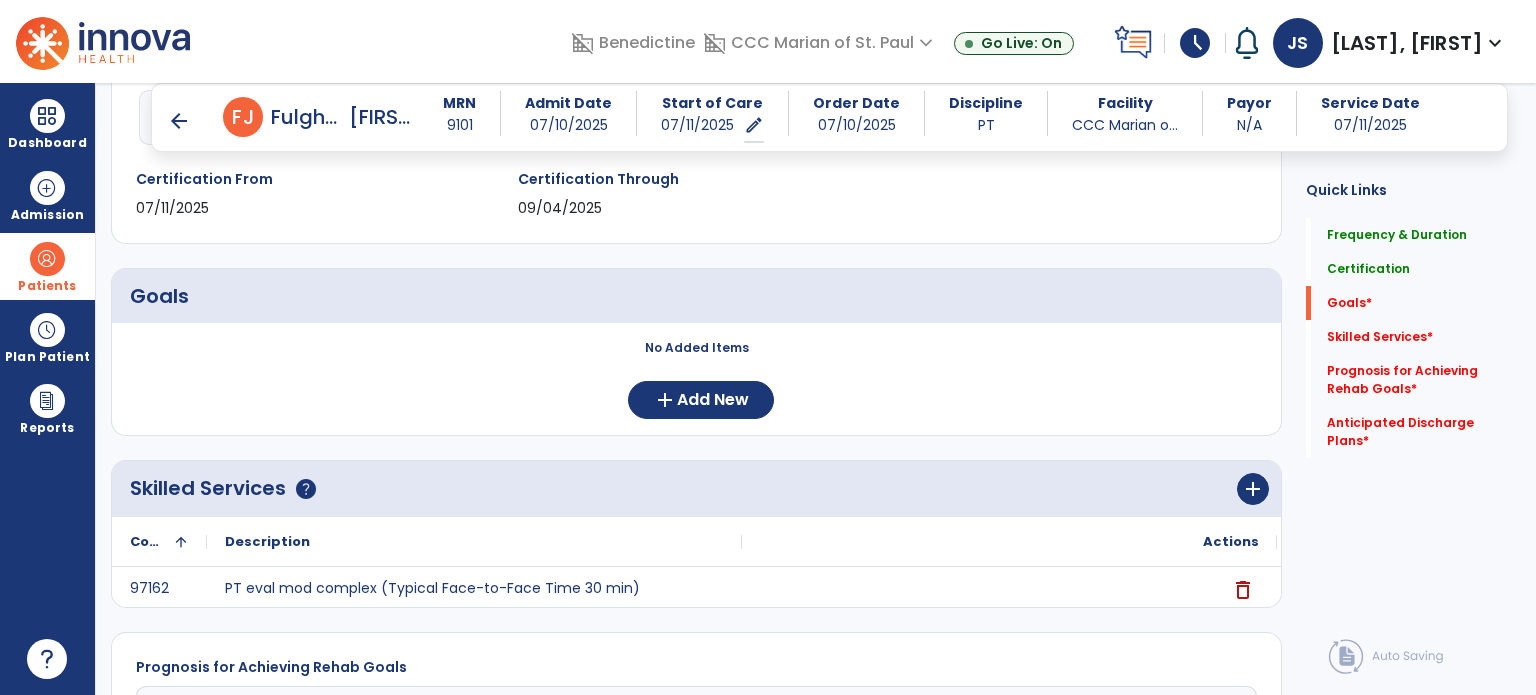 scroll, scrollTop: 356, scrollLeft: 0, axis: vertical 